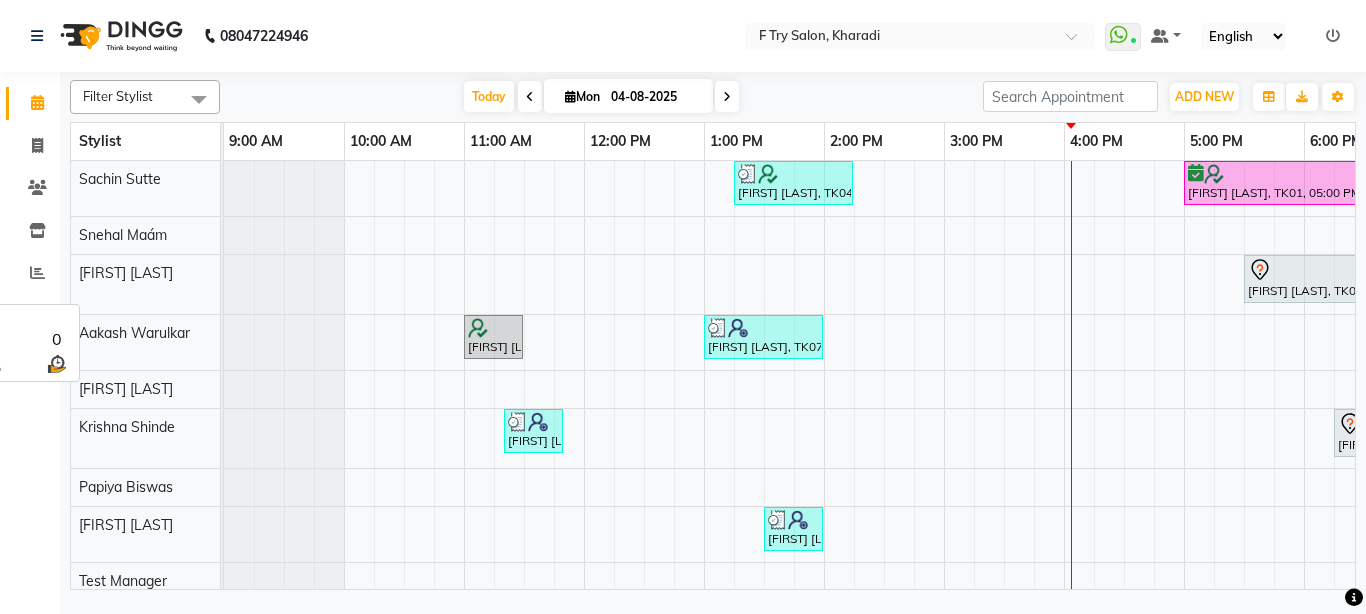 scroll, scrollTop: 0, scrollLeft: 0, axis: both 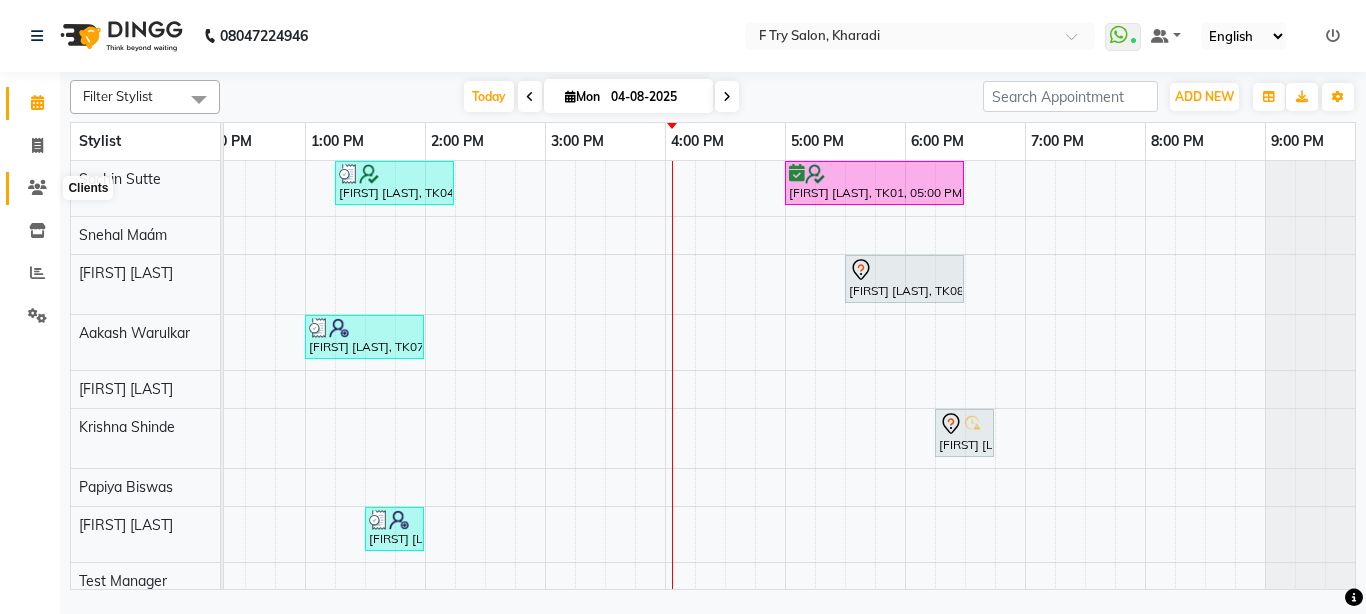 click 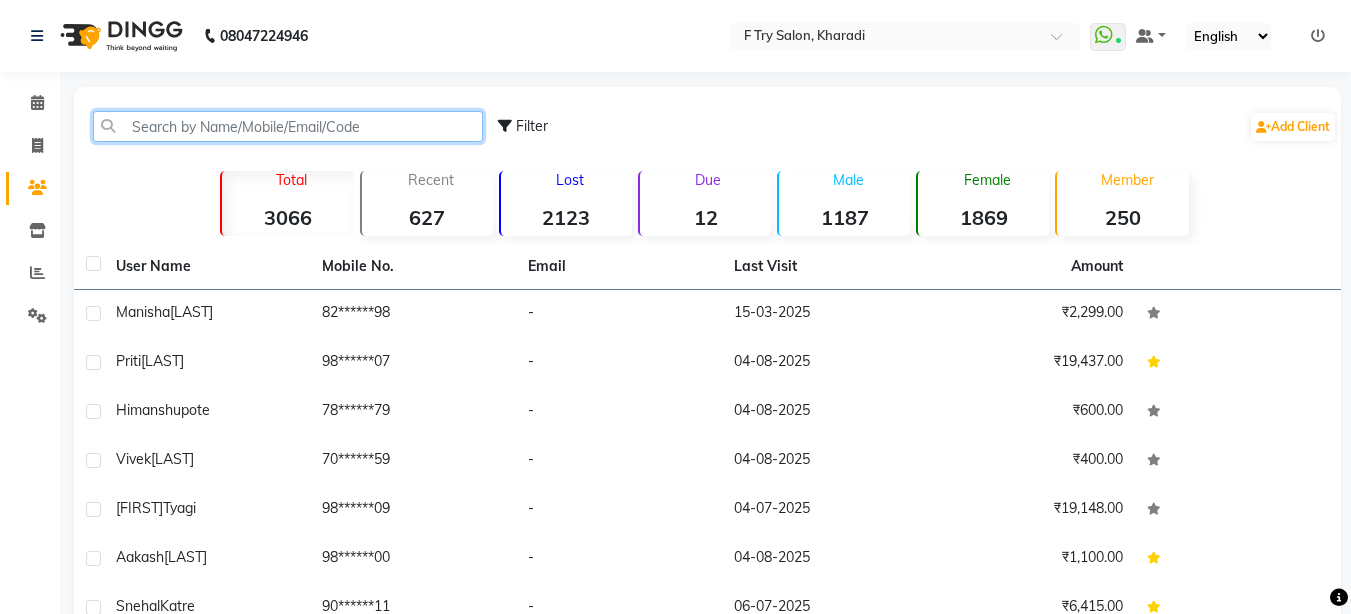 click 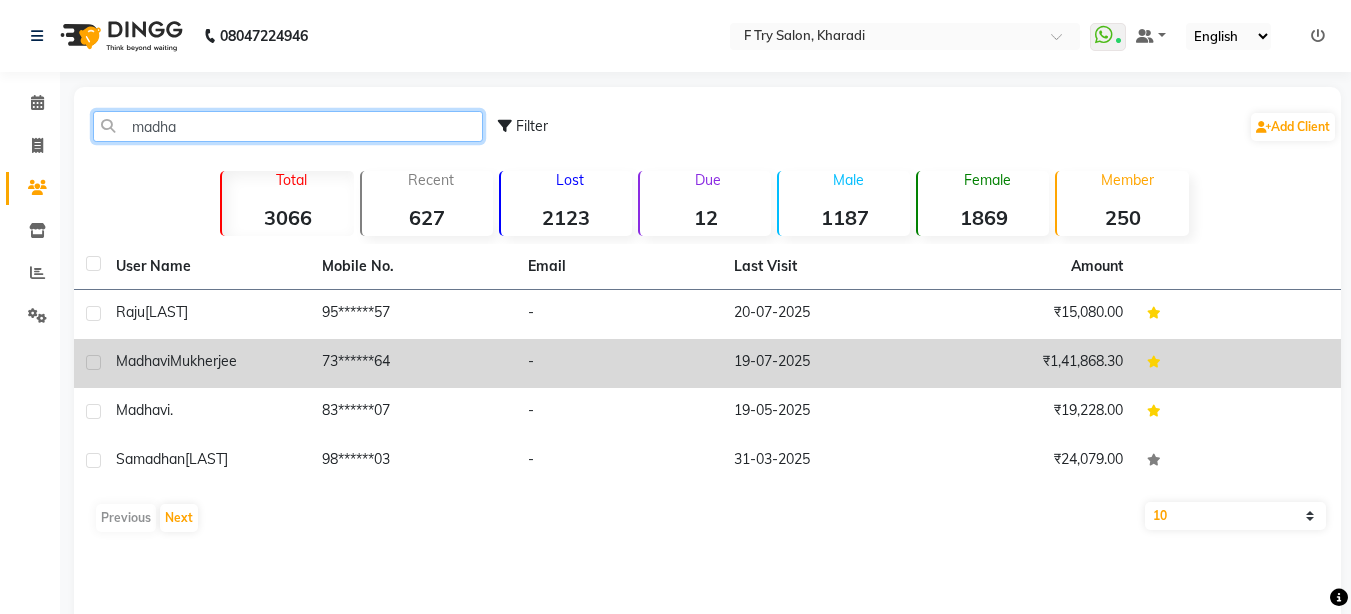 type on "madha" 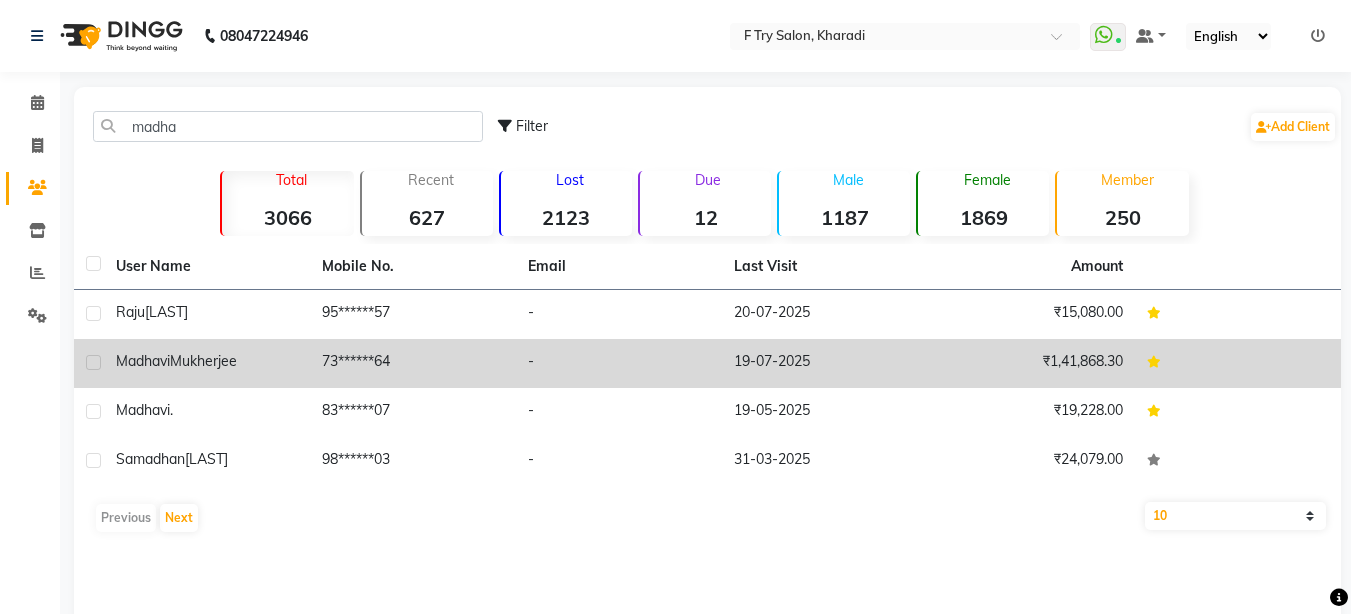 click on "-" 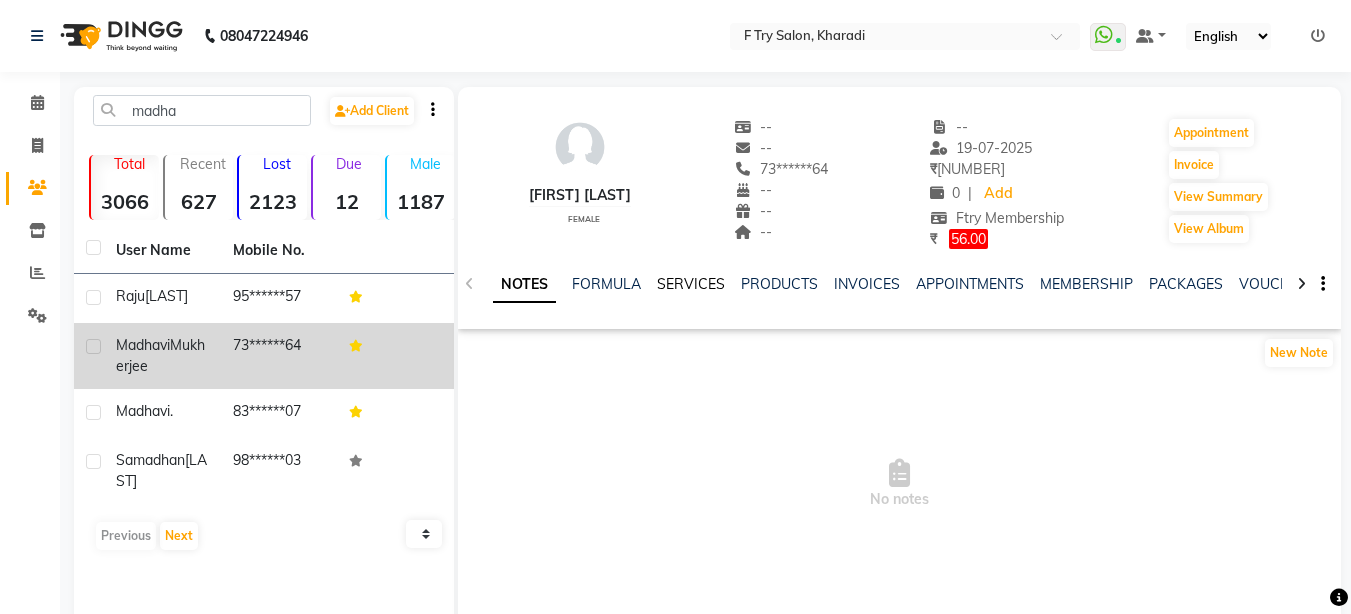 click on "SERVICES" 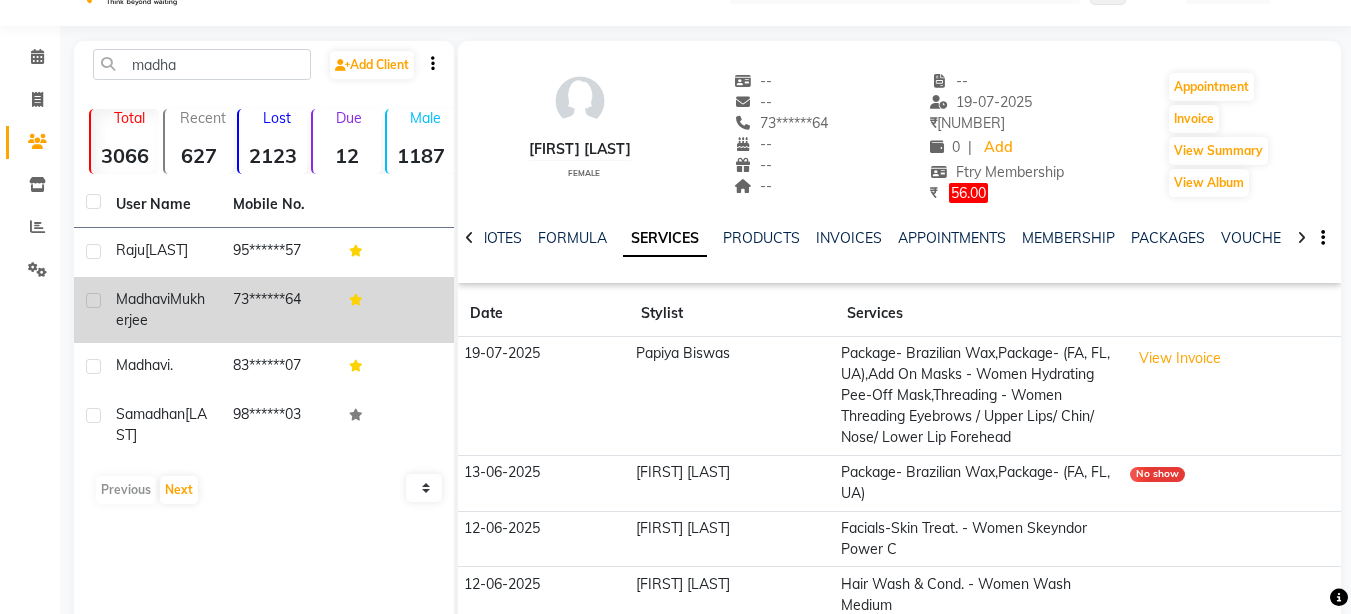 scroll, scrollTop: 0, scrollLeft: 0, axis: both 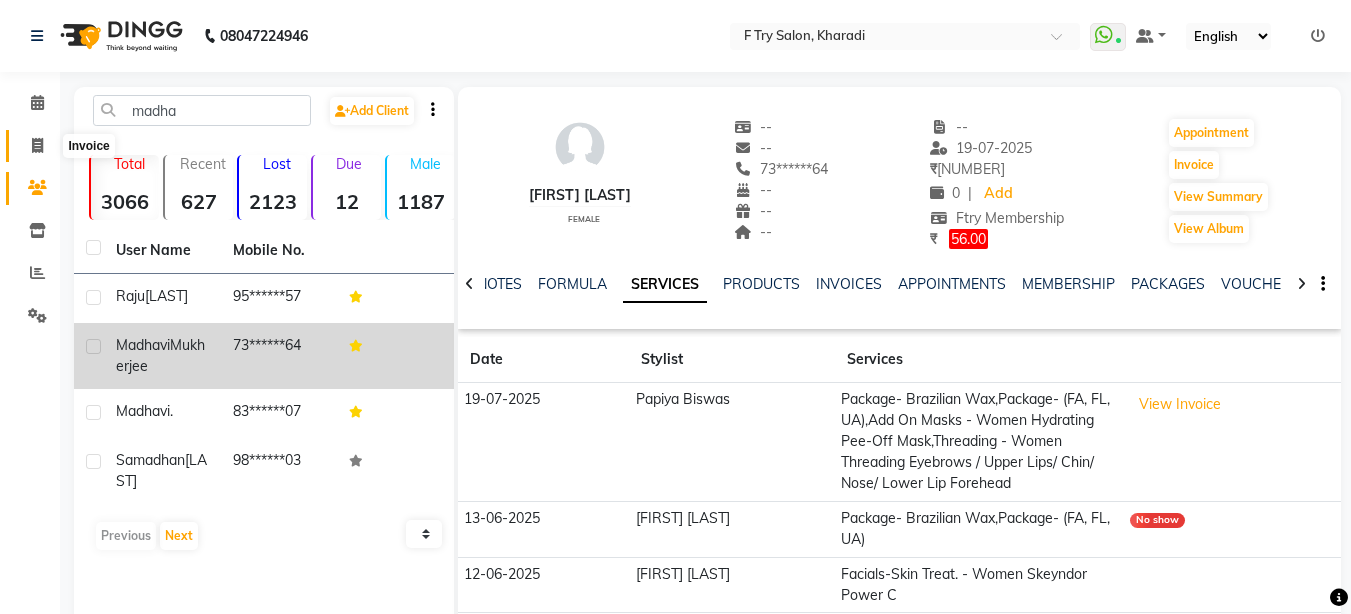 click 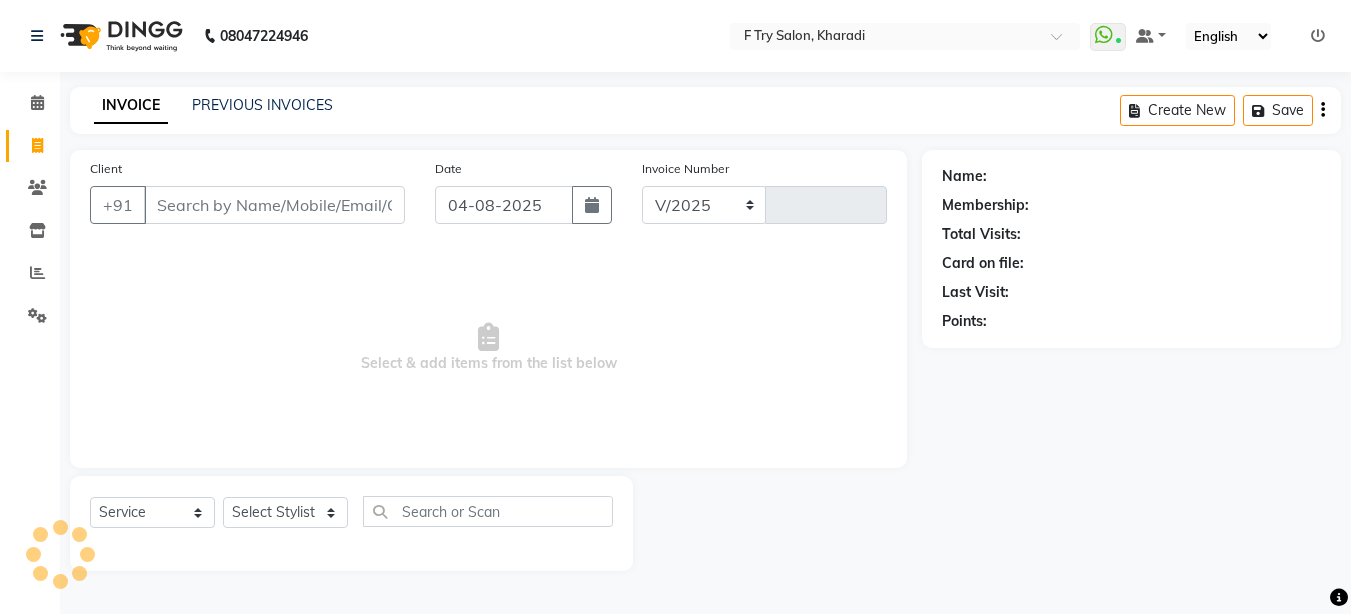 select on "793" 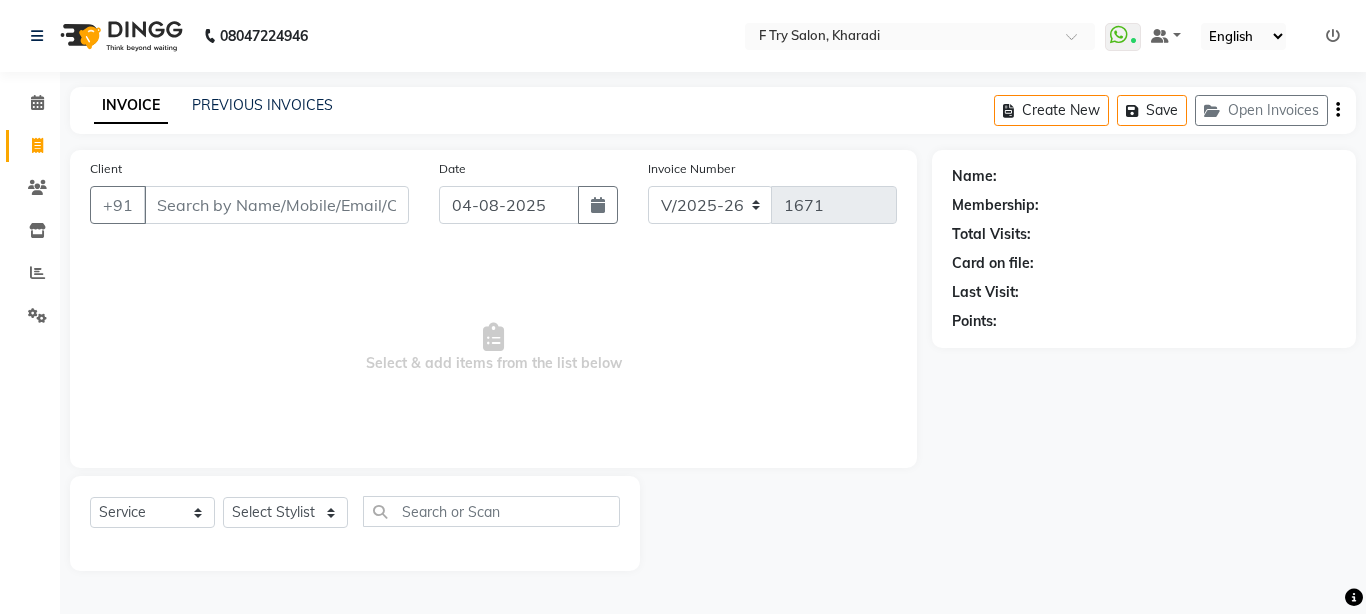 click on "Client" at bounding box center (276, 205) 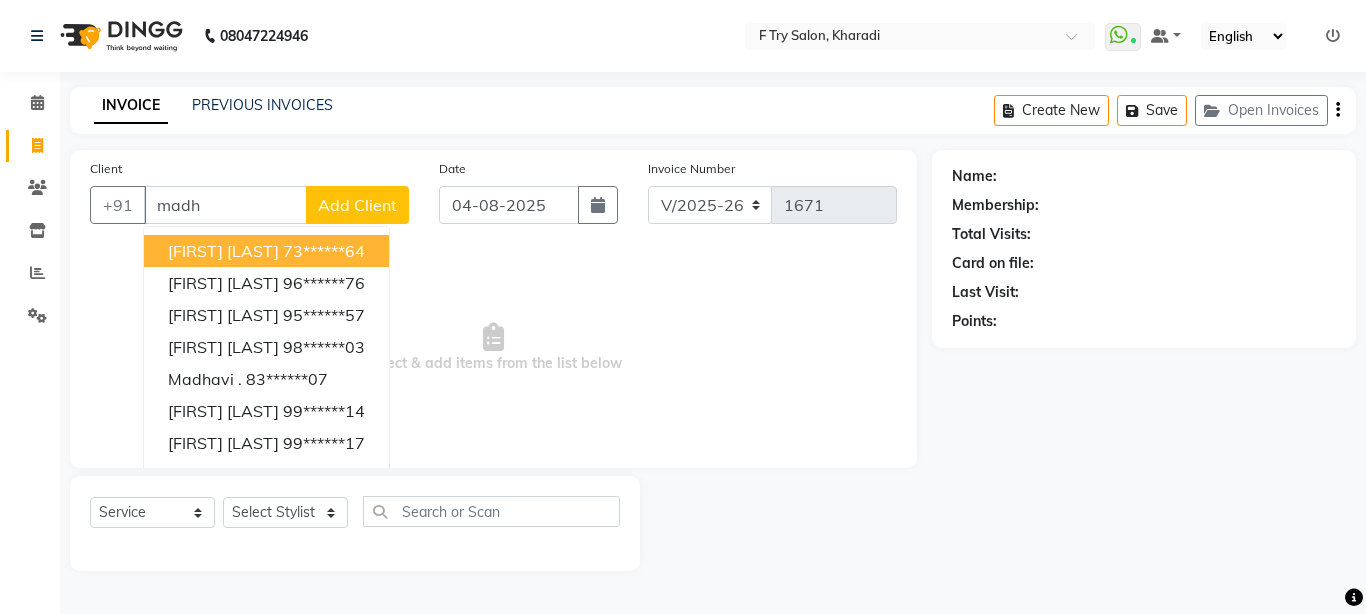 click on "[FIRST] [LAST]" at bounding box center [223, 251] 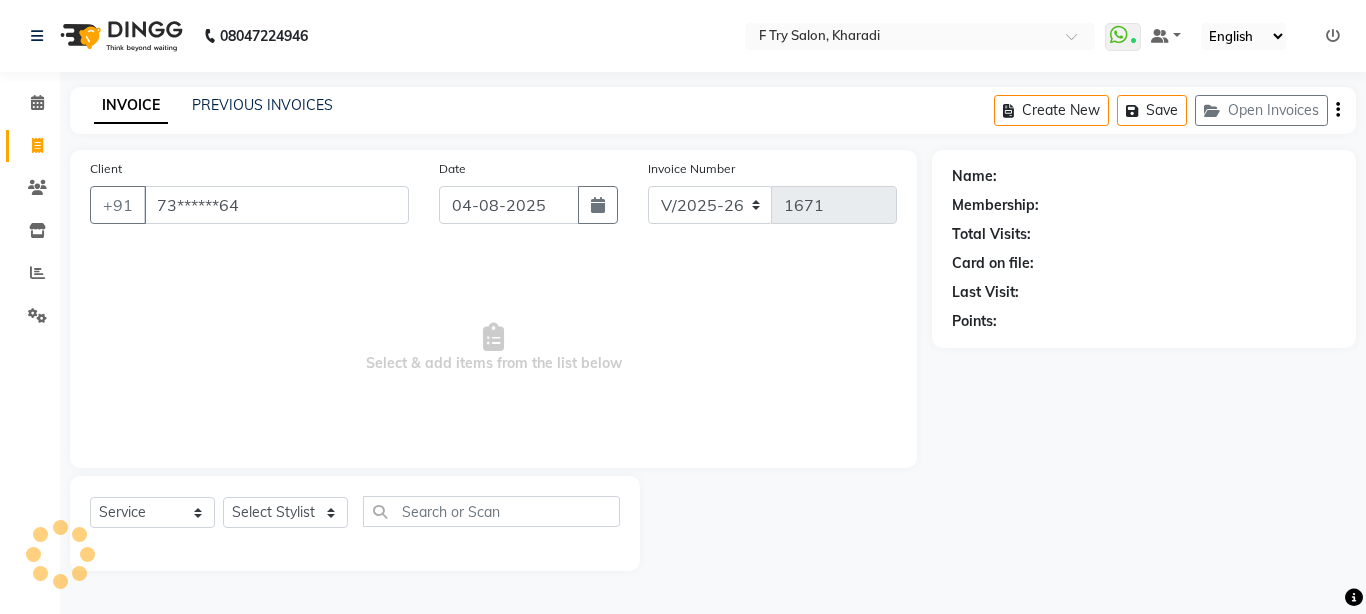 type on "73******64" 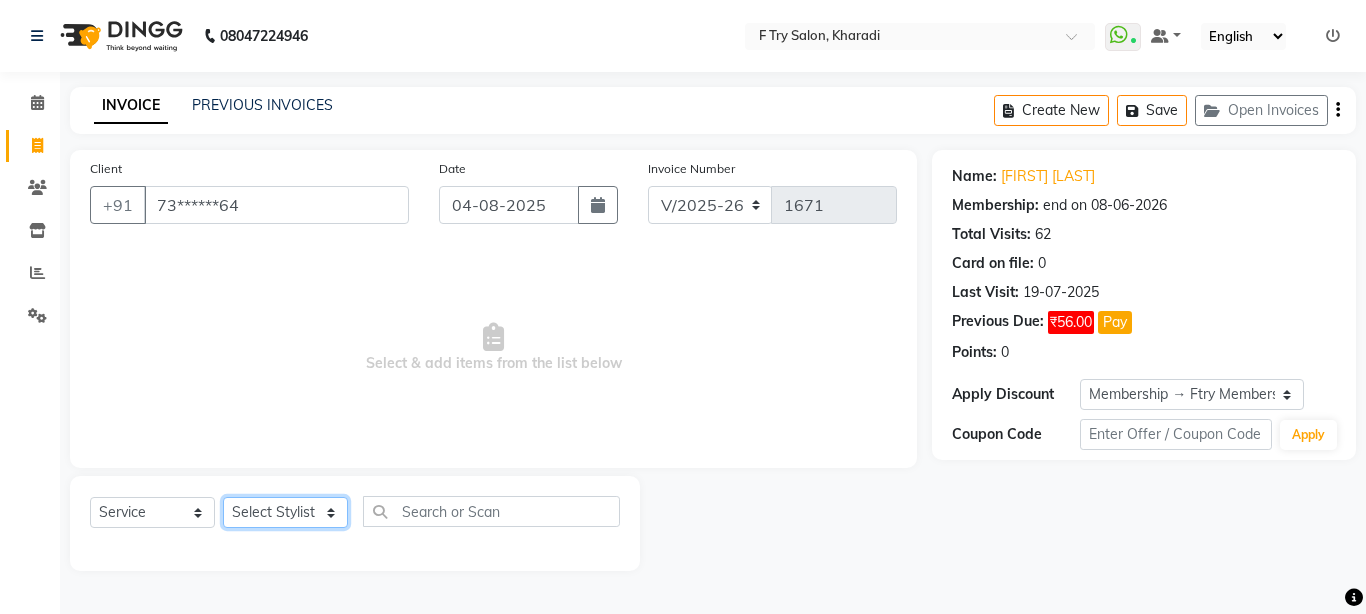 select on "54011" 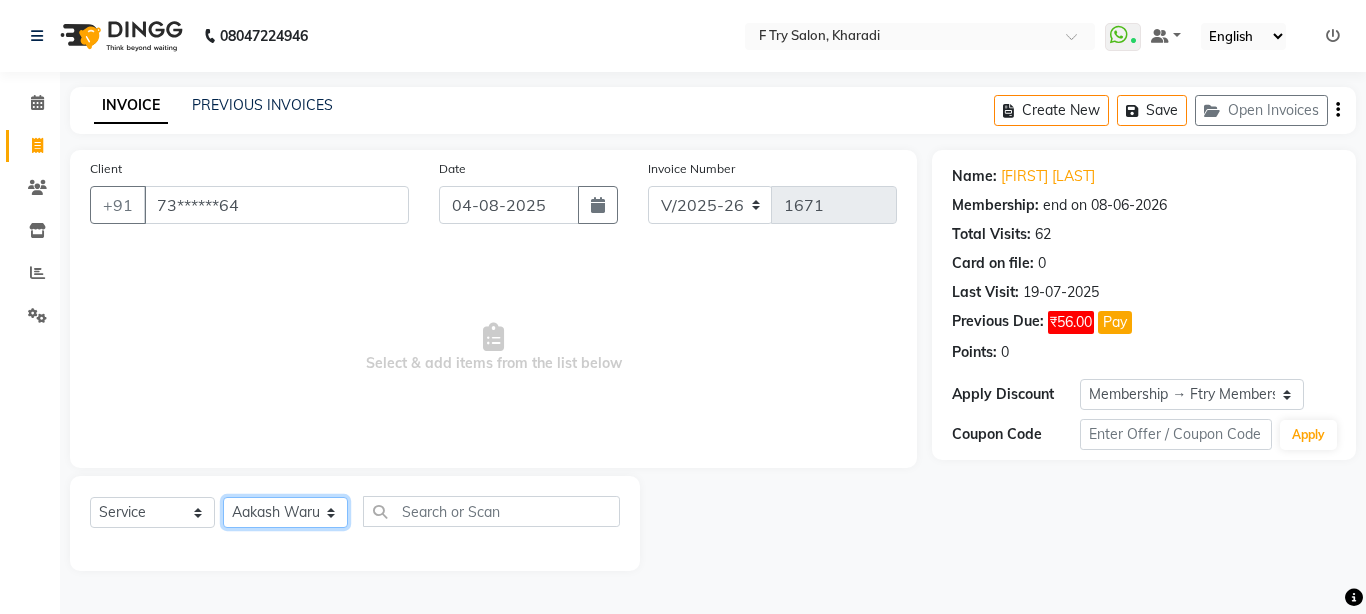 click on "Select Stylist Aakash Warulkar  Aditya Fulbhati Anshul Bisen Ftry Agent Ftry Manager Gunesh Warulkar Krishna Shinde Papiya Biswas Sachin Sutte Snehal Maám Support Test Manager Tulsi Thapa" 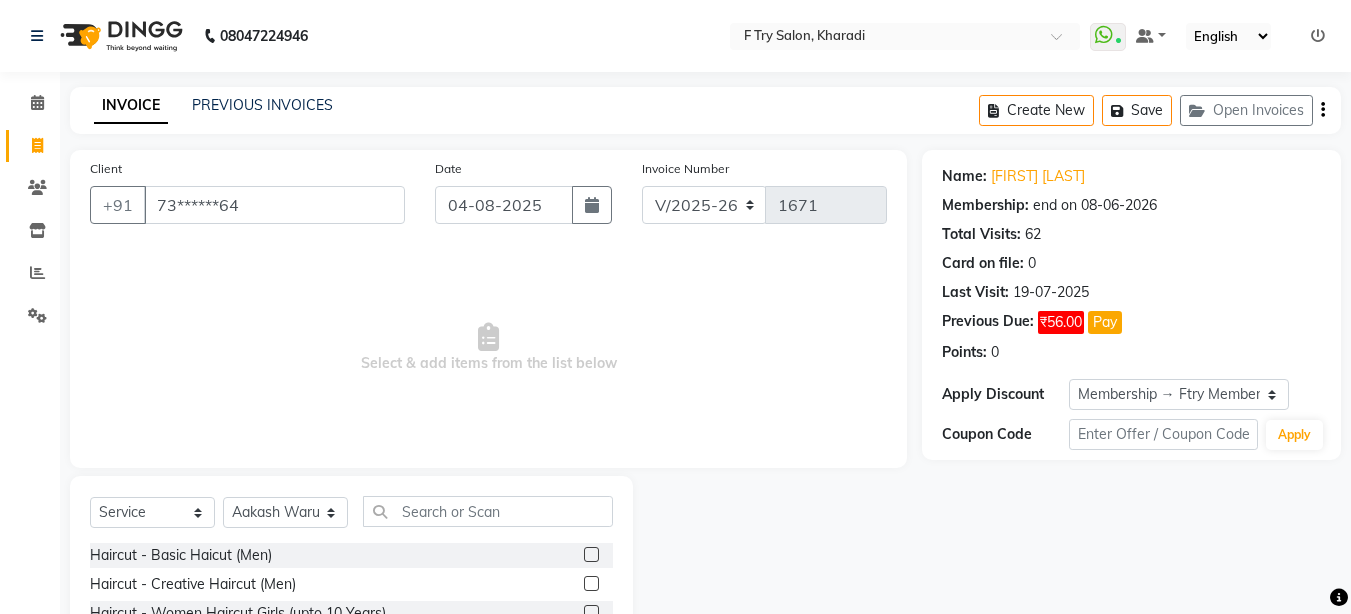click 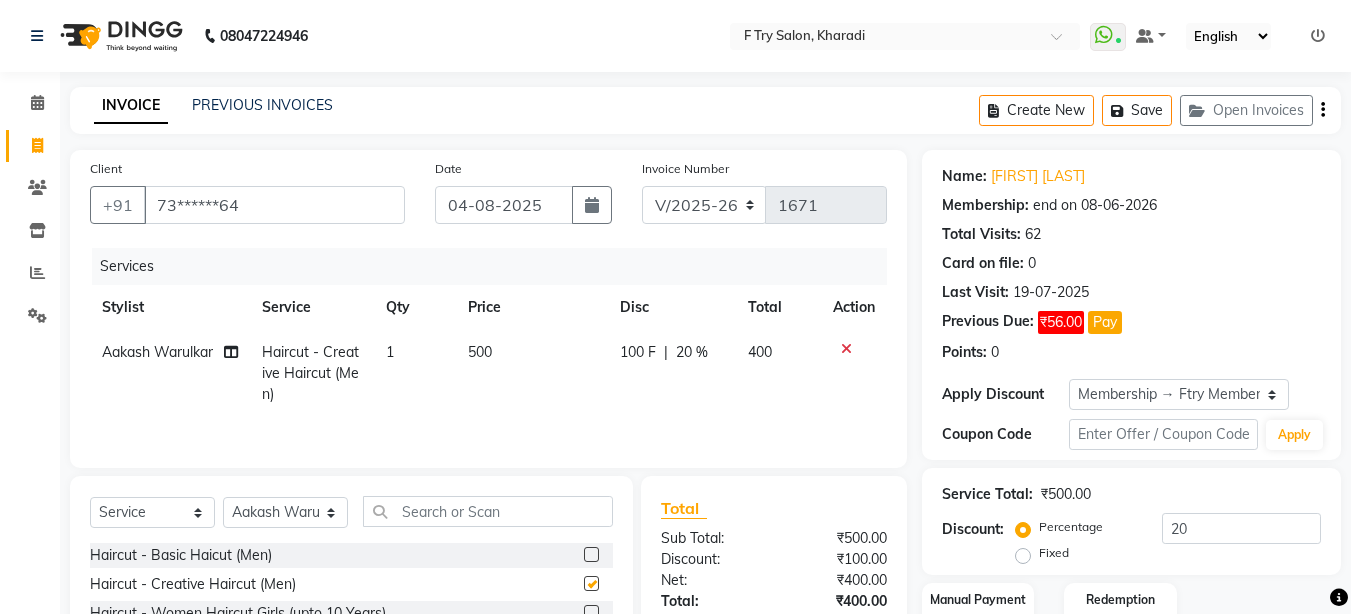 checkbox on "false" 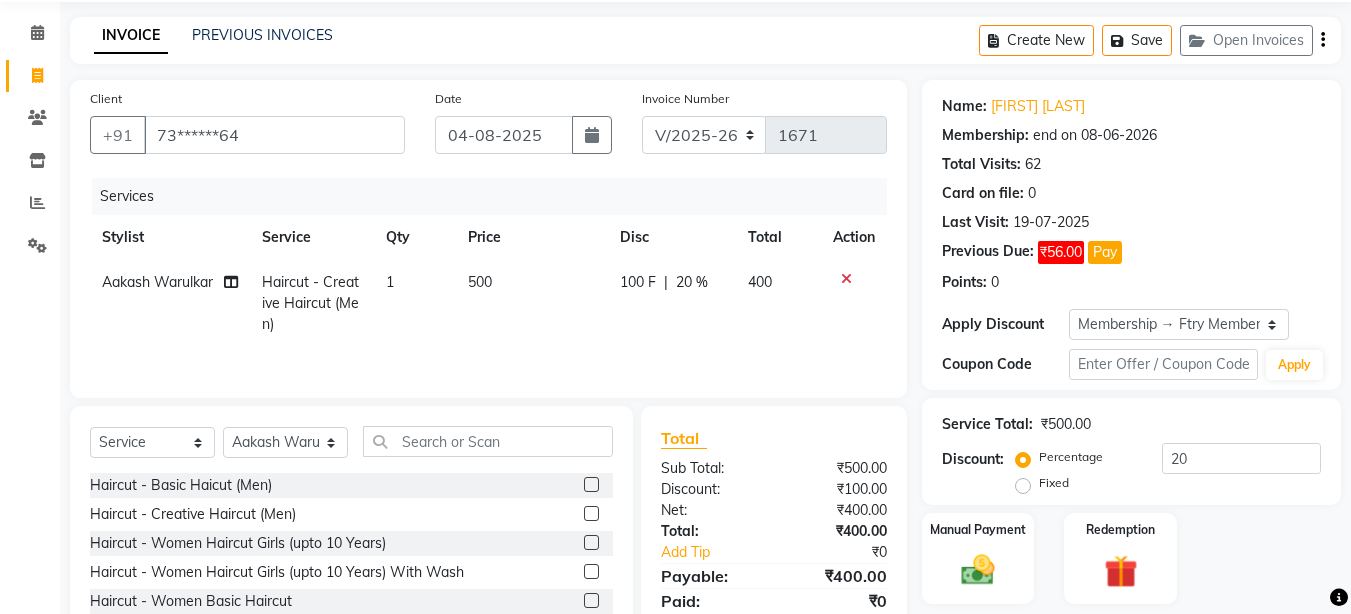 scroll, scrollTop: 120, scrollLeft: 0, axis: vertical 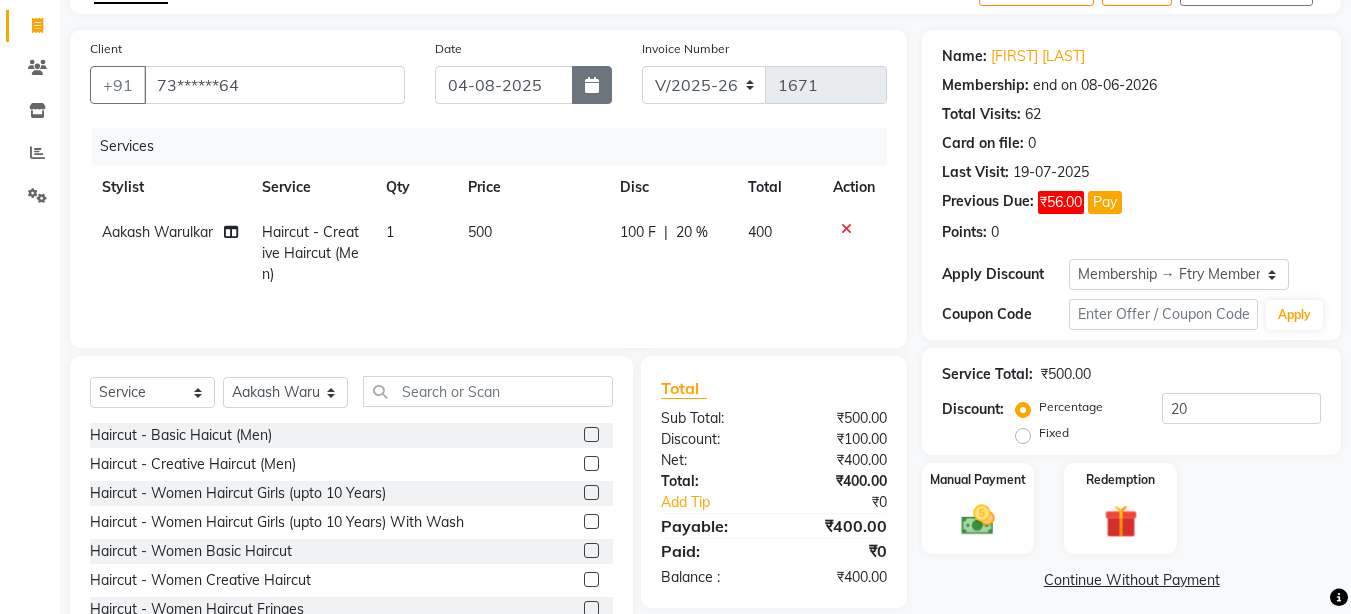 click 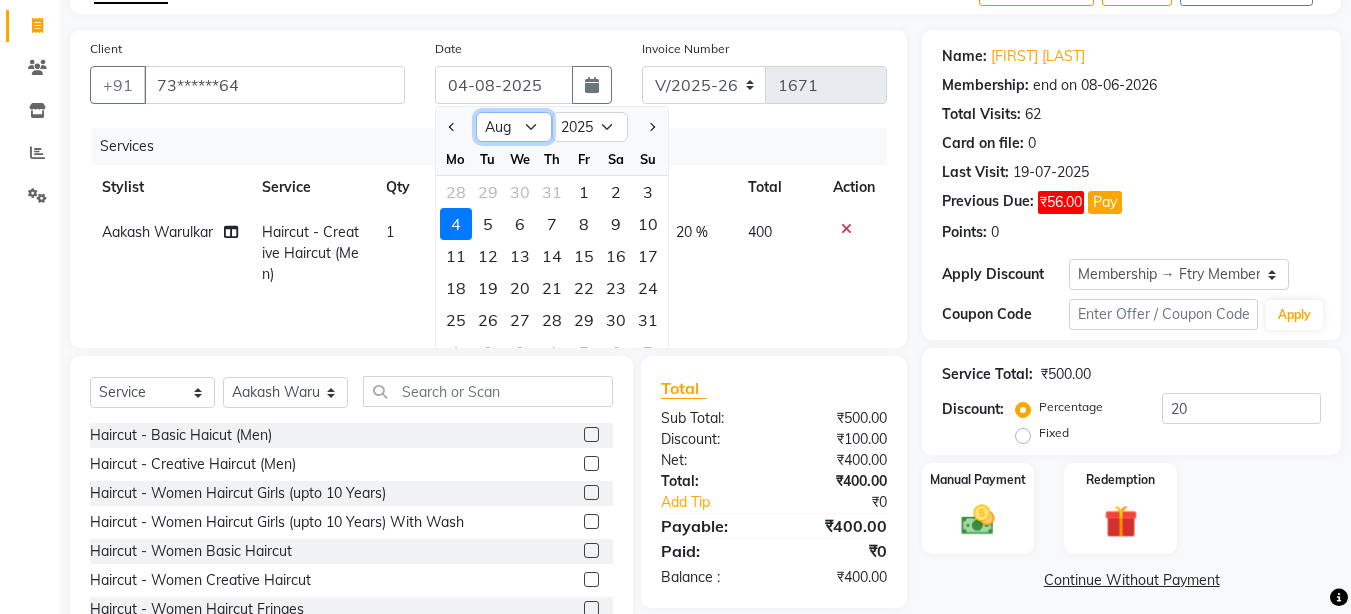 click on "Jan Feb Mar Apr May Jun Jul Aug Sep Oct Nov Dec" 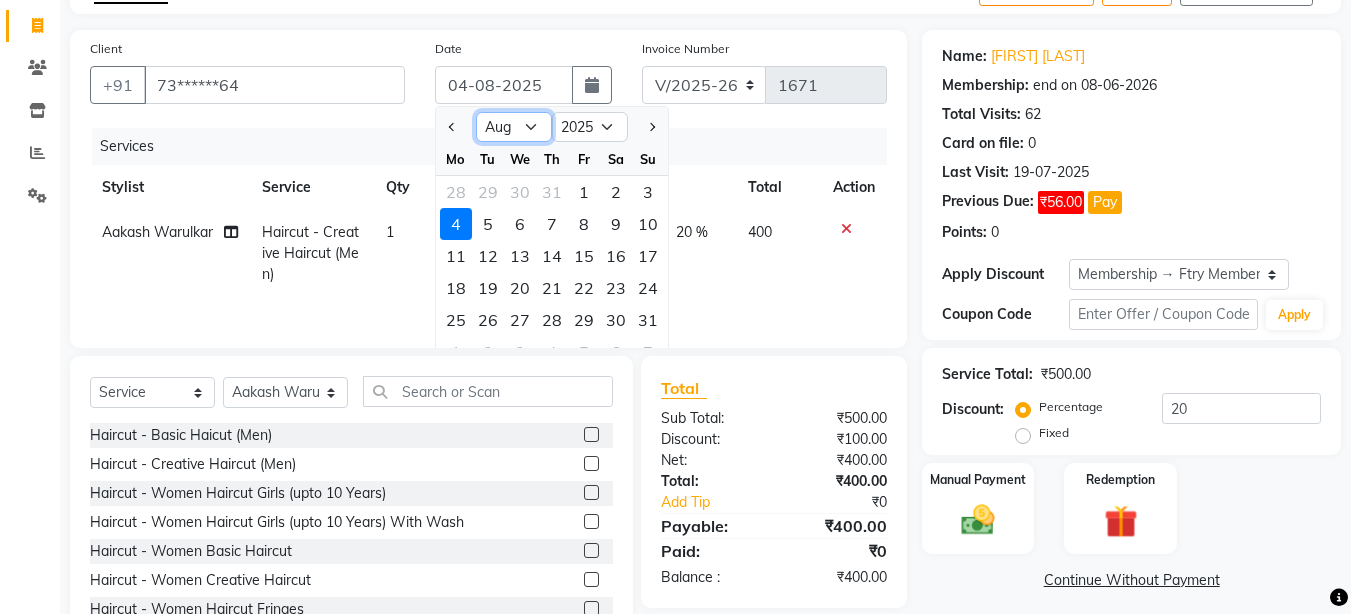select on "7" 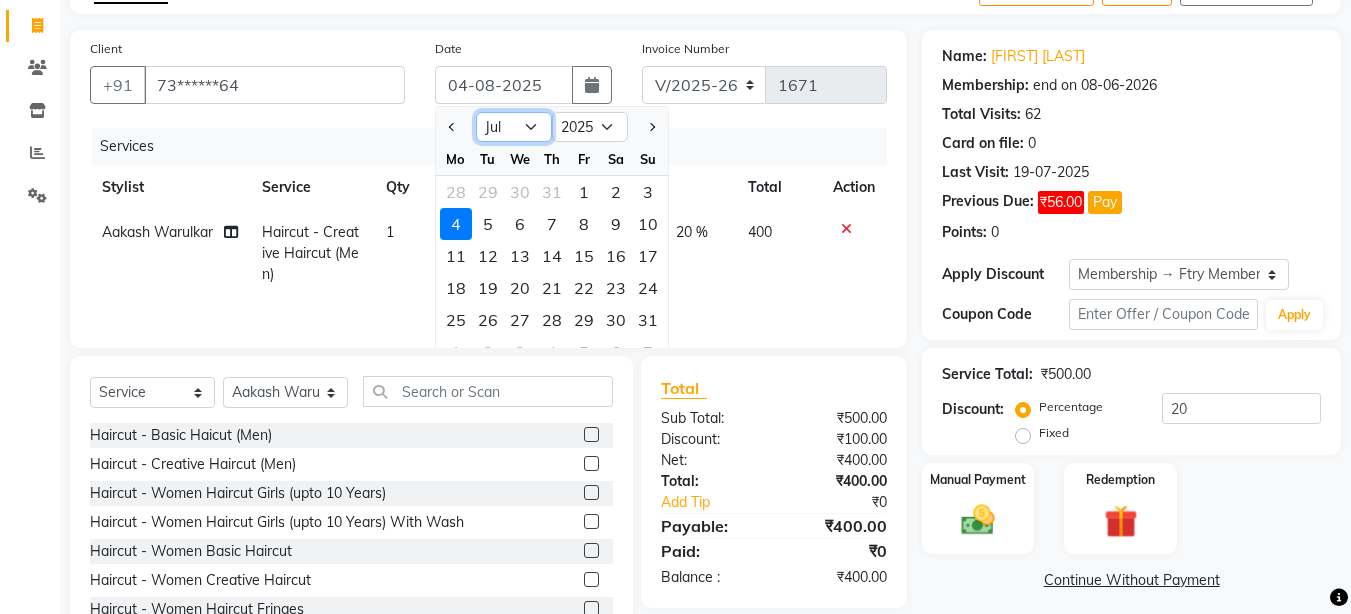 click on "Jan Feb Mar Apr May Jun Jul Aug Sep Oct Nov Dec" 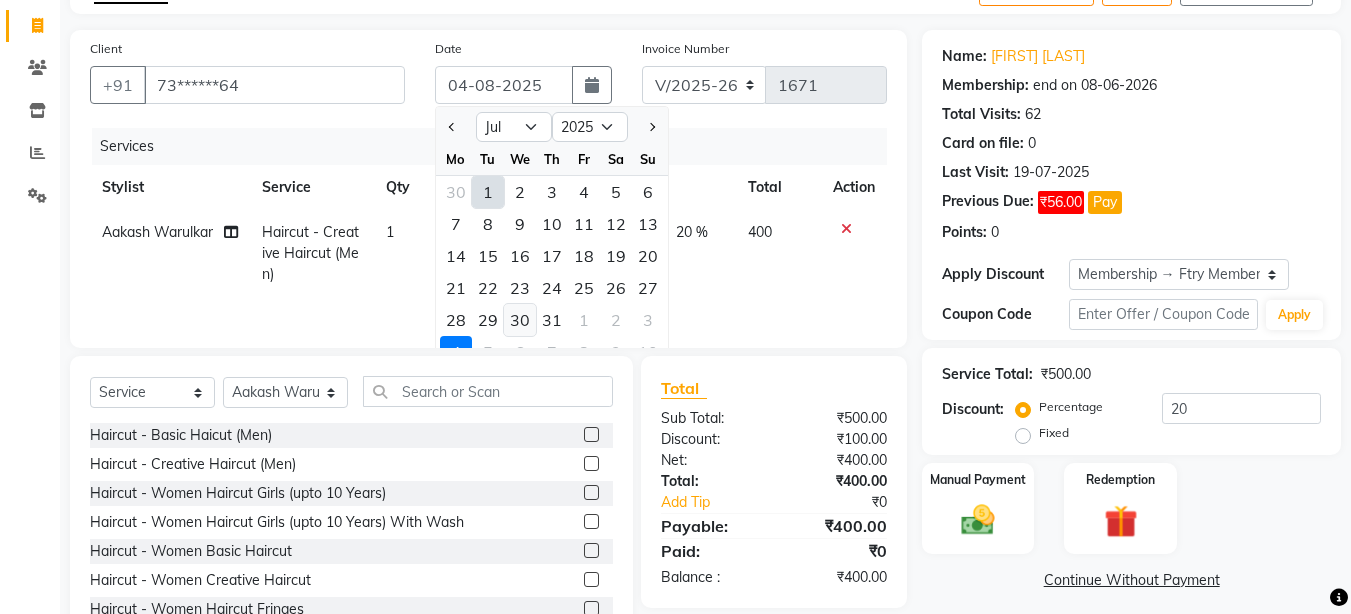 click on "30" 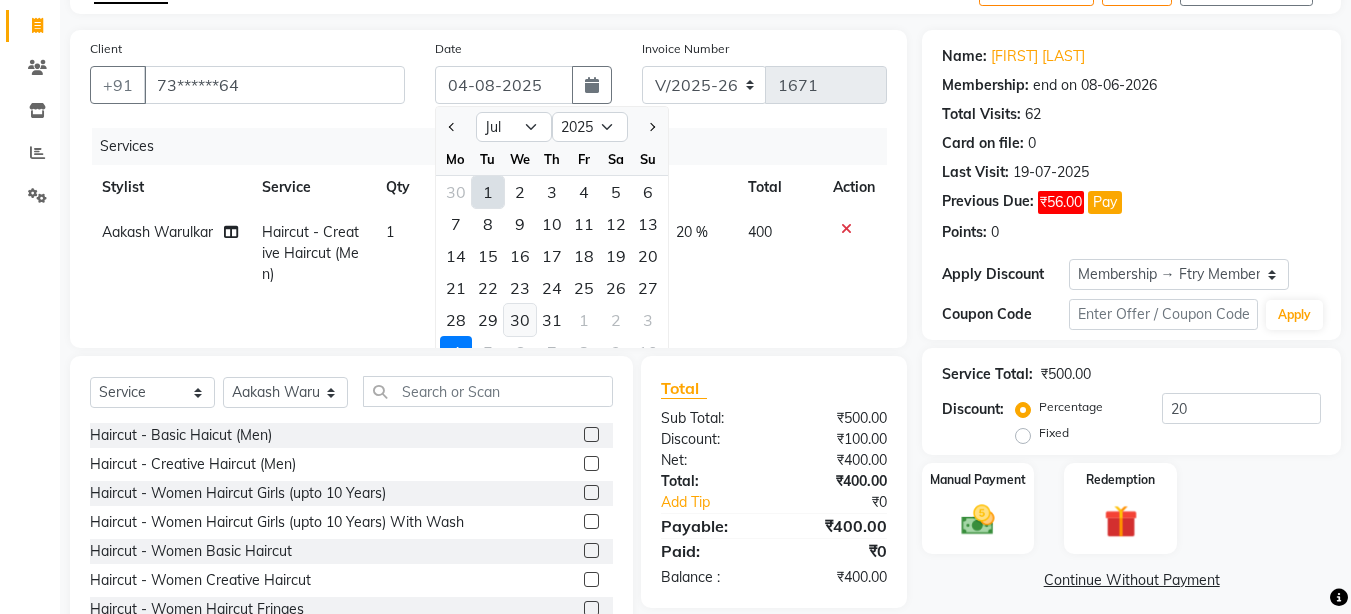 type on "30-07-2025" 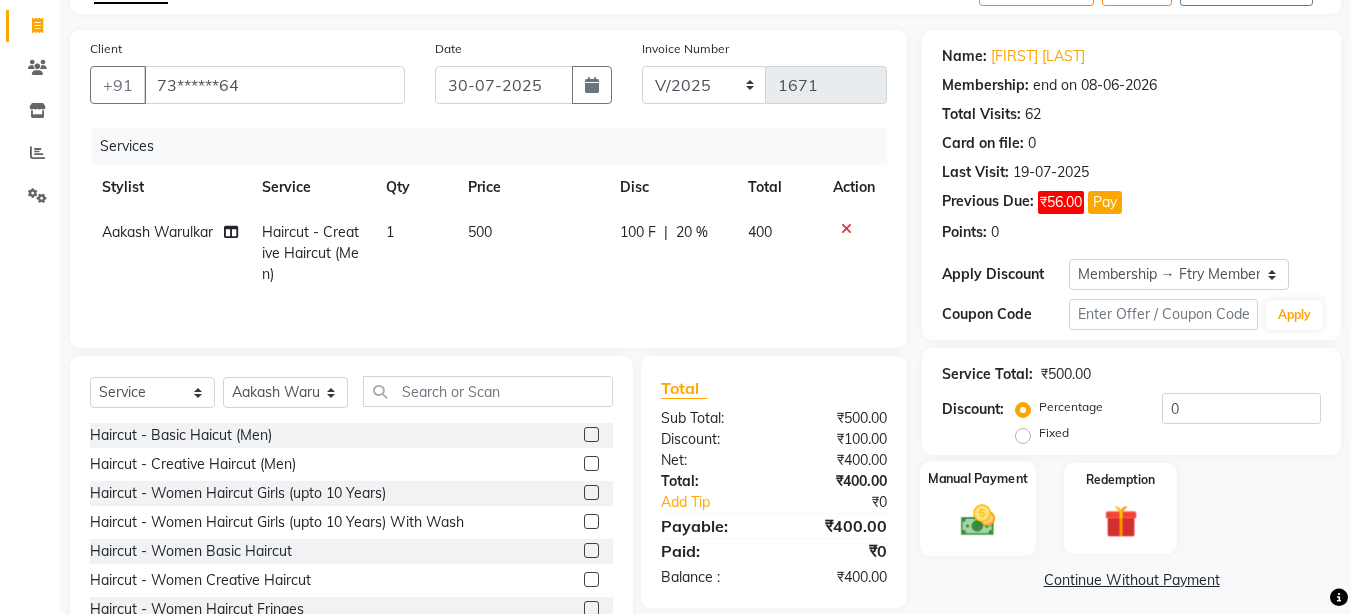 click on "Manual Payment" 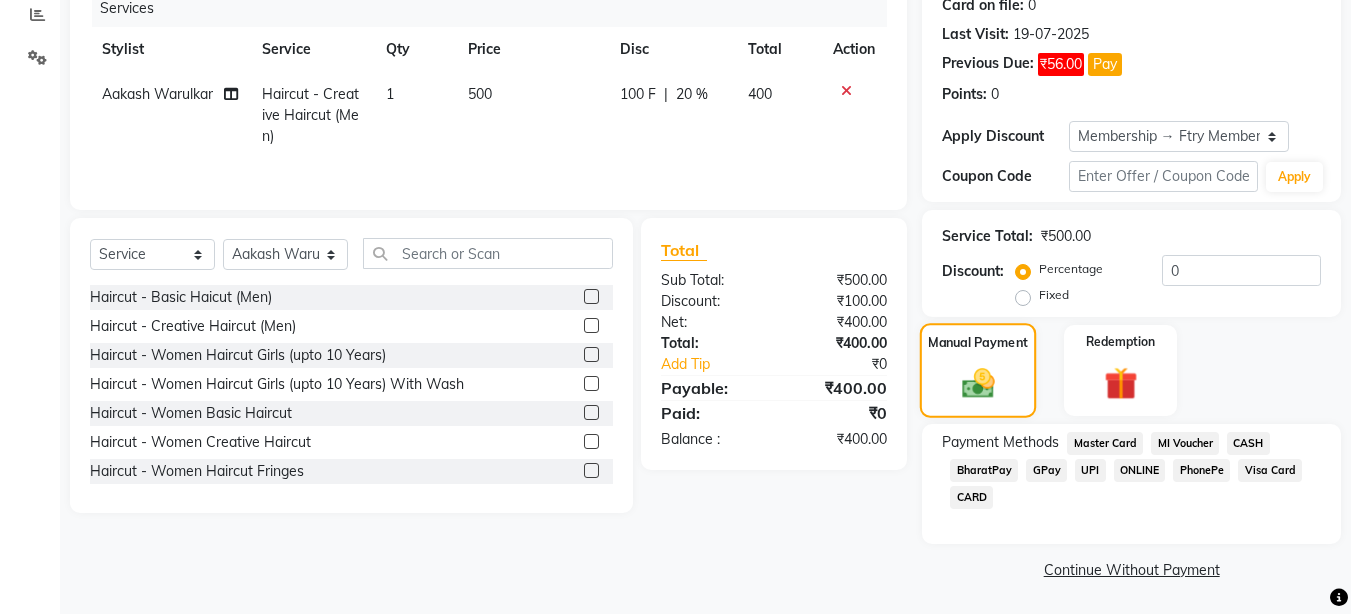 scroll, scrollTop: 259, scrollLeft: 0, axis: vertical 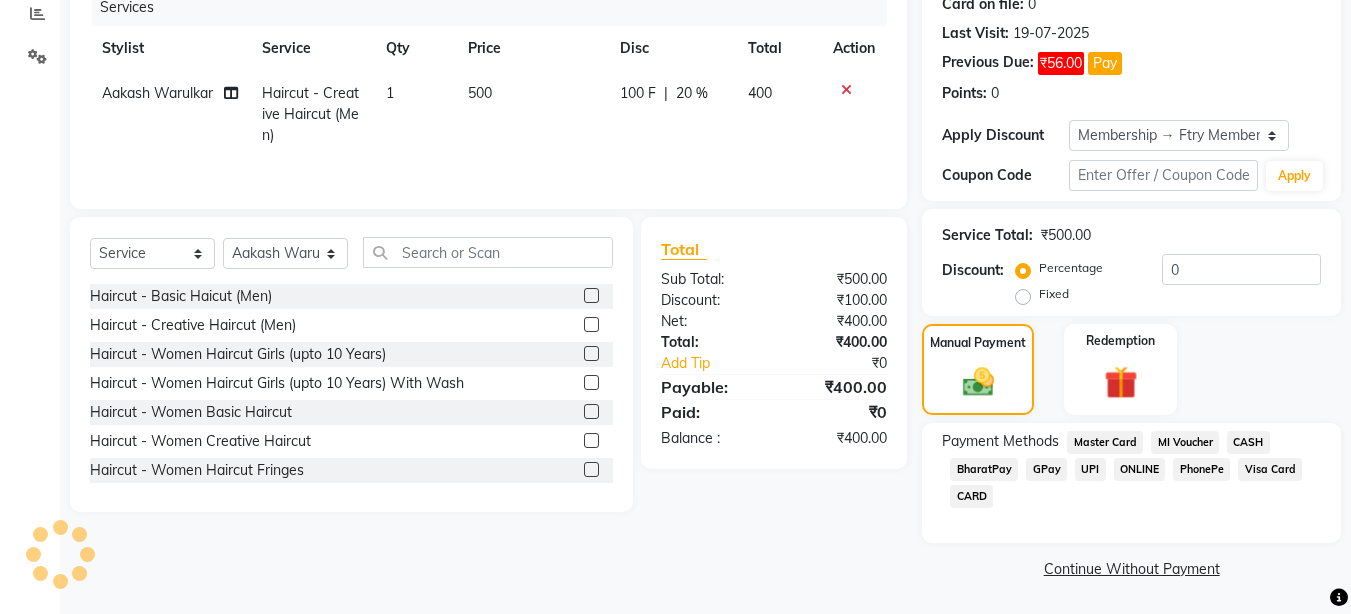 click on "UPI" 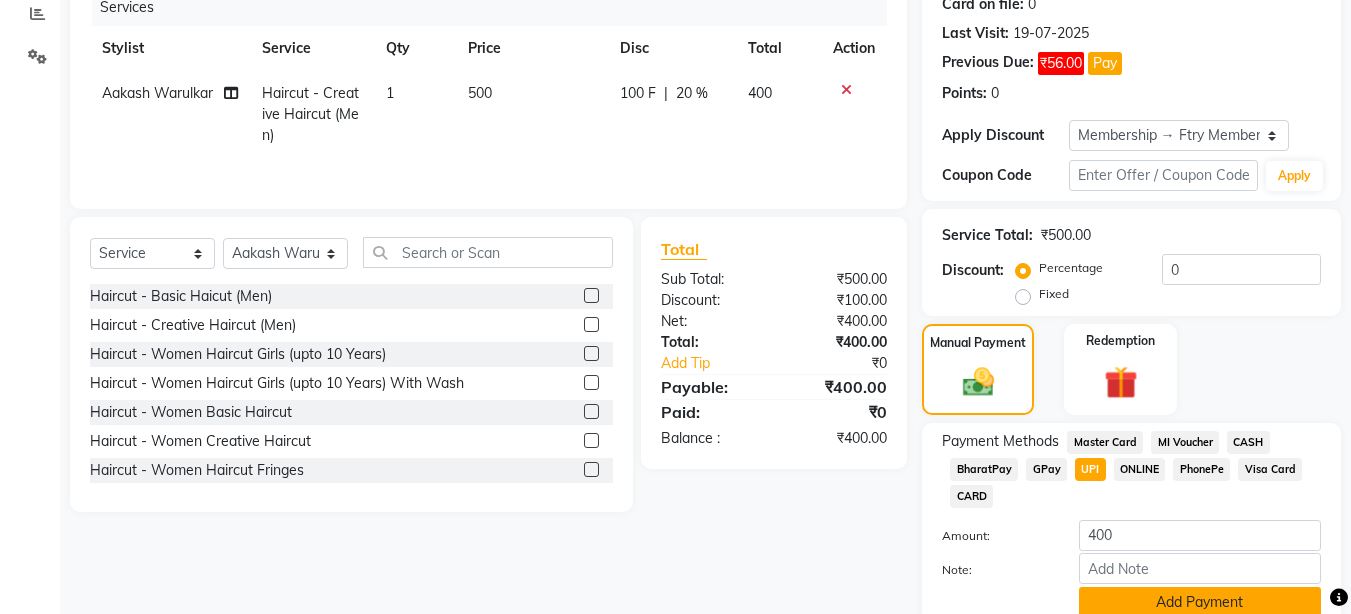 click on "Add Payment" 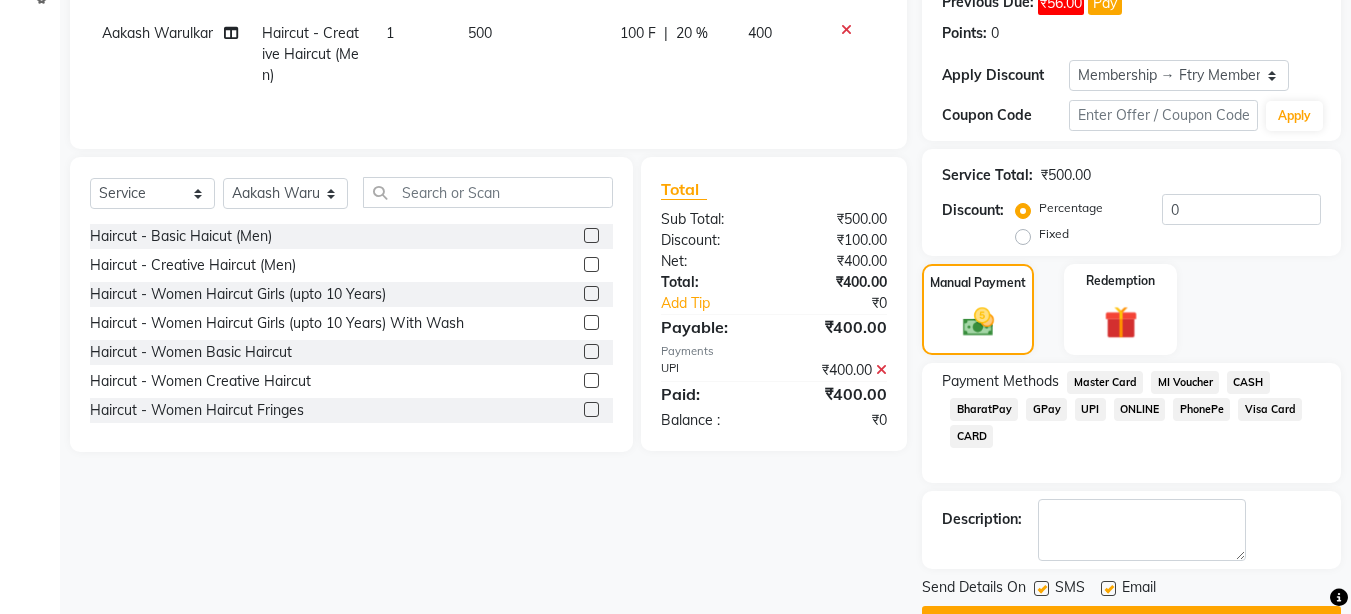 scroll, scrollTop: 372, scrollLeft: 0, axis: vertical 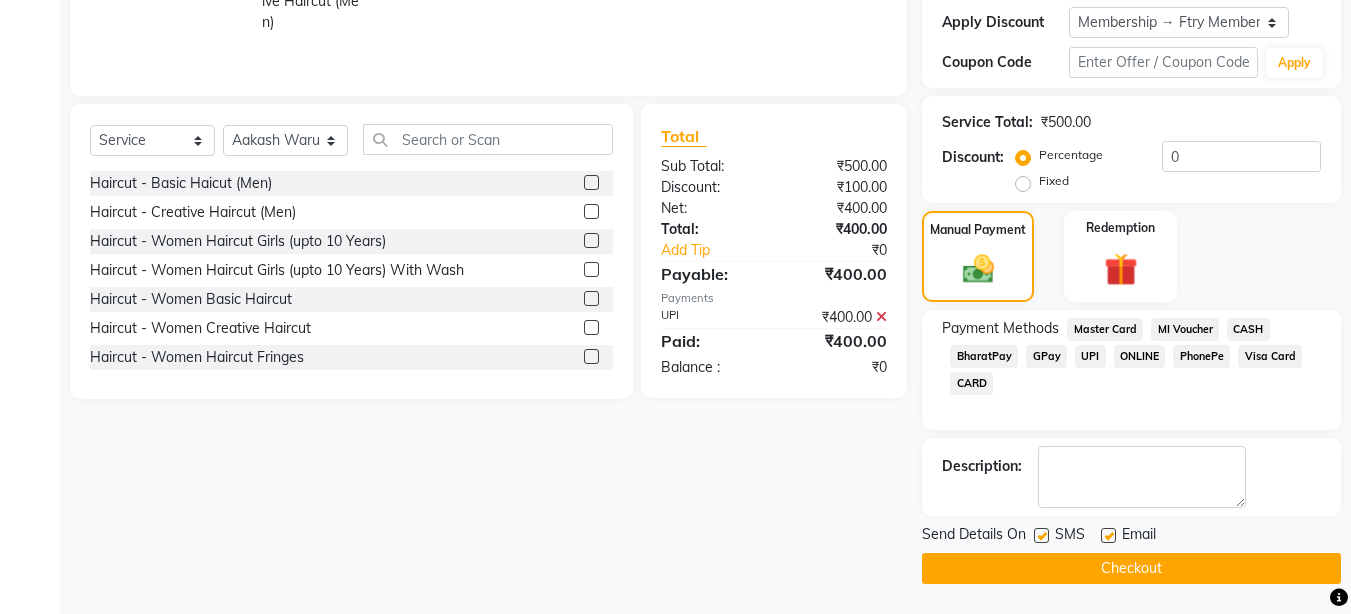 click on "UPI" 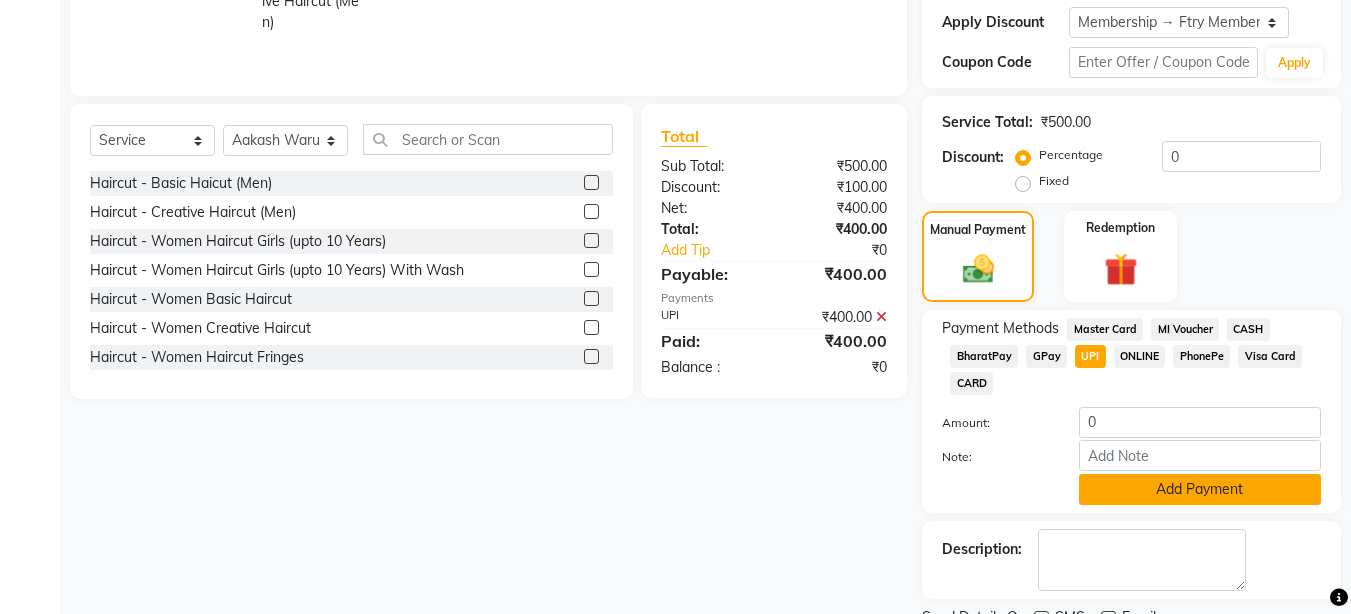 click on "Add Payment" 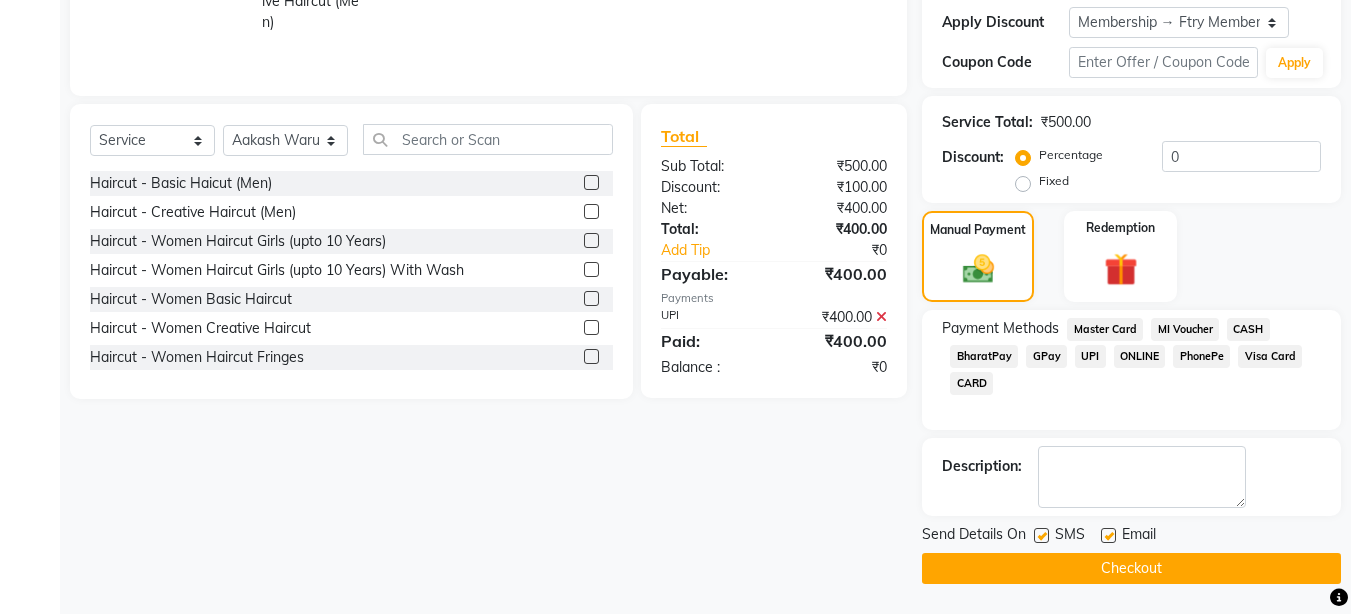 click on "Checkout" 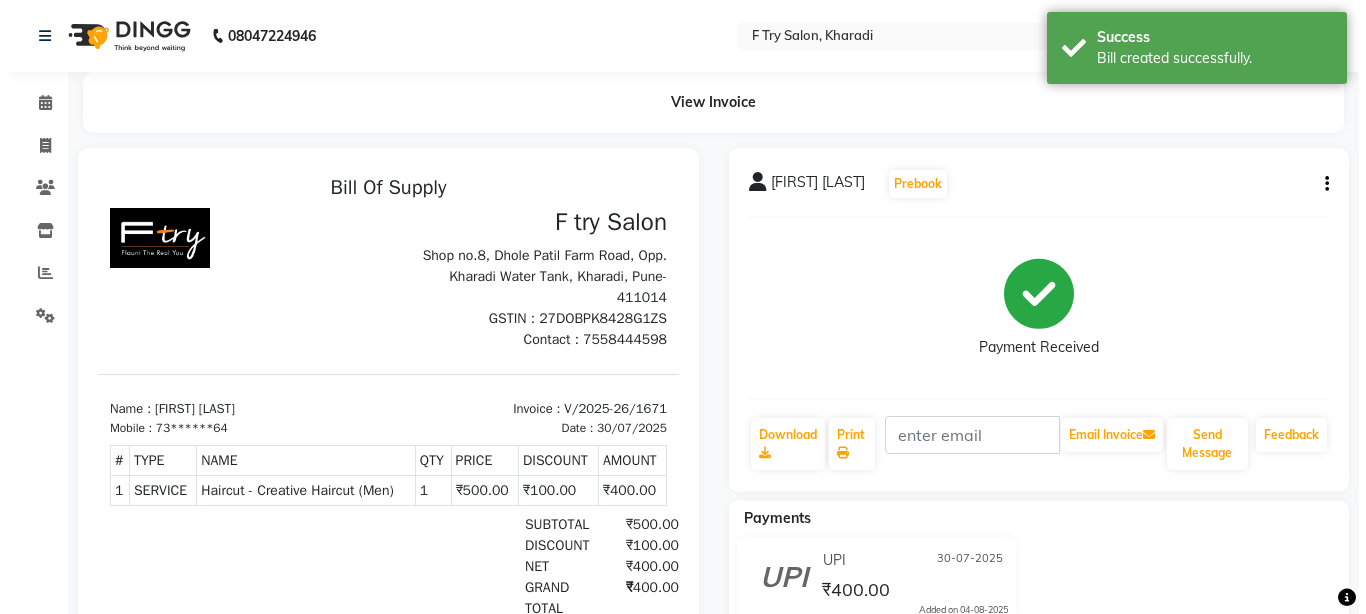 scroll, scrollTop: 0, scrollLeft: 0, axis: both 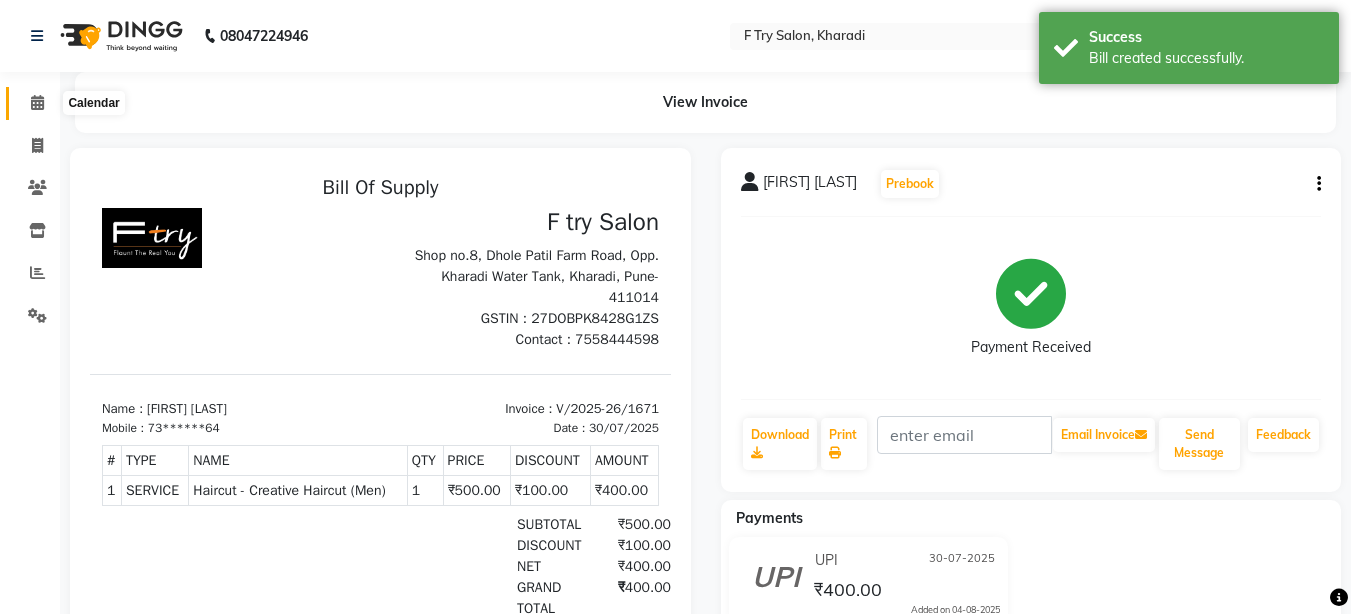click 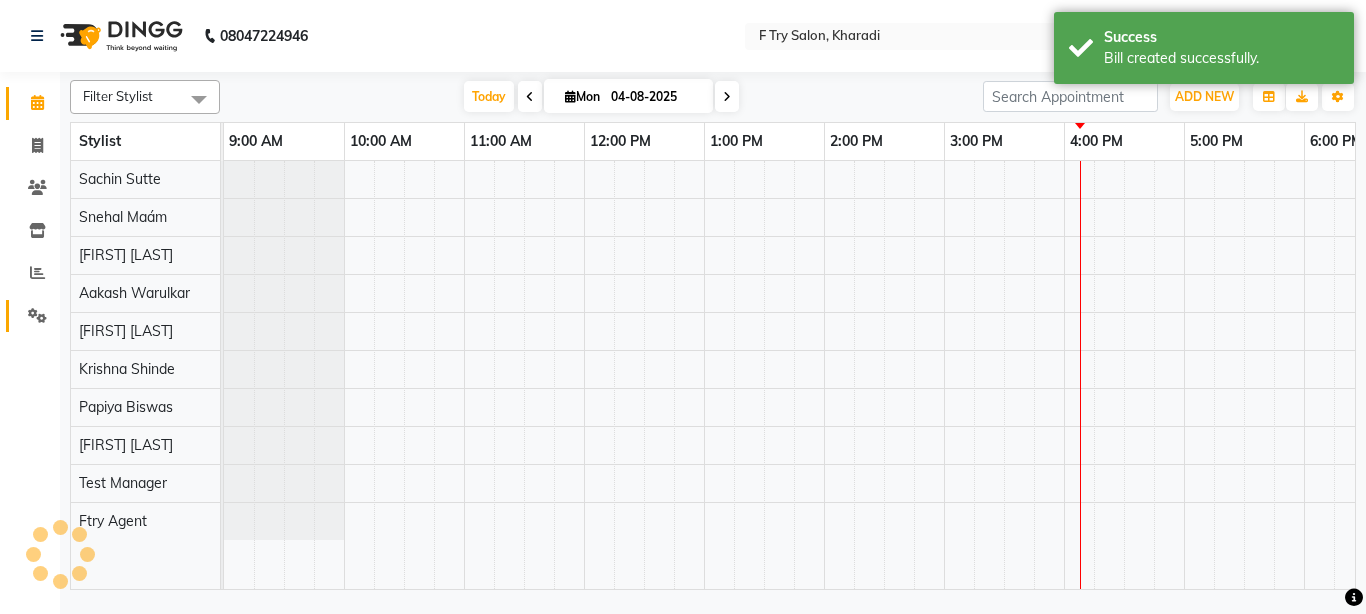 scroll, scrollTop: 0, scrollLeft: 0, axis: both 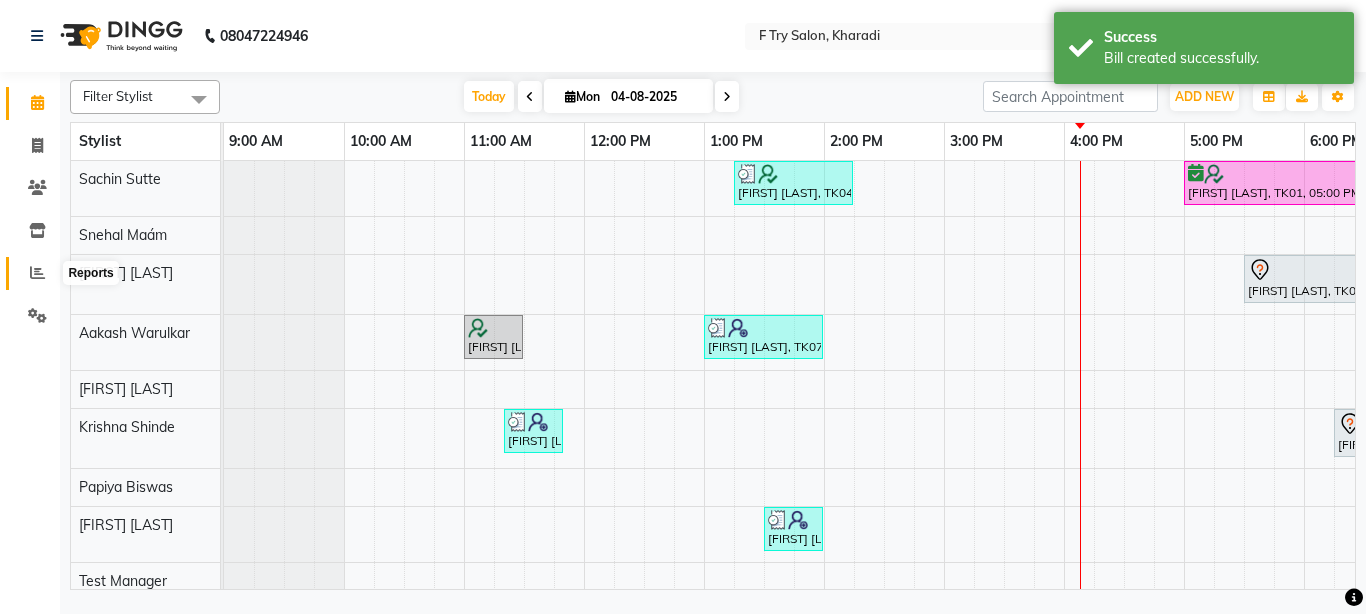 click 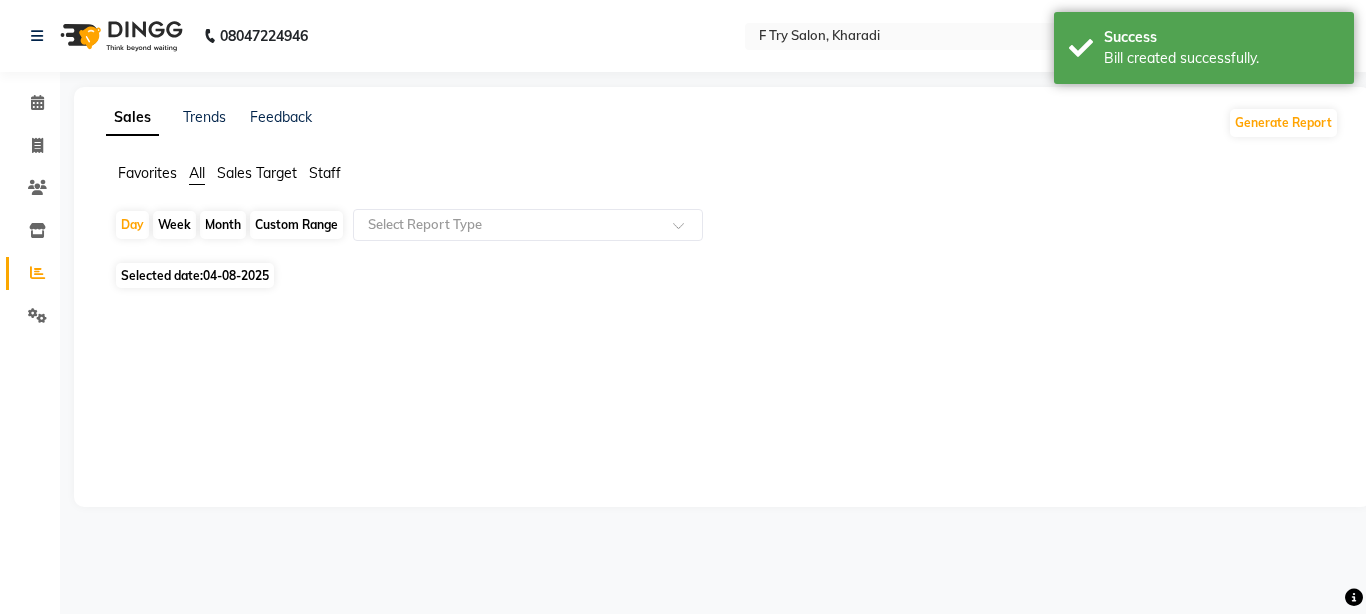 click on "Staff" 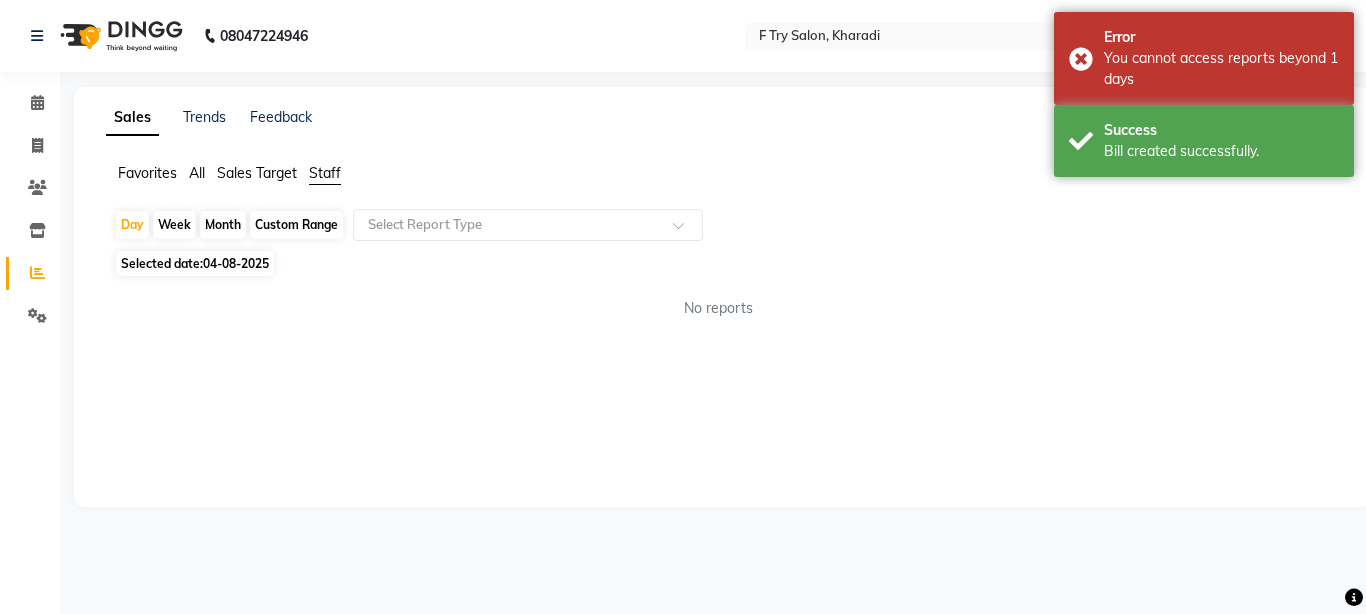 click on "Month" 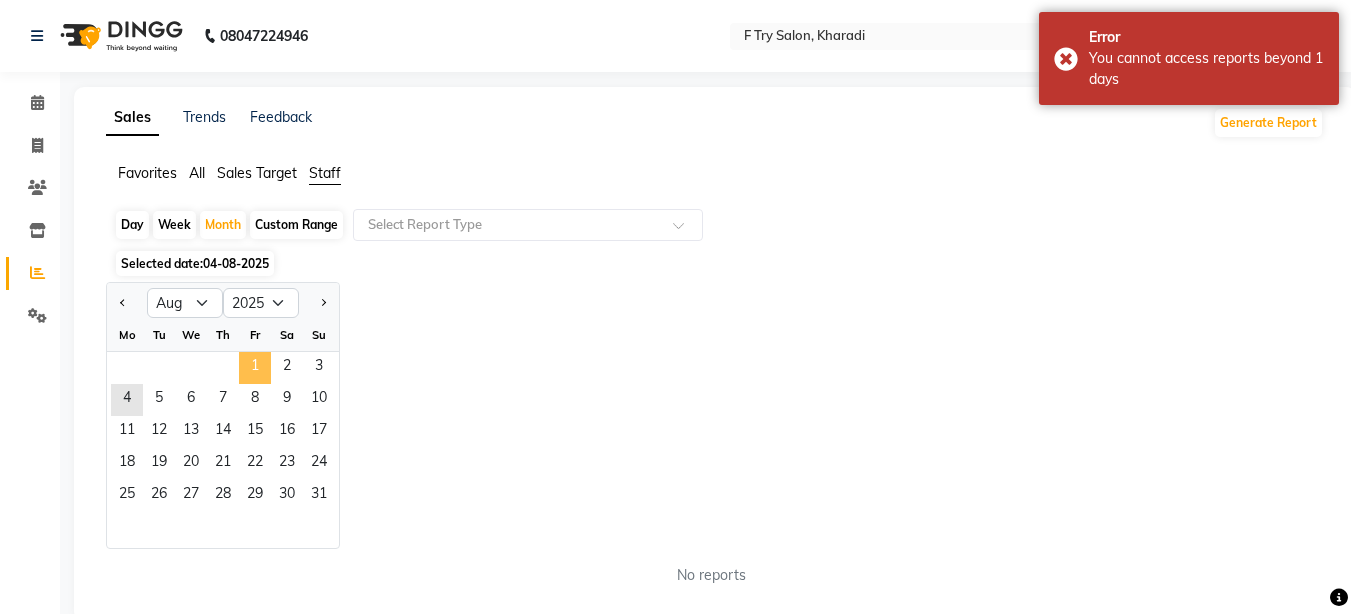 click on "1" 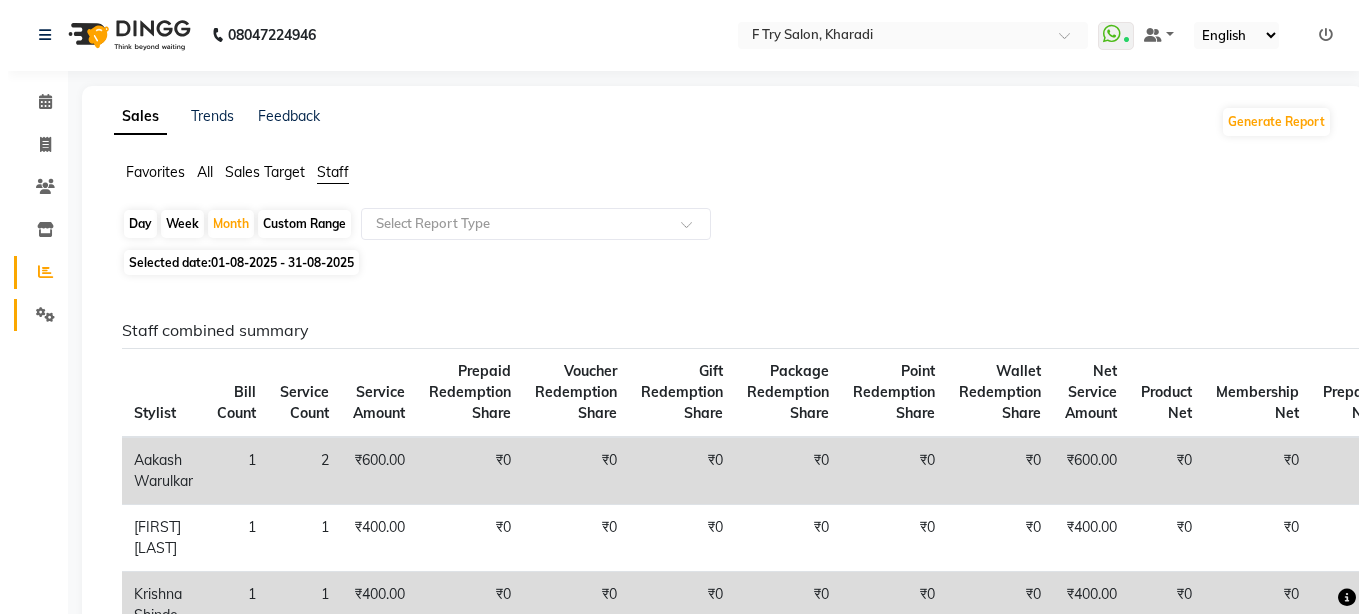 scroll, scrollTop: 0, scrollLeft: 0, axis: both 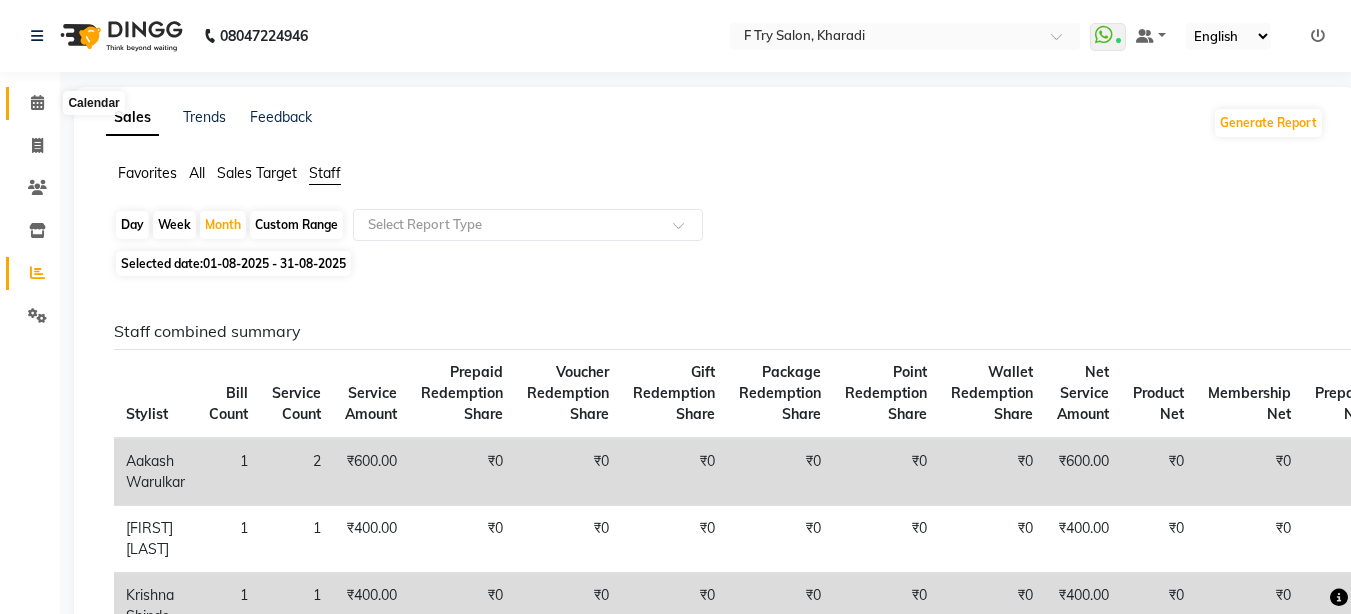click 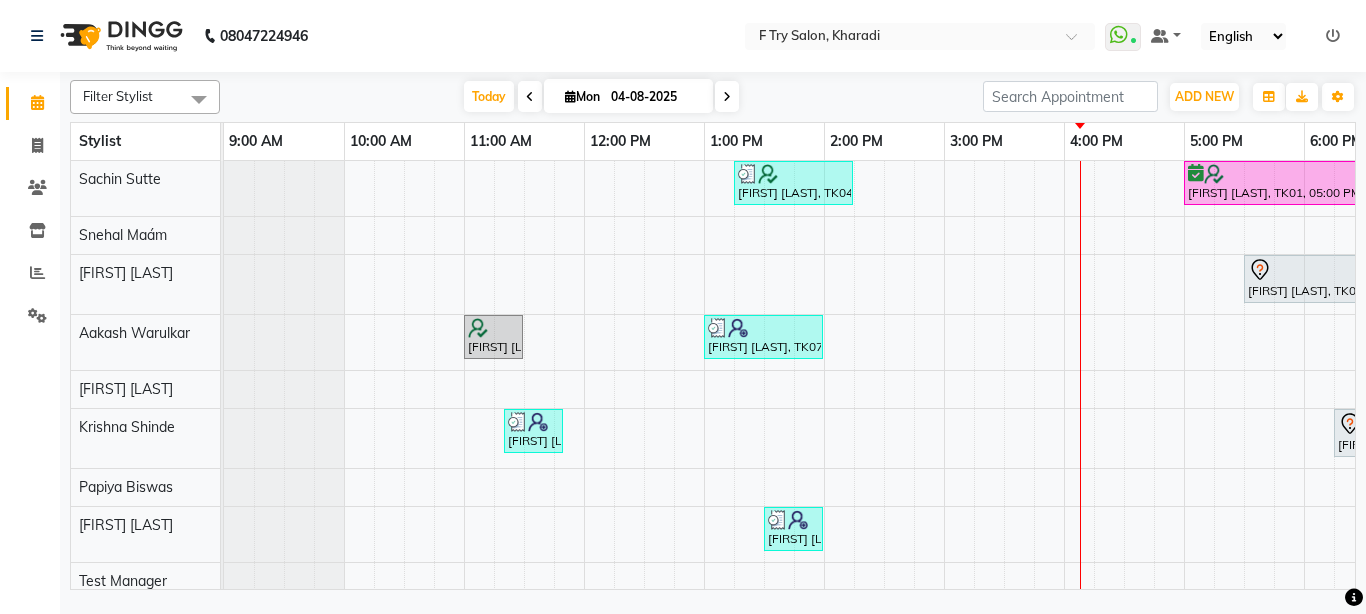 scroll, scrollTop: 0, scrollLeft: 22, axis: horizontal 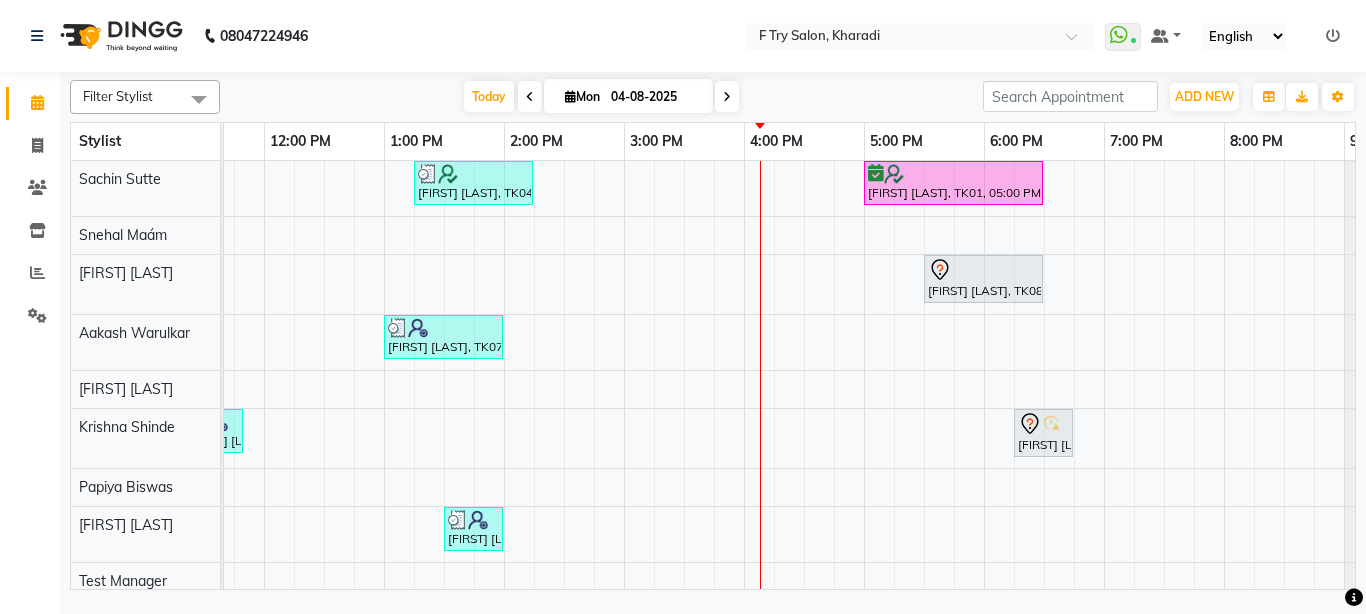 click on "[FIRST] [LAST], TK04, 01:15 PM-02:15 PM, Pedicure - Women Pedicure Basic Cafe H&F     [FIRST] [LAST], TK01, 05:00 PM-06:30 PM, Pedicure - Women Pedicure Luxury Bombini     [FIRST] [LAST], TK08, 05:30 PM-06:30 PM, Haircut - Women Creative Haircut     [FIRST] [LAST], TK02, 11:00 AM-11:30 AM, Haircut - Basic Haicut (Men)     [FIRST] [LAST], TK07, 01:00 PM-02:00 PM, Haircut - Creative Haircut (Men),Beard Crafting - Shape Crafting (Men)     [FIRST] [LAST], TK03, 11:20 AM-11:50 AM, Haircut - Creative Haircut (Men)             [FIRST] [LAST], TK05, 06:15 PM-06:45 PM, Haircut - Creative Haircut (Men)     [FIRST] [LAST], TK06, 01:30 PM-02:00 PM, Haircut - Creative Haircut (Men)" at bounding box center [684, 399] 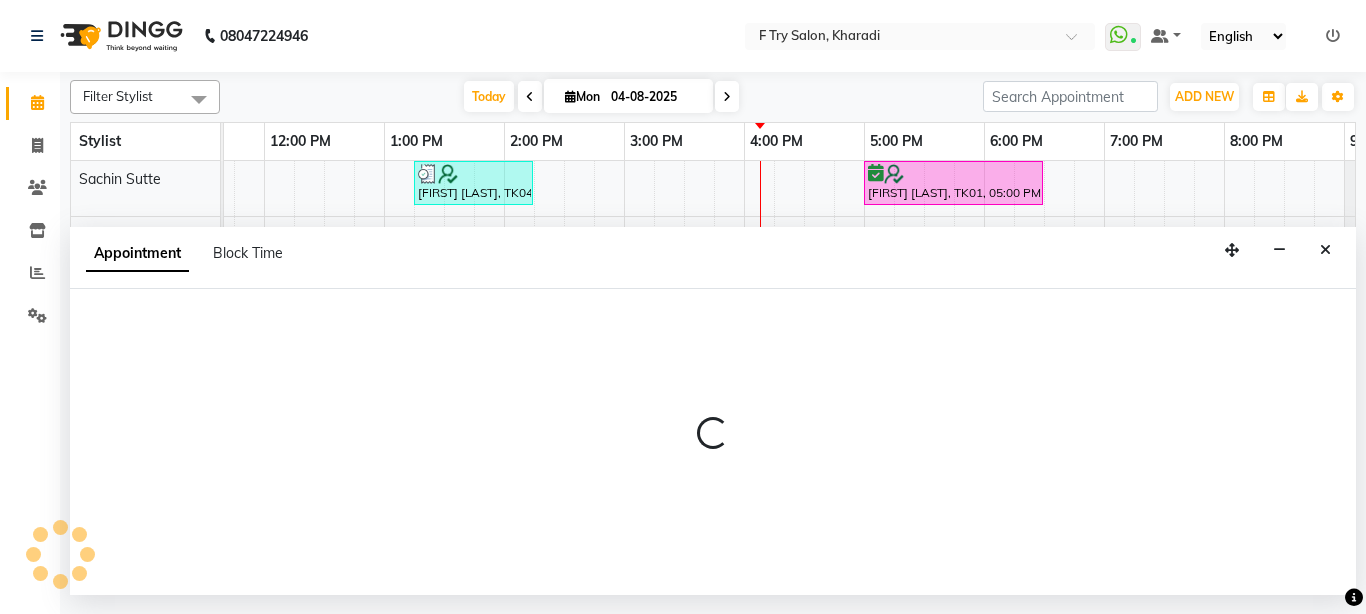 select on "83650" 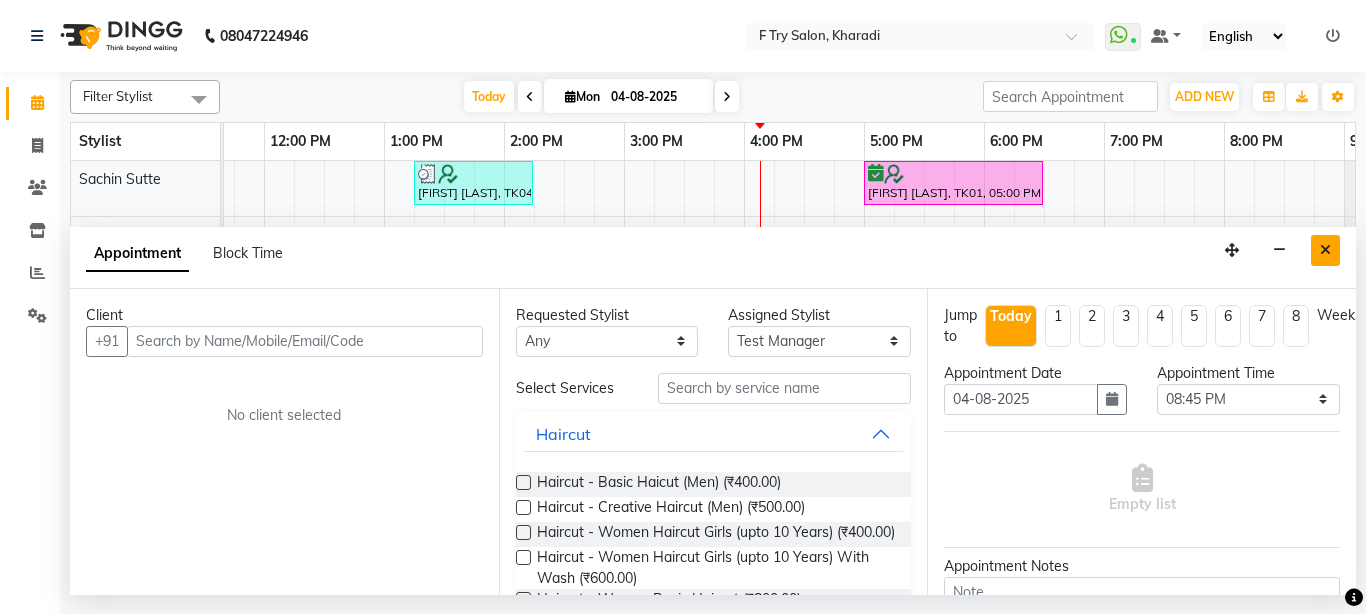 click at bounding box center [1325, 250] 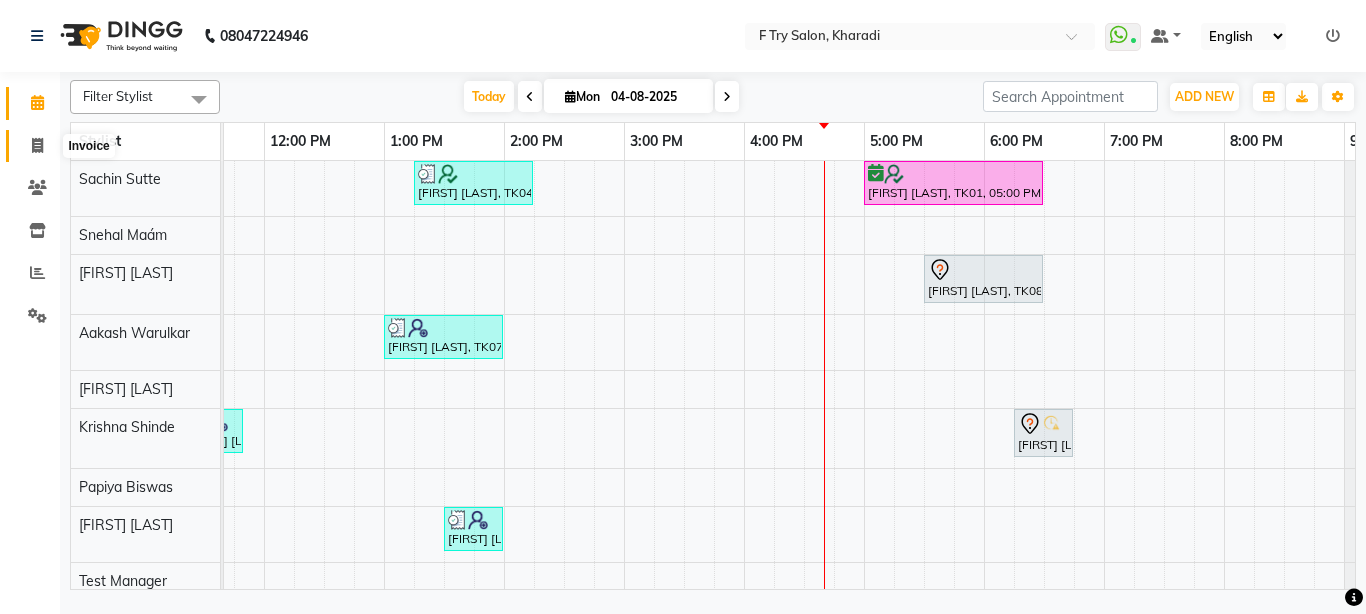 click 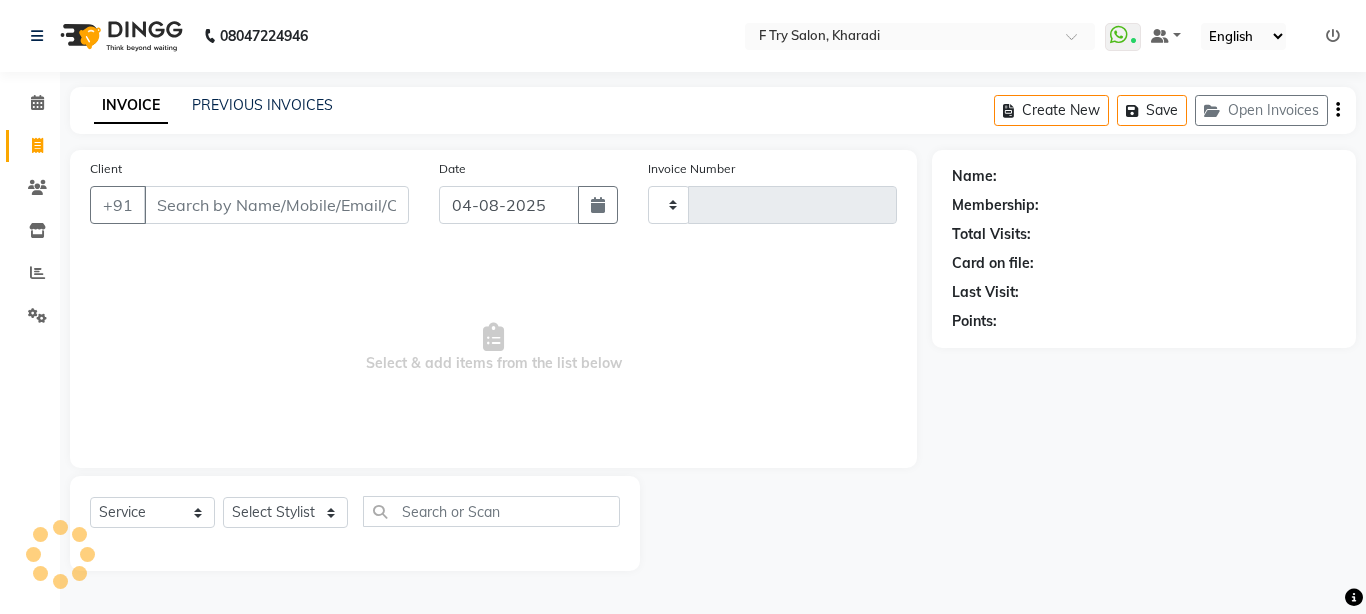 drag, startPoint x: 332, startPoint y: 202, endPoint x: 373, endPoint y: 192, distance: 42.201897 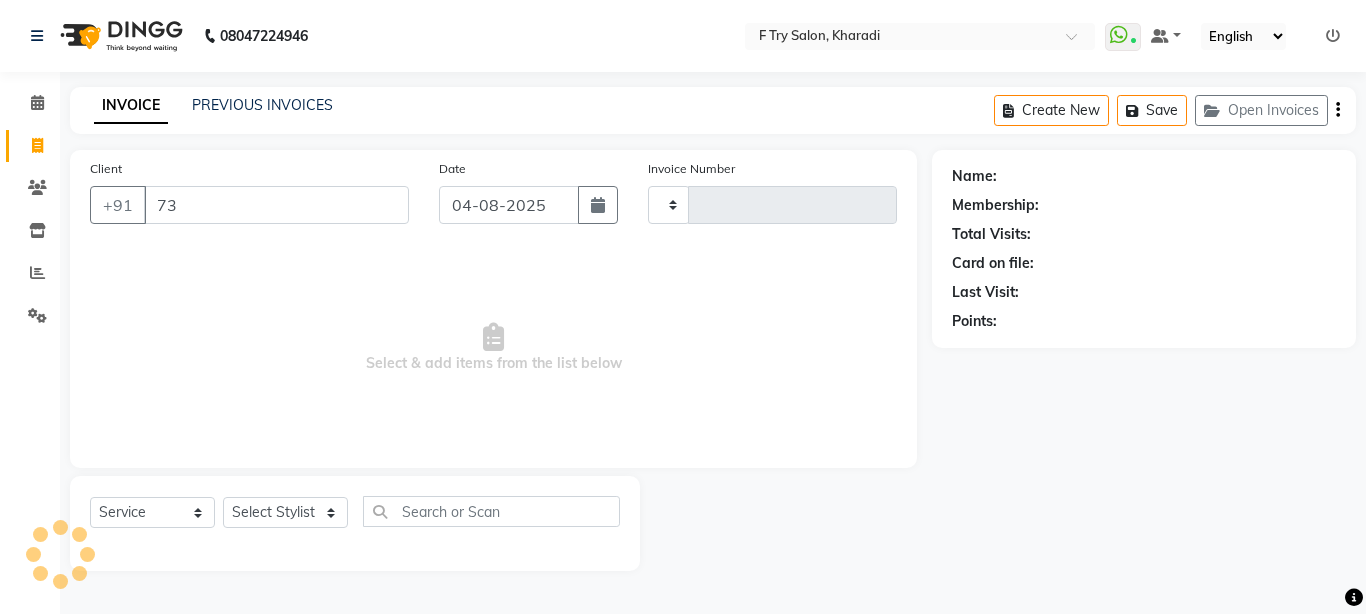 type on "738" 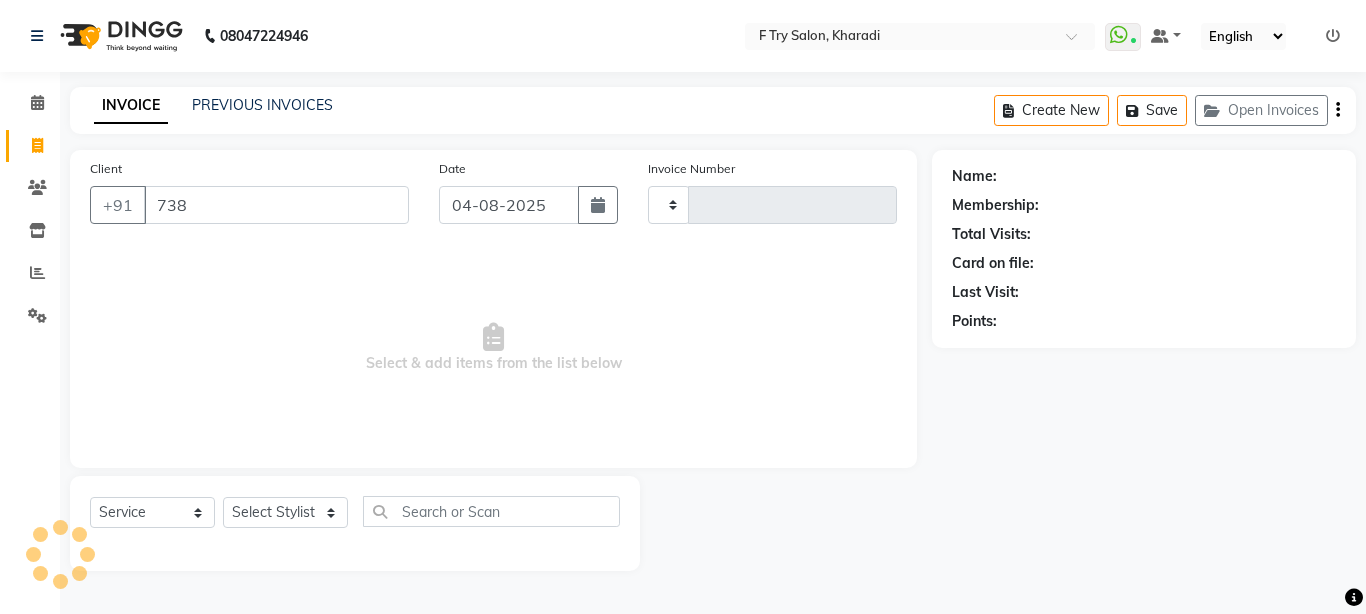 type on "1672" 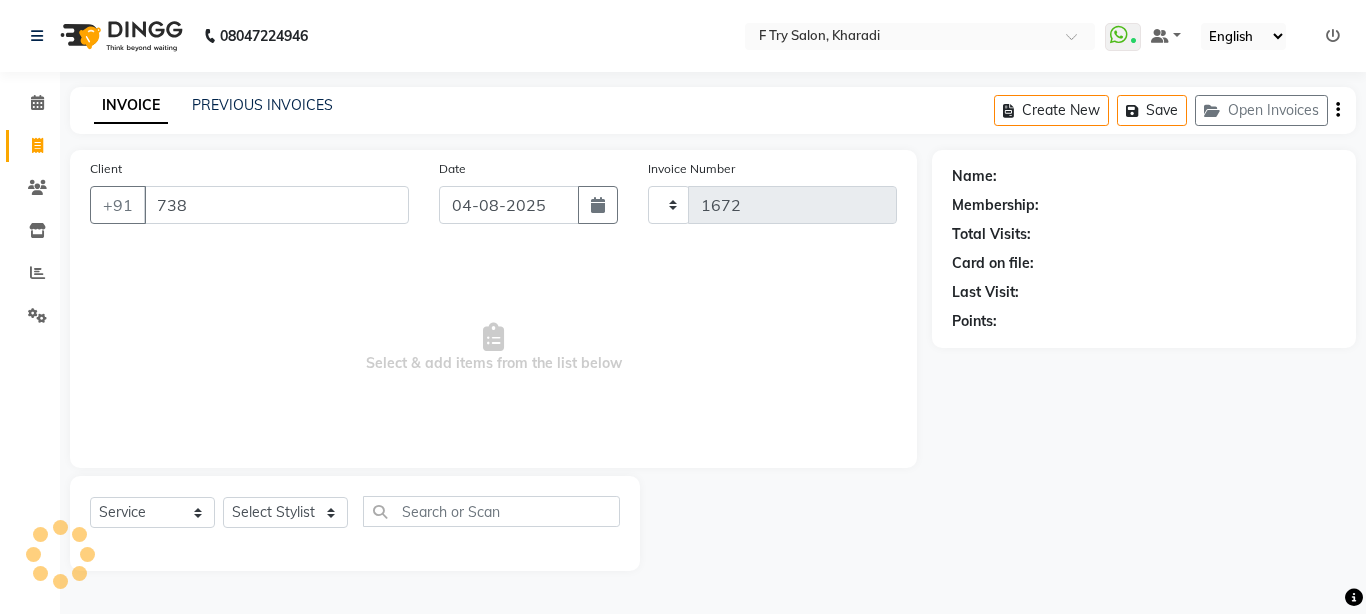 select on "793" 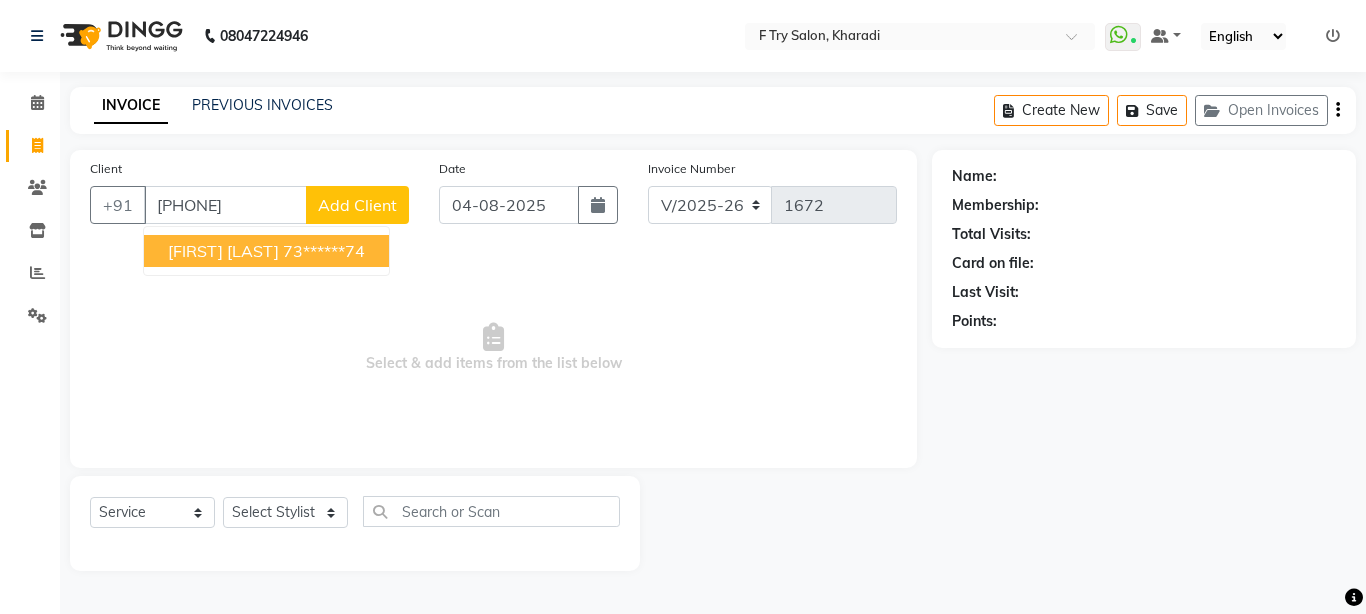 click on "73******74" at bounding box center (324, 251) 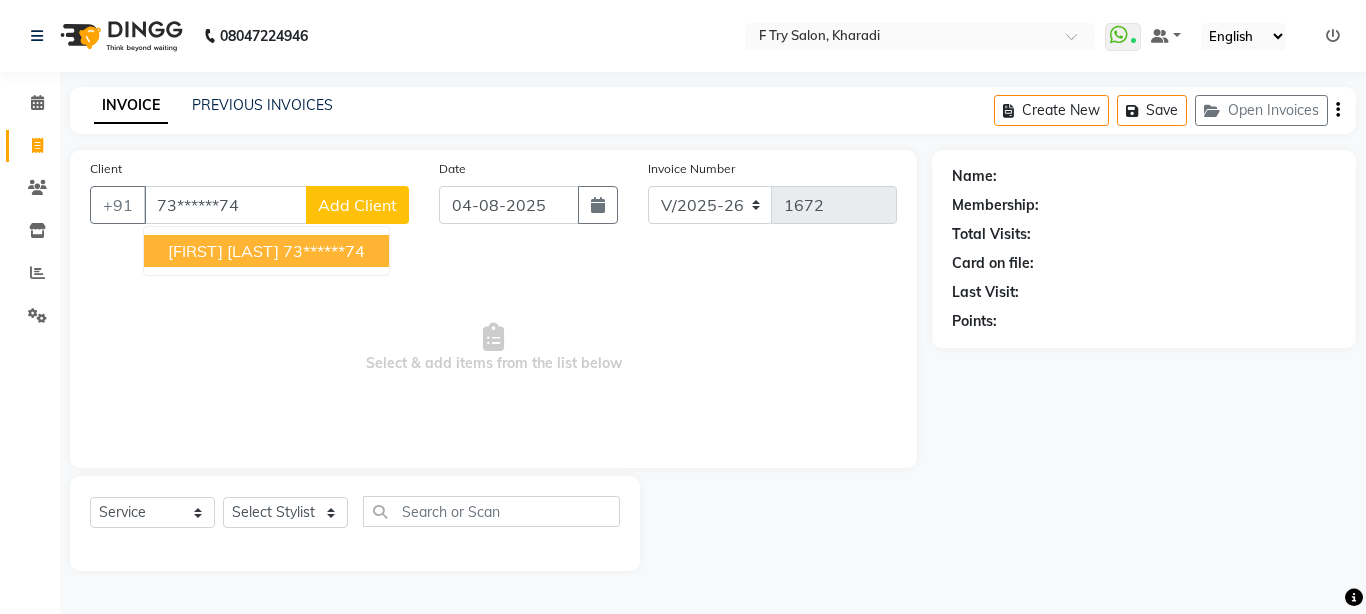 type on "73******74" 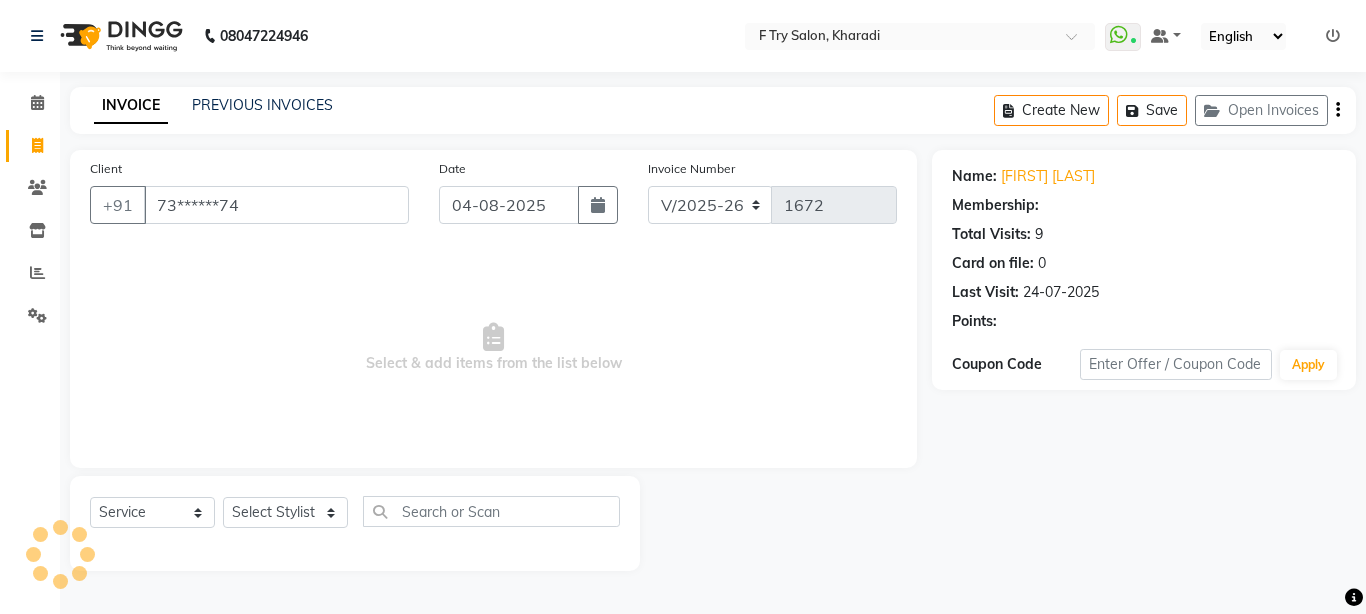 select on "1: Object" 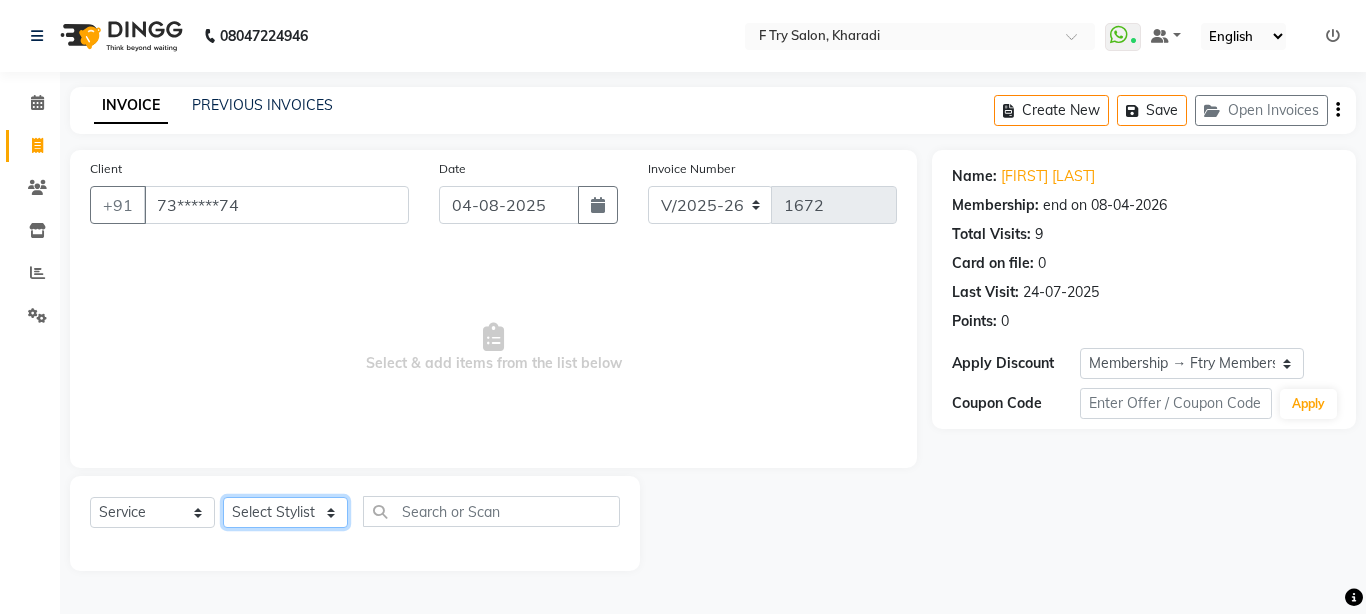 select on "51809" 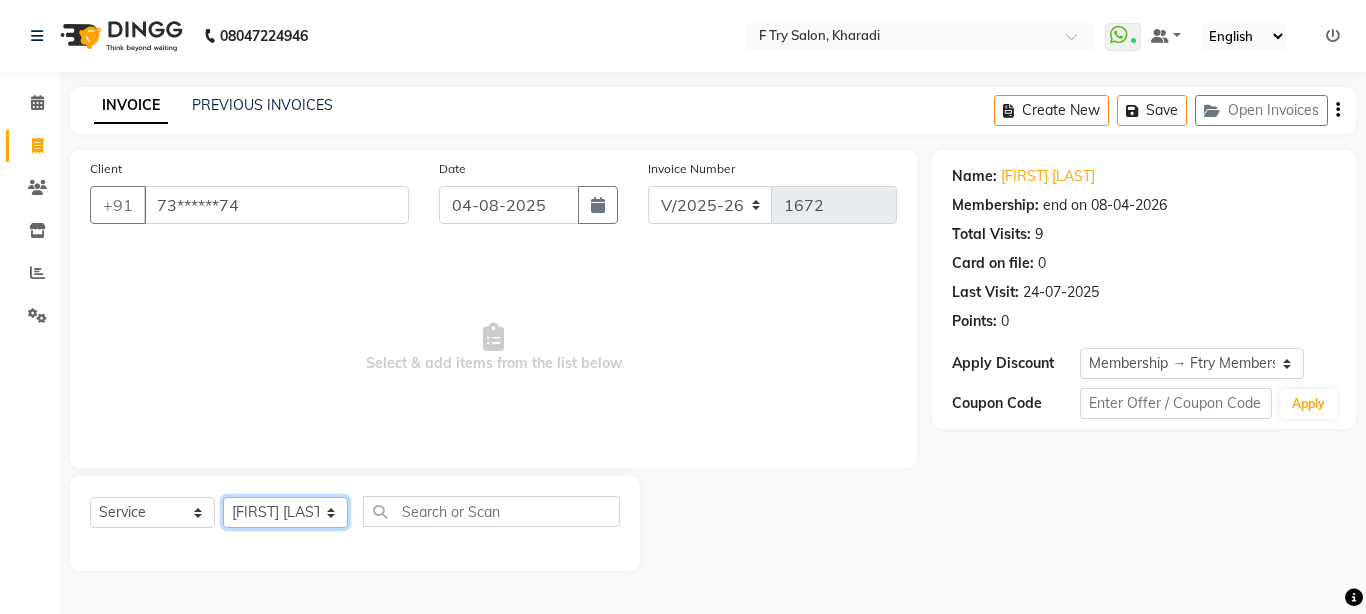 click on "Select Stylist Aakash Warulkar  Aditya Fulbhati Anshul Bisen Ftry Agent Ftry Manager Gunesh Warulkar Krishna Shinde Papiya Biswas Sachin Sutte Snehal Maám Support Test Manager Tulsi Thapa" 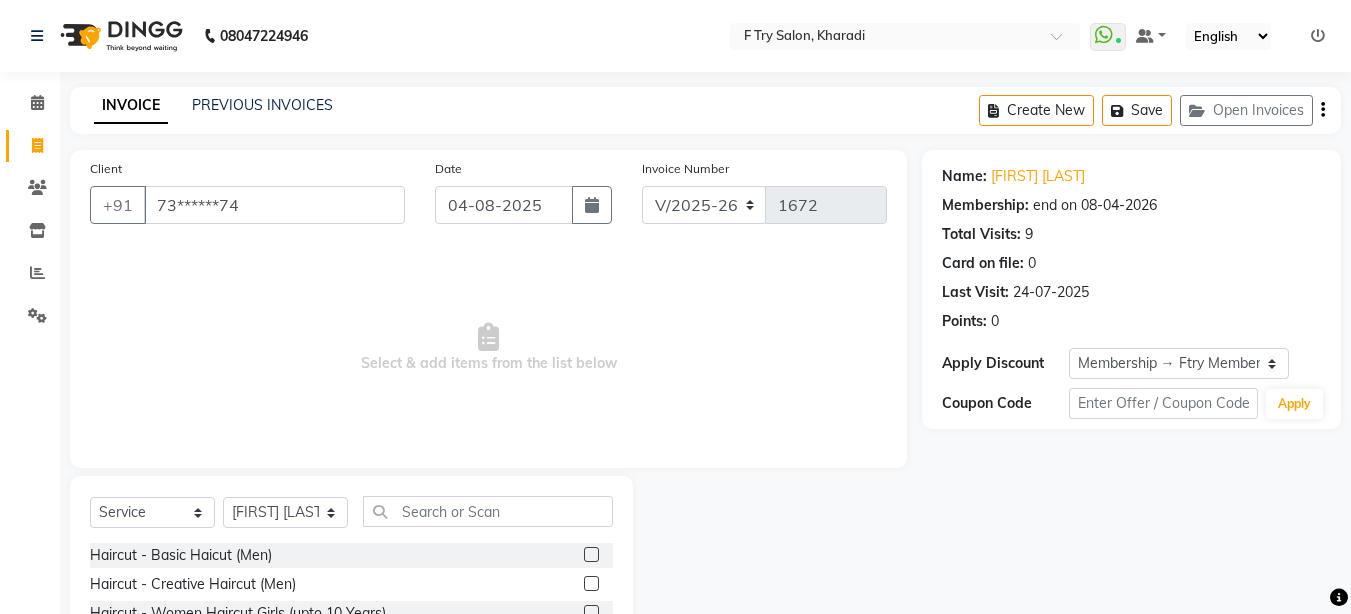 click 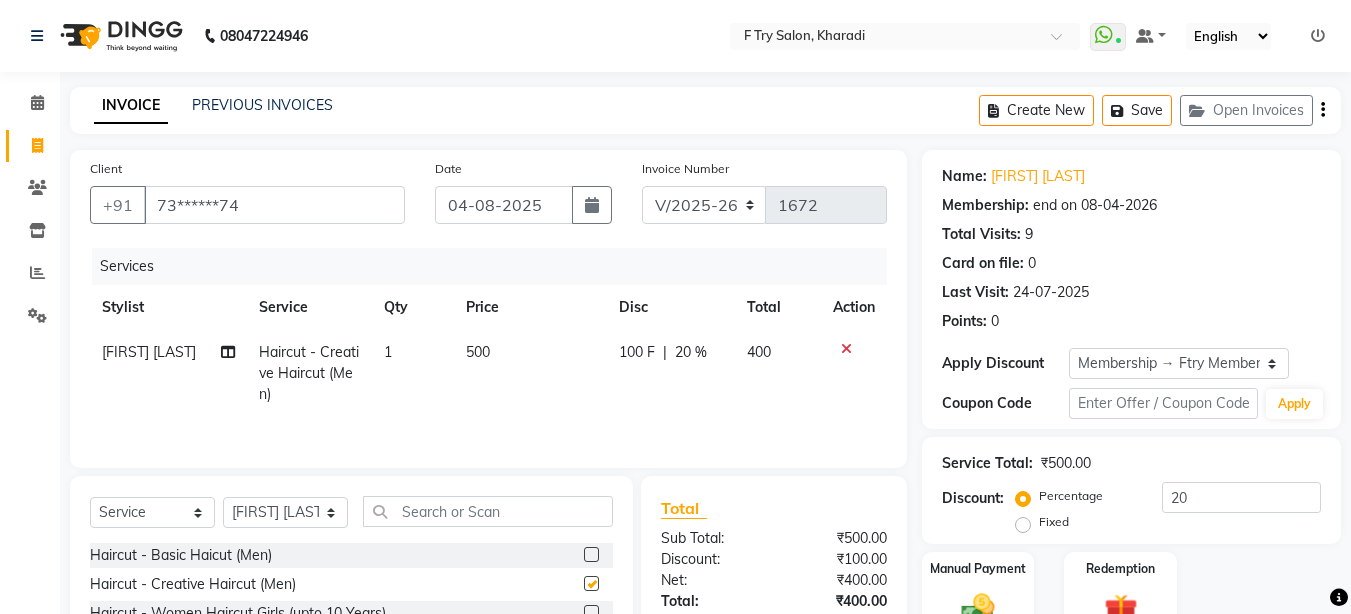 checkbox on "false" 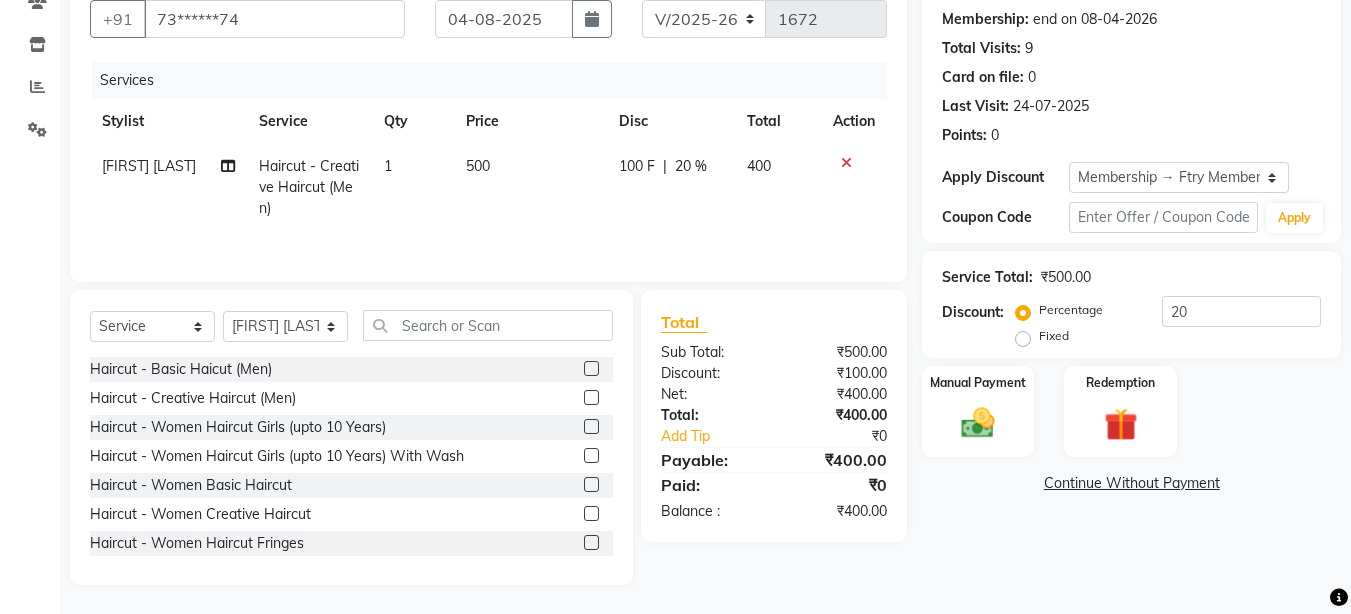 scroll, scrollTop: 187, scrollLeft: 0, axis: vertical 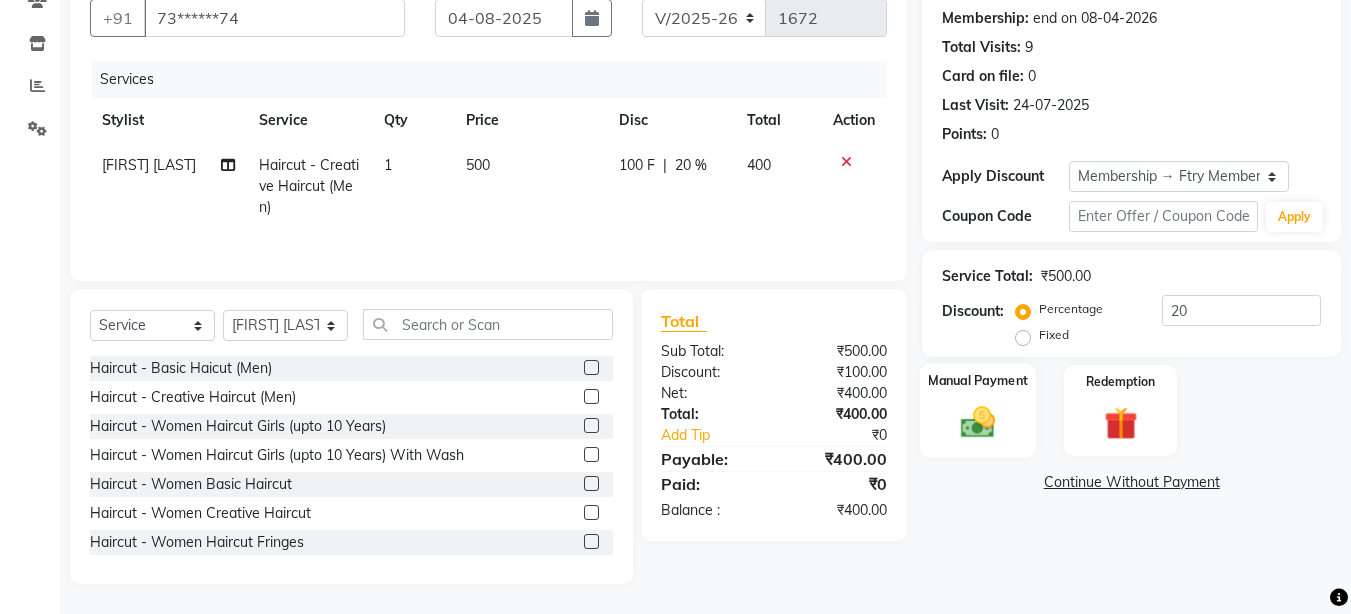click 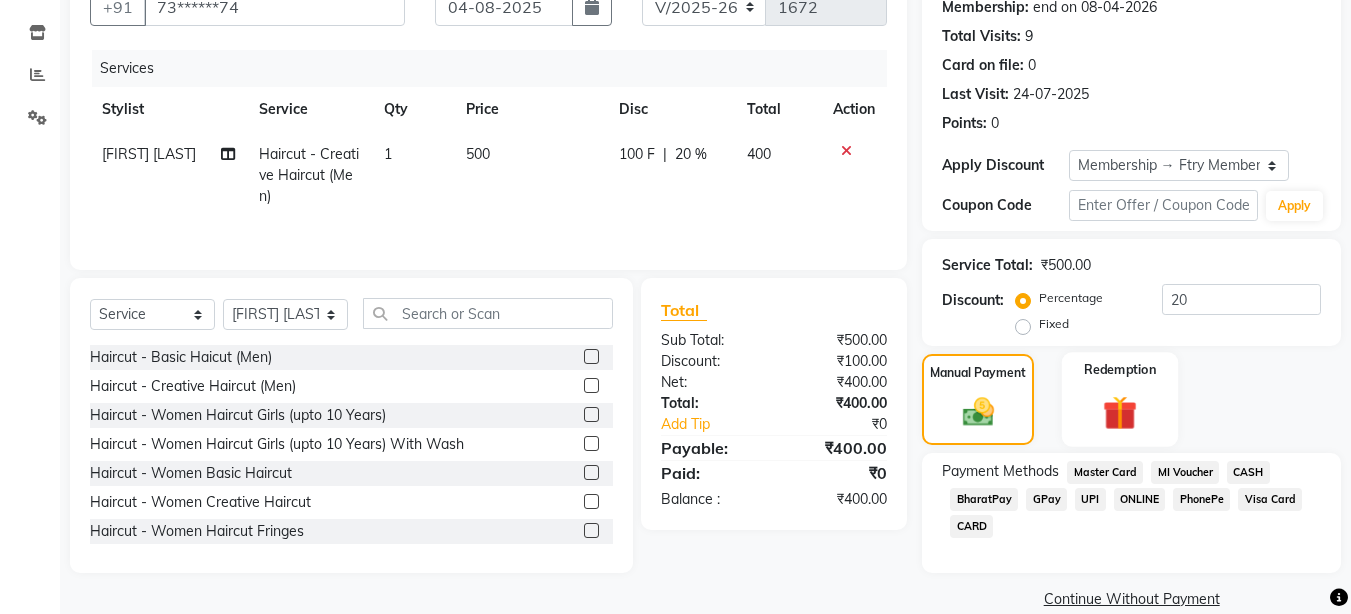 scroll, scrollTop: 228, scrollLeft: 0, axis: vertical 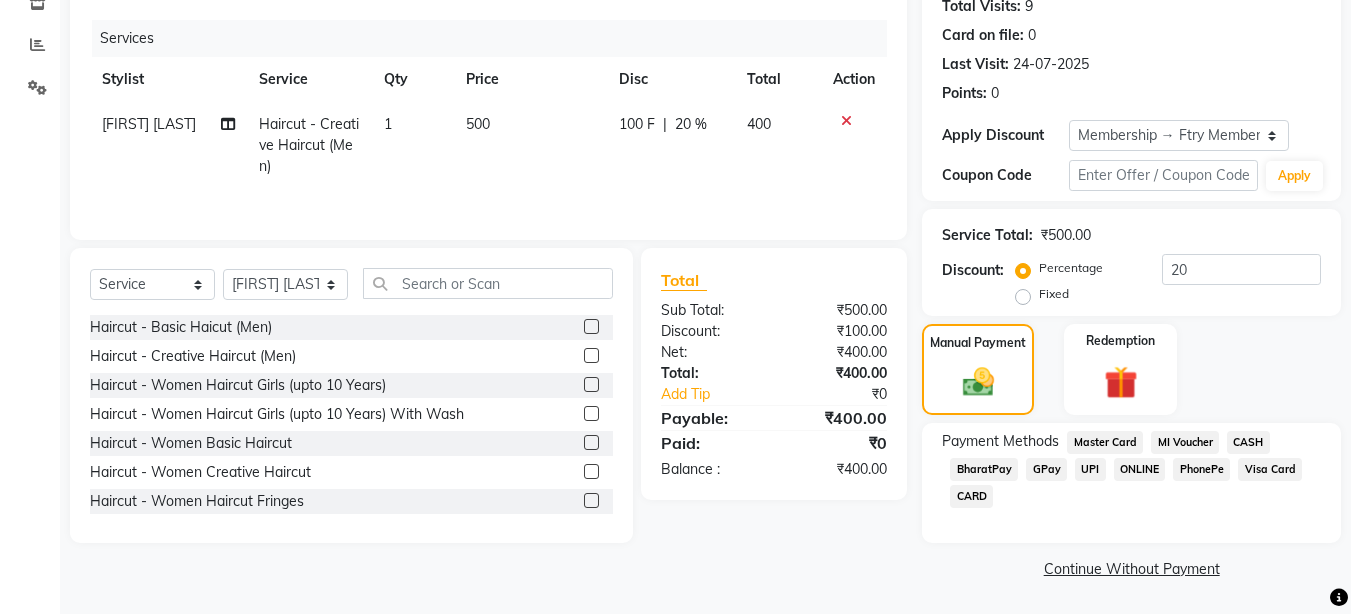 click on "UPI" 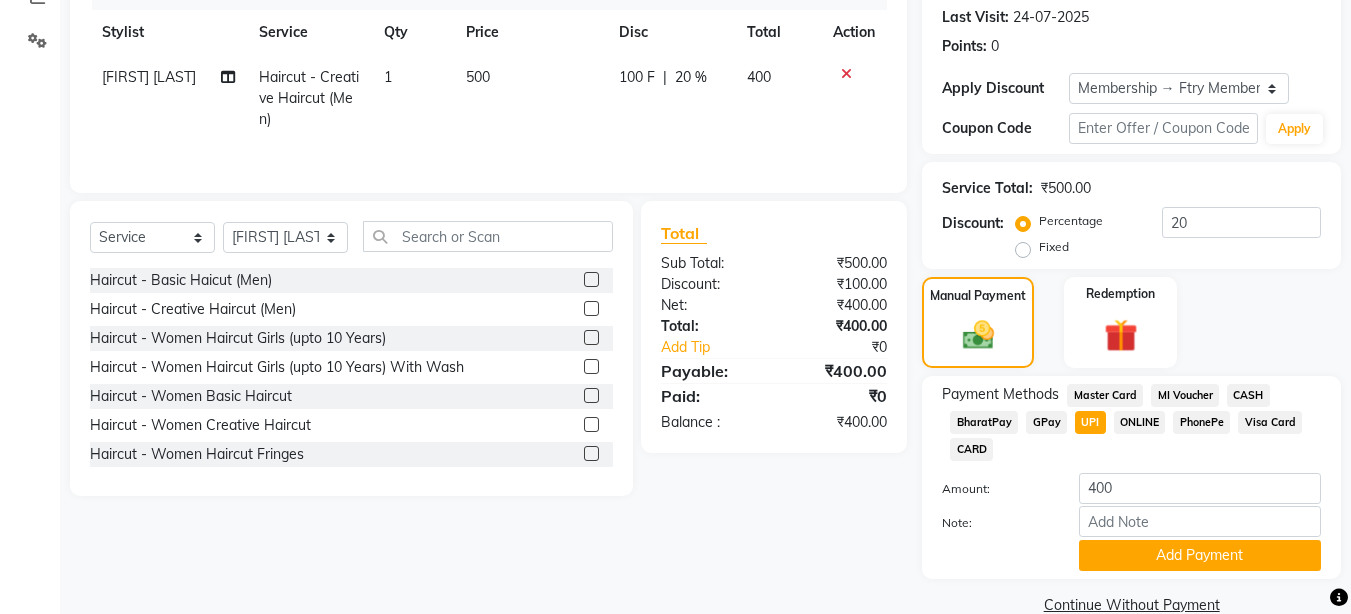 scroll, scrollTop: 311, scrollLeft: 0, axis: vertical 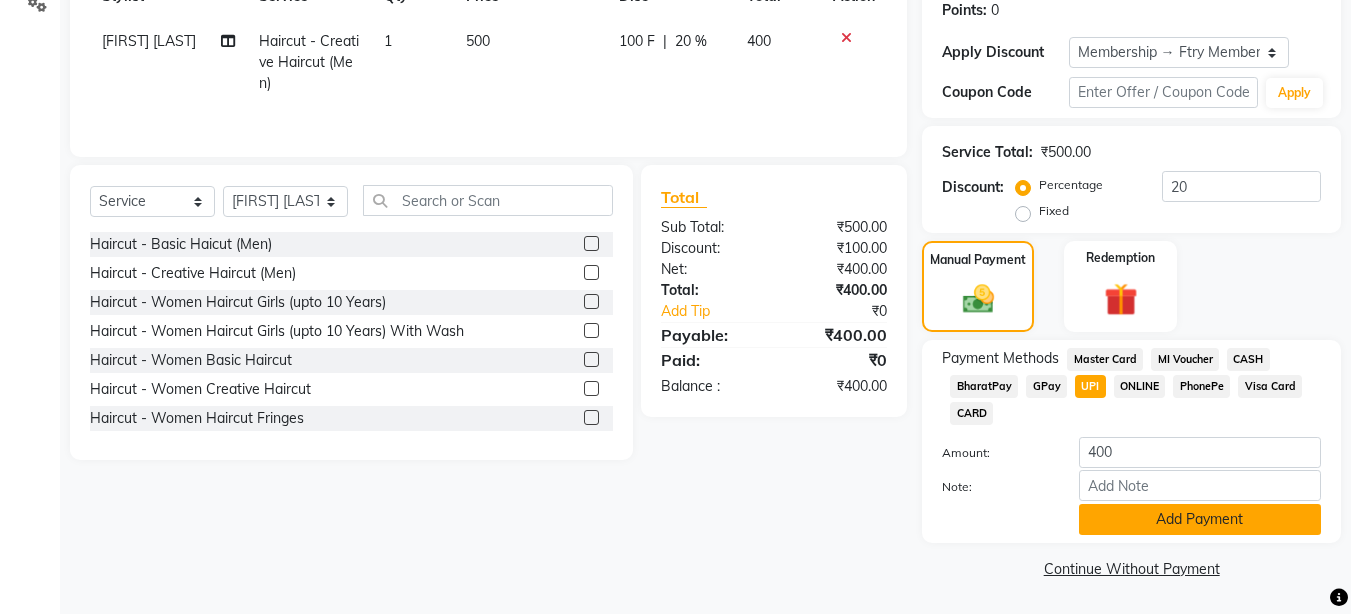 click on "Add Payment" 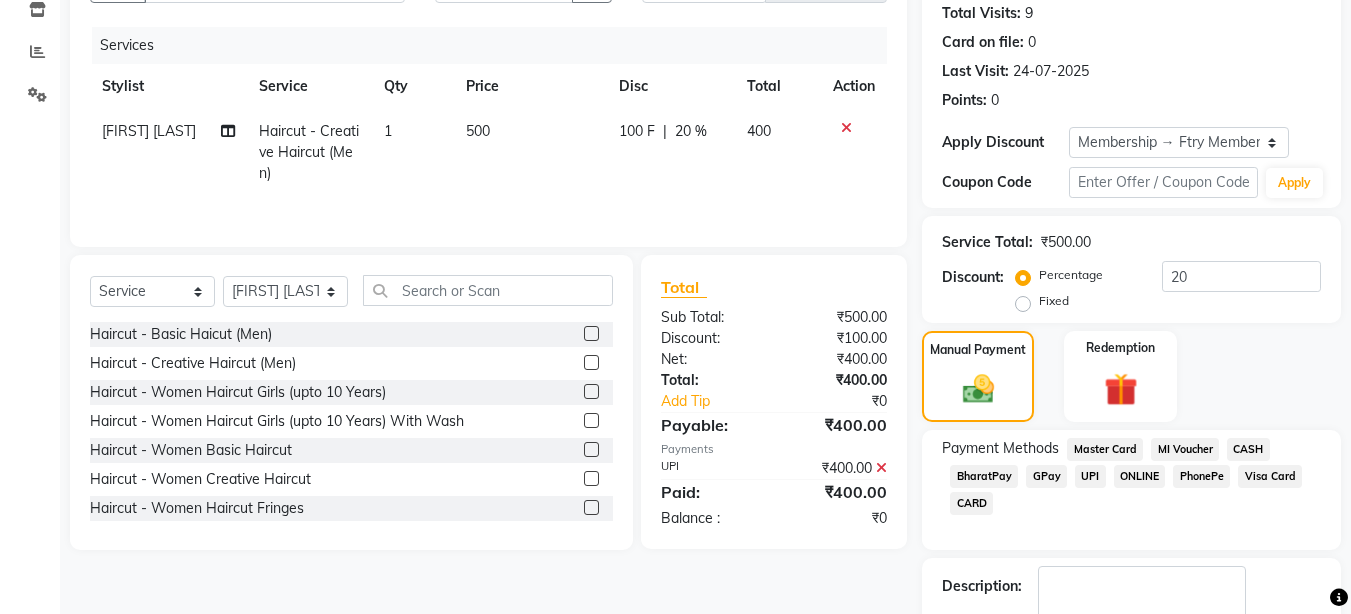 scroll, scrollTop: 341, scrollLeft: 0, axis: vertical 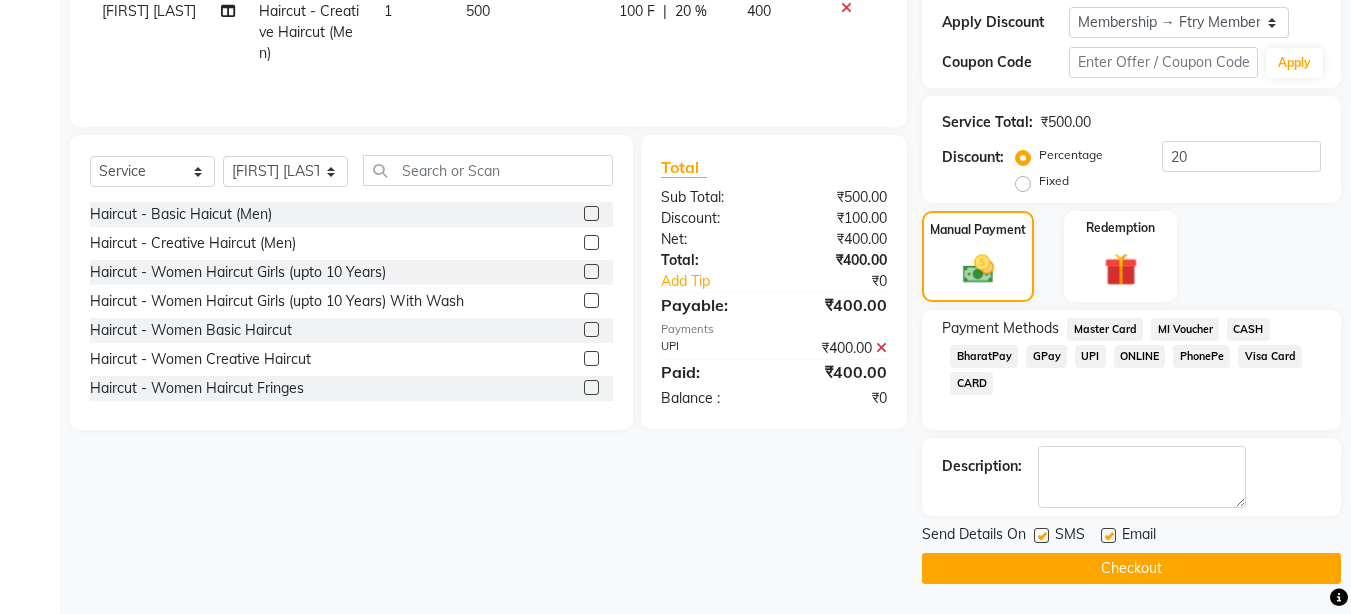 click on "Checkout" 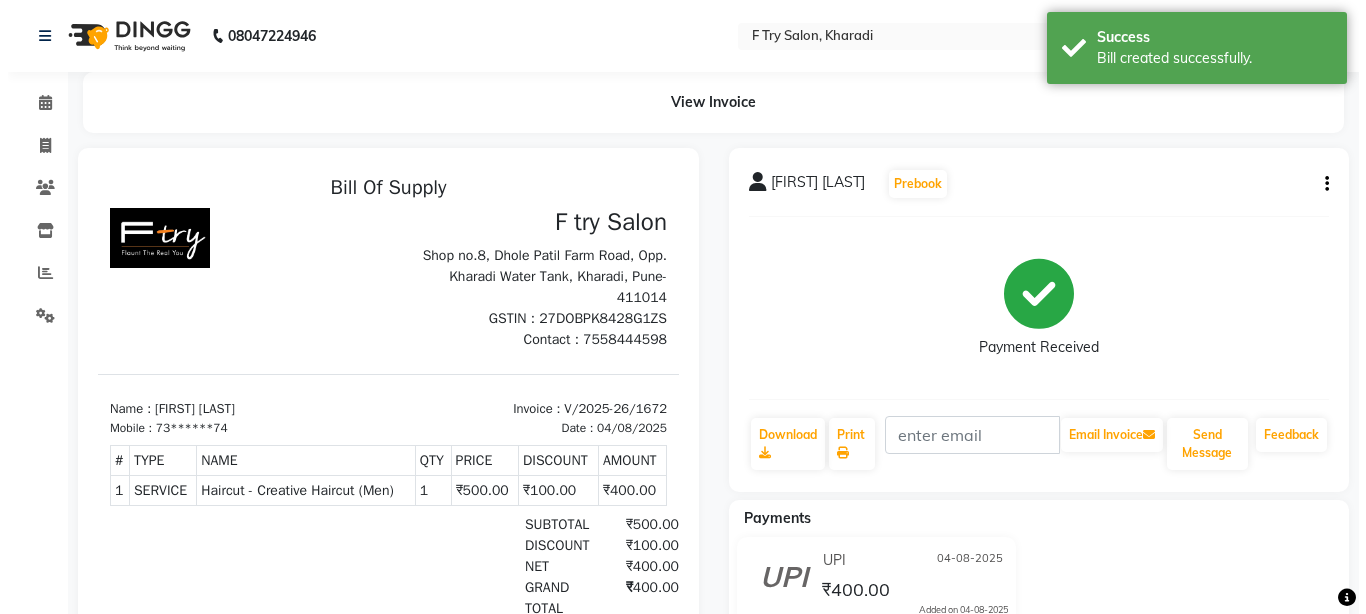 scroll, scrollTop: 0, scrollLeft: 0, axis: both 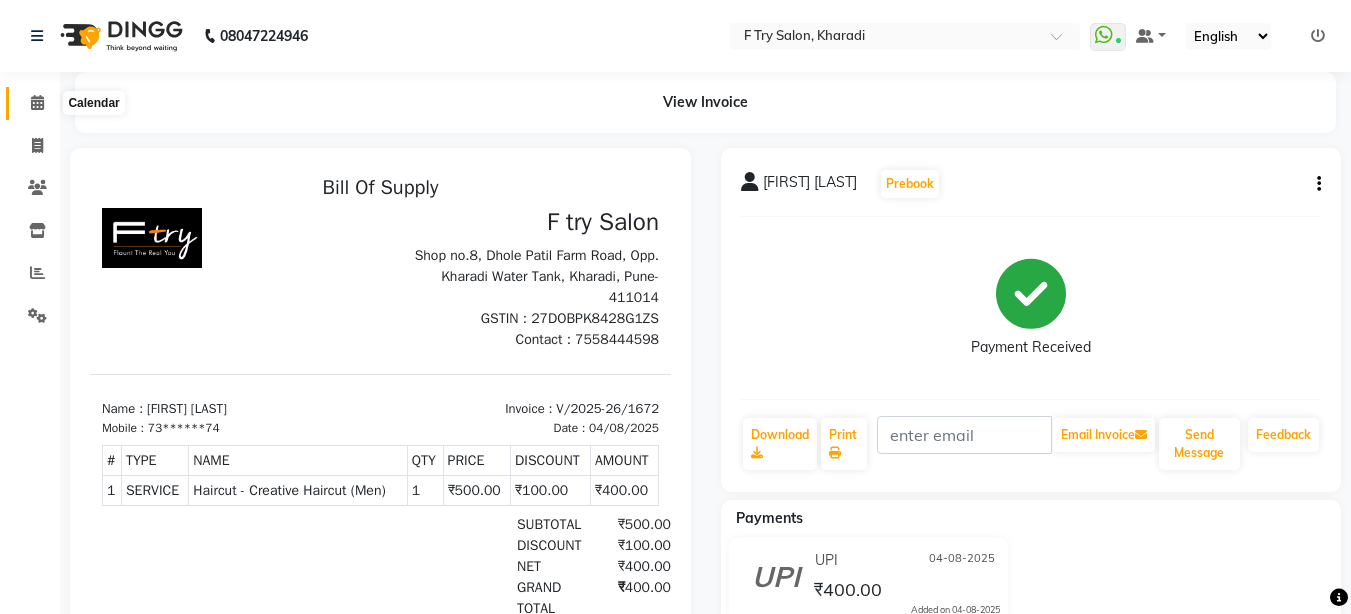 click 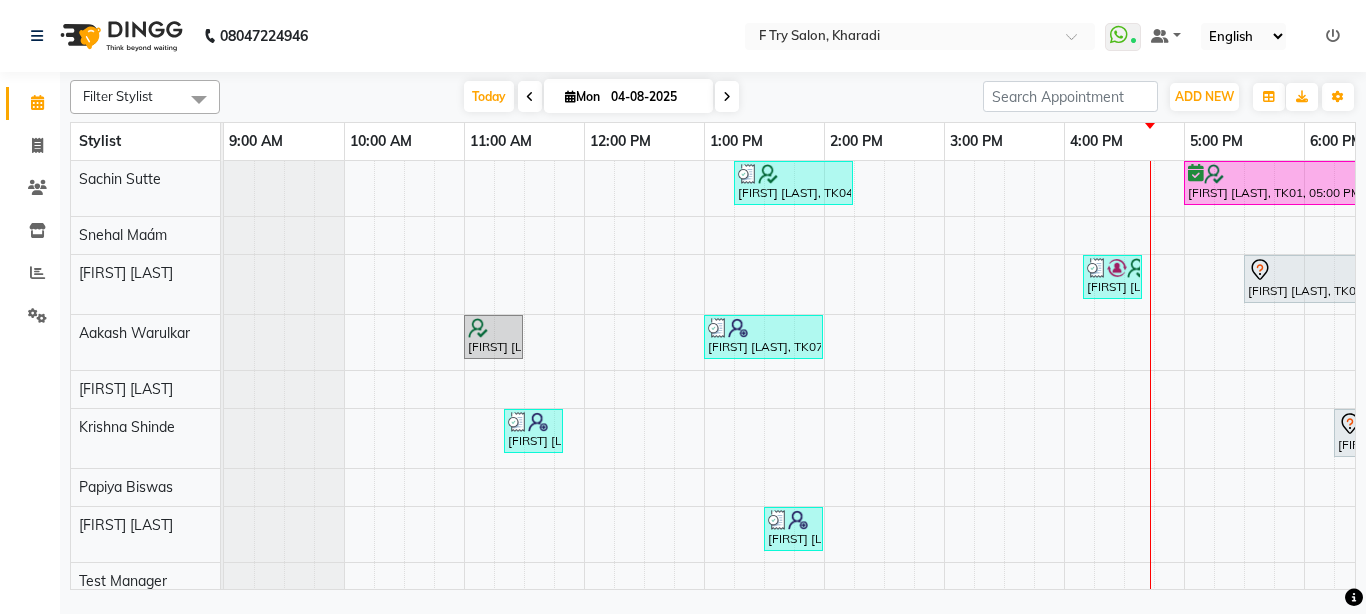 scroll, scrollTop: 0, scrollLeft: 444, axis: horizontal 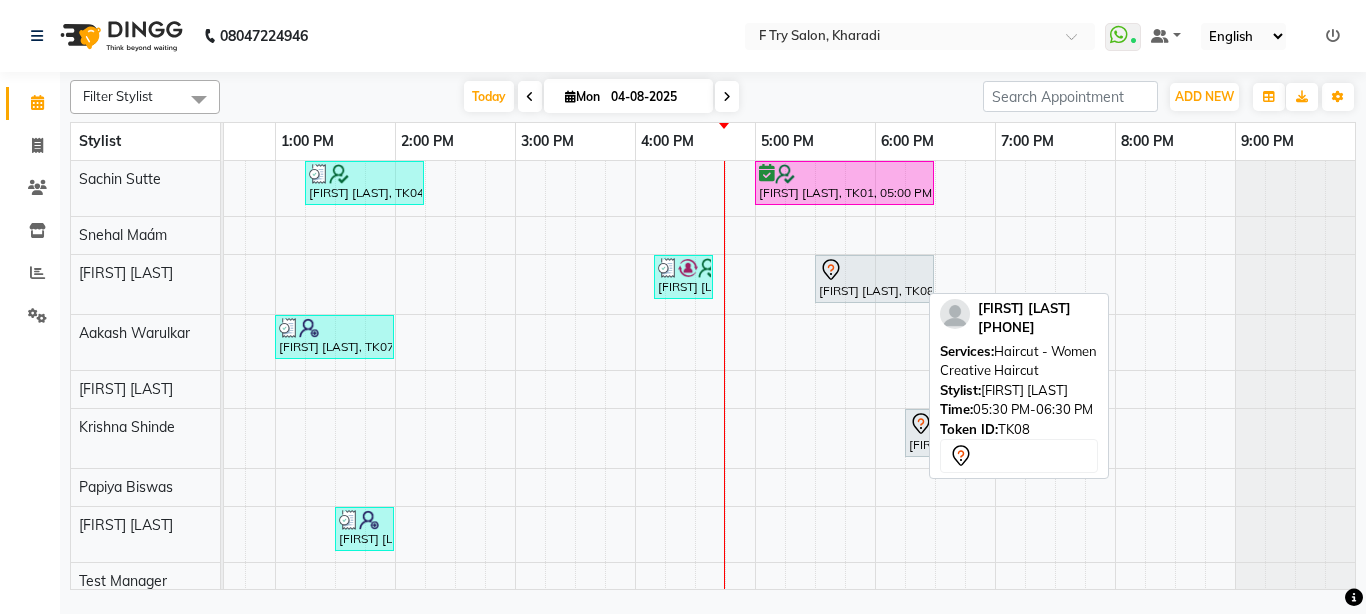 click 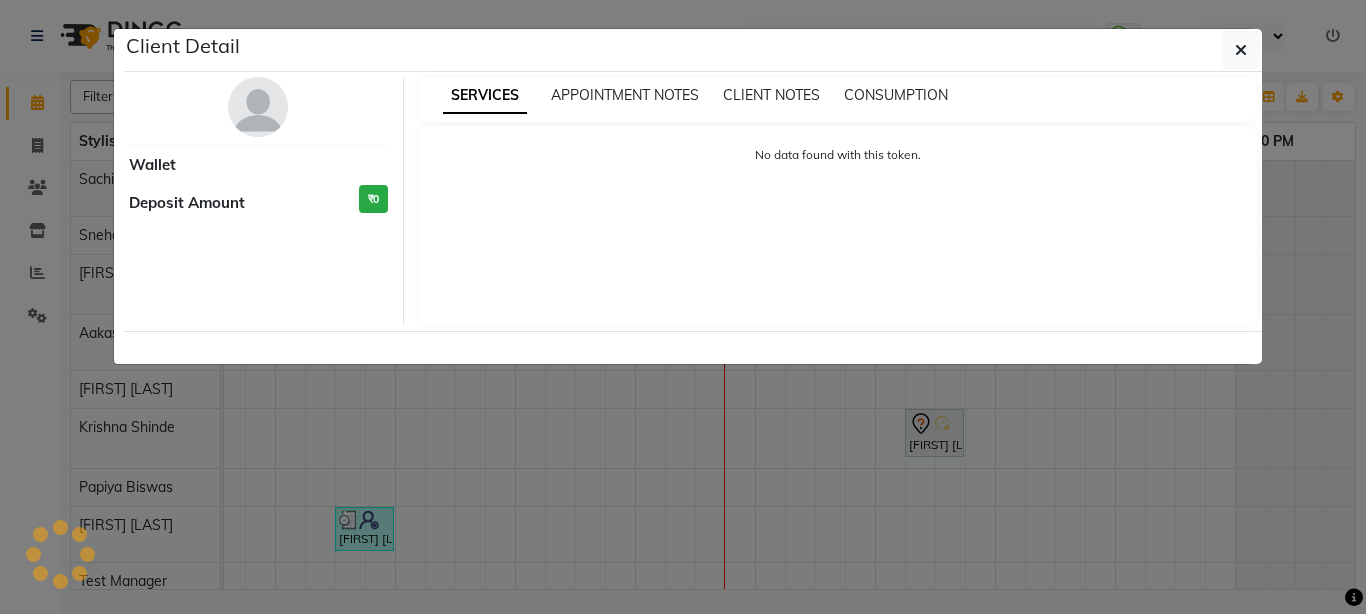 select on "7" 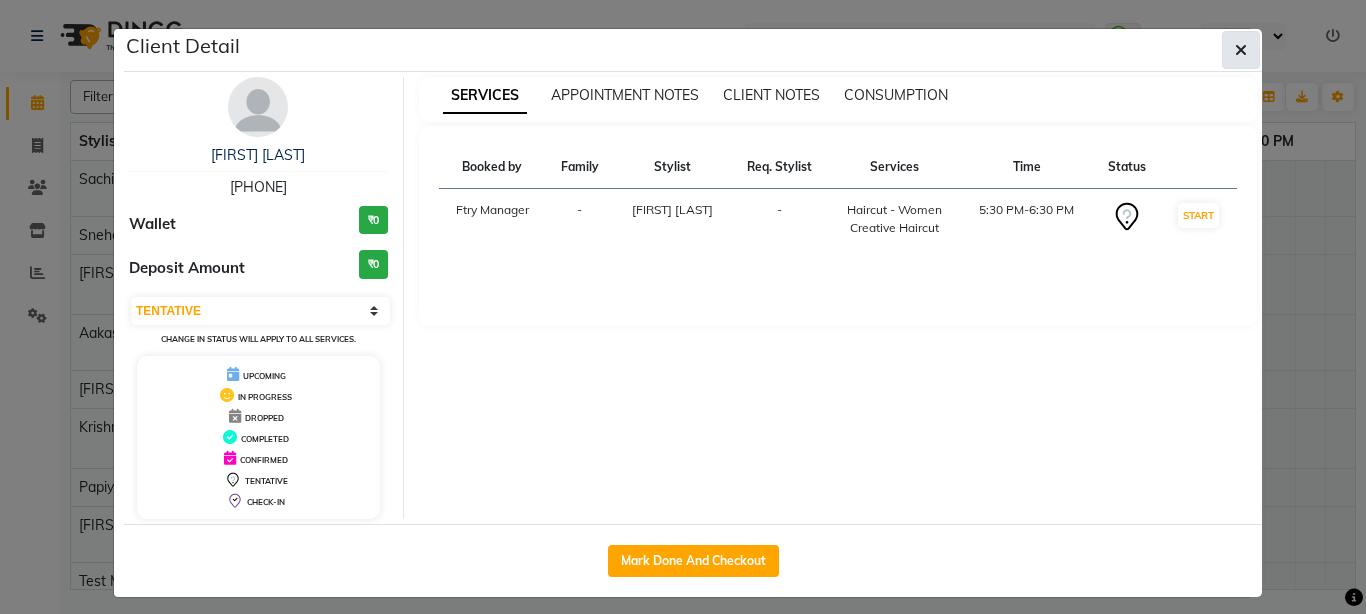 click 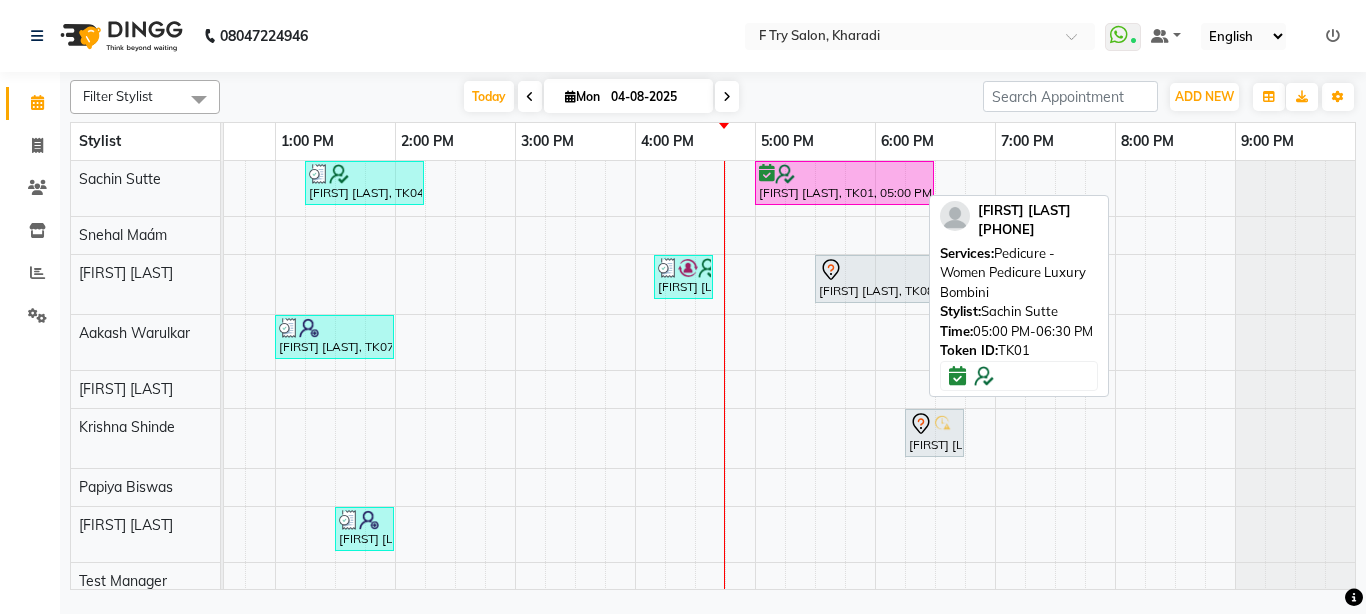 click on "[FIRST] [LAST], TK01, 05:00 PM-06:30 PM, Pedicure - Women Pedicure Luxury Bombini" at bounding box center [844, 183] 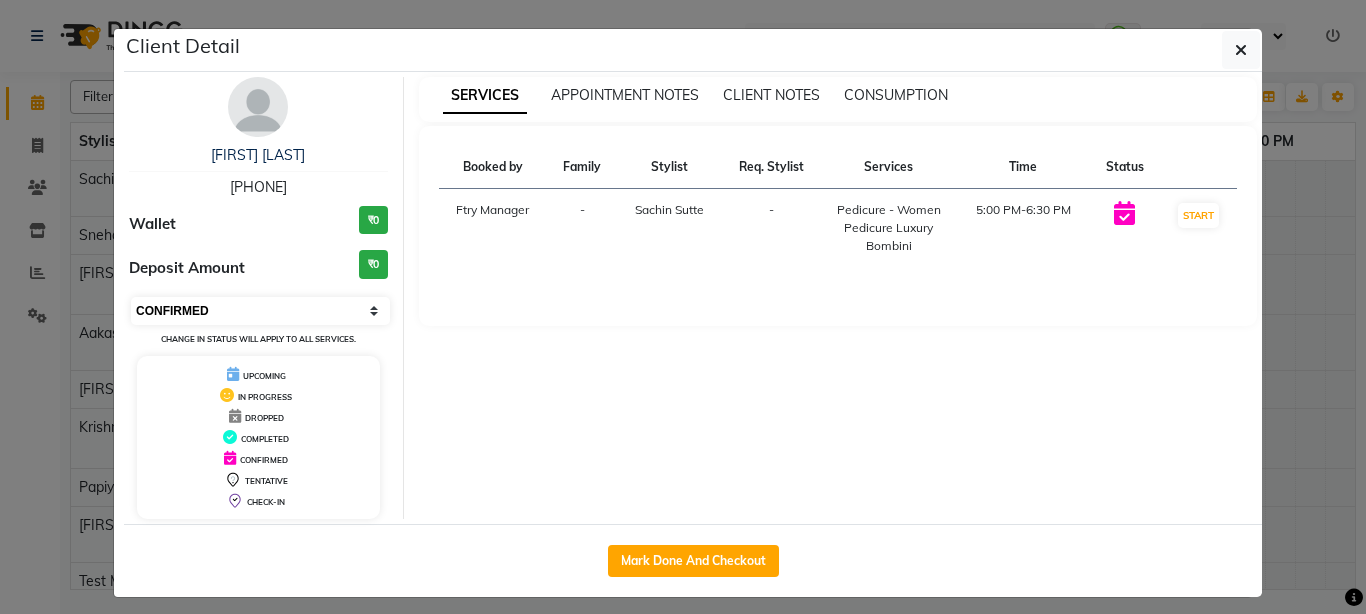 select on "2" 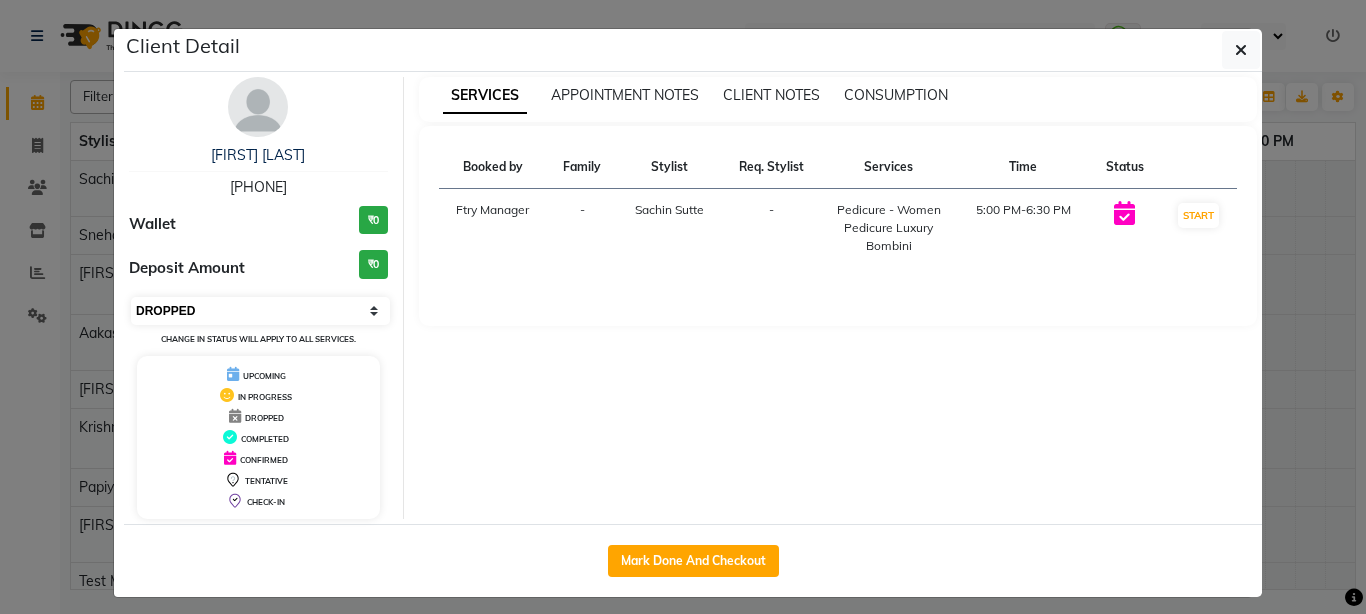 click on "Select IN SERVICE CONFIRMED TENTATIVE CHECK IN MARK DONE DROPPED UPCOMING" at bounding box center [260, 311] 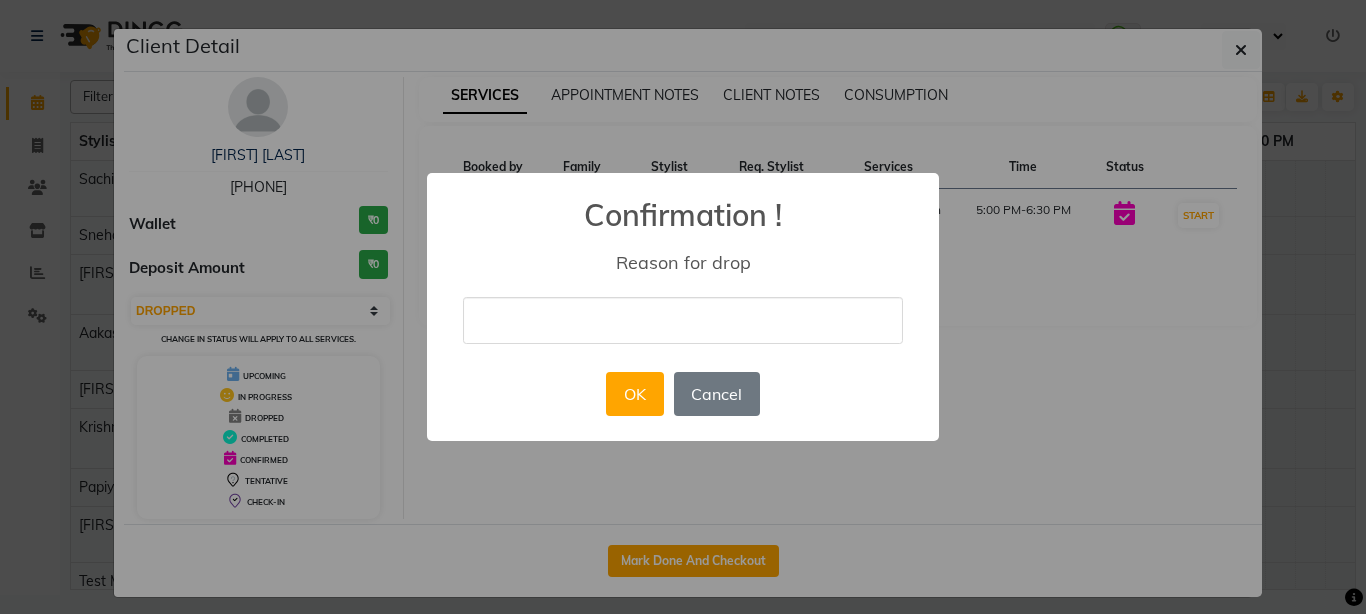 click at bounding box center [683, 320] 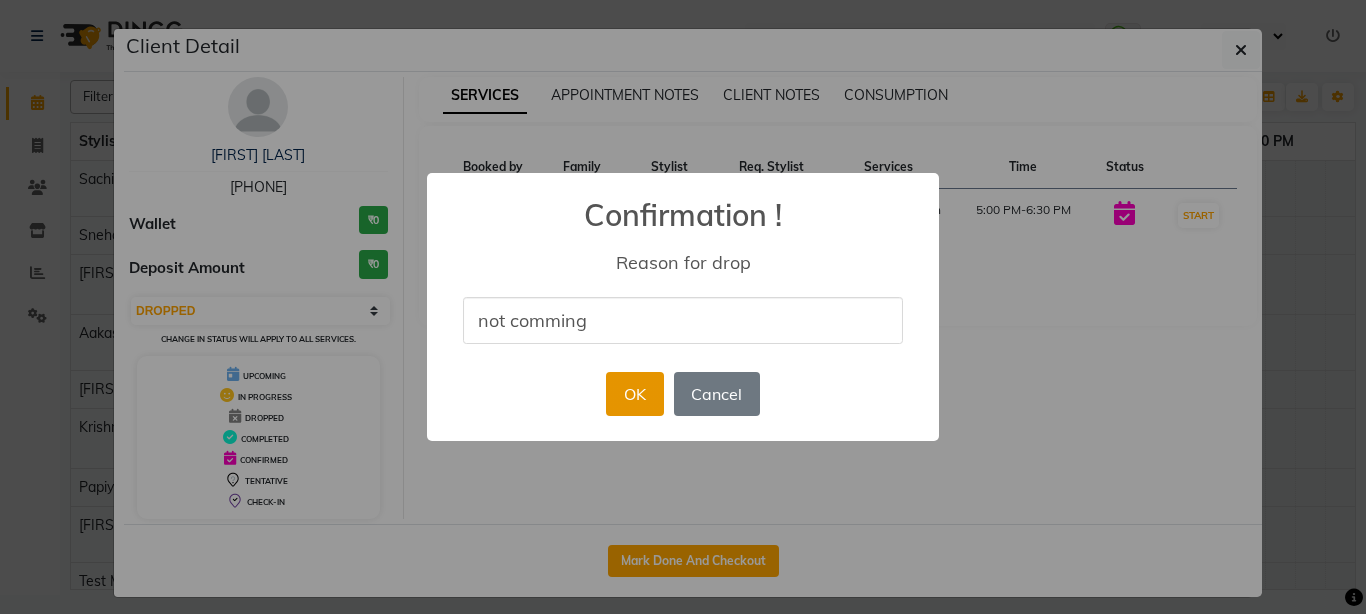 click on "OK" at bounding box center (634, 394) 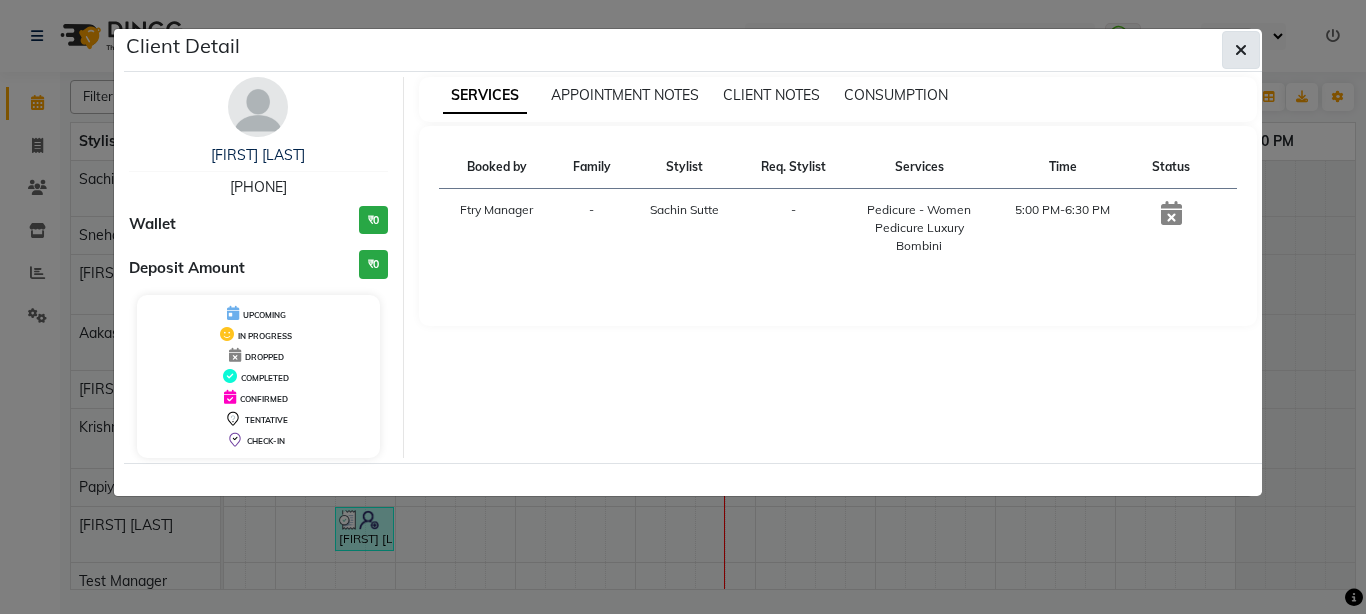 click 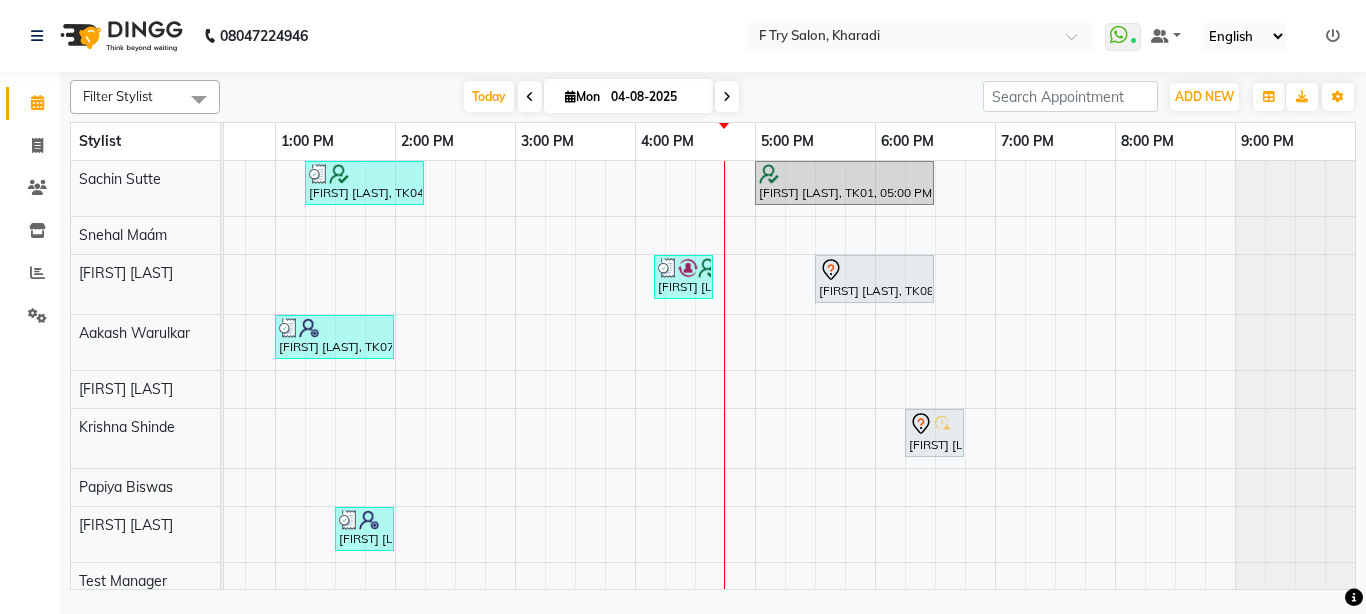 scroll, scrollTop: 0, scrollLeft: 0, axis: both 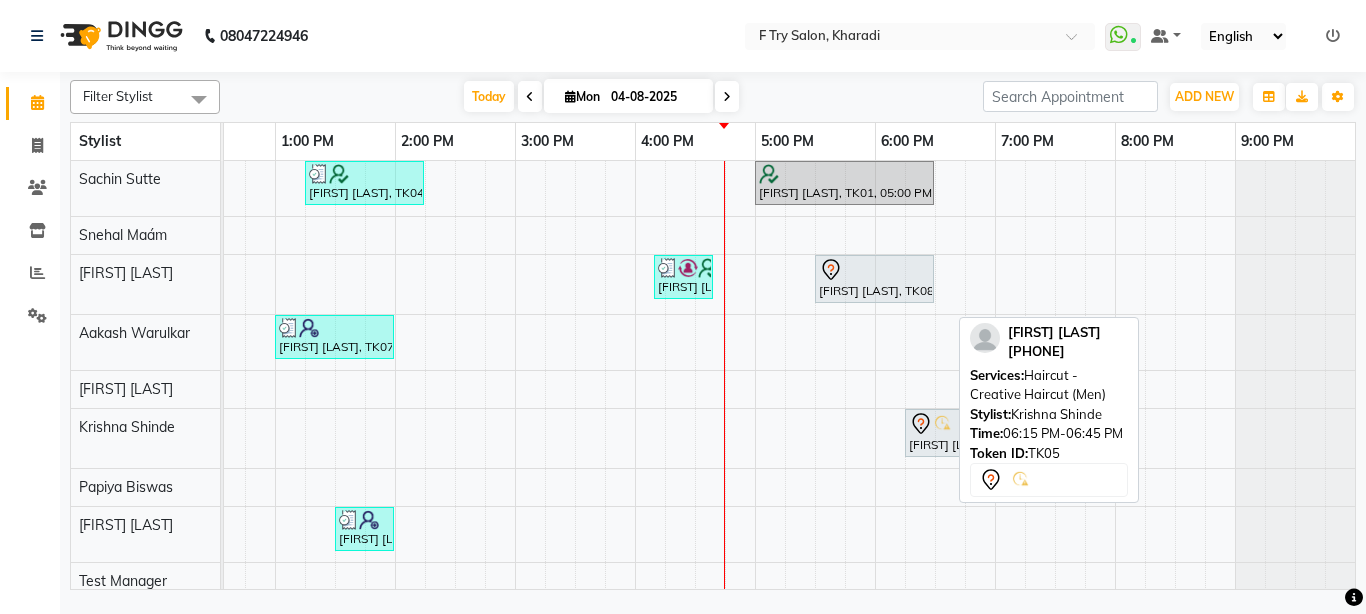 click on "[FIRST] [LAST], TK03, 11:20 AM-11:50 AM, Haircut - Creative Haircut (Men)             [FIRST] [LAST], TK05, 06:15 PM-06:45 PM, Haircut - Creative Haircut (Men)" at bounding box center (-205, 438) 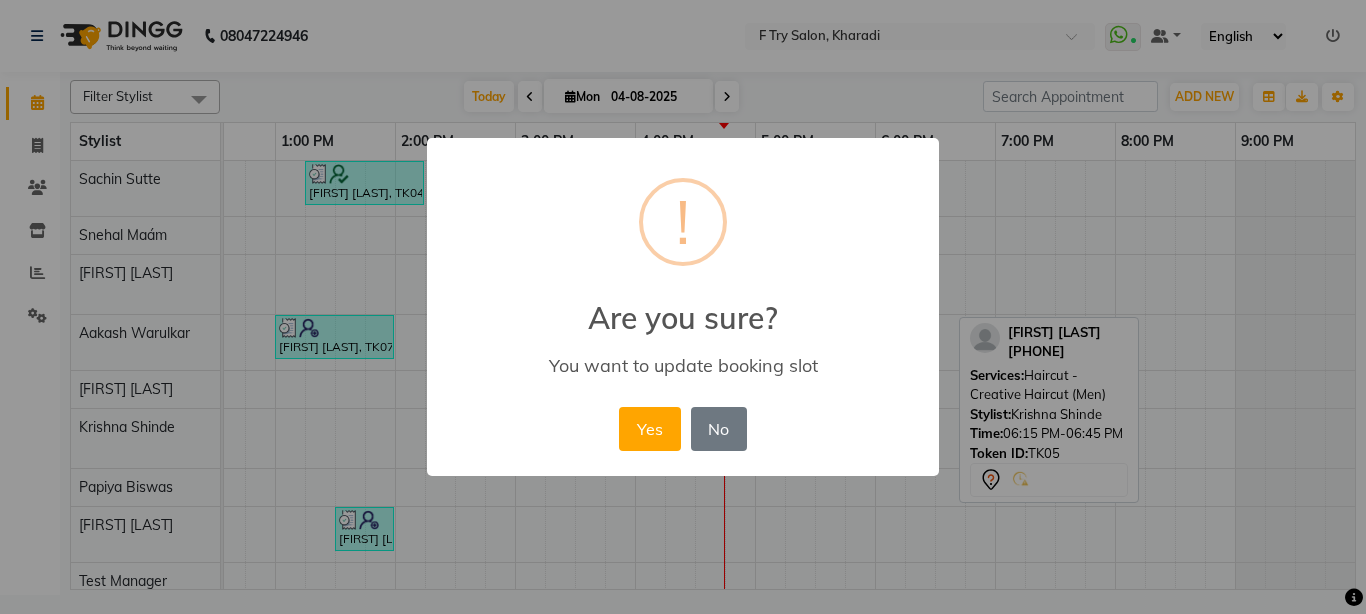 click on "× ! Are you sure? You want to update booking slot Yes No No" at bounding box center [683, 307] 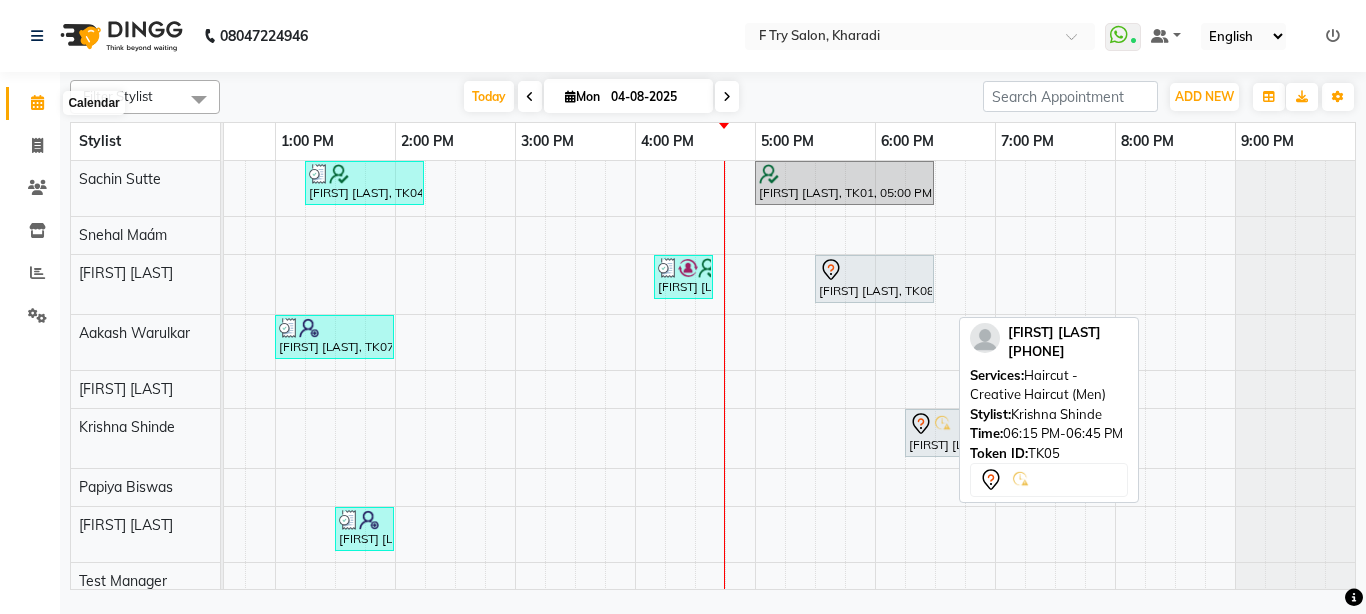 click 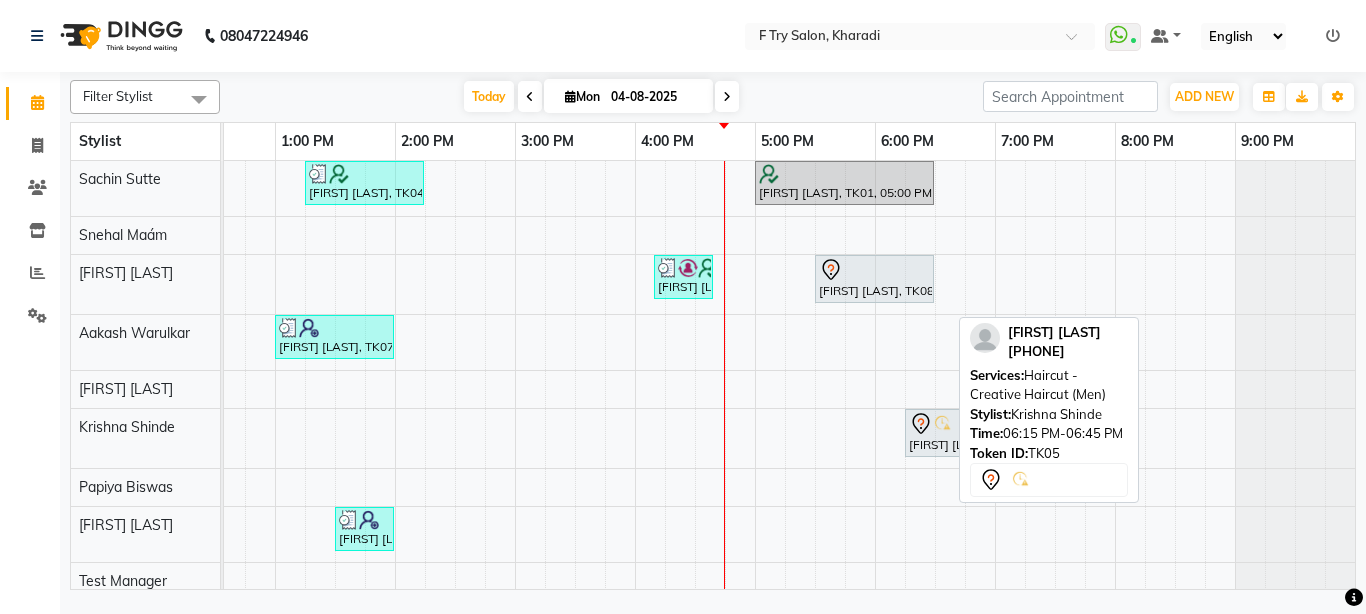 click 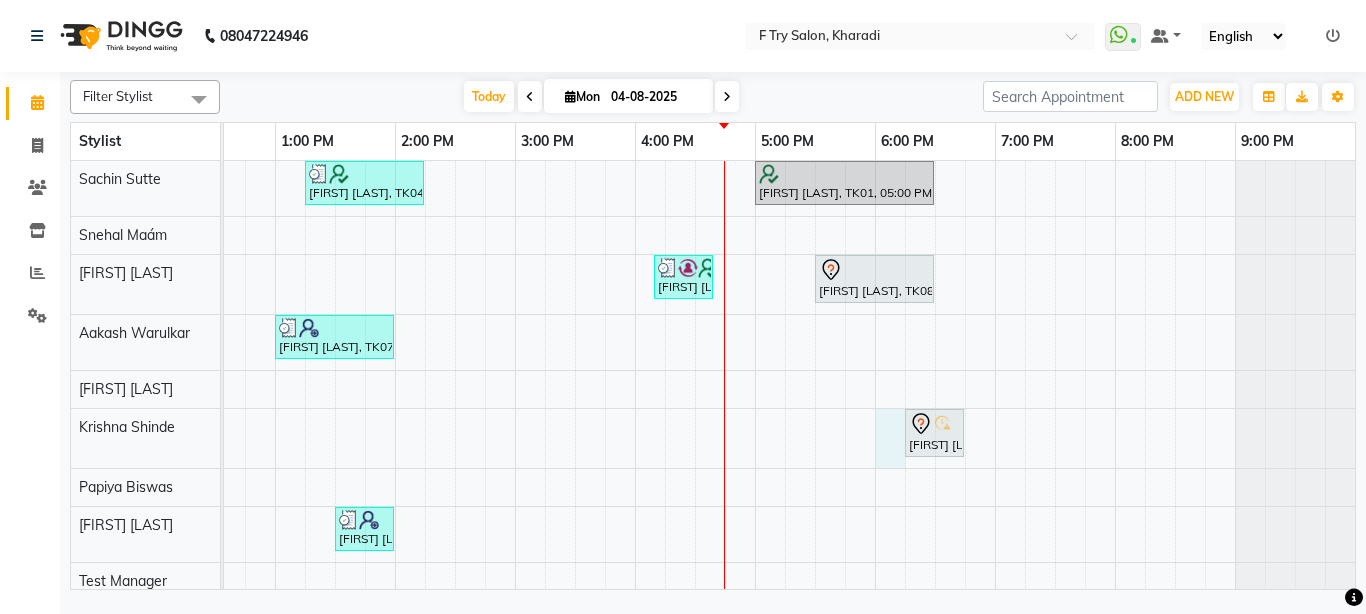 drag, startPoint x: 887, startPoint y: 453, endPoint x: 900, endPoint y: 444, distance: 15.811388 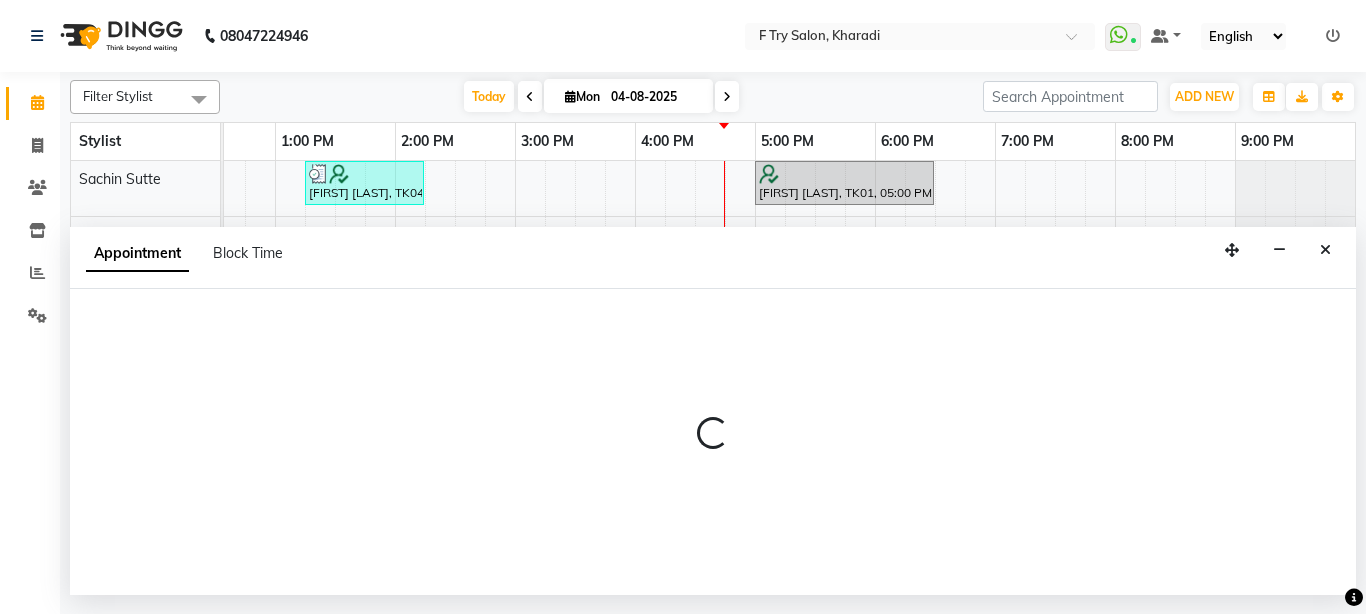 select on "[NUMBER]" 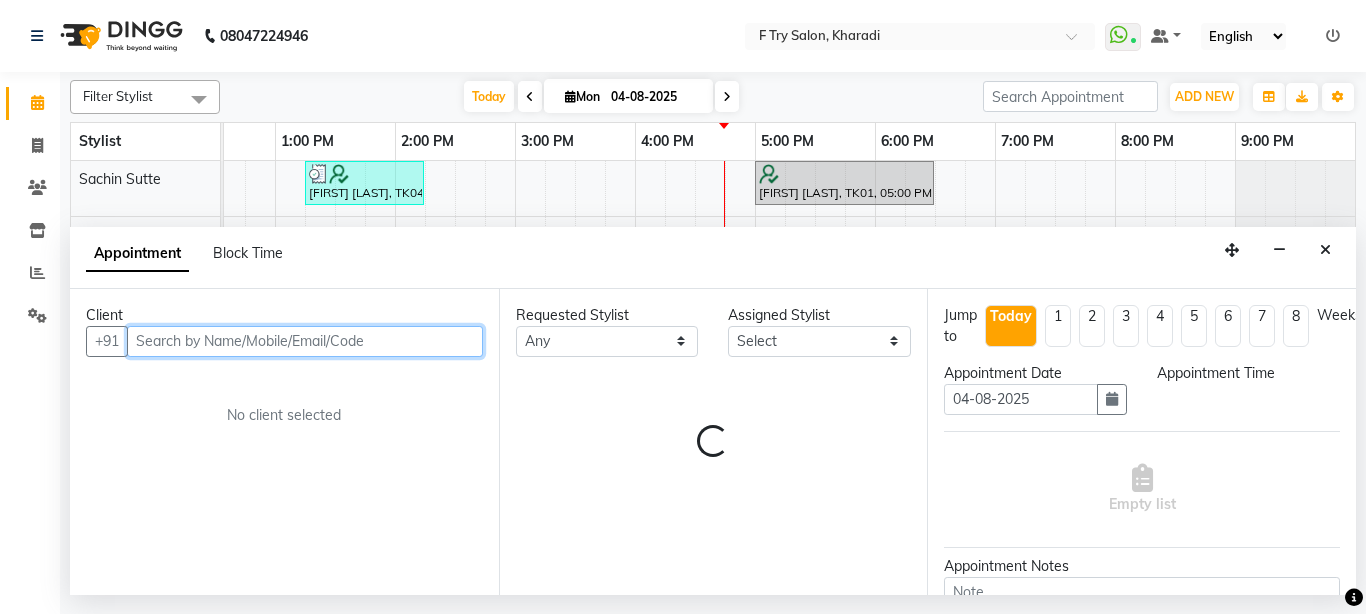 select on "1080" 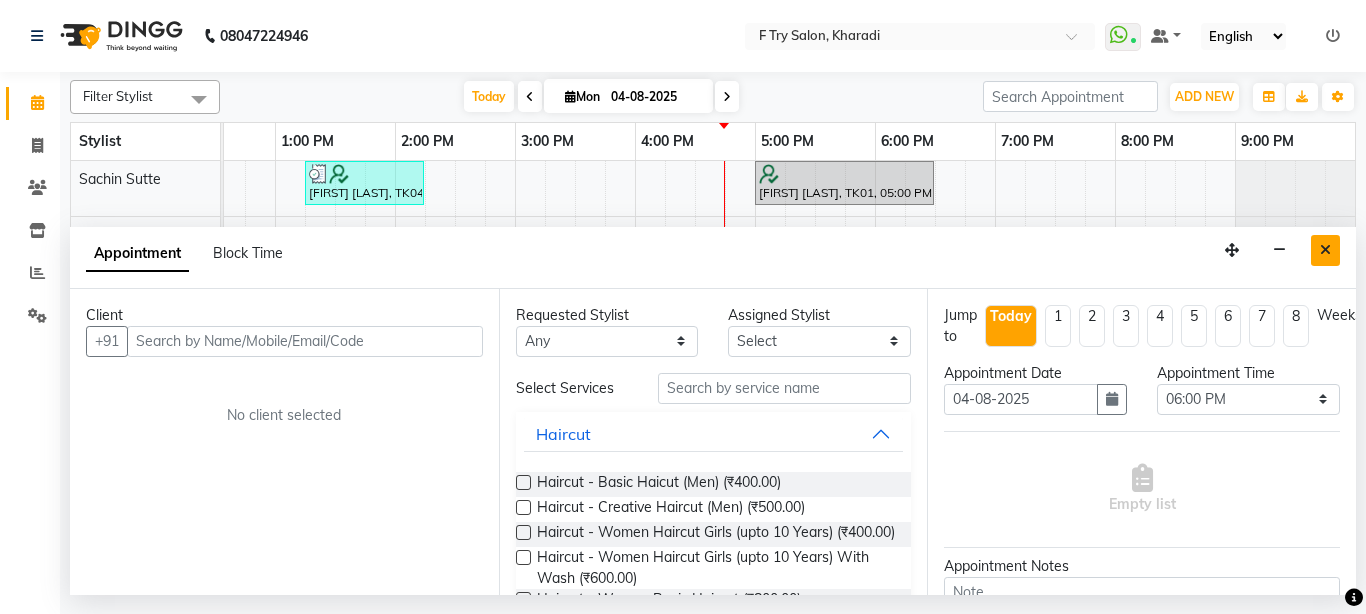 click at bounding box center (1325, 250) 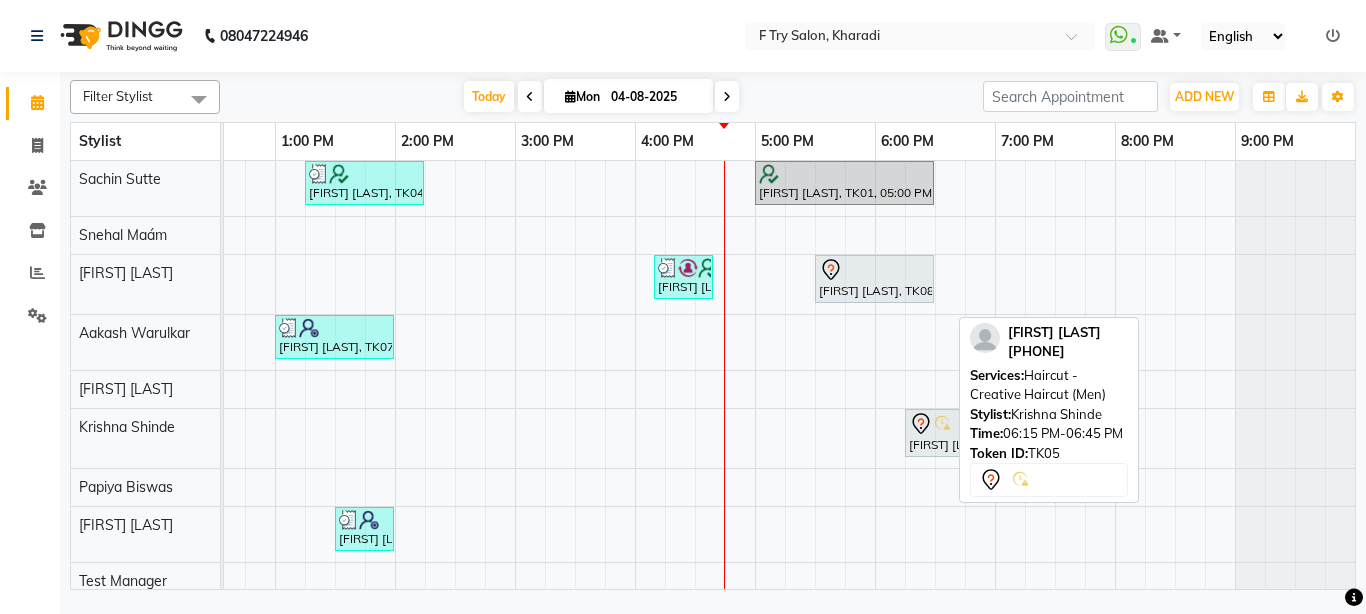 click 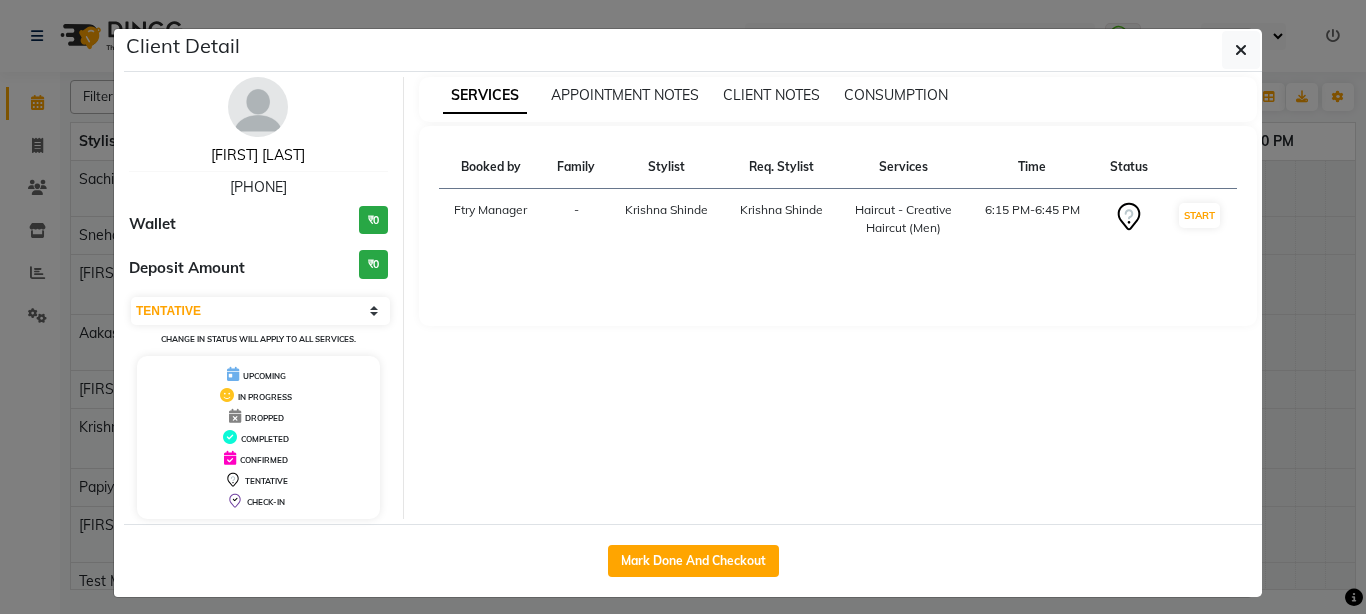 click on "[FIRST] [LAST]" at bounding box center [258, 155] 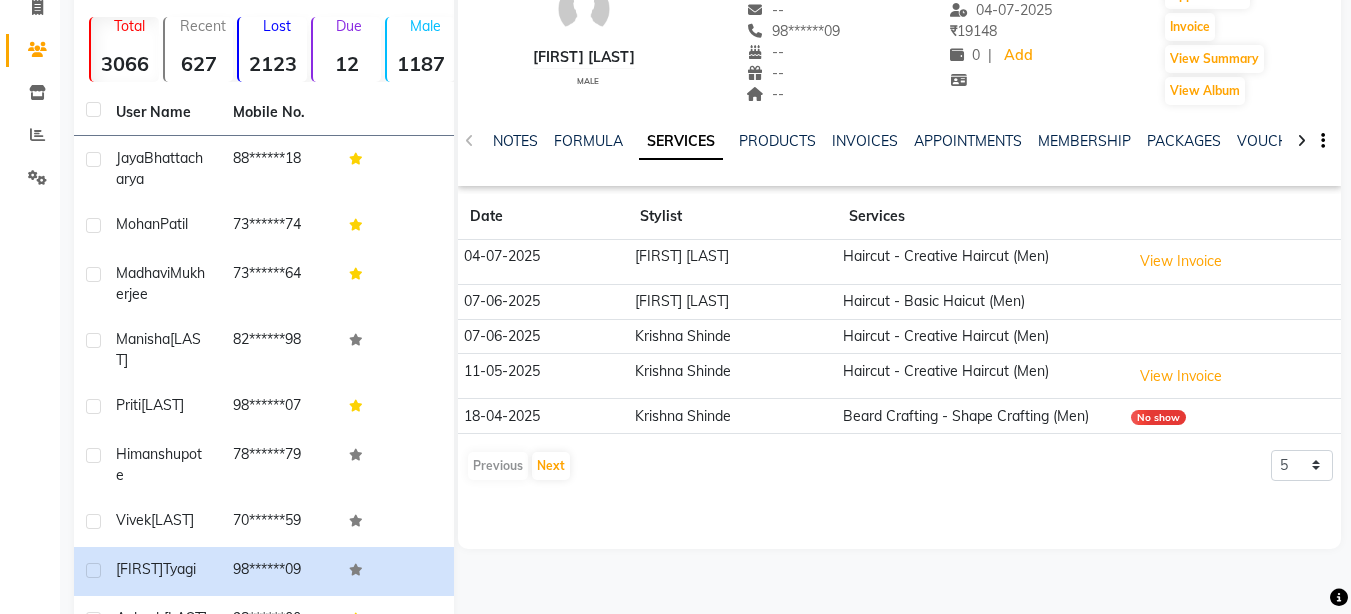 scroll, scrollTop: 120, scrollLeft: 0, axis: vertical 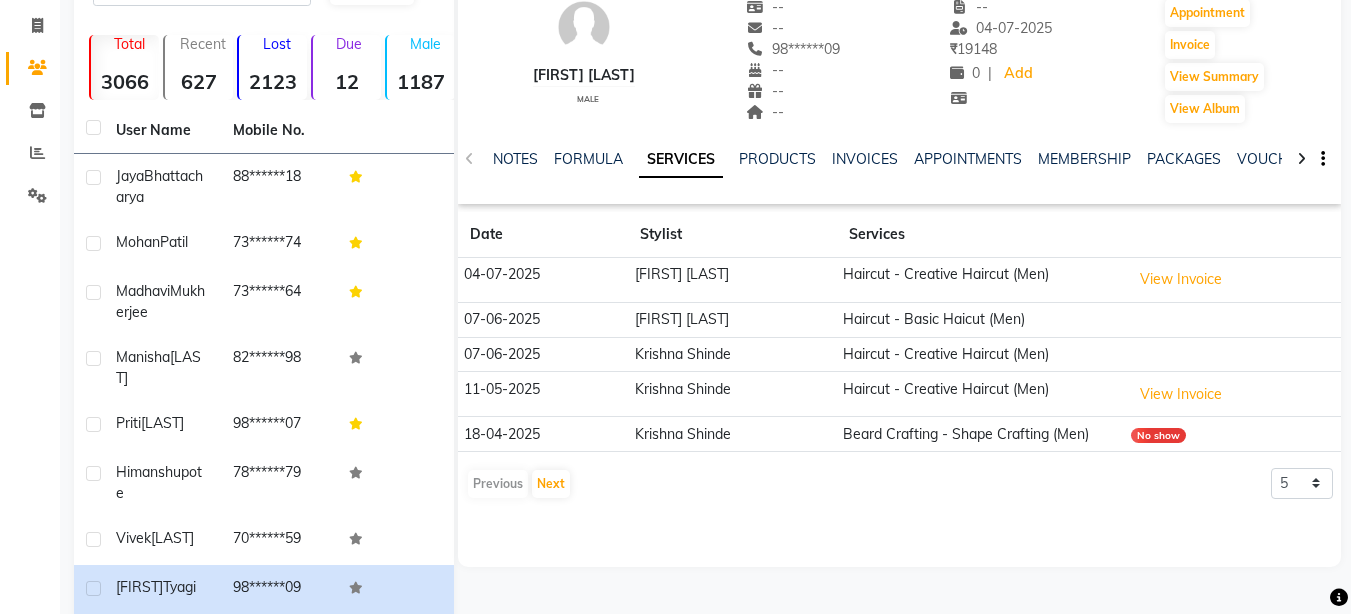 click on "Previous   Next" 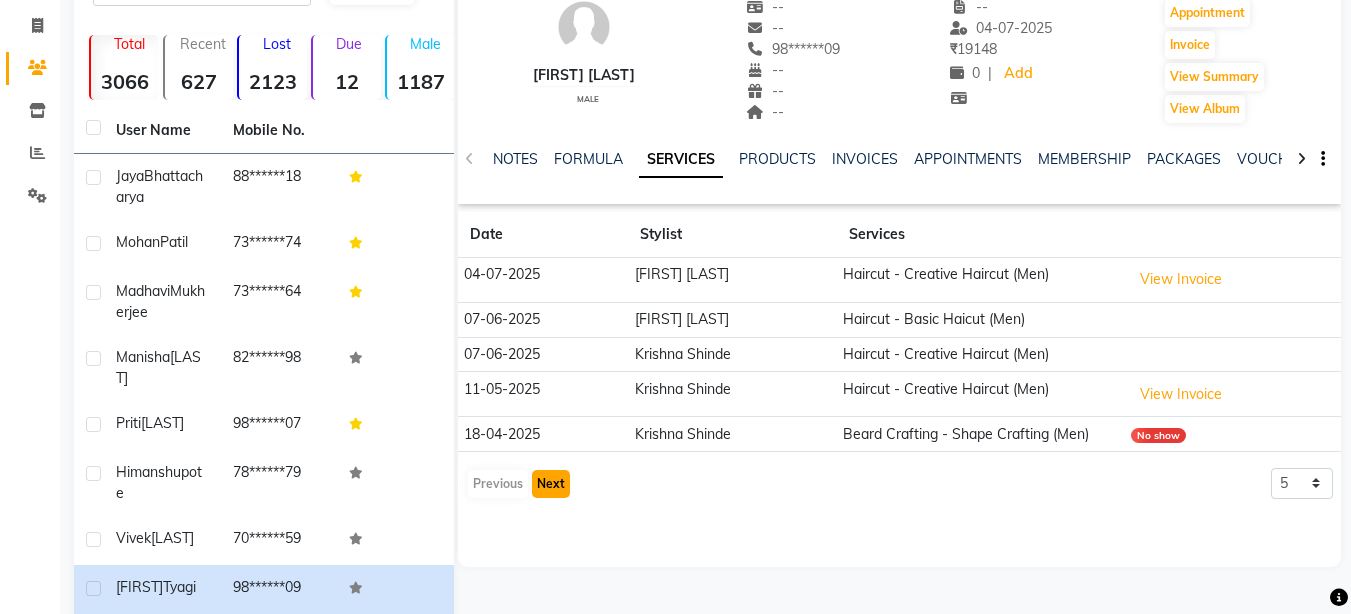 click on "Next" 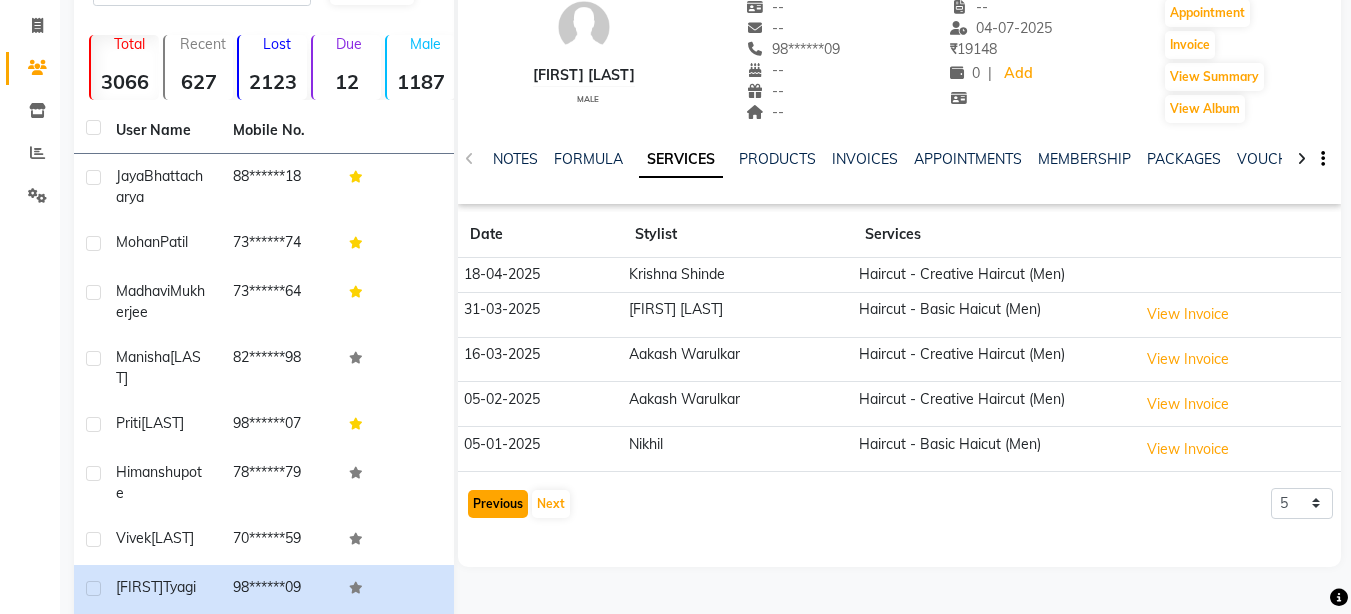 click on "Previous" 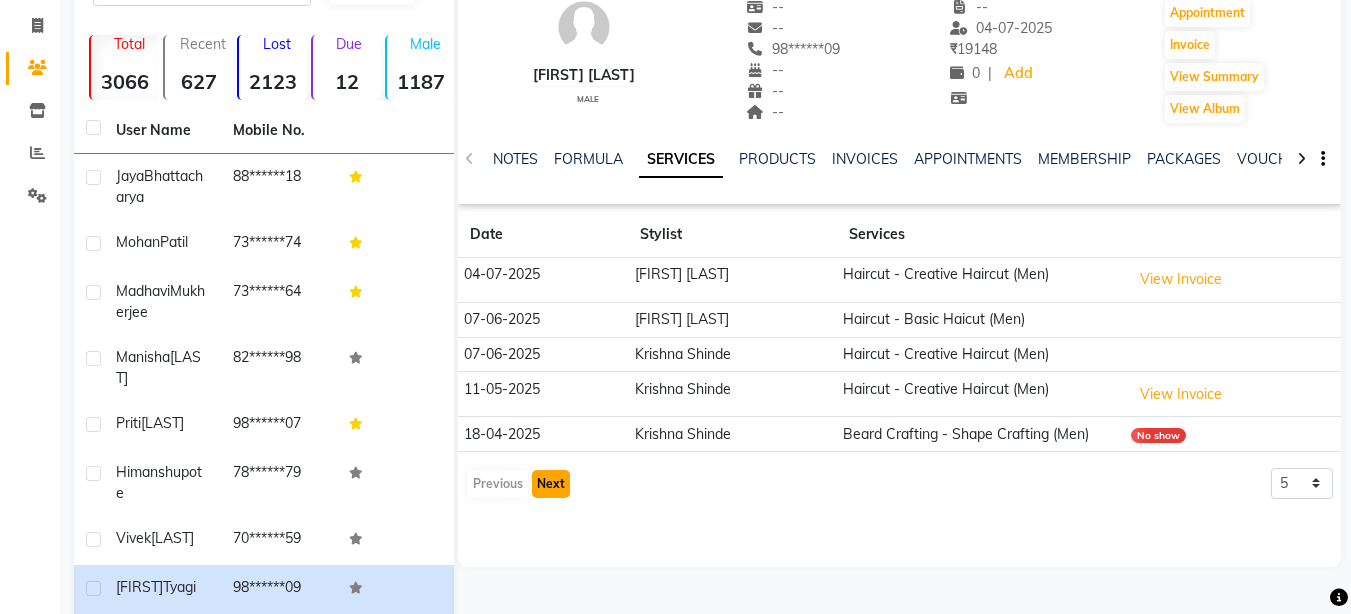 click on "Next" 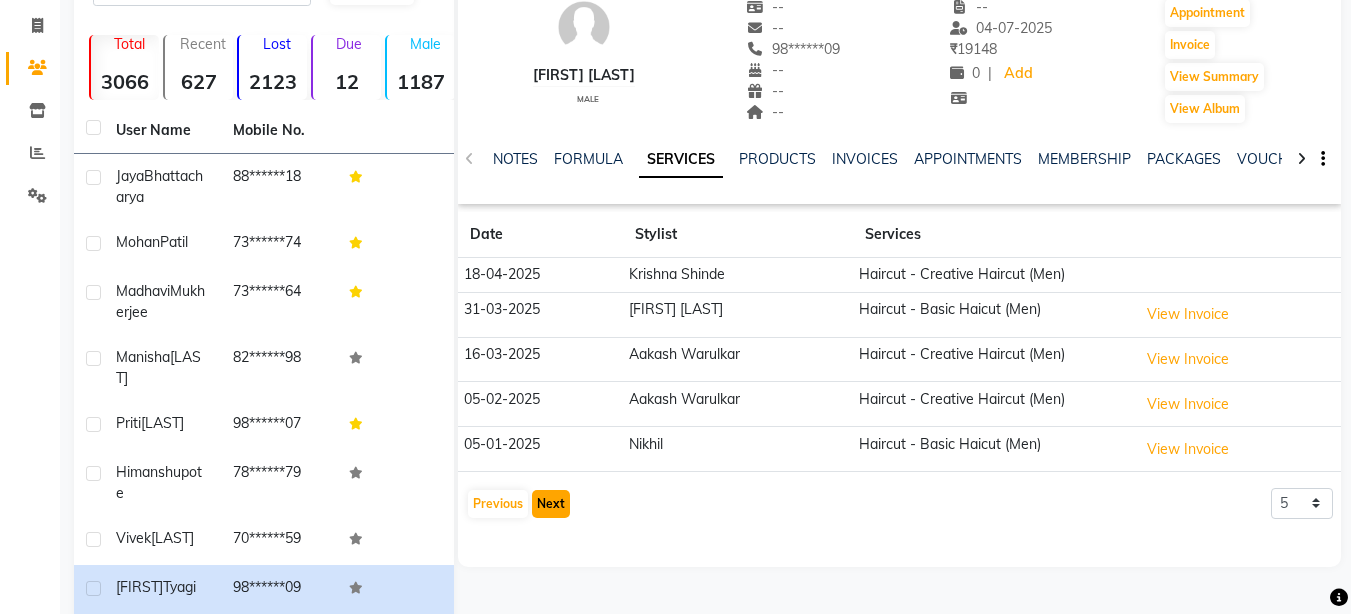 click on "Next" 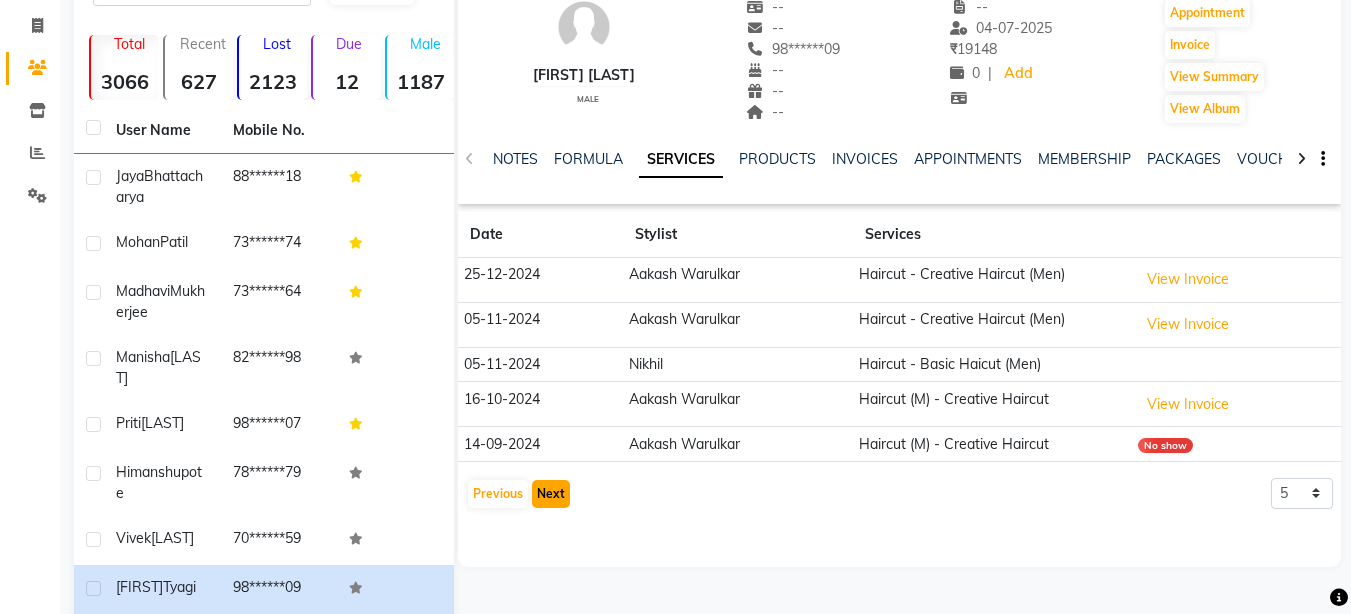 click on "Next" 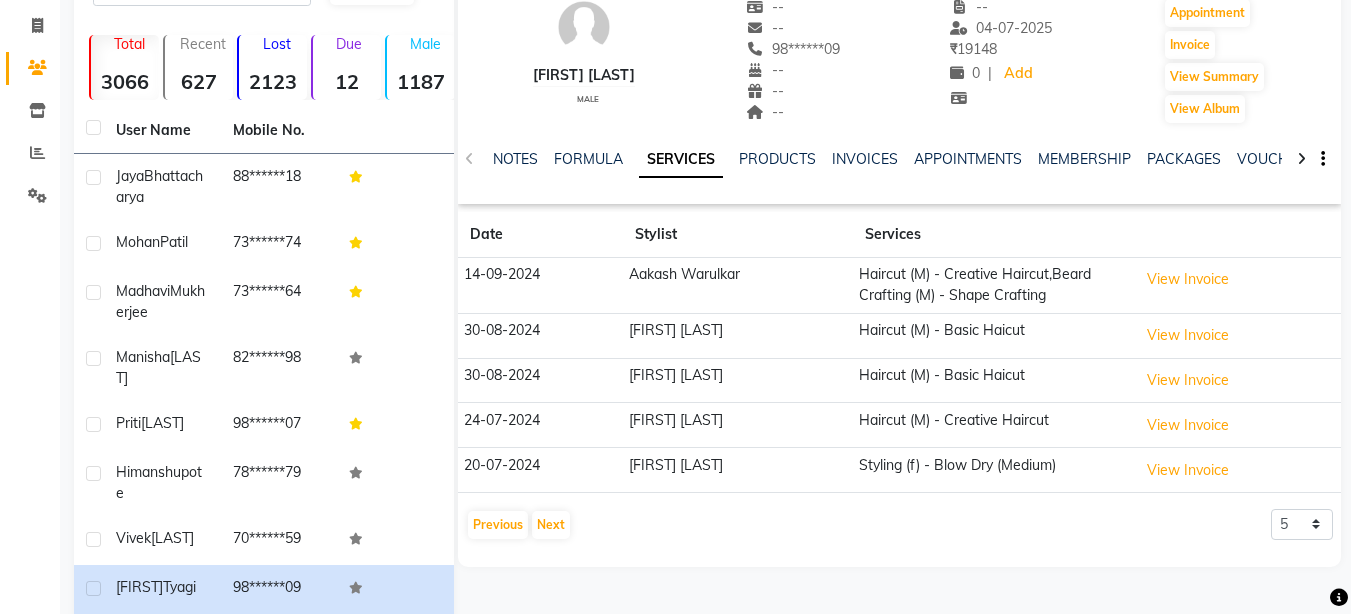 click on "Previous   Next" 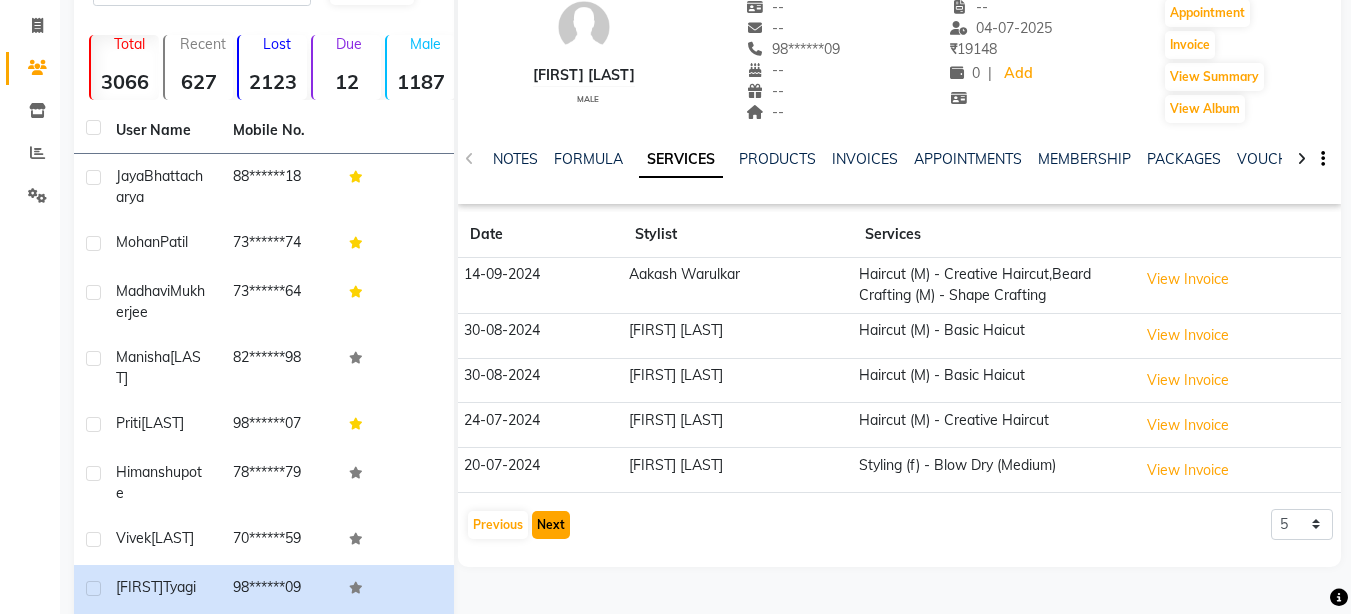 click on "Next" 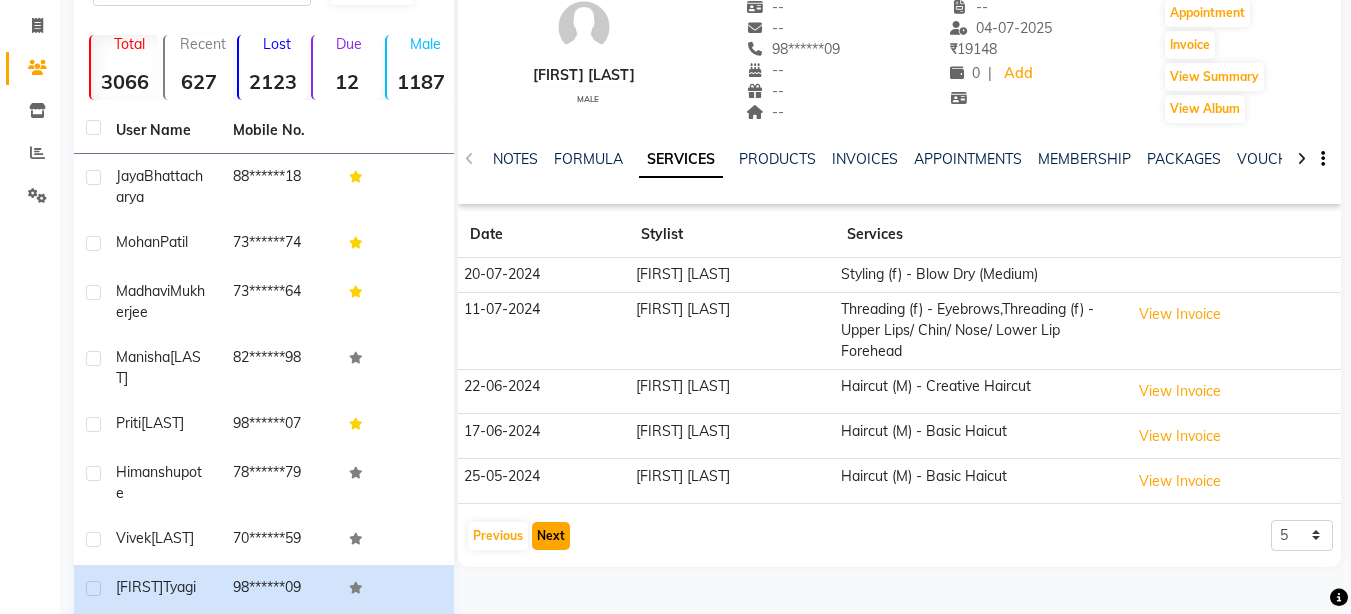 click on "Next" 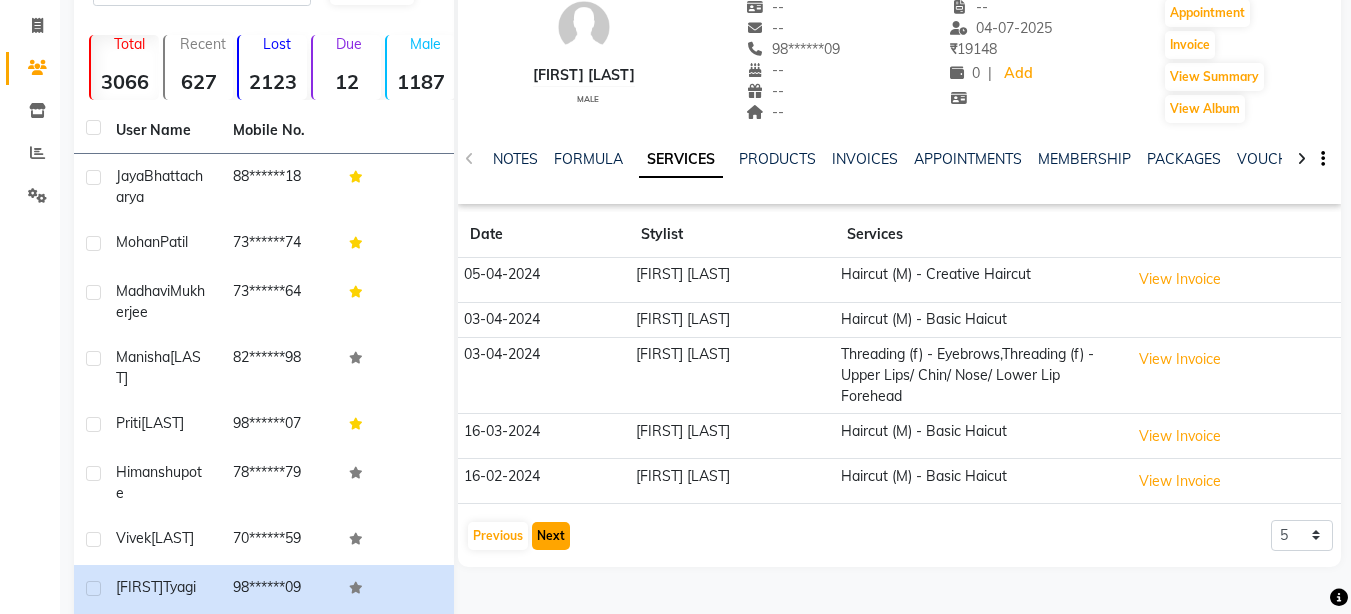 click on "Next" 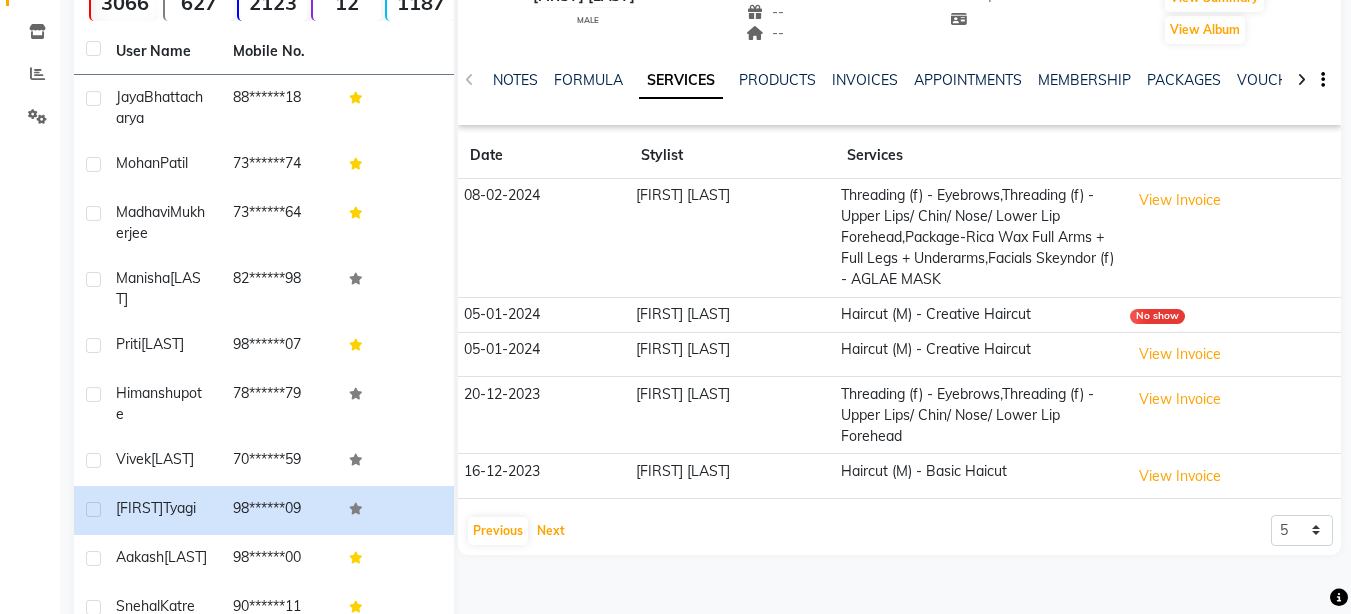 scroll, scrollTop: 240, scrollLeft: 0, axis: vertical 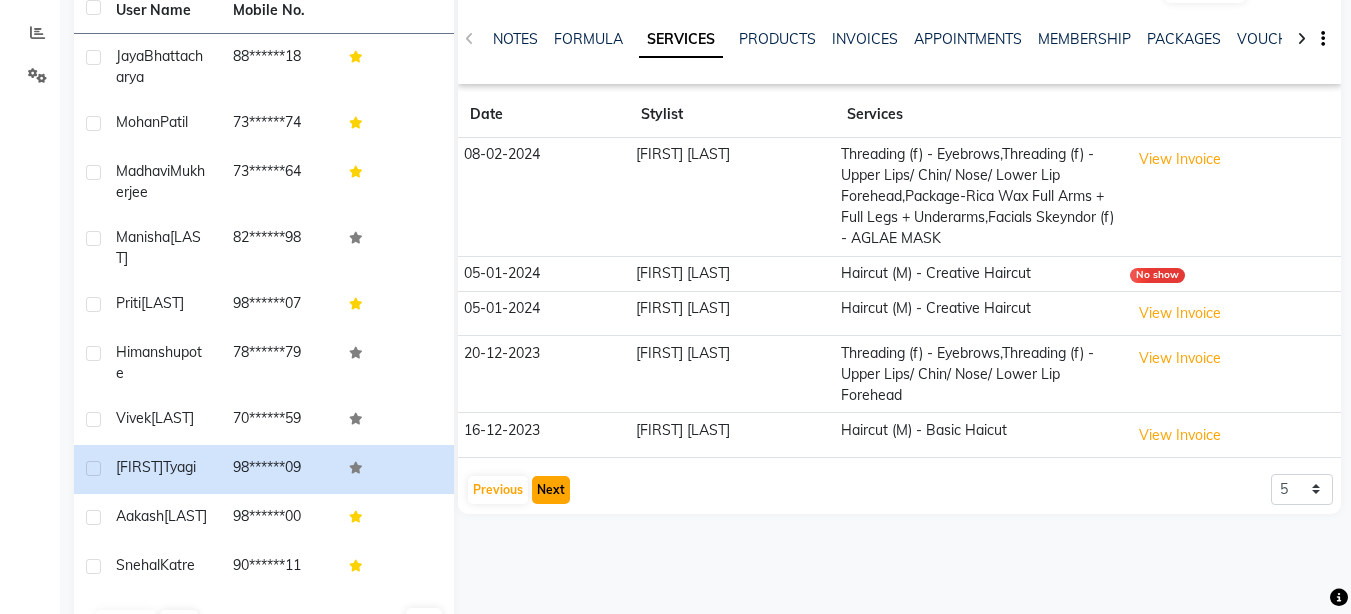 click on "Next" 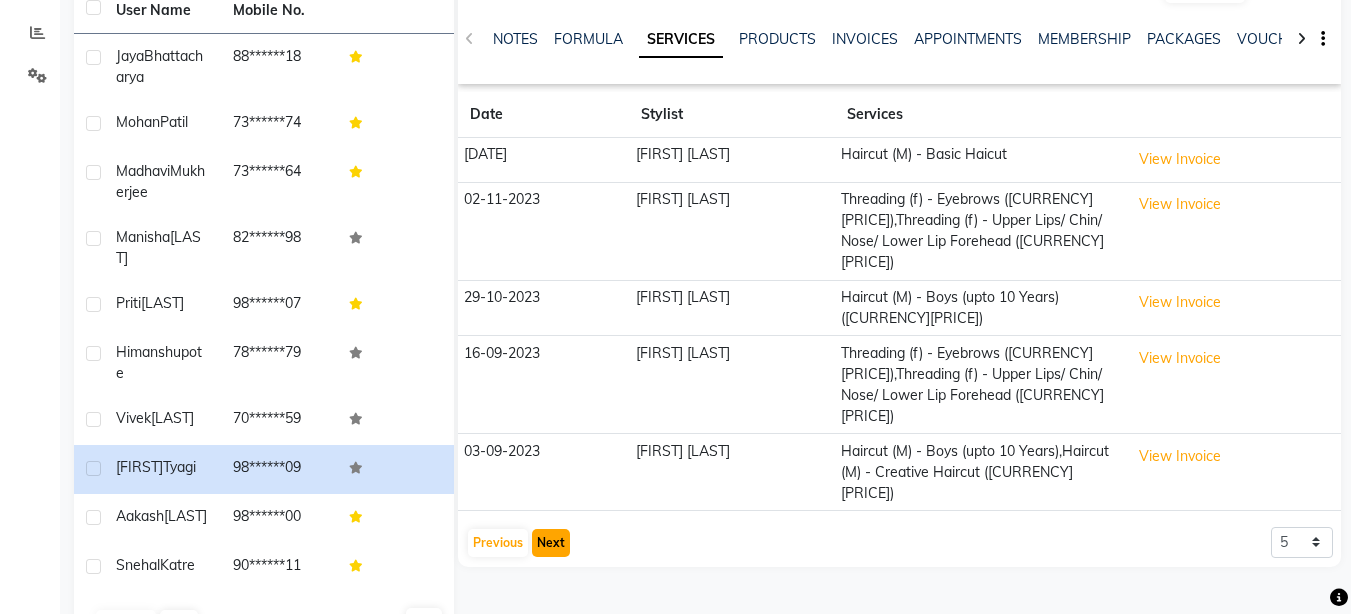 click on "Next" 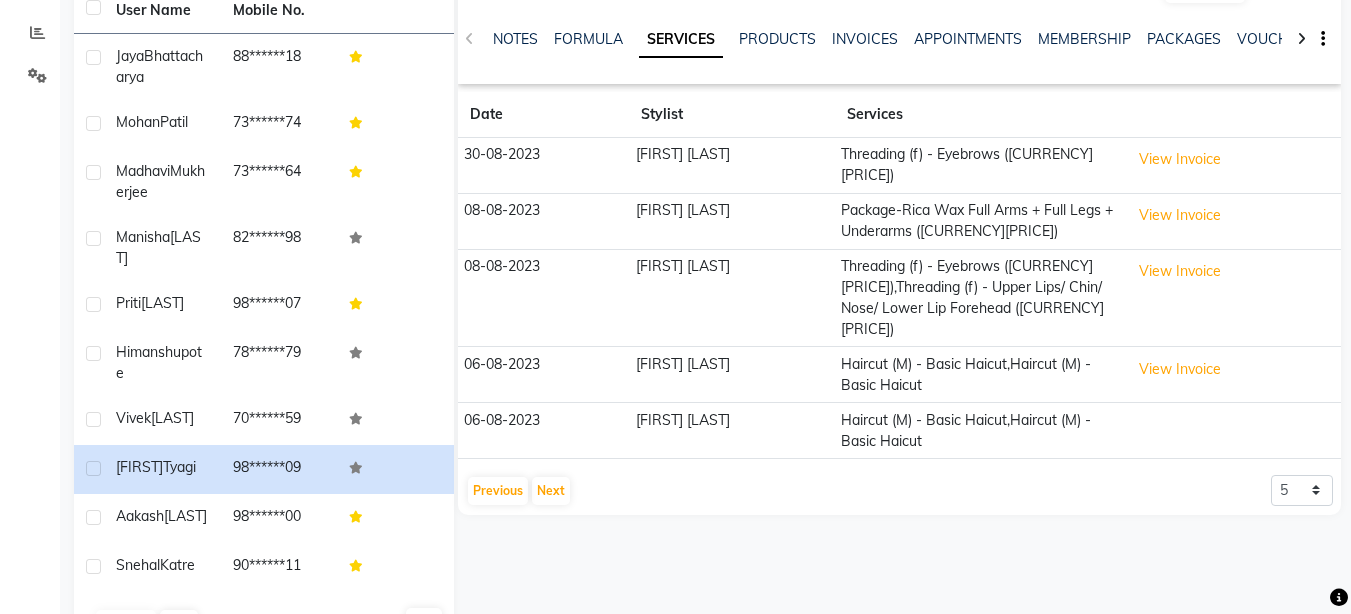 click on "[FIRST] [LAST]   male  --   --   [PHONE]  --  --  --  -- [DATE] ₹    19148 0 |  Add   Appointment   Invoice  View Summary  View Album  NOTES FORMULA SERVICES PRODUCTS INVOICES APPOINTMENTS MEMBERSHIP PACKAGES VOUCHERS GIFTCARDS POINTS FORMS FAMILY CARDS WALLET Date Stylist Services 30-08-2023 [FIRST] [LAST] Threading (f) - Eyebrows (₹50)  View Invoice  08-08-2023 [FIRST] [LAST] Package-Rica Wax Full Arms + Full Legs + Underarms (₹999)  View Invoice  08-08-2023 [FIRST] [LAST] Threading (f) - Eyebrows (₹50),Threading (f) - Upper Lips/ Chin/ Nose/ Lower Lip Forehead (₹40)  View Invoice  06-08-2023 [FIRST] [LAST] Haircut (M) - Basic Haicut,Haircut (M) - Basic Haicut  View Invoice  06-08-2023 [FIRST] [LAST] Haircut (M) - Basic Haicut,Haircut (M) - Basic Haicut  Previous   Next  5 10 50 100 500" 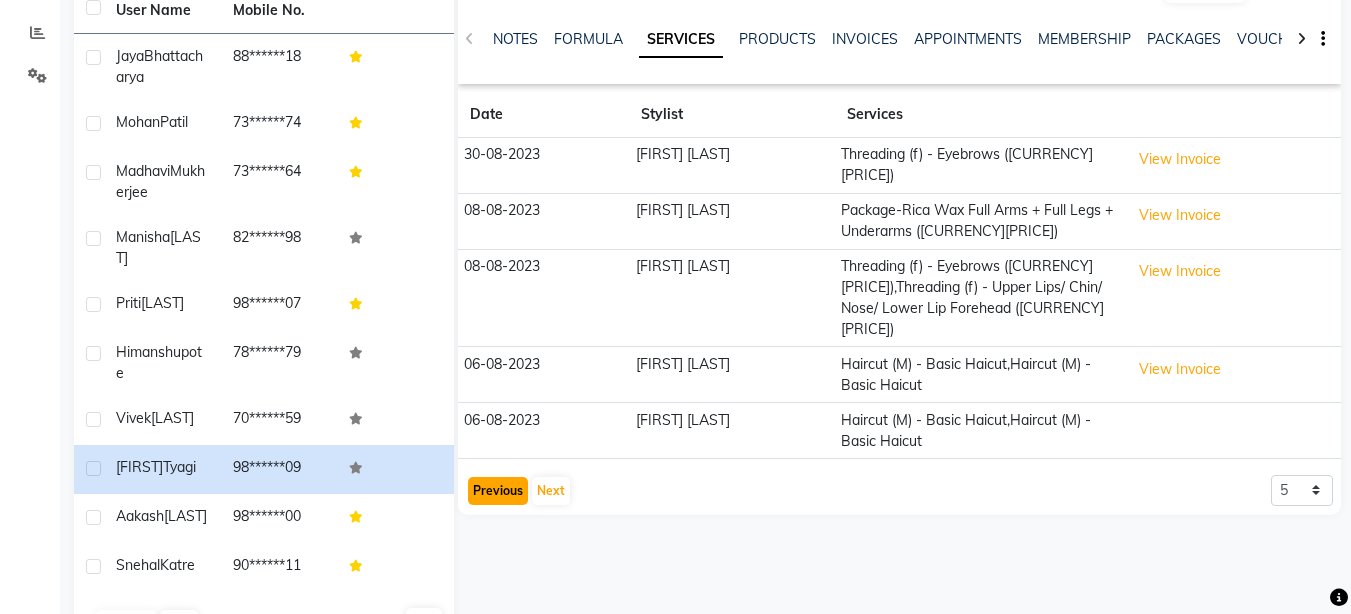 click on "Previous" 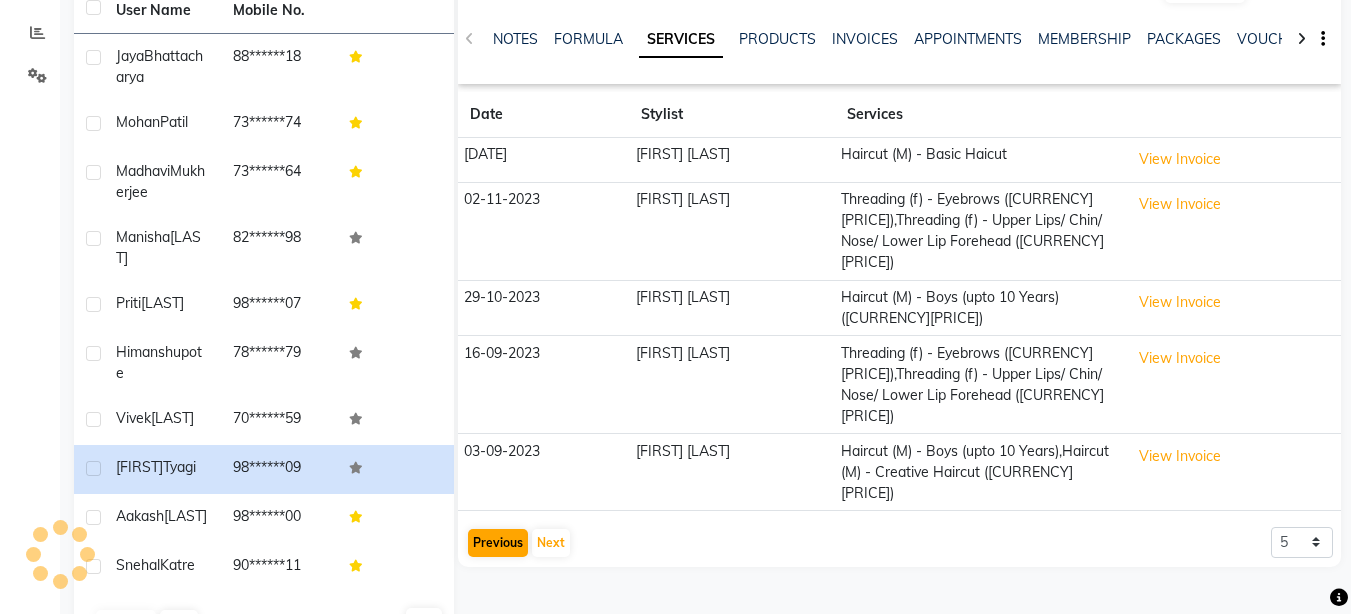 click on "03-09-2023" 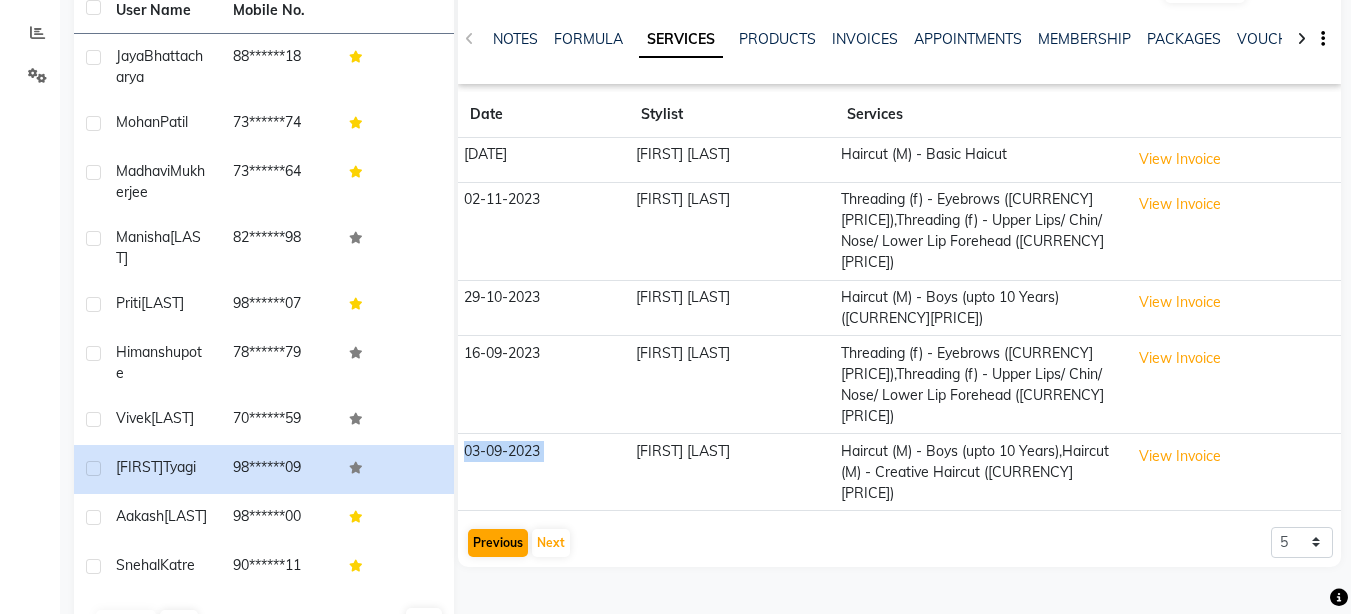 click on "03-09-2023" 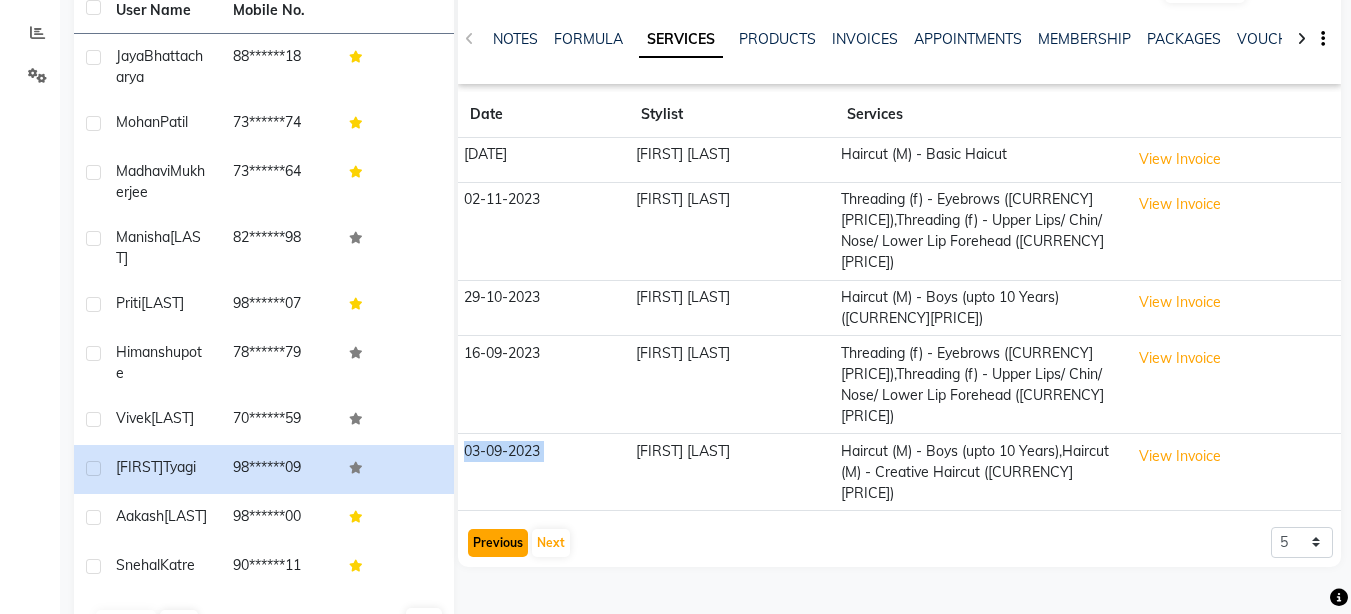 click on "Previous" 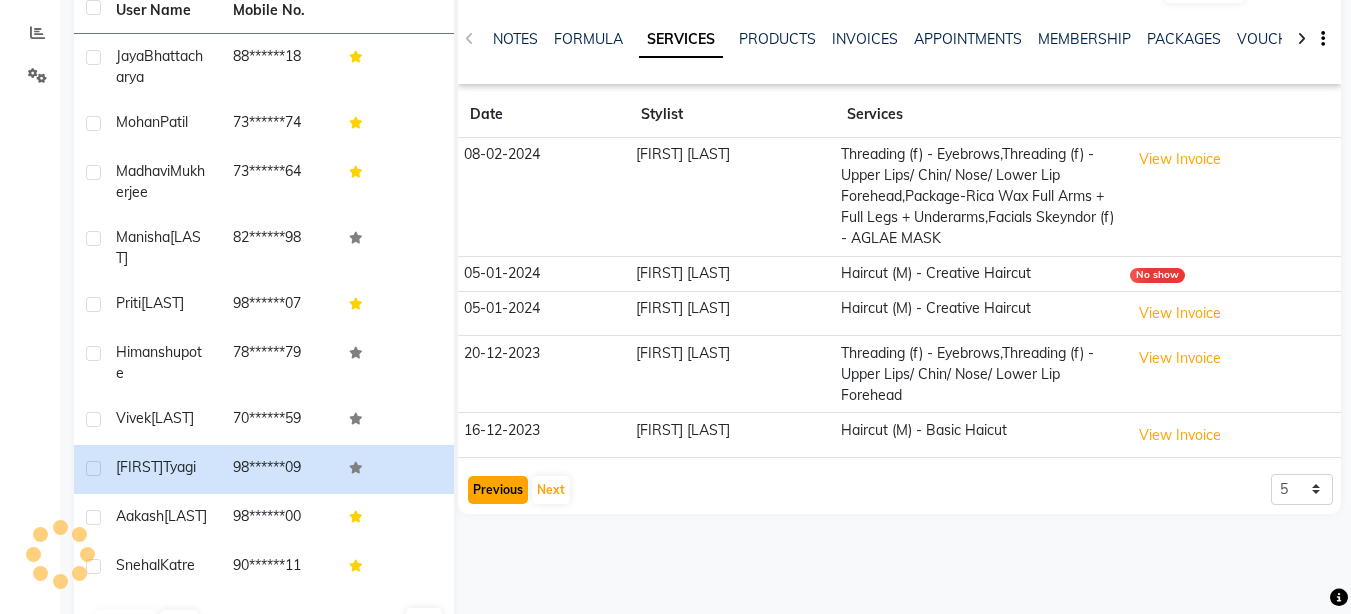 click on "Previous" 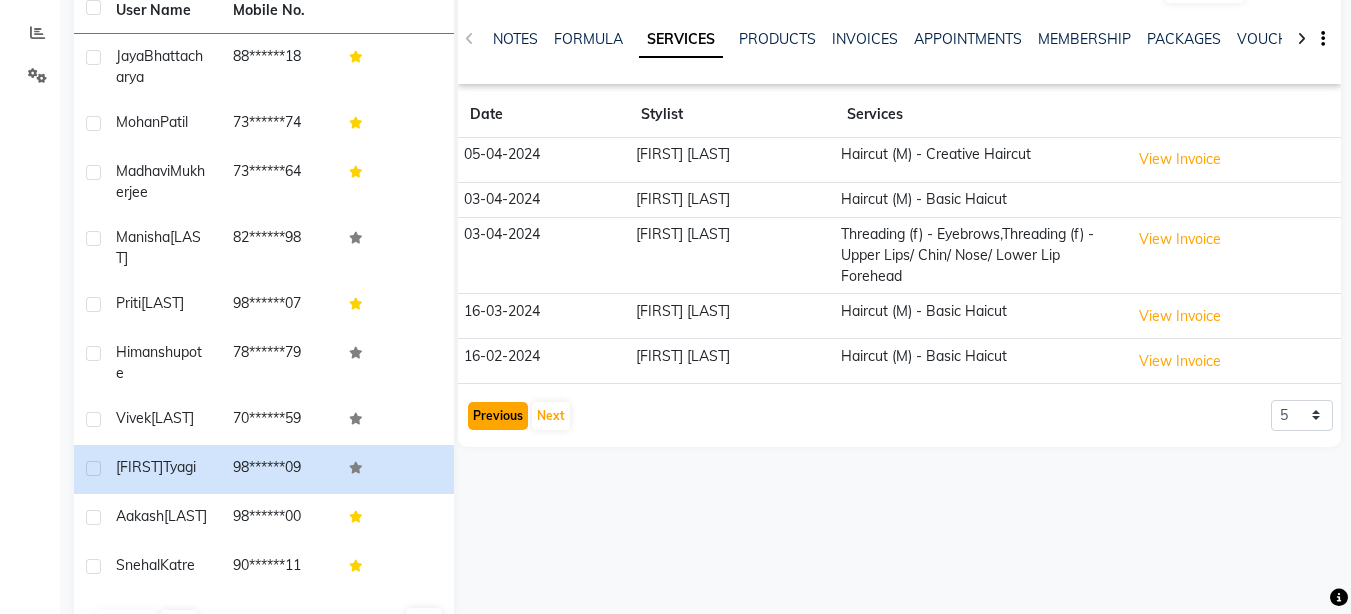 click on "Previous" 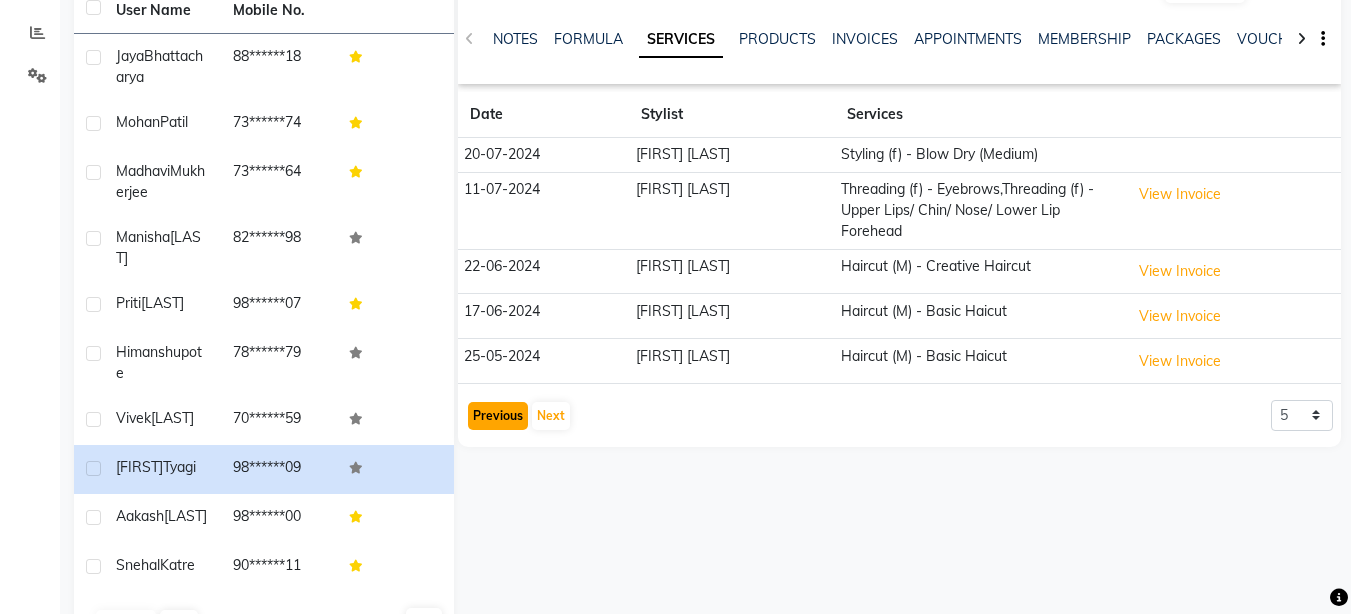 click on "Previous" 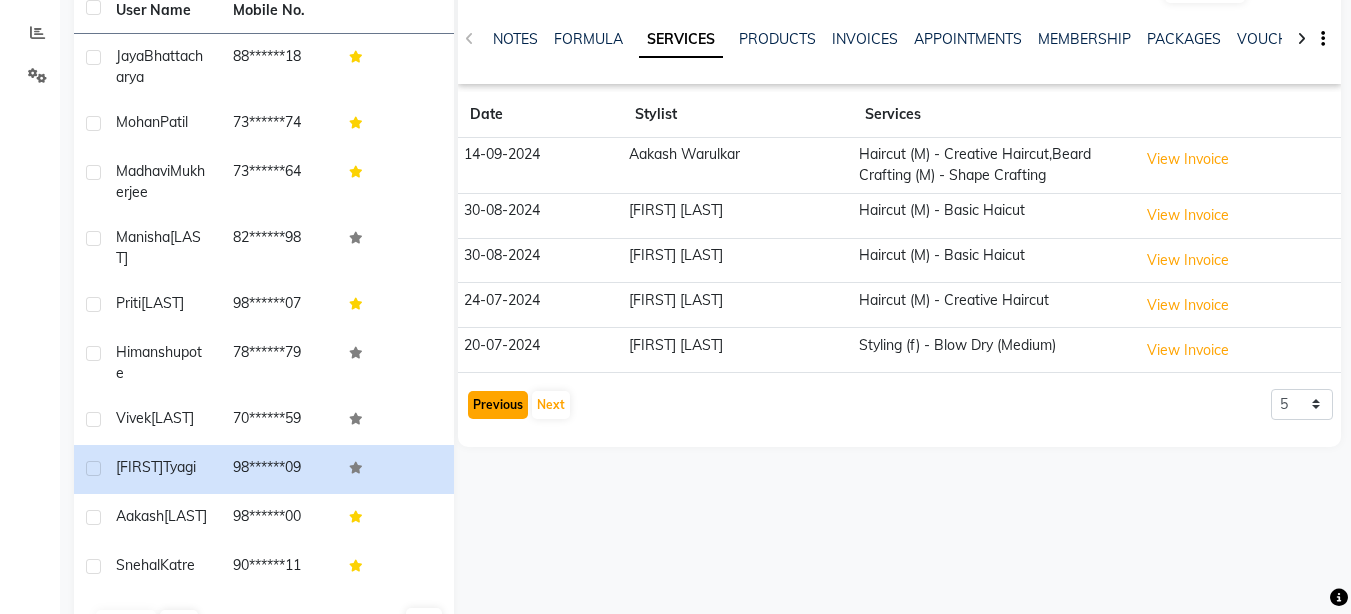 click on "Previous" 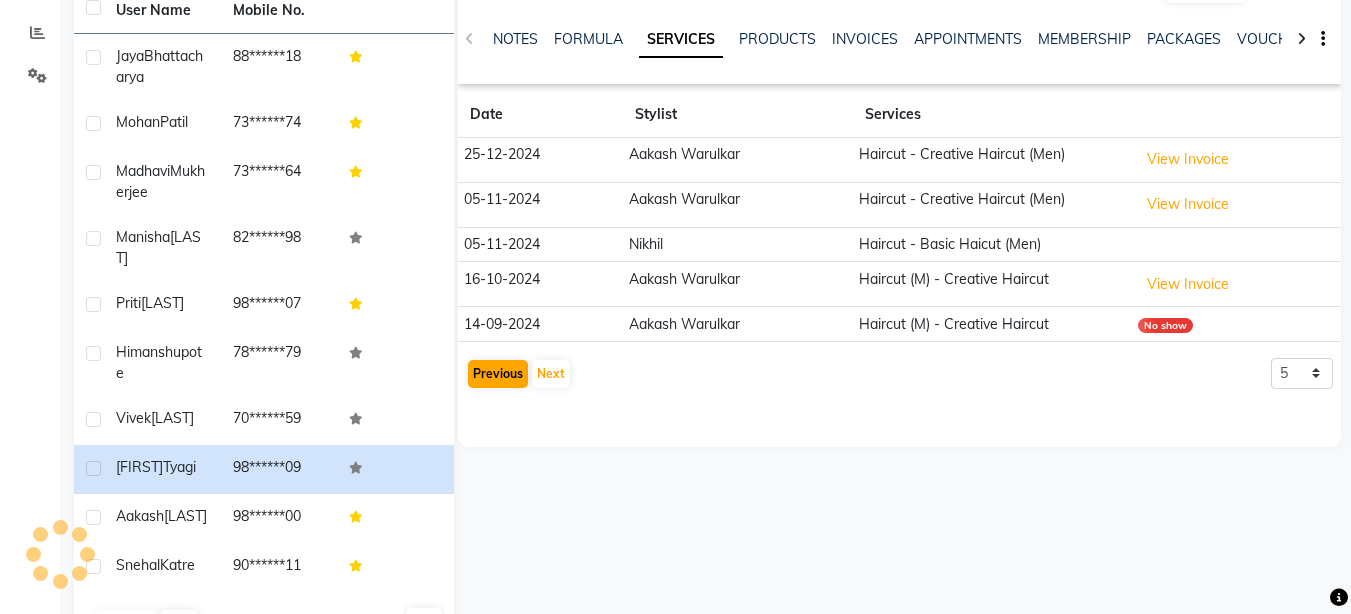 click on "[FIRST] [LAST]  male  --   --   [PHONE]  --  --  --  -- [DATE] [CURRENCY]    [NUMBER] 0 |  Add   Appointment   Invoice  View Summary  View Album  NOTES FORMULA SERVICES PRODUCTS INVOICES APPOINTMENTS MEMBERSHIP PACKAGES VOUCHERS GIFTCARDS POINTS FORMS FAMILY CARDS WALLET Date Stylist Services 25-12-2024 [FIRST] [LAST]  Haircut - Creative Haircut (Men)  View Invoice  05-11-2024 [FIRST] [LAST]  Haircut - Creative Haircut (Men)  View Invoice  05-11-2024 [FIRST] Haircut - Basic Haicut (Men) 16-10-2024 [FIRST] [LAST]  Haircut (M) - Creative Haircut  View Invoice  14-09-2024 [FIRST] [LAST]  Haircut (M) - Creative Haircut No show  Previous   Next  5 10 50 100 500" 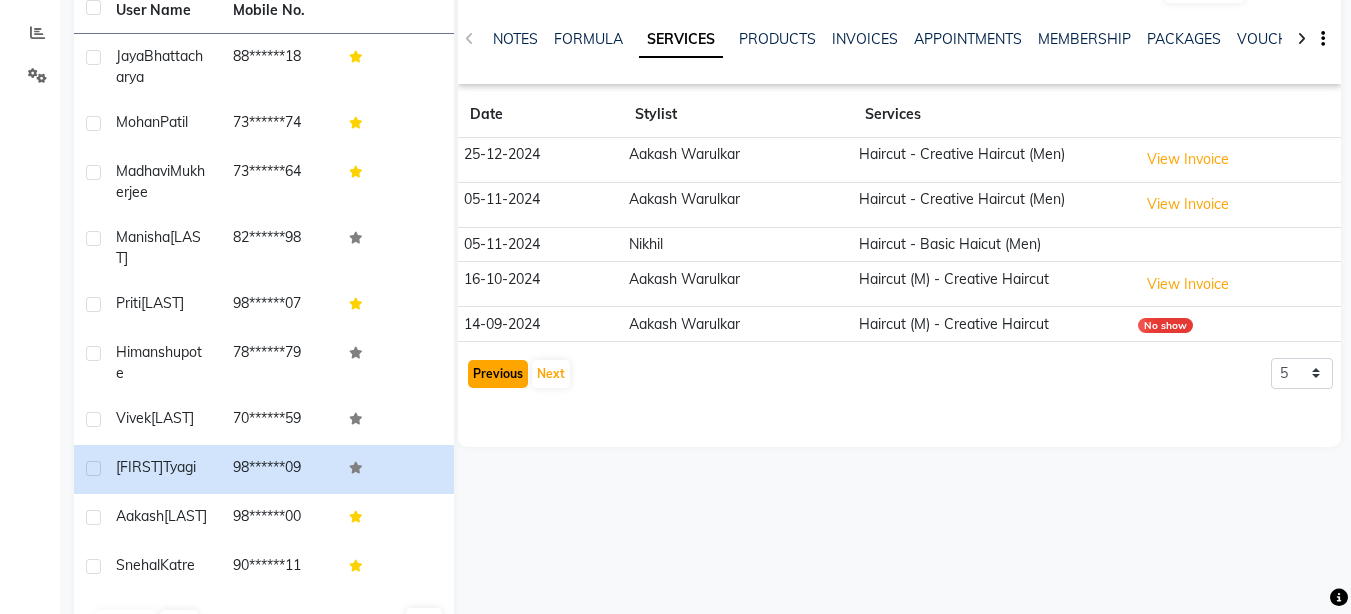click on "Previous" 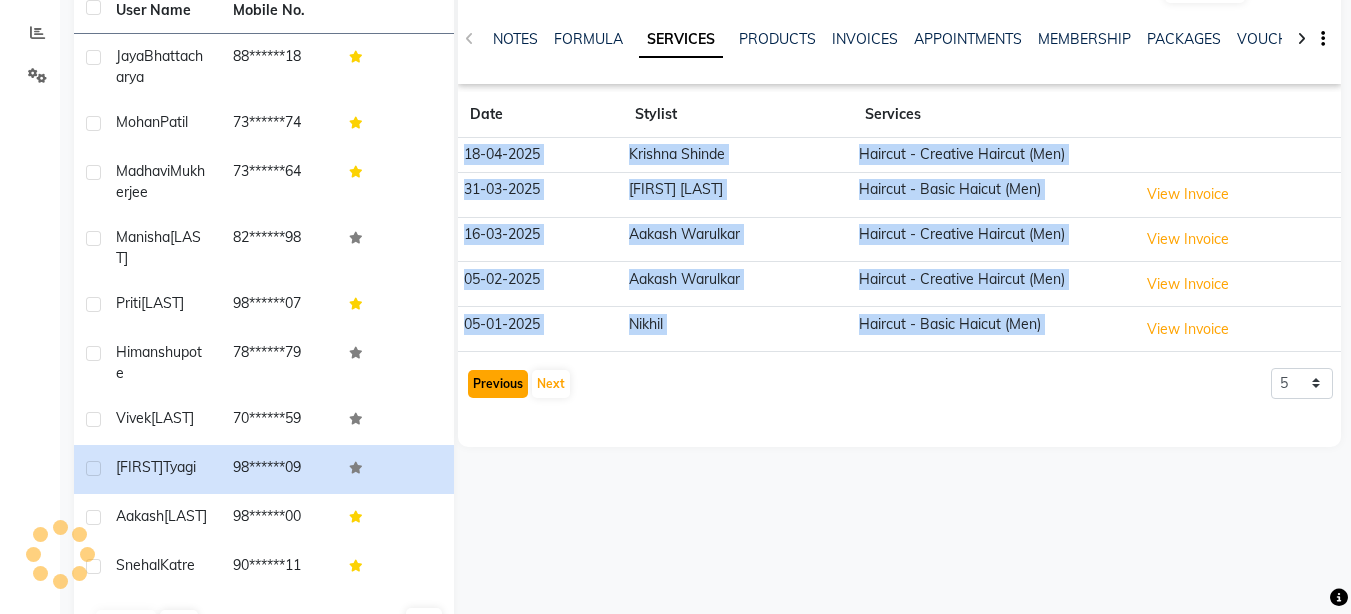 click on "Previous" 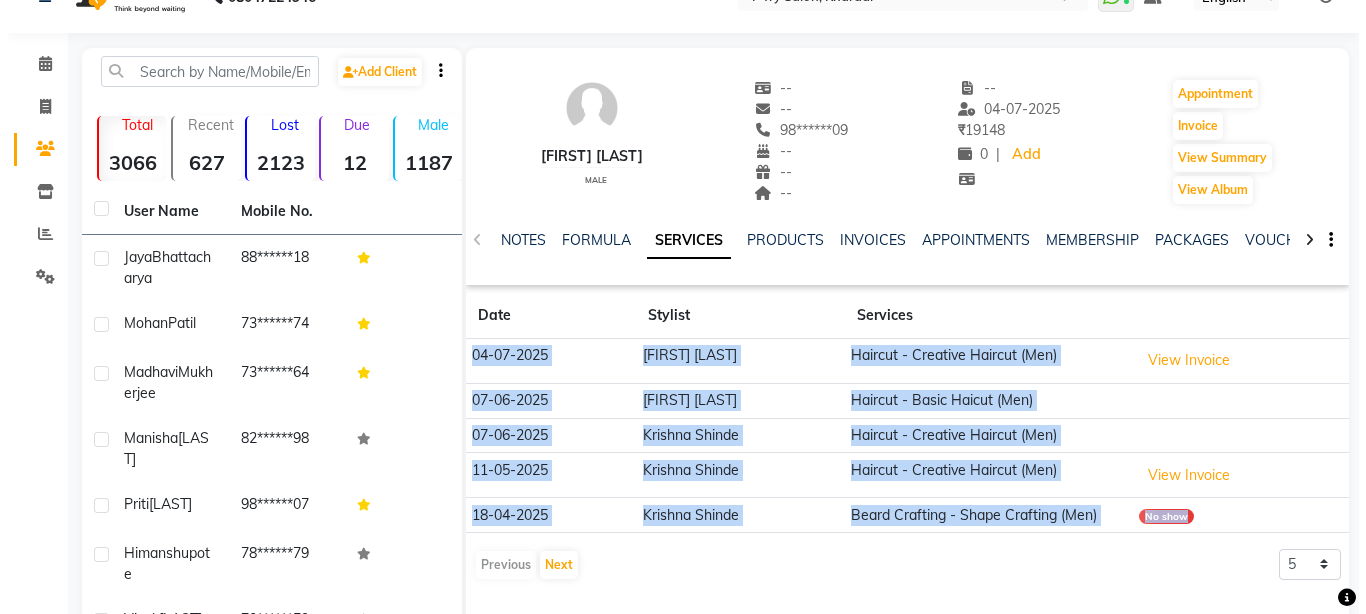 scroll, scrollTop: 0, scrollLeft: 0, axis: both 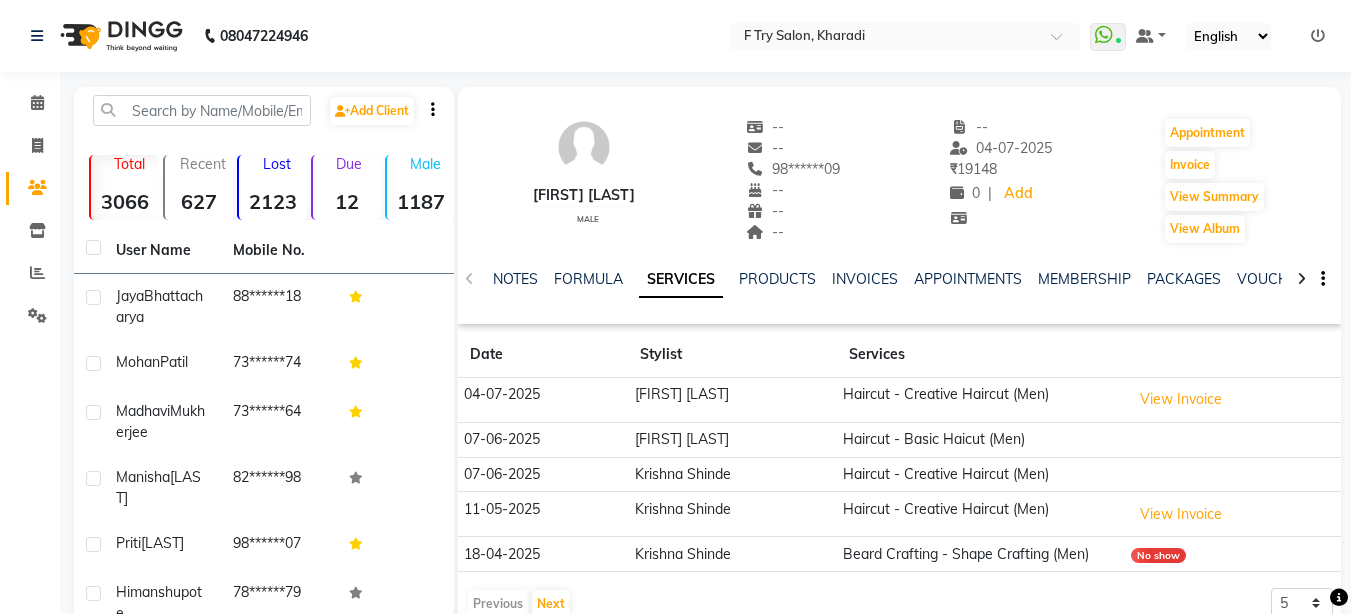 click on "Select Location × F Try Salon, Kharadi   WhatsApp Status  ✕ Status:  Connected Most Recent Message: 03-08-2025     06:39 PM Recent Service Activity: 03-08-2025     06:49 PM Default Panel My Panel English ENGLISH Español العربية मराठी हिंदी ગુજરાતી தமிழ் 中文 Notifications nothing to show" 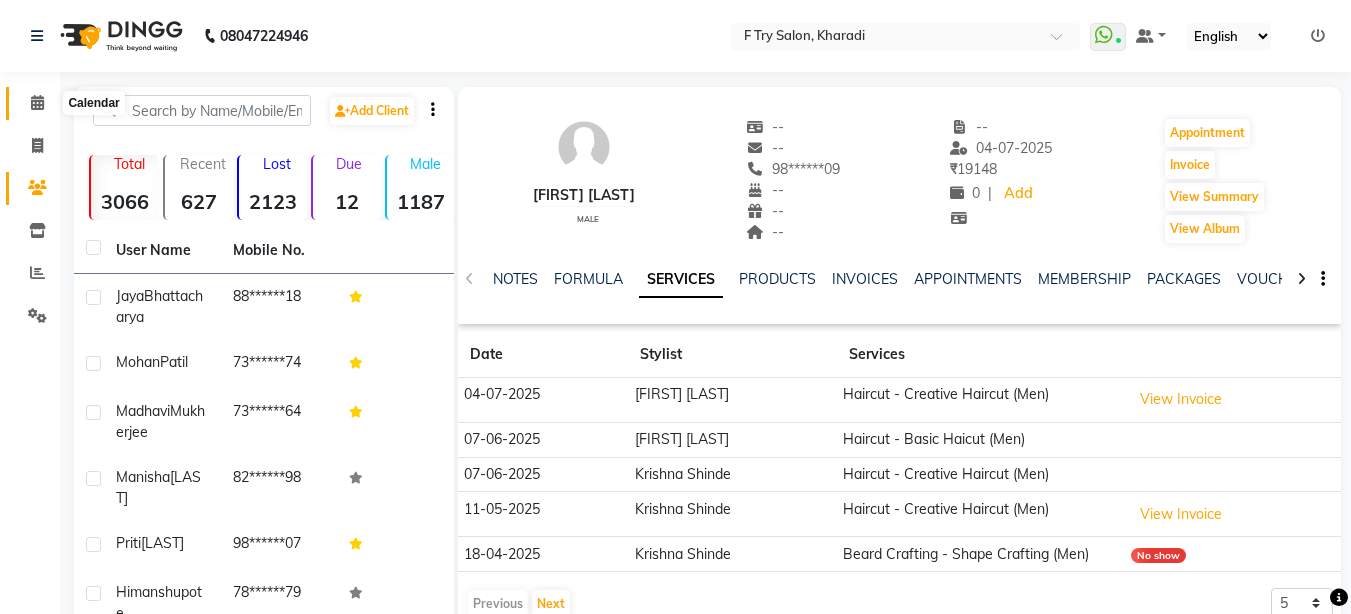 click 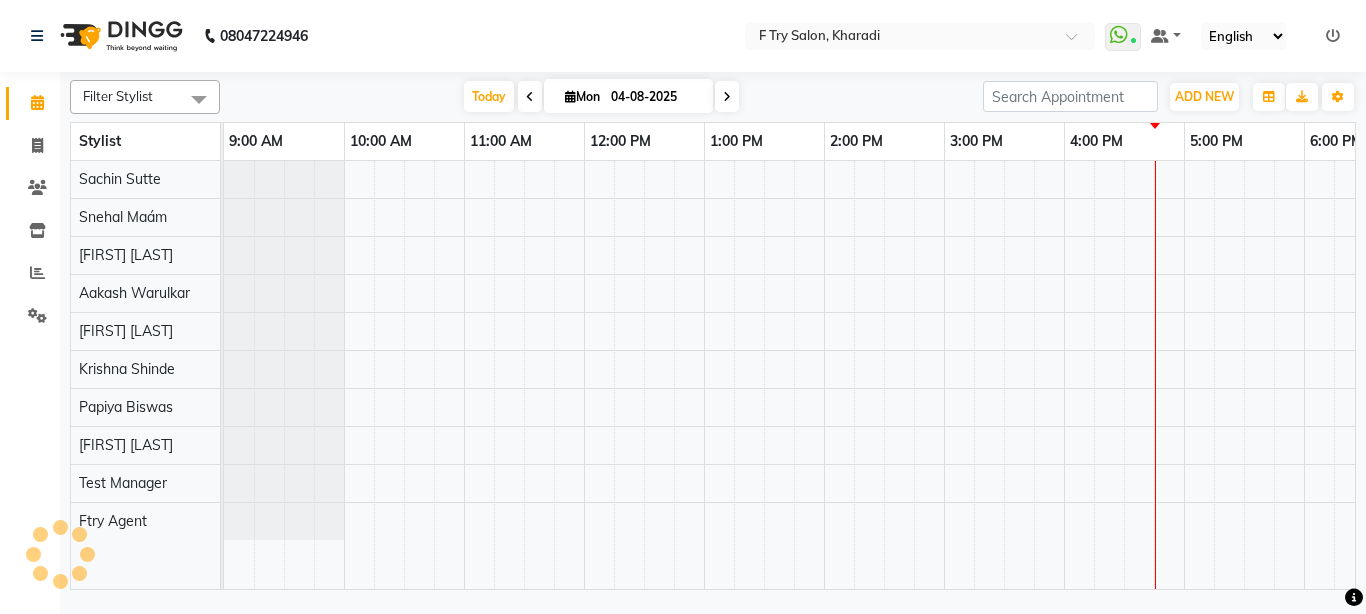 scroll, scrollTop: 0, scrollLeft: 429, axis: horizontal 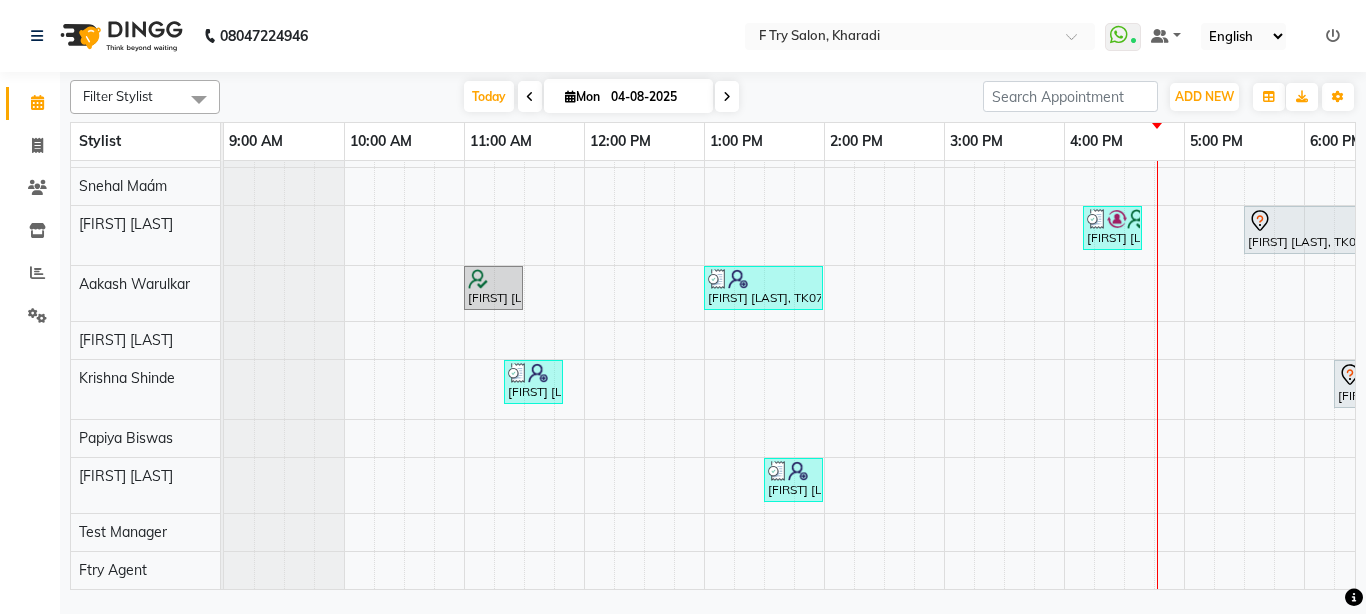 click on "Completed InProgress Upcoming Dropped Tentative Check-In Confirm" 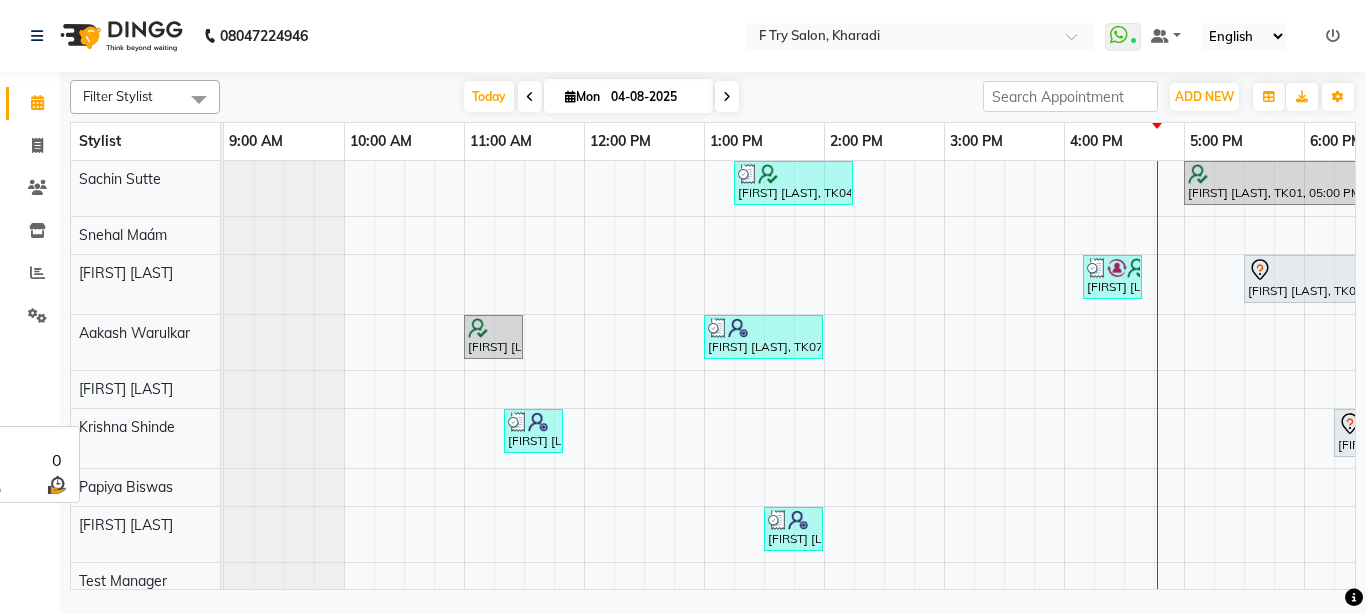 click on "Krishna Shinde" at bounding box center (145, 438) 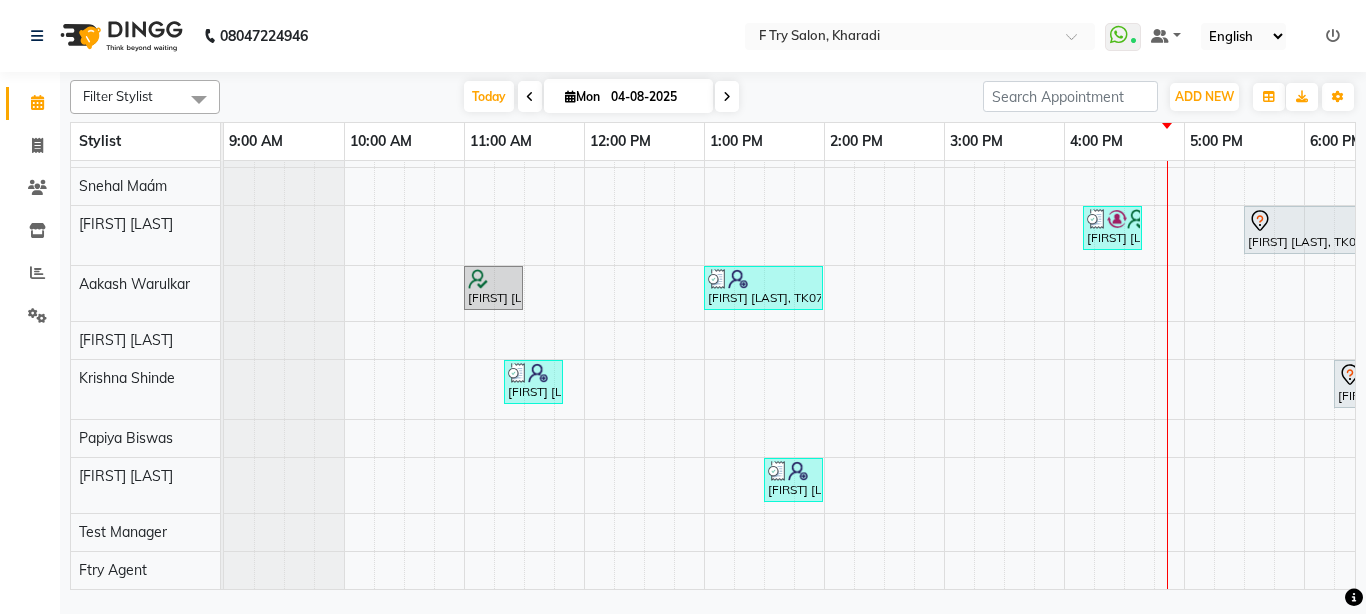 scroll, scrollTop: 64, scrollLeft: 40, axis: both 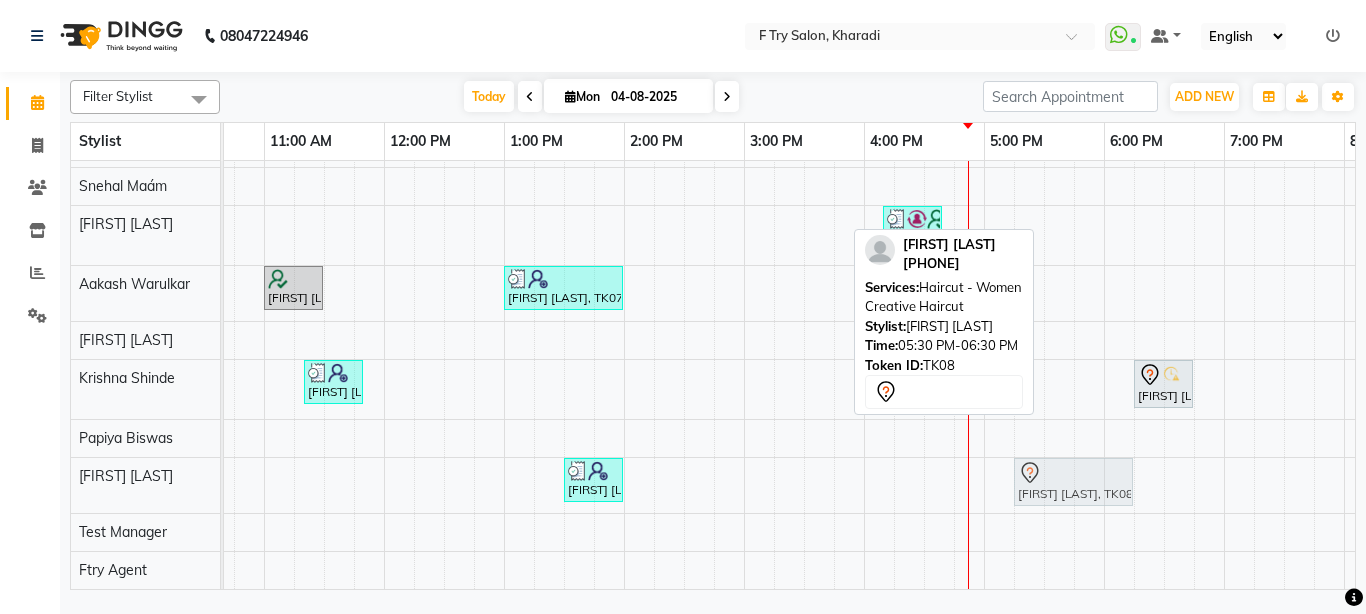 drag, startPoint x: 1084, startPoint y: 216, endPoint x: 1069, endPoint y: 442, distance: 226.49724 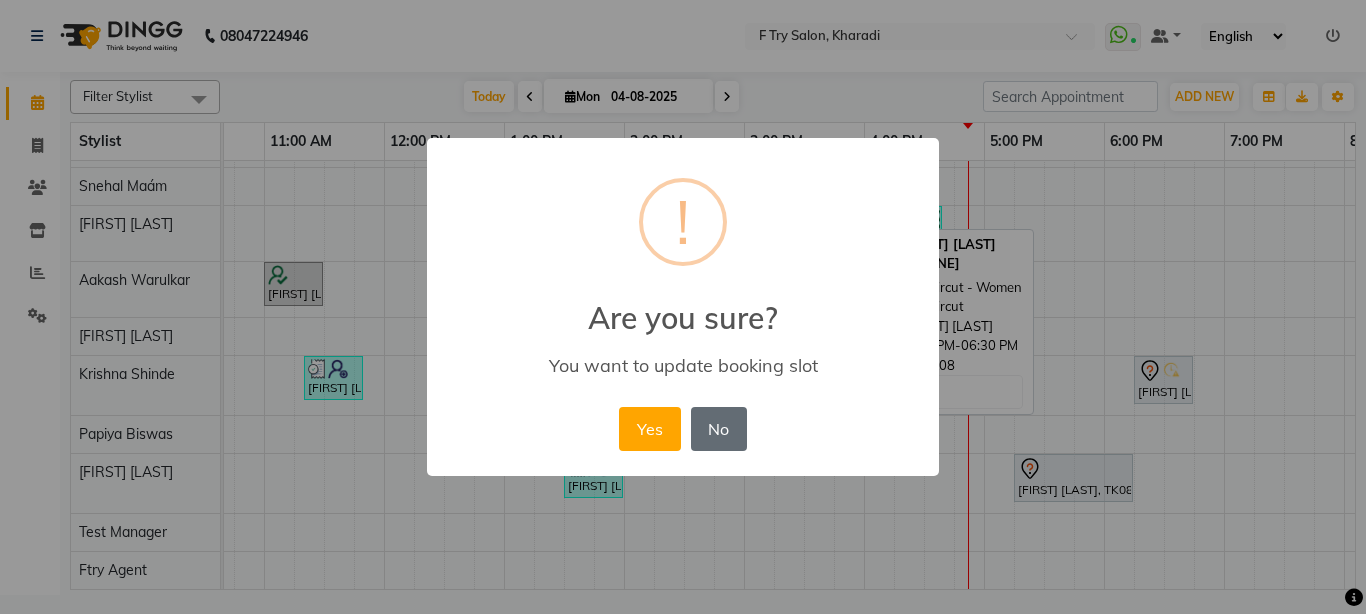 click on "No" at bounding box center [719, 429] 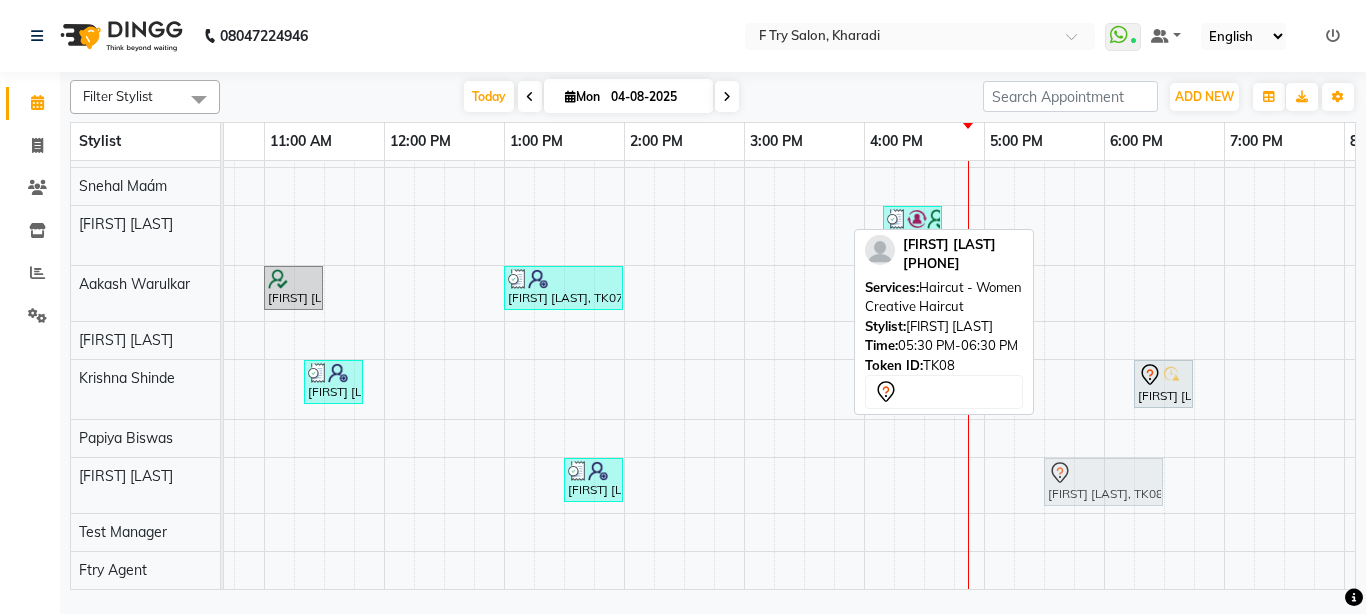 drag, startPoint x: 1079, startPoint y: 211, endPoint x: 1070, endPoint y: 460, distance: 249.1626 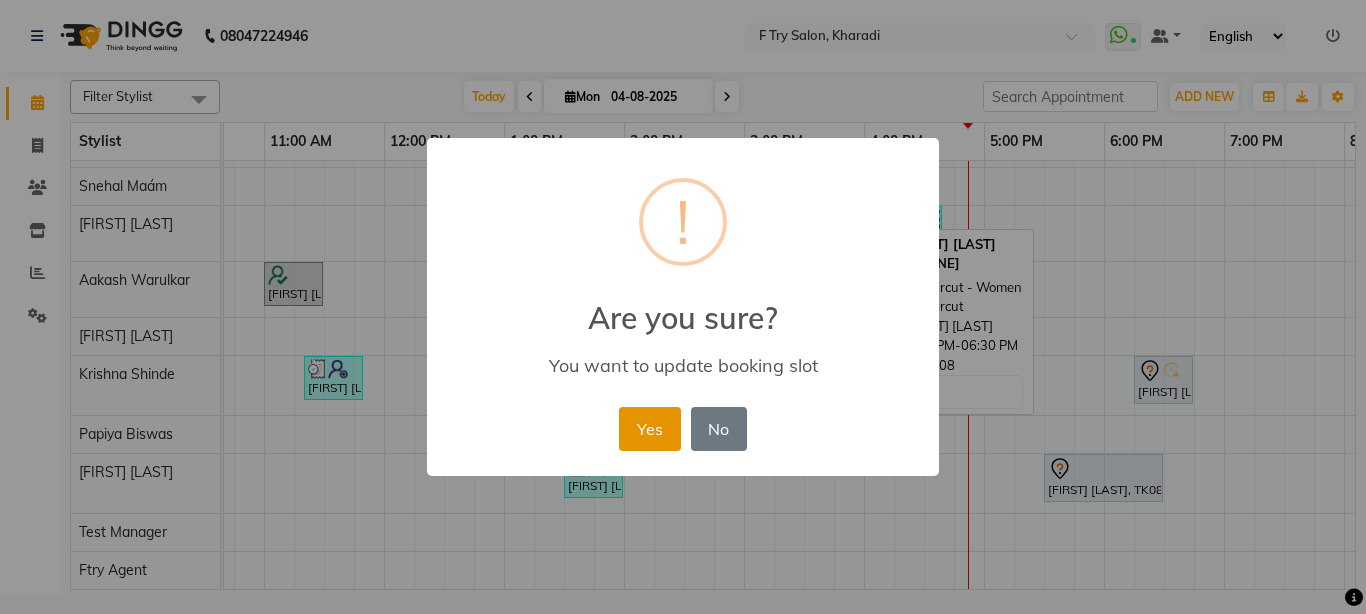 click on "Yes" at bounding box center (649, 429) 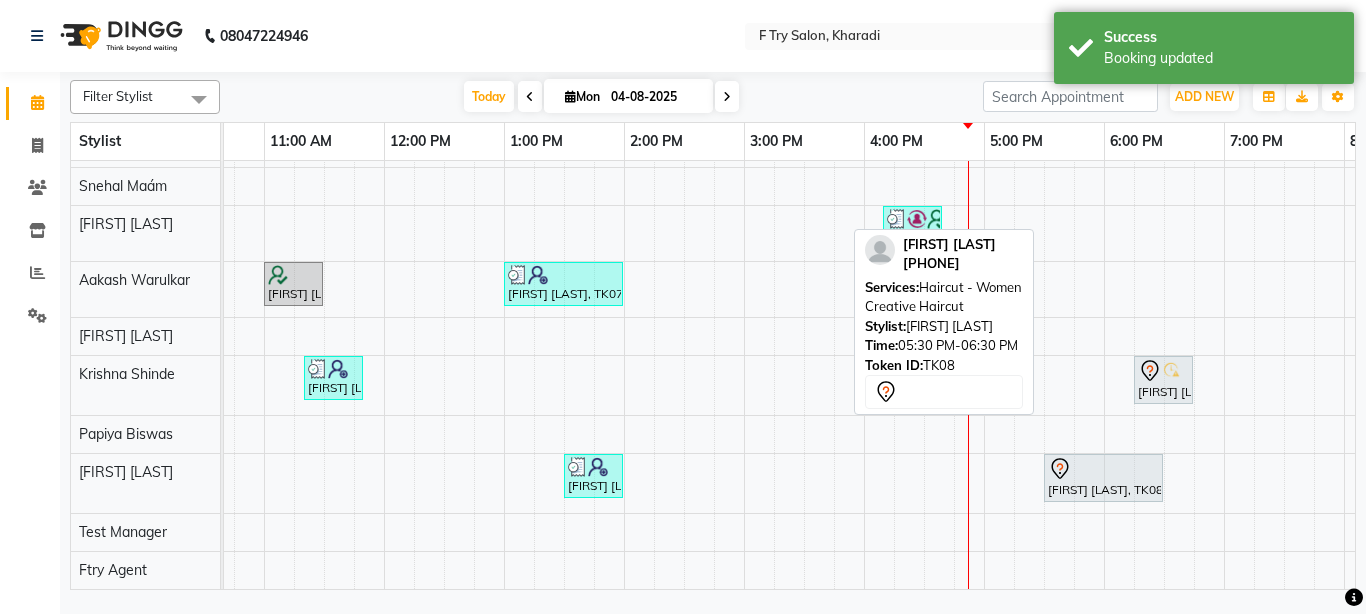scroll, scrollTop: 0, scrollLeft: 200, axis: horizontal 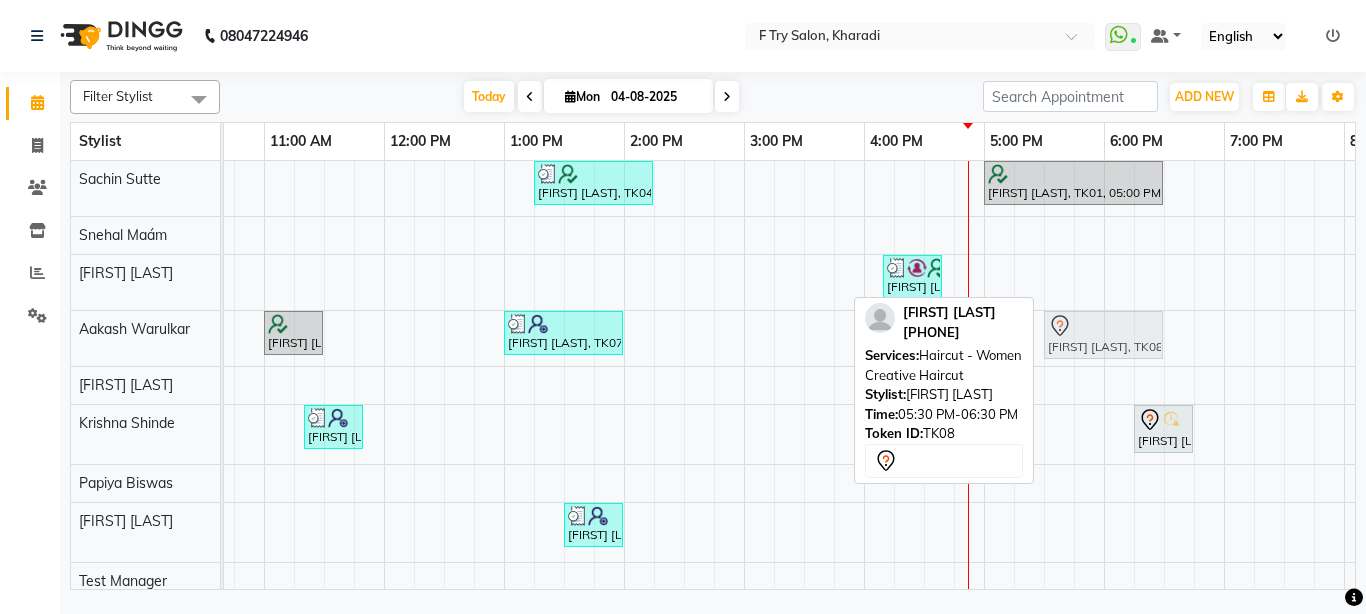 drag, startPoint x: 1098, startPoint y: 534, endPoint x: 1112, endPoint y: 359, distance: 175.55911 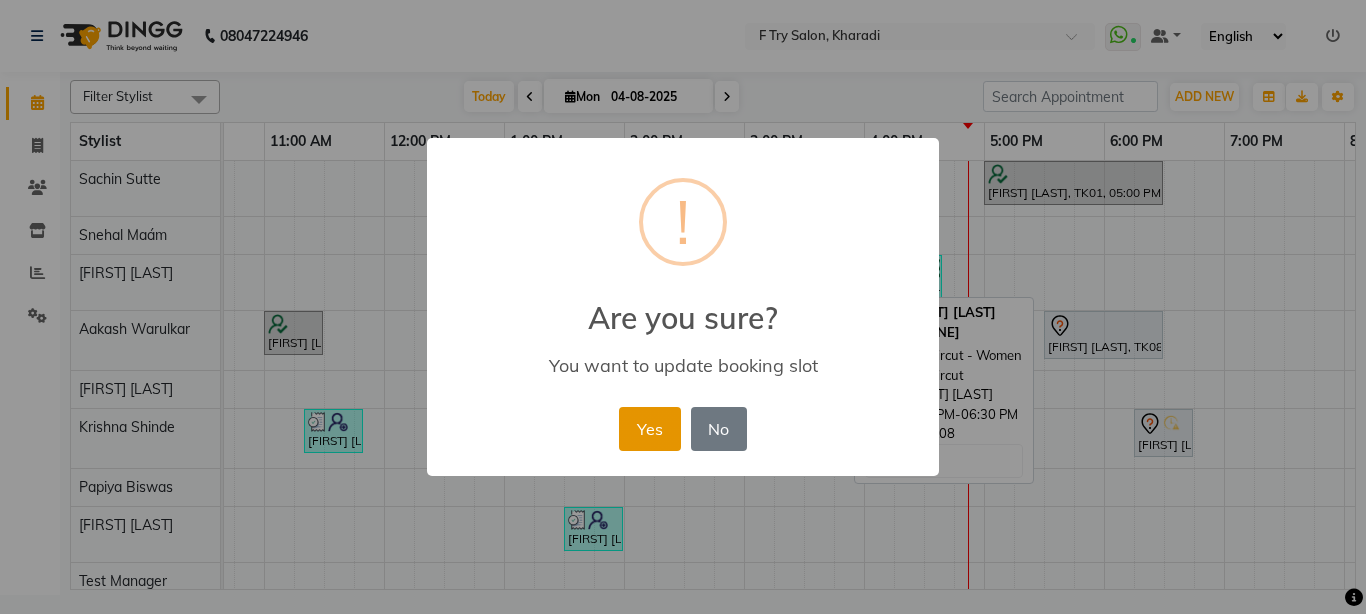 click on "Yes" at bounding box center (649, 429) 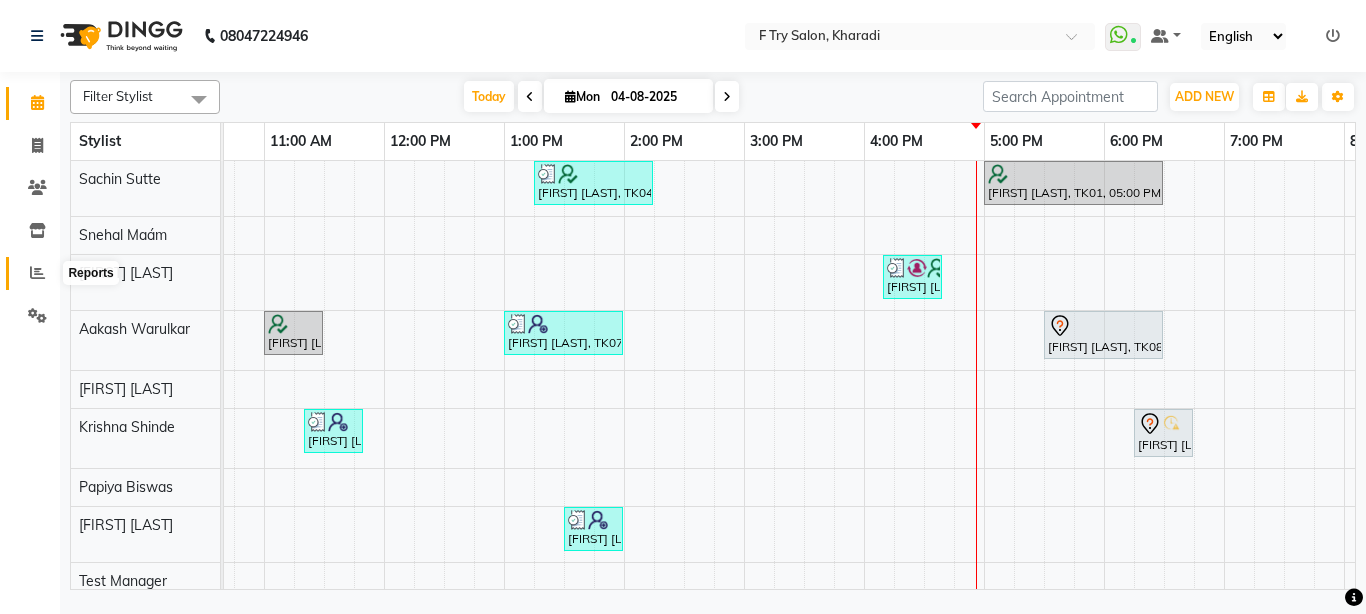 click 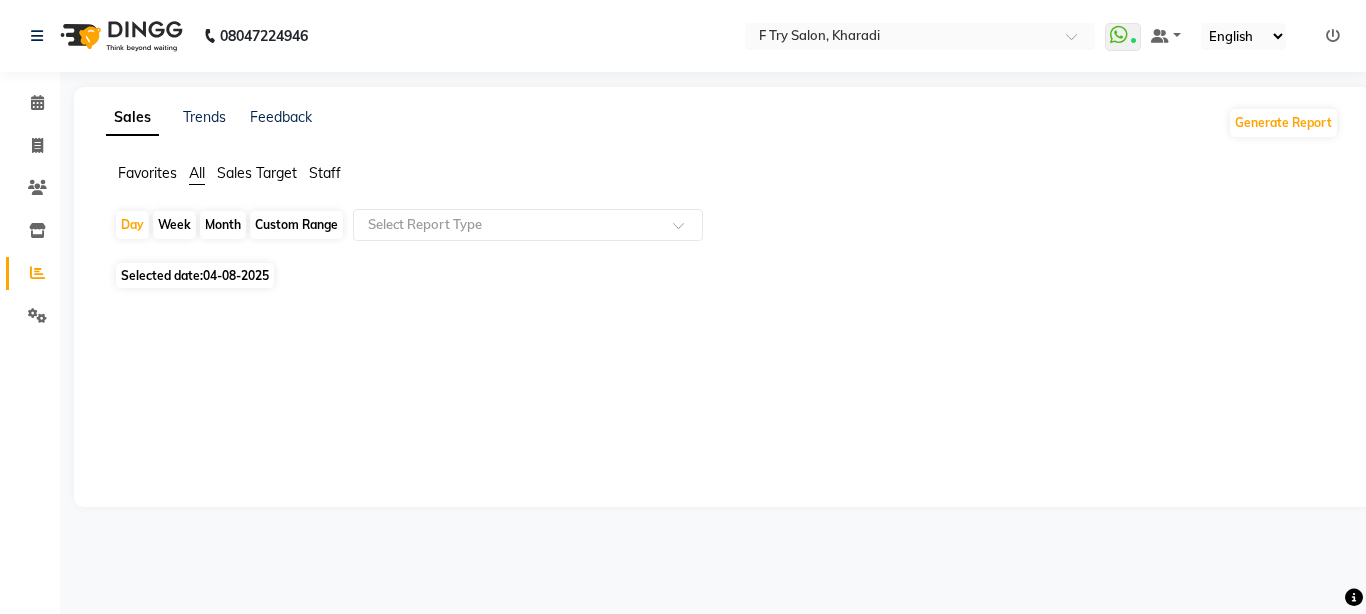 click on "Favorites All Sales Target Staff" 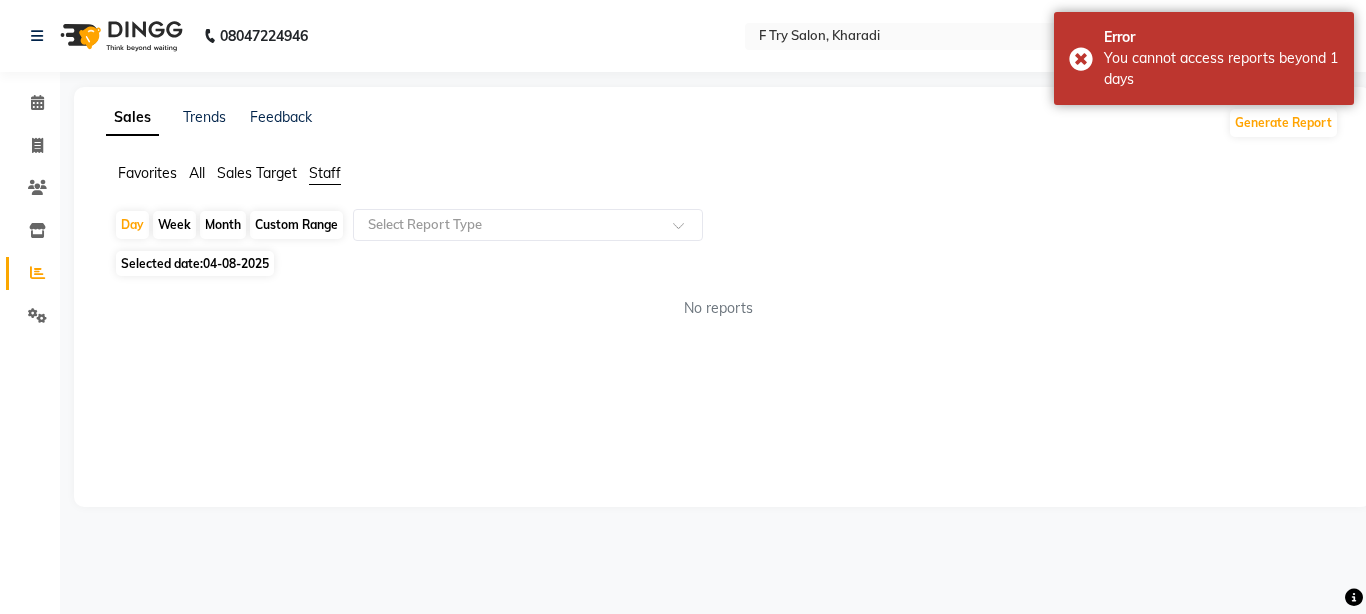 click on "Month" 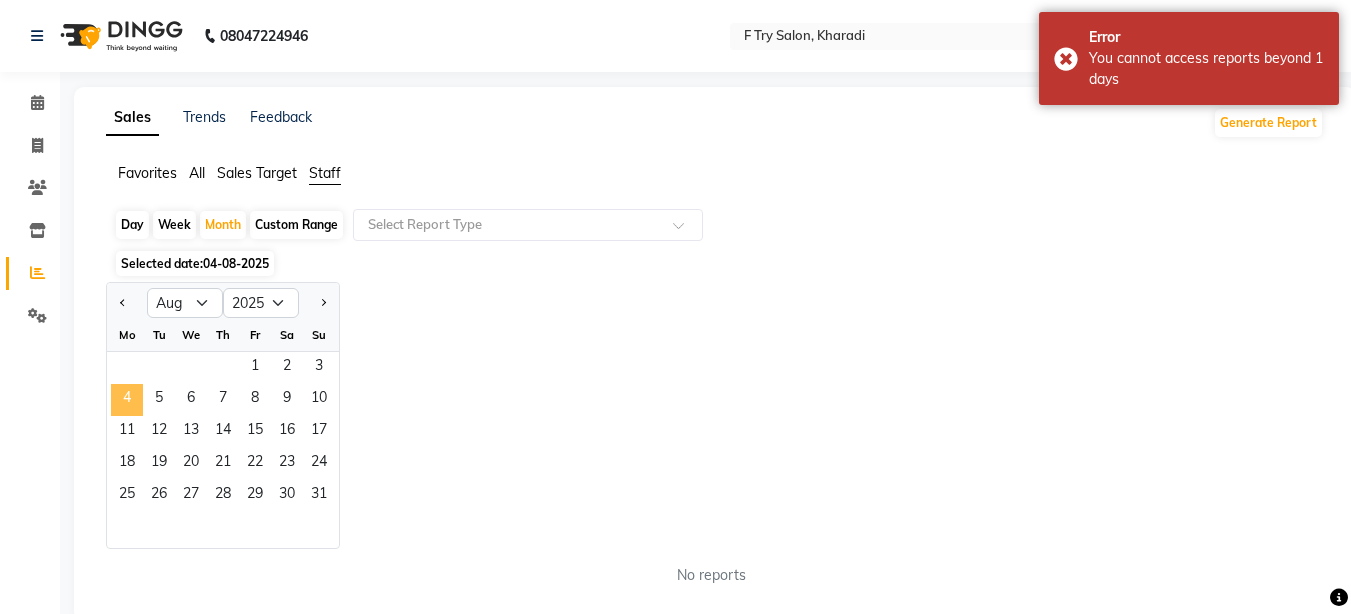 click on "4" 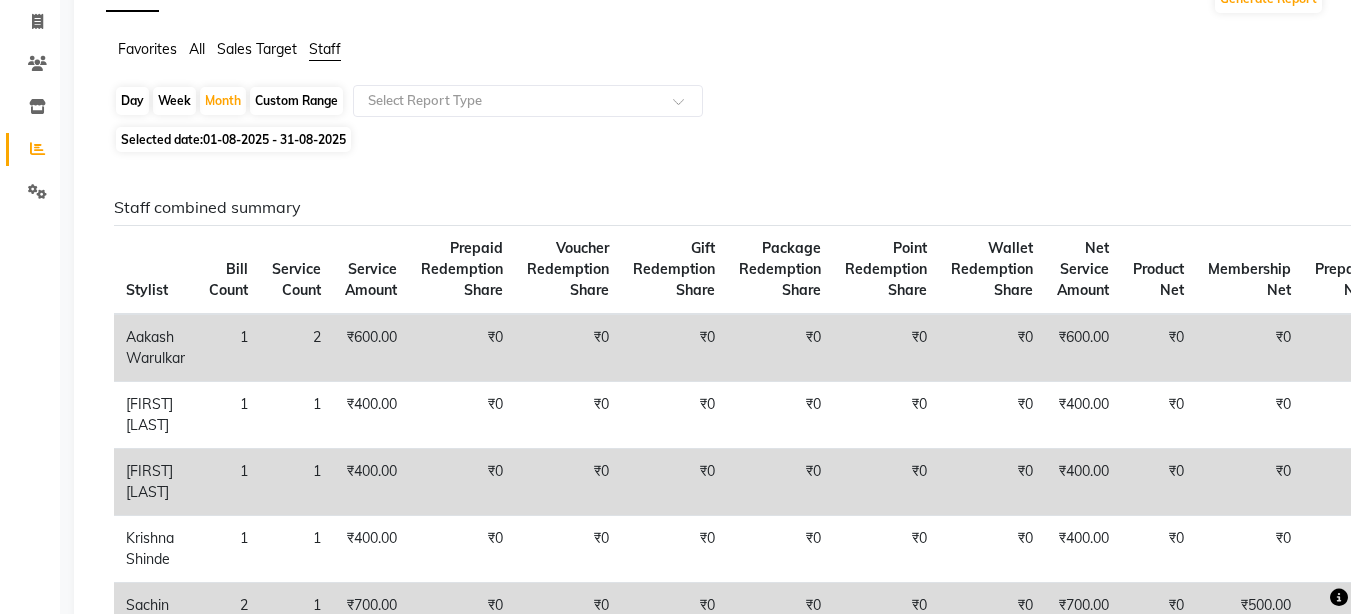 scroll, scrollTop: 0, scrollLeft: 0, axis: both 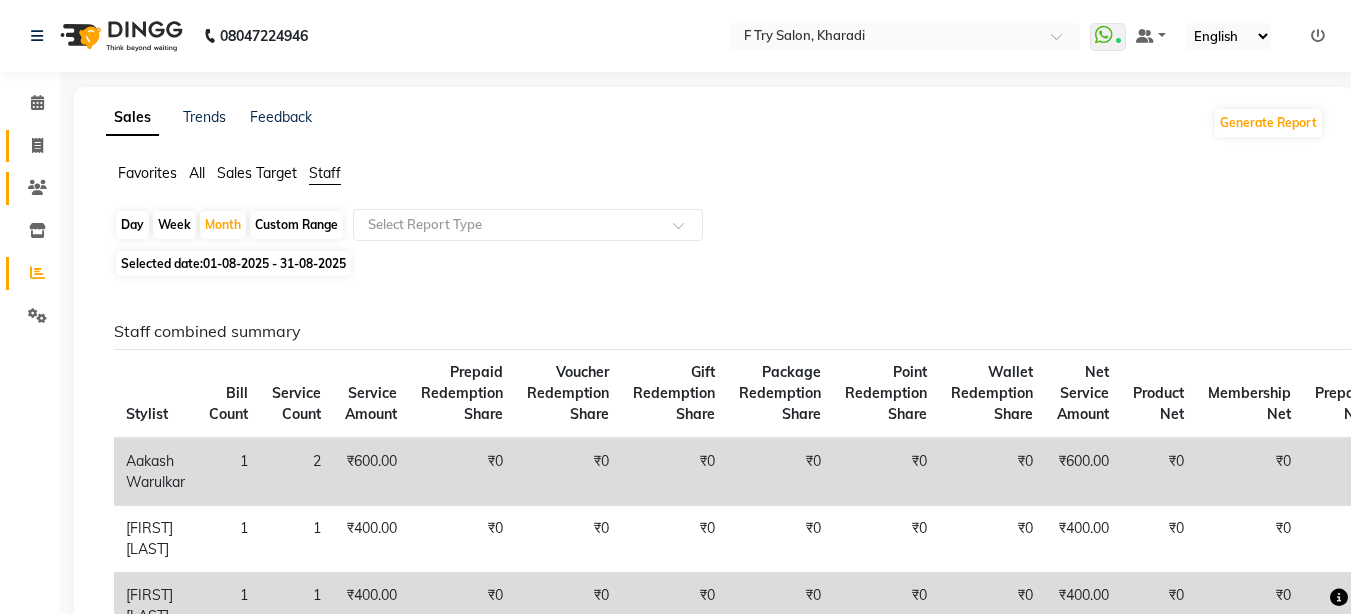 drag, startPoint x: 17, startPoint y: 130, endPoint x: 40, endPoint y: 178, distance: 53.225933 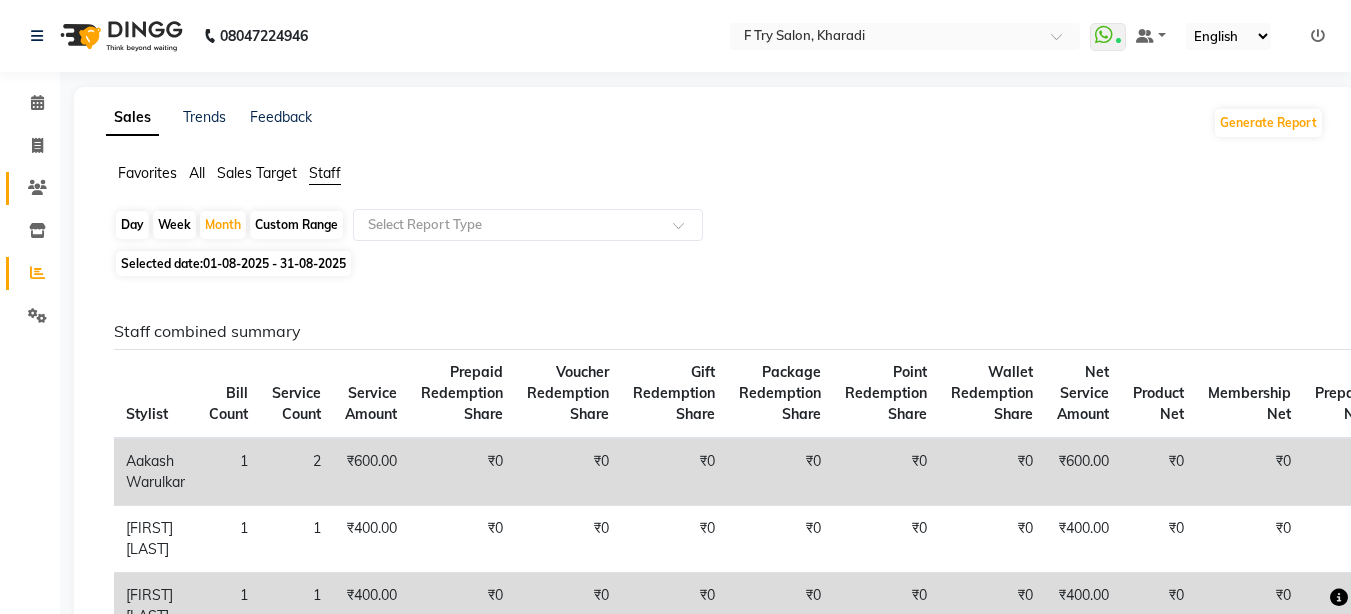 select on "793" 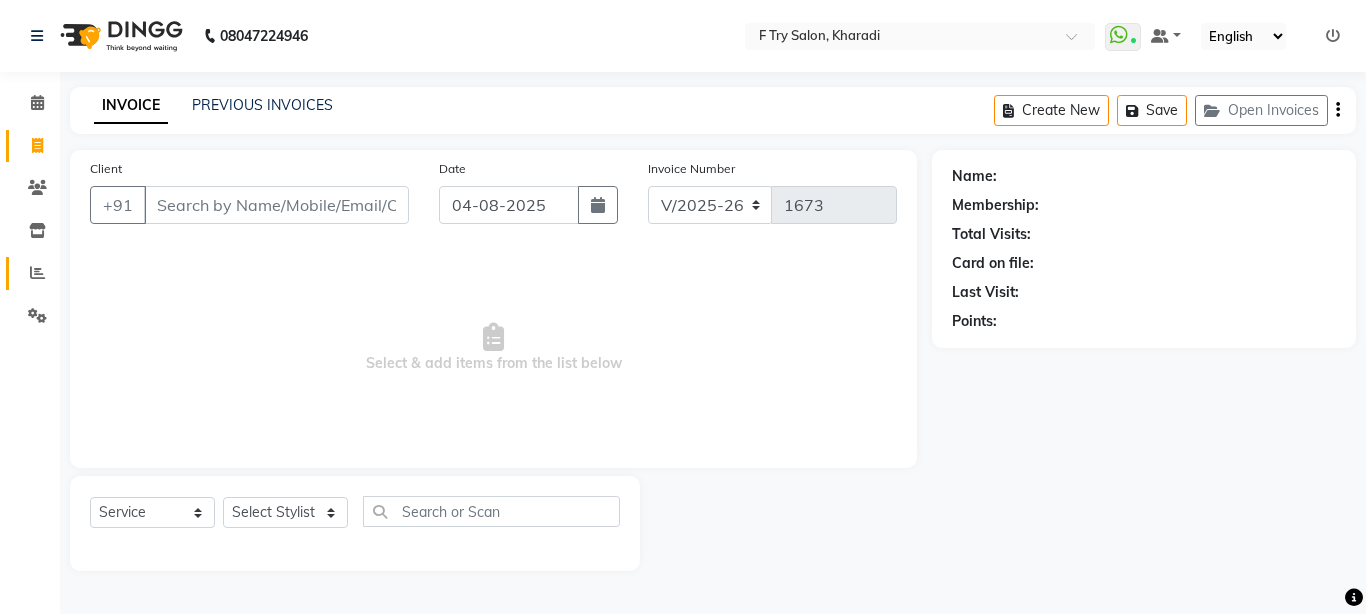 click 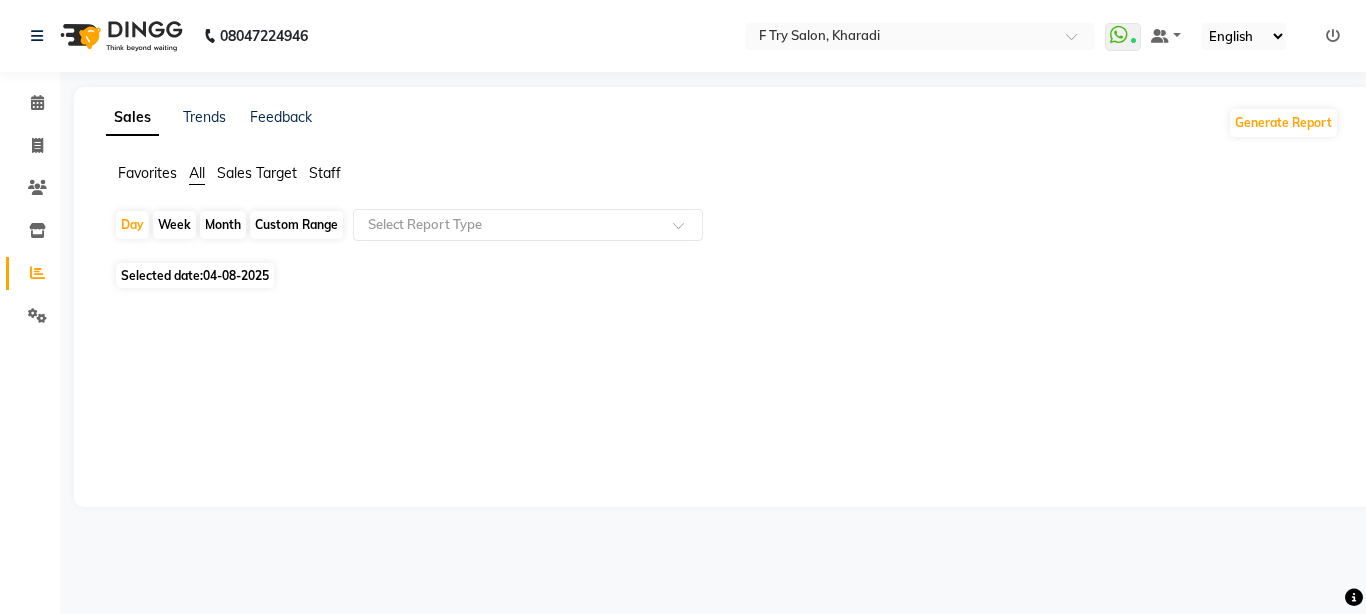 click on "Staff" 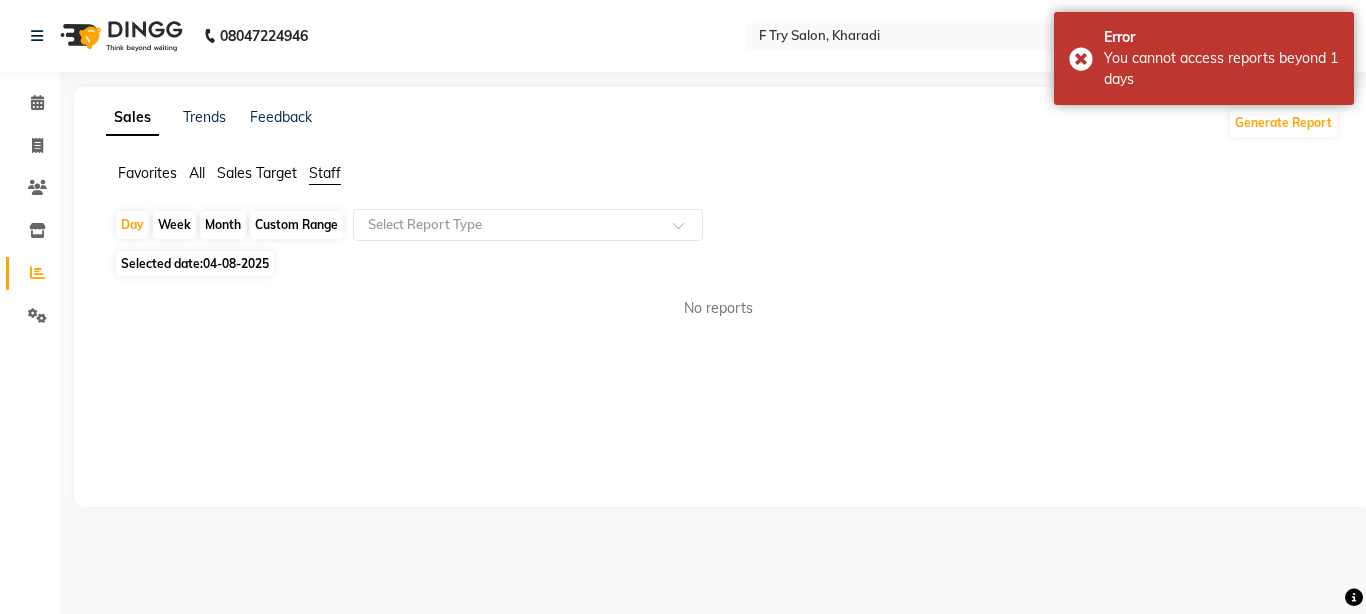 click on "Month" 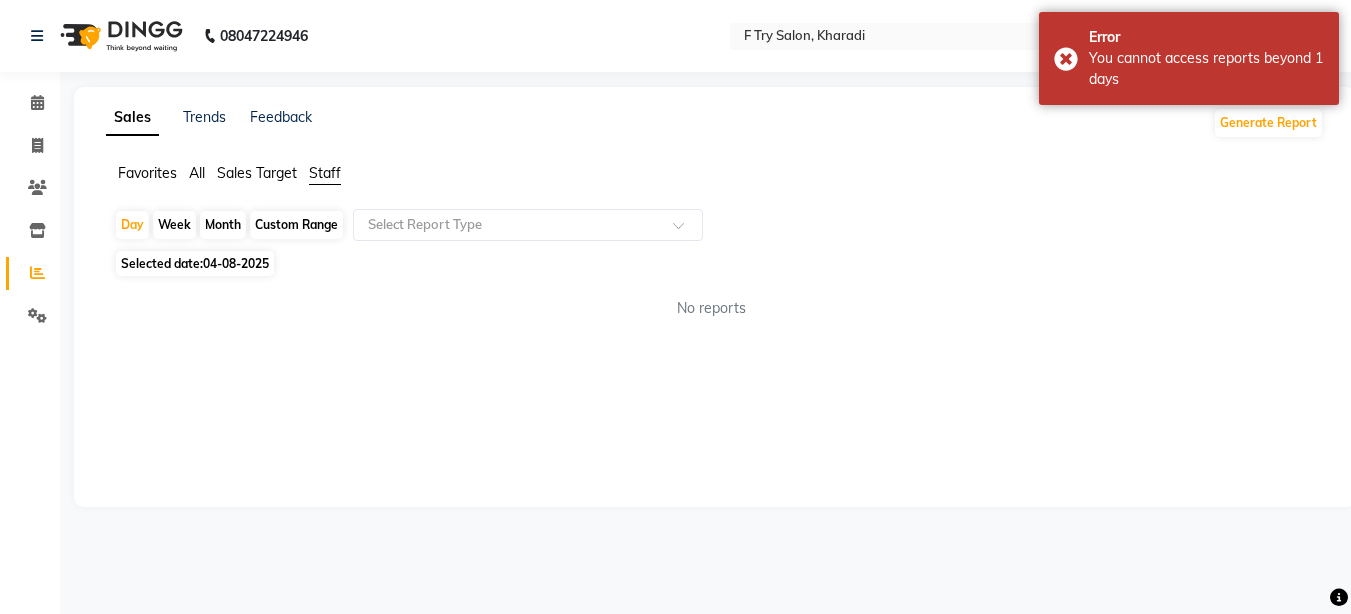 select on "8" 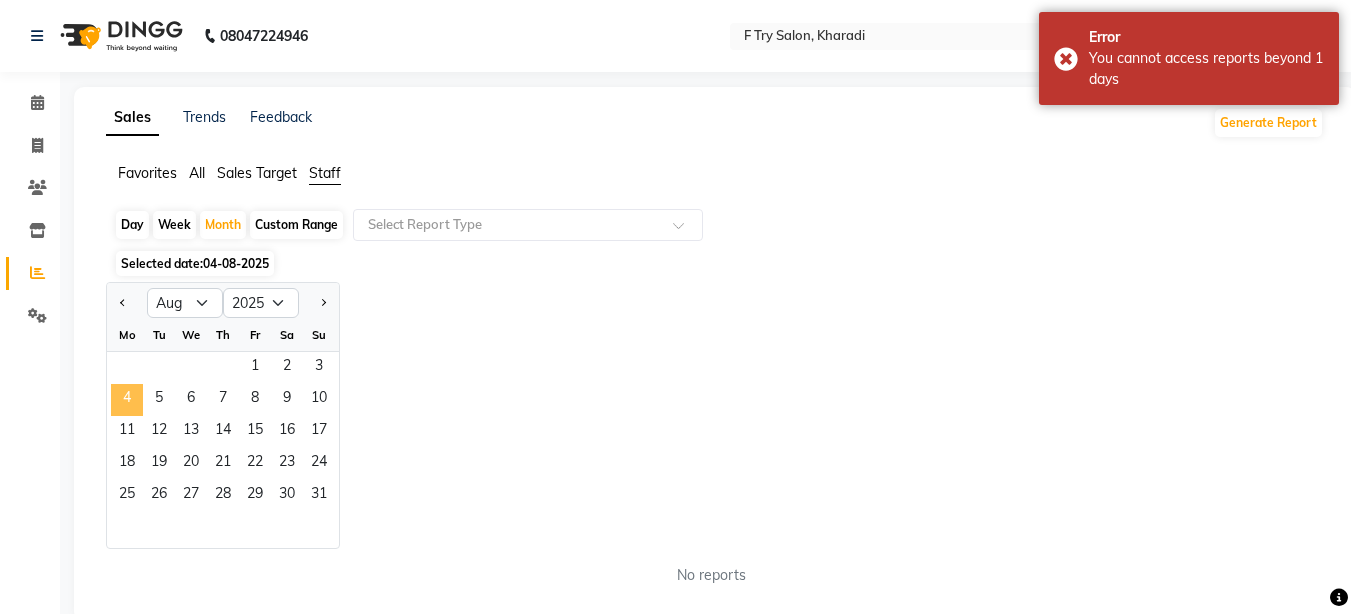 click on "4" 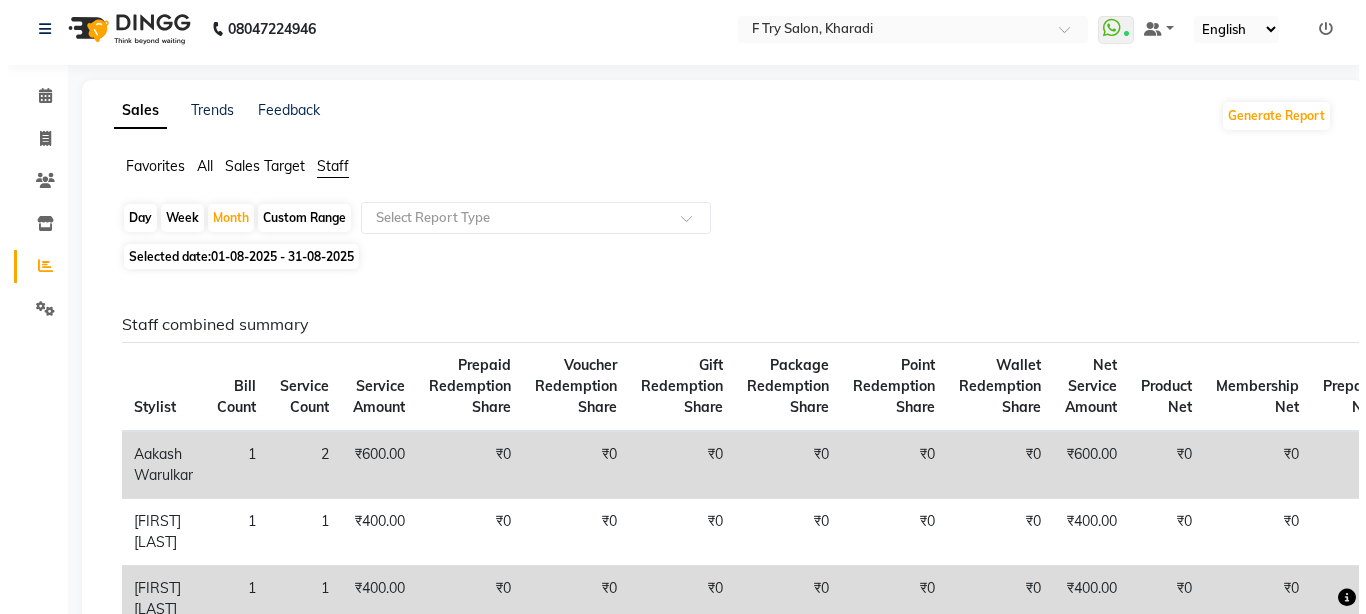 scroll, scrollTop: 0, scrollLeft: 0, axis: both 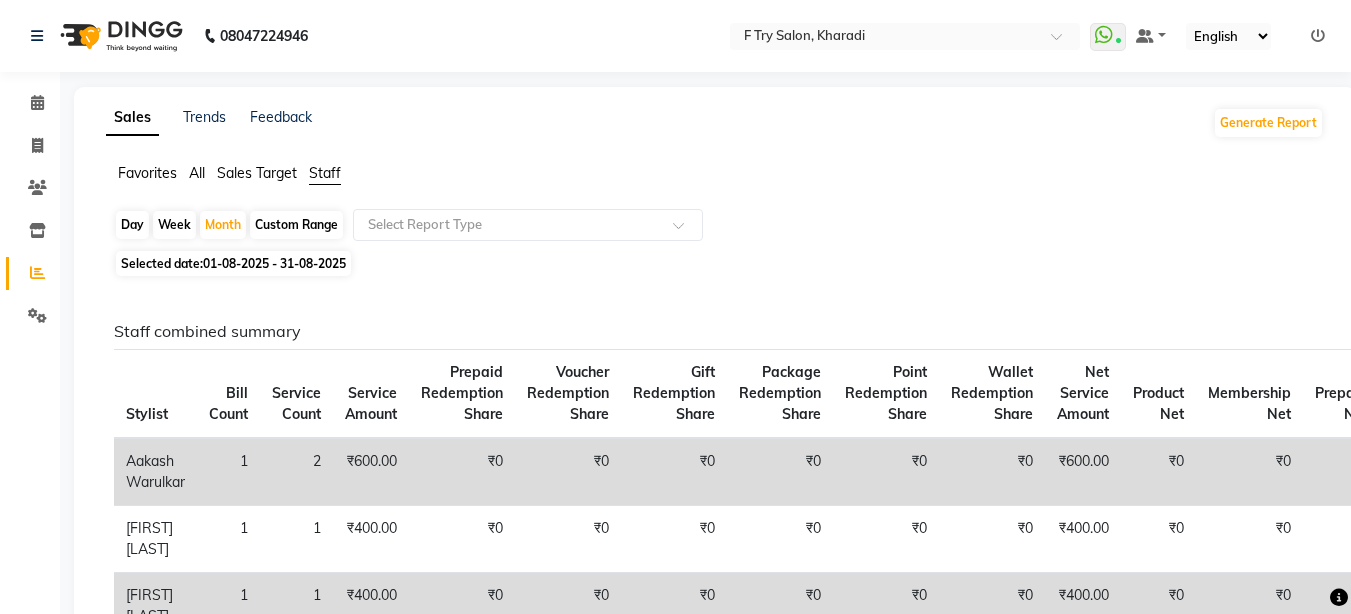 click on "Calendar  Invoice  Clients  Inventory  Reports  Settings Completed InProgress Upcoming Dropped Tentative Check-In Confirm Bookings Generate Report Segments Page Builder" 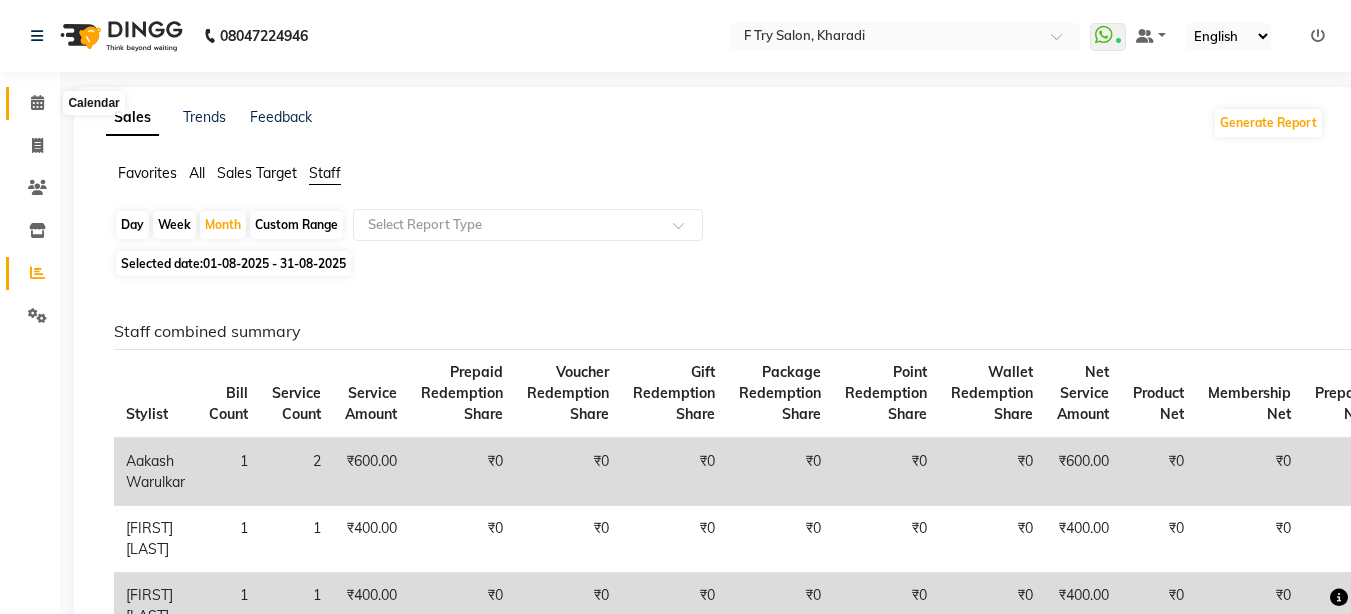 click on "[PHONE] Select Location × F Try Salon, Kharadi   WhatsApp Status  ✕ Status:  Connected Most Recent Message: 03-08-2025     06:39 PM Recent Service Activity: 03-08-2025     06:49 PM Default Panel My Panel English ENGLISH Español العربية मराठी हिंदी ગુજરાતી தமிழ் 中文 Notifications nothing to show ☀ F TRY Salon, Kharadi   Calendar  Invoice  Clients  Inventory  Reports  Settings Completed InProgress Upcoming Dropped Tentative Check-In Confirm Bookings Generate Report Segments Page Builder Sales Trends Feedback Generate Report Favorites All Sales Target Staff  Day   Week   Month   Custom Range  Select Report Type Selected date:  01-08-2025 - 31-08-2025  Staff combined summary Stylist Bill Count Service Count Service Amount Prepaid Redemption Share Voucher Redemption Share Gift Redemption Share Package Redemption Share Point Redemption Share Wallet Redemption Share Net Service Amount Product Net Membership Net Prepaid Net Voucher Net 1 2 1" at bounding box center (675, 307) 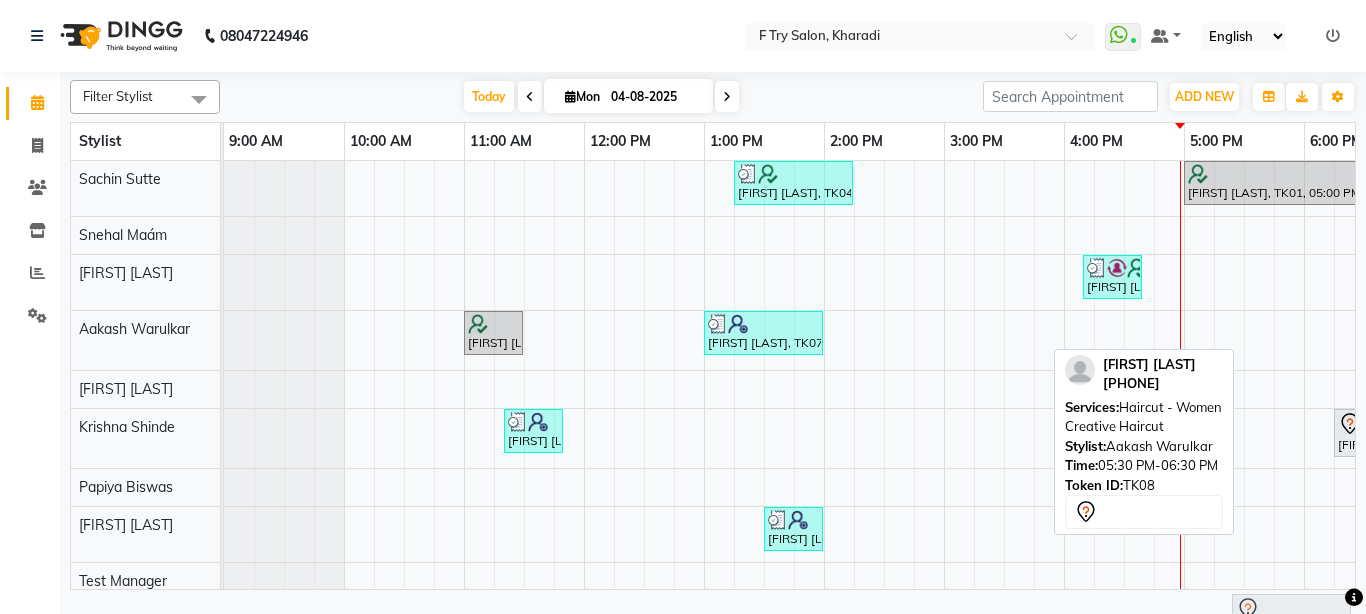 scroll, scrollTop: 1, scrollLeft: 0, axis: vertical 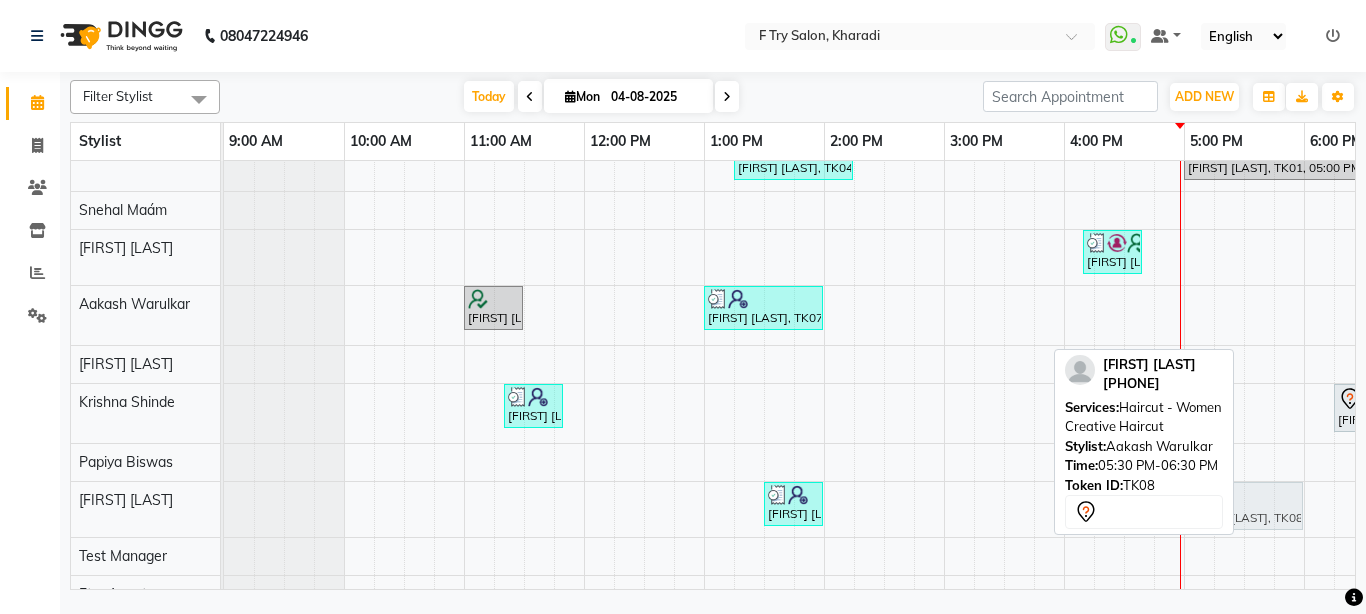 drag, startPoint x: 1289, startPoint y: 326, endPoint x: 1226, endPoint y: 500, distance: 185.05405 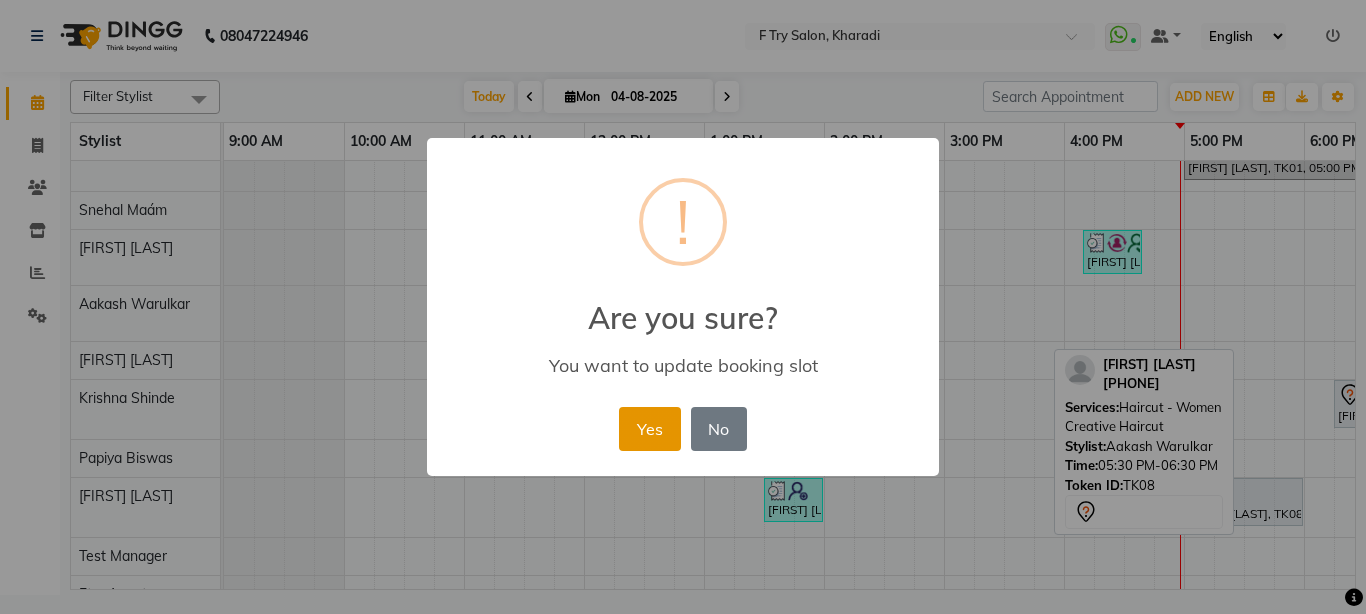click on "Yes" at bounding box center (649, 429) 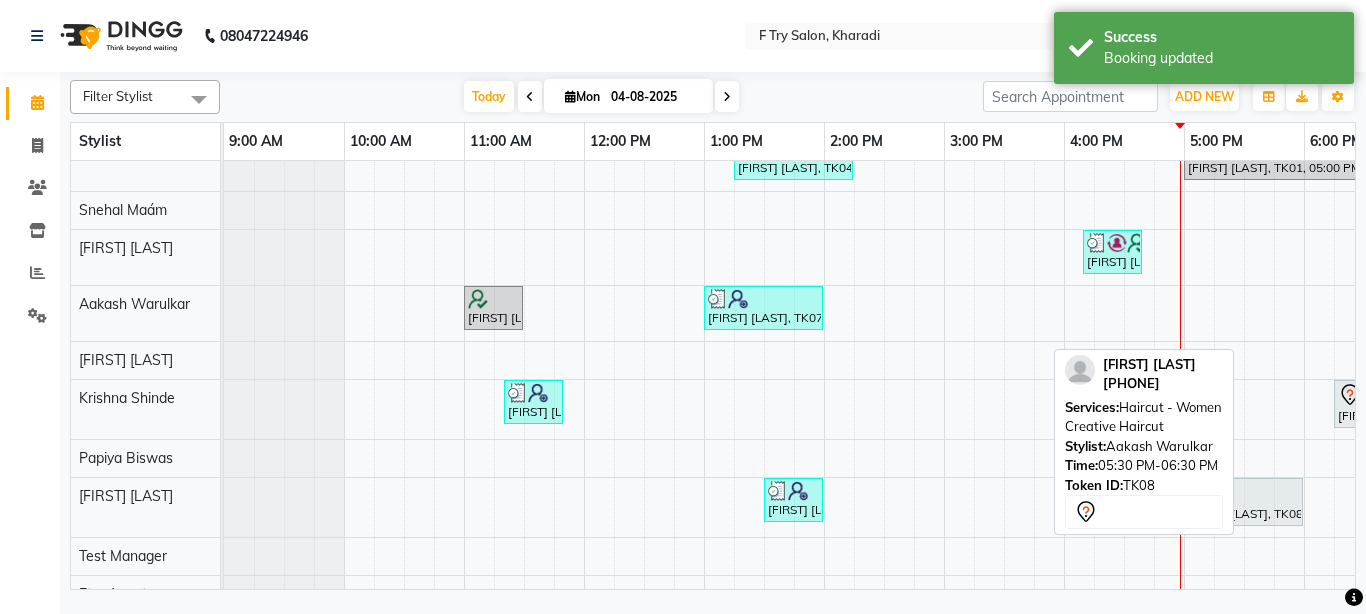 scroll, scrollTop: 61, scrollLeft: 0, axis: vertical 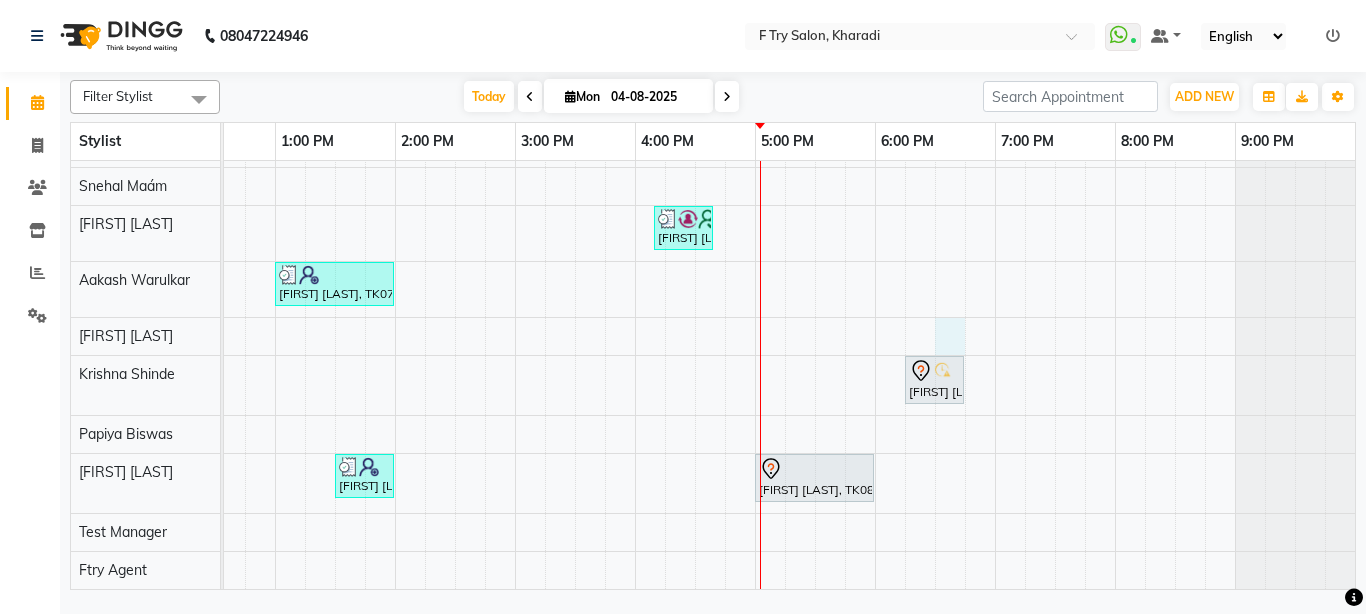 click on "[FIRST] [LAST], TK04, 01:15 PM-02:15 PM, Pedicure - Women Pedicure Basic Cafe H&F     [FIRST] [LAST], TK01, 05:00 PM-06:30 PM, Pedicure - Women Pedicure Luxury Bombini     [FIRST] [LAST], TK09, 04:10 PM-04:40 PM, Haircut - Creative Haircut (Men)     [FIRST] [LAST], TK02, 11:00 AM-11:30 AM, Haircut - Basic Haicut (Men)     [FIRST] [LAST], TK07, 01:00 PM-02:00 PM, Haircut - Creative Haircut (Men),Beard Crafting - Shape Crafting (Men)     [FIRST] [LAST], TK03, 11:20 AM-11:50 AM, Haircut - Creative Haircut (Men)             [FIRST] [LAST], TK05, 06:15 PM-06:45 PM, Haircut - Creative Haircut (Men)     [FIRST] [LAST], TK06, 01:30 PM-02:00 PM, Haircut - Creative Haircut (Men)             [FIRST] [LAST], TK08, 05:00 PM-06:00 PM, Haircut - Women Creative Haircut" at bounding box center (575, 350) 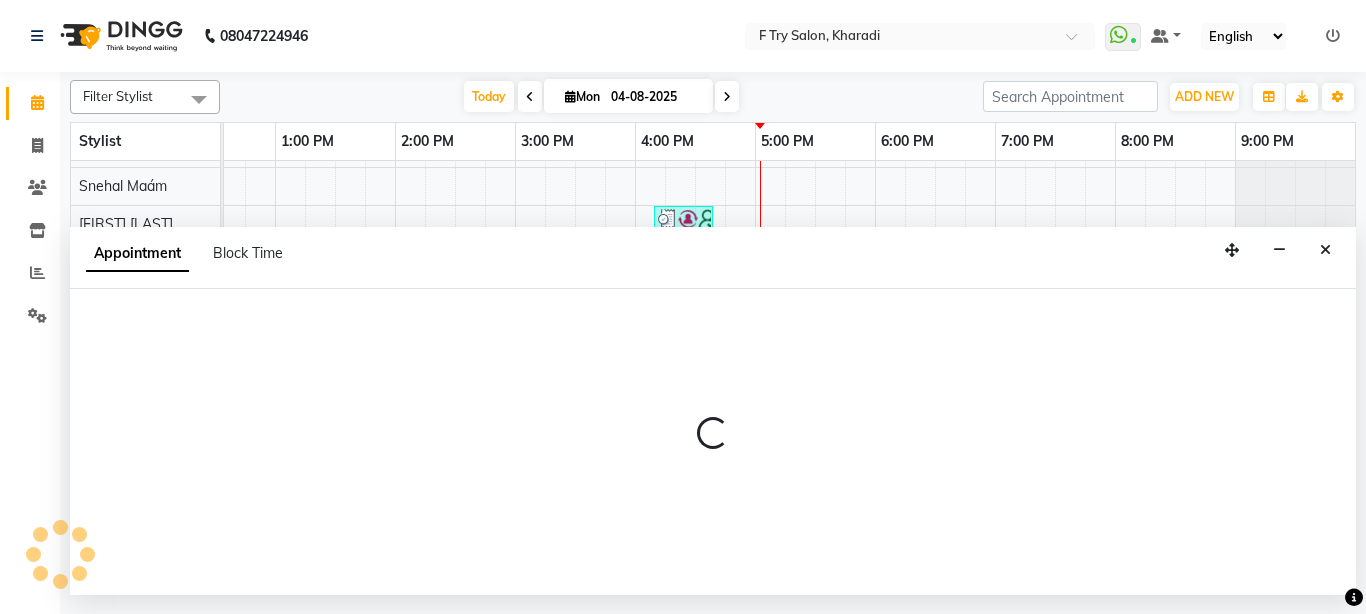 select on "62212" 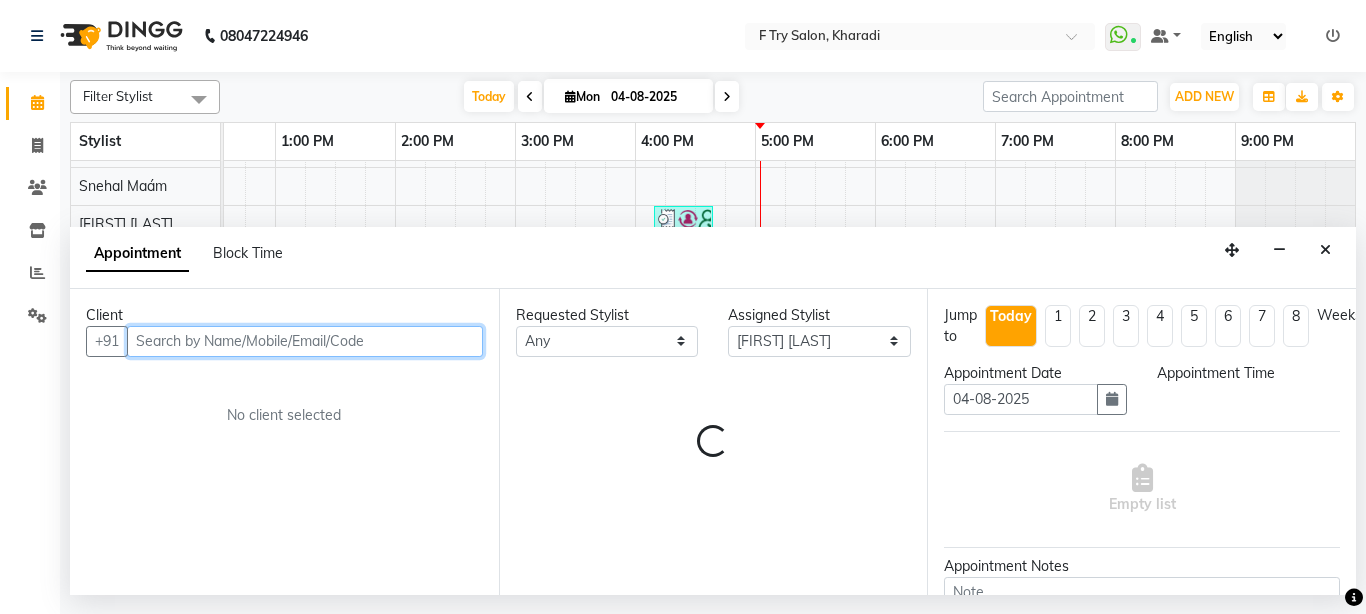 select on "1110" 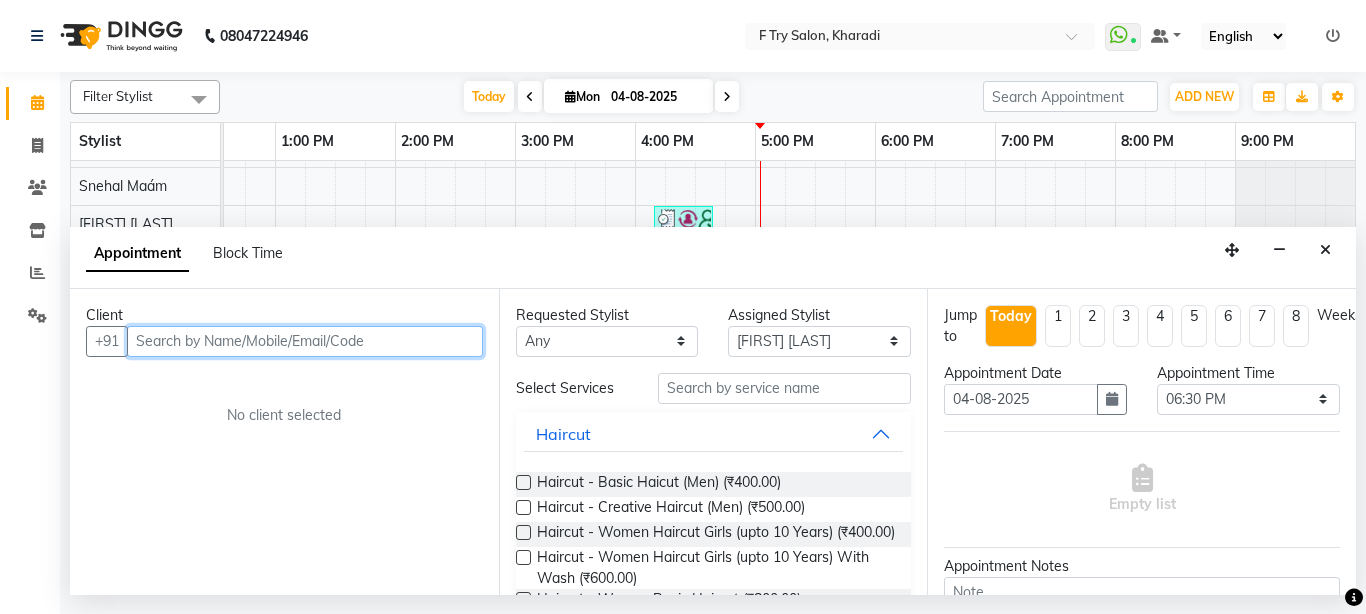 drag, startPoint x: 307, startPoint y: 341, endPoint x: 320, endPoint y: 345, distance: 13.601471 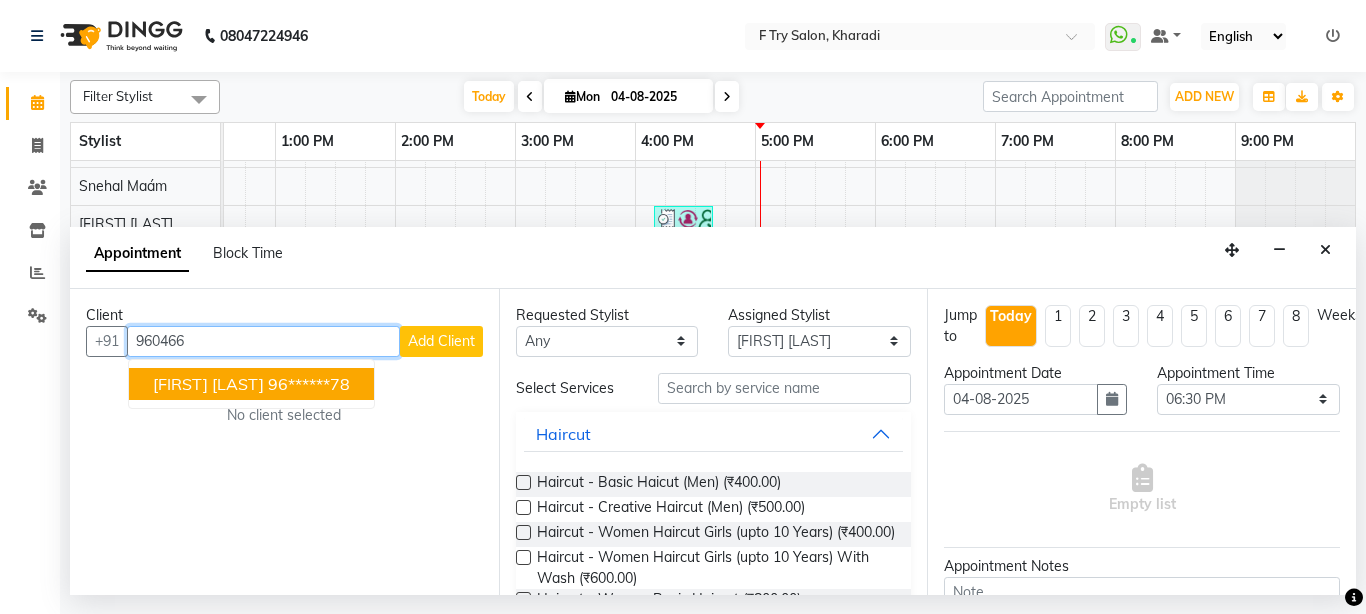 click on "[FIRST] [LAST]" at bounding box center (208, 384) 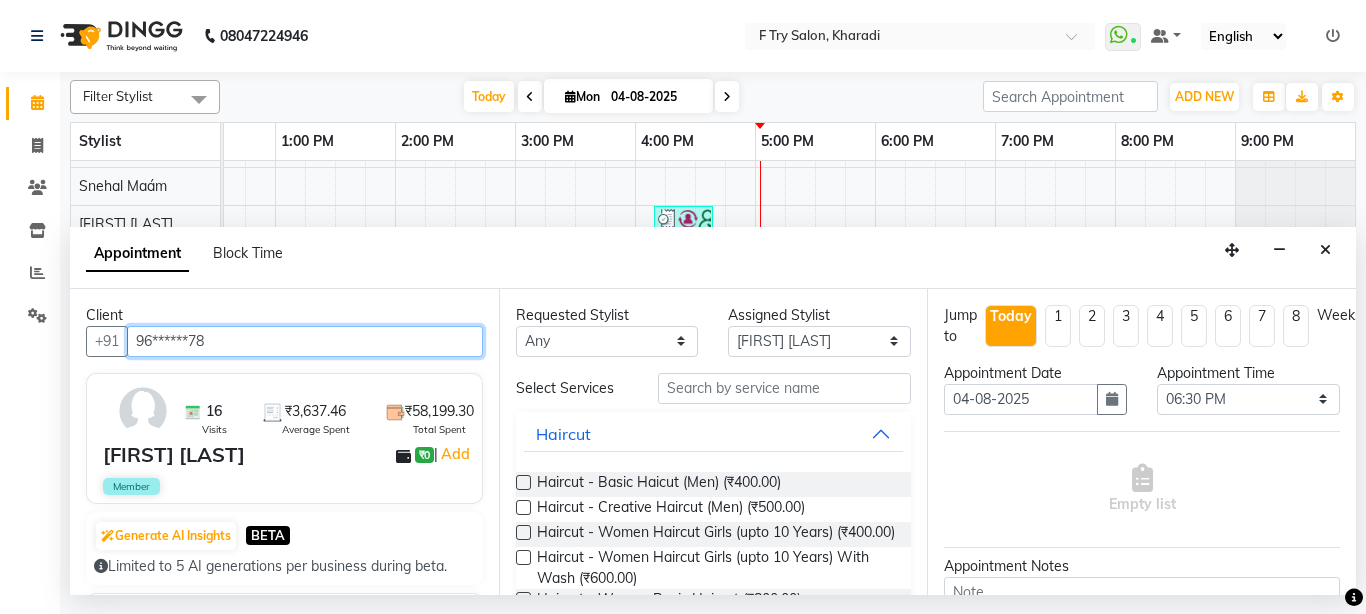 type on "96******78" 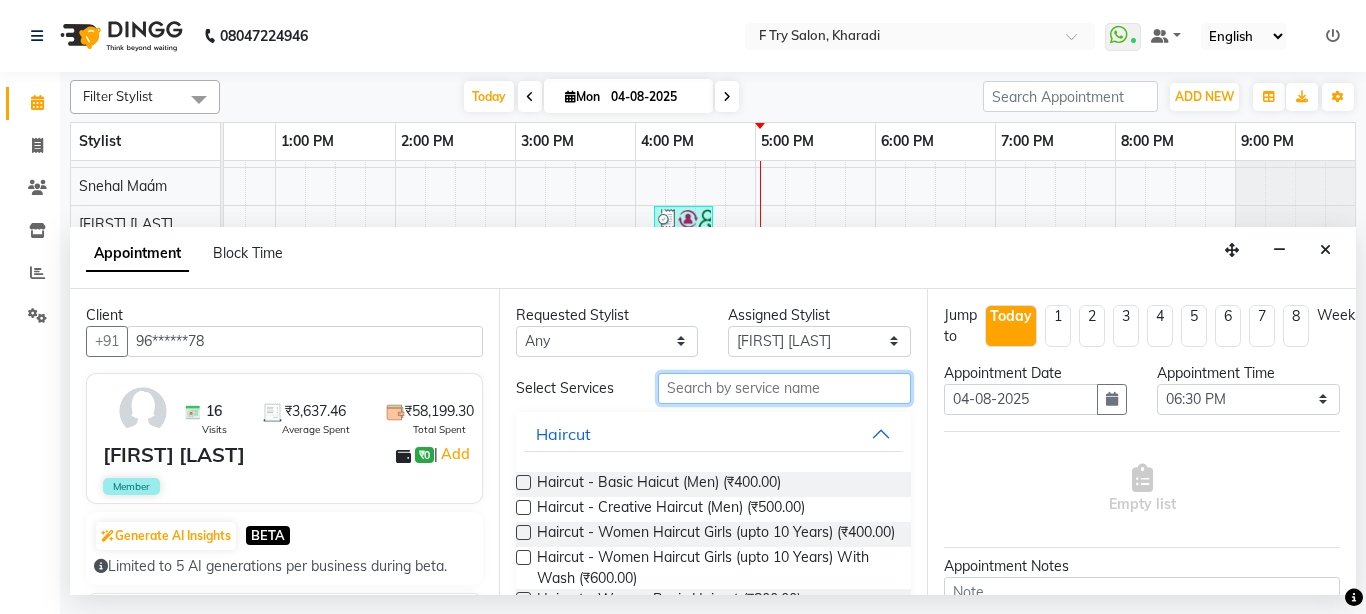 click at bounding box center (785, 388) 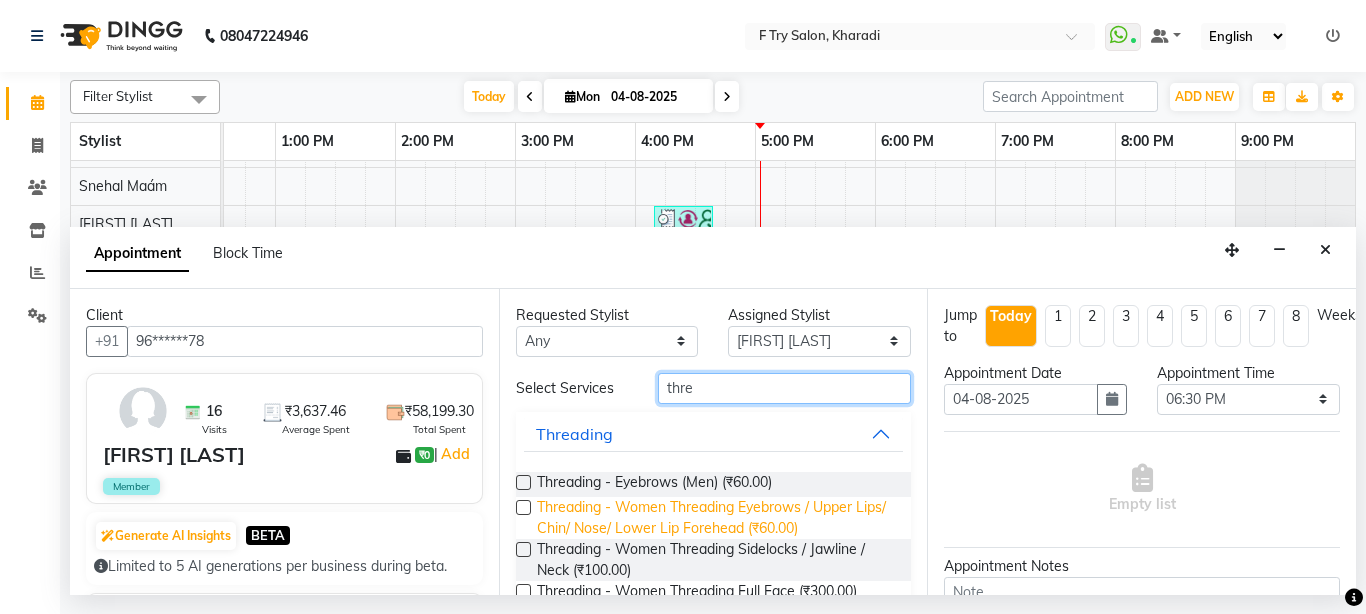 type on "thre" 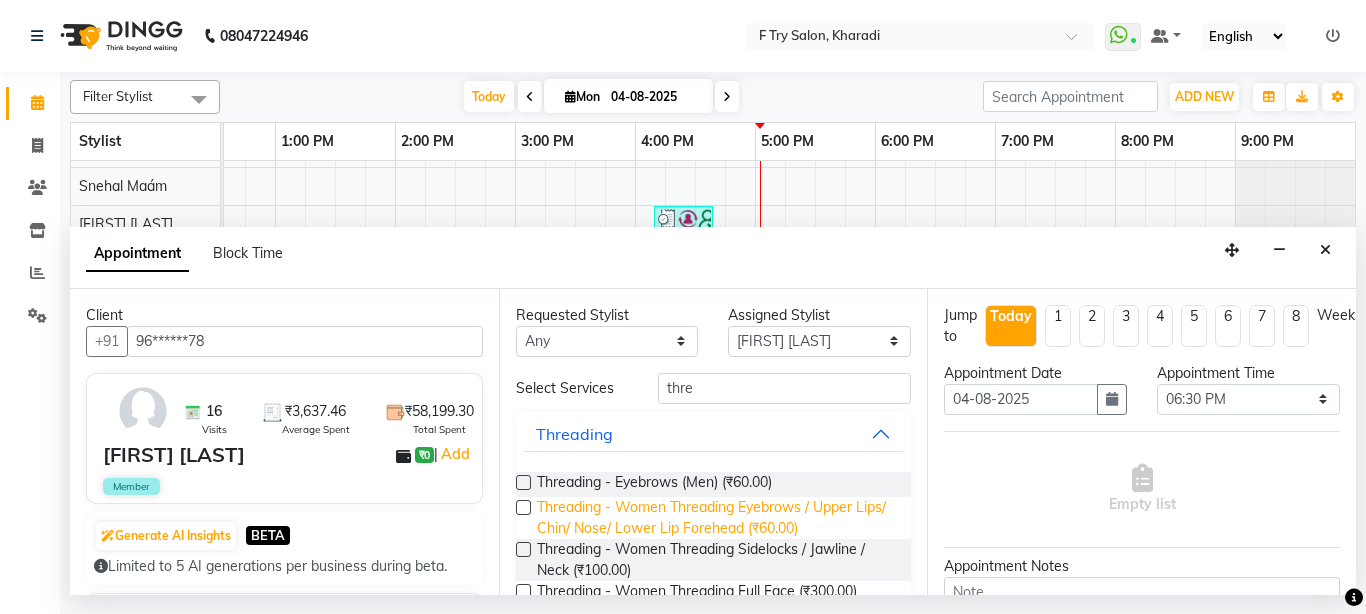 click on "Threading - Women Threading Eyebrows / Upper Lips/ Chin/ Nose/ Lower Lip Forehead (₹60.00)" at bounding box center (716, 518) 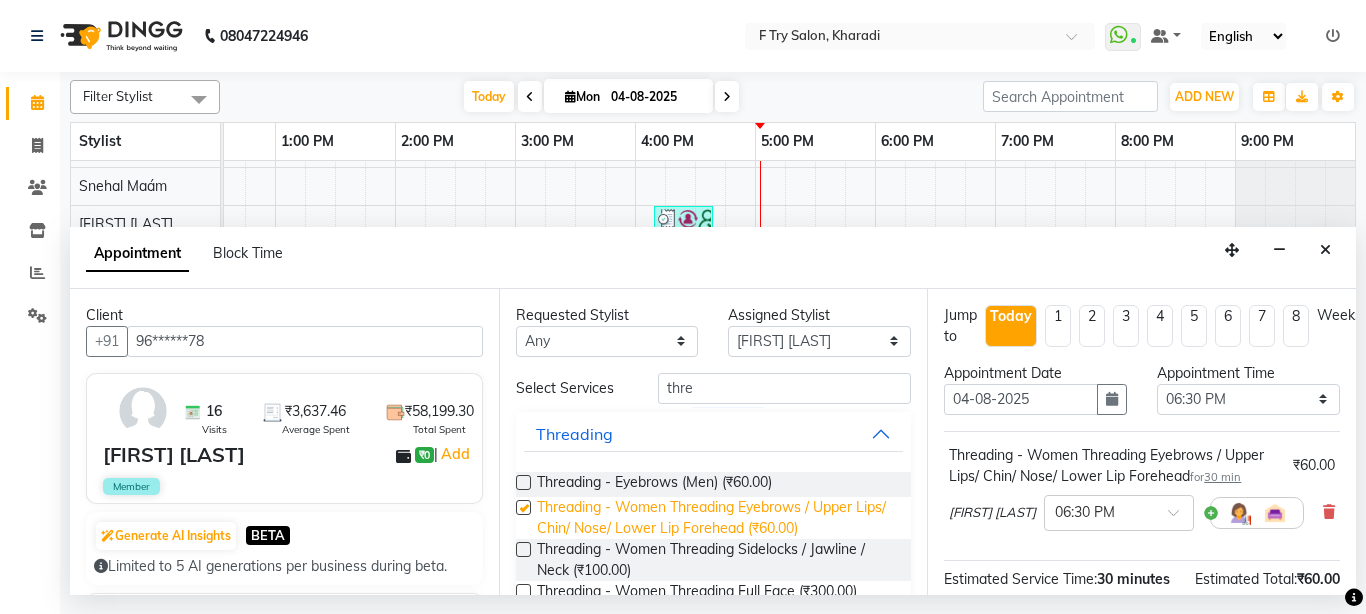 checkbox on "false" 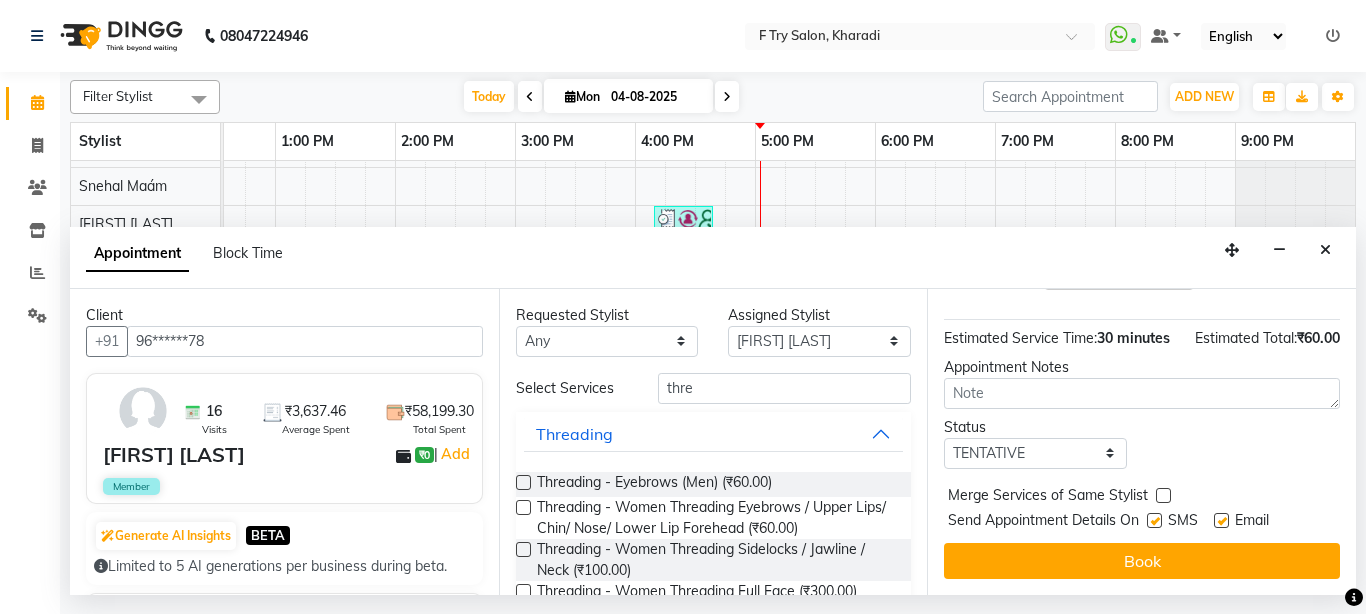 scroll, scrollTop: 0, scrollLeft: 0, axis: both 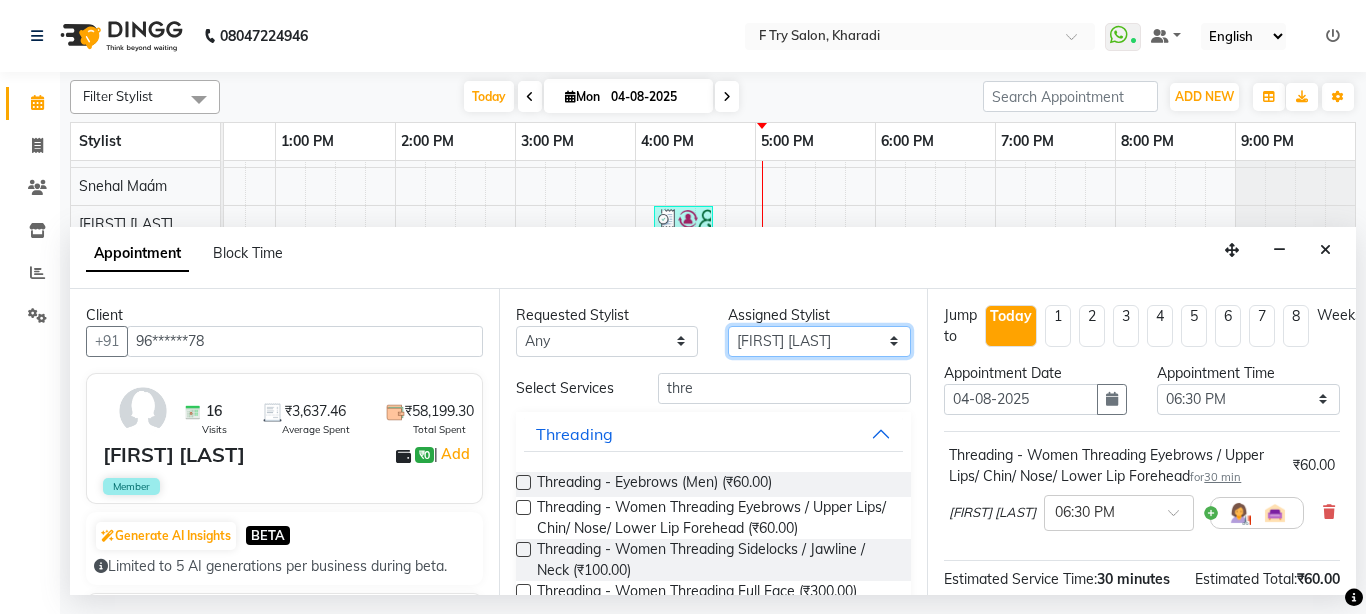 select on "54011" 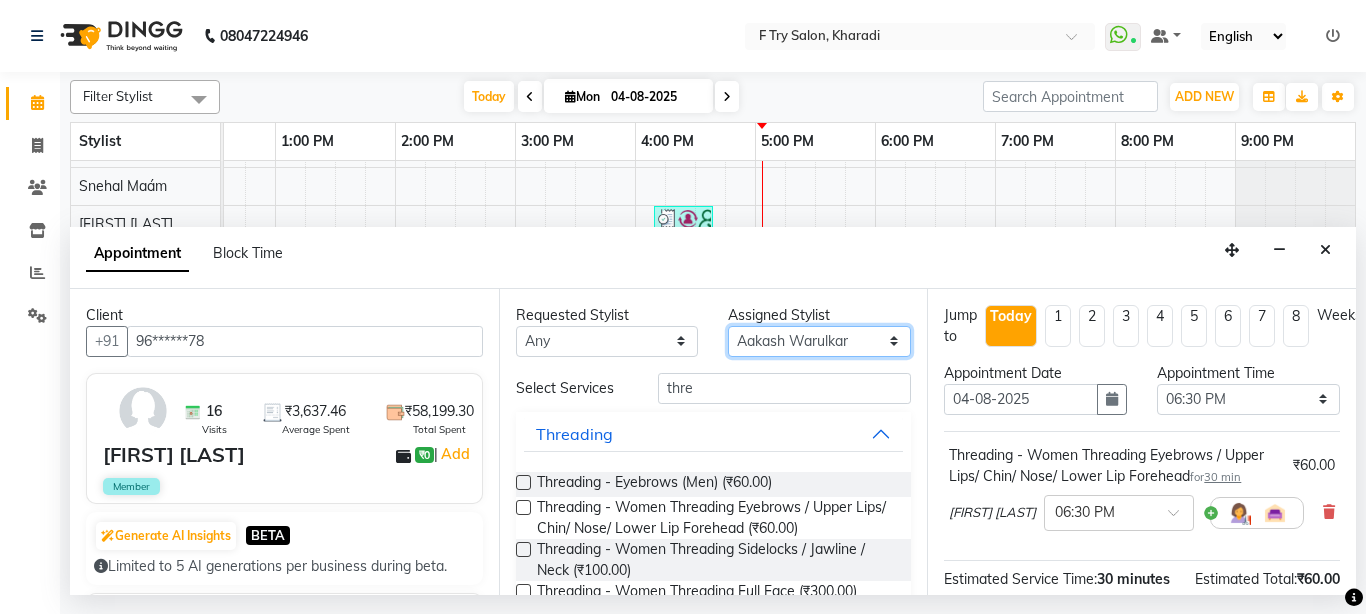 click on "Select [FIRST] [LAST]  [TITLE] [FIRST] [LAST] [FIRST] [LAST] [FIRST] [LAST] [FIRST] [LAST] [FIRST] [LAST] [FIRST] [LAST] [TITLE] [TITLE] [FIRST] [LAST]" at bounding box center [819, 341] 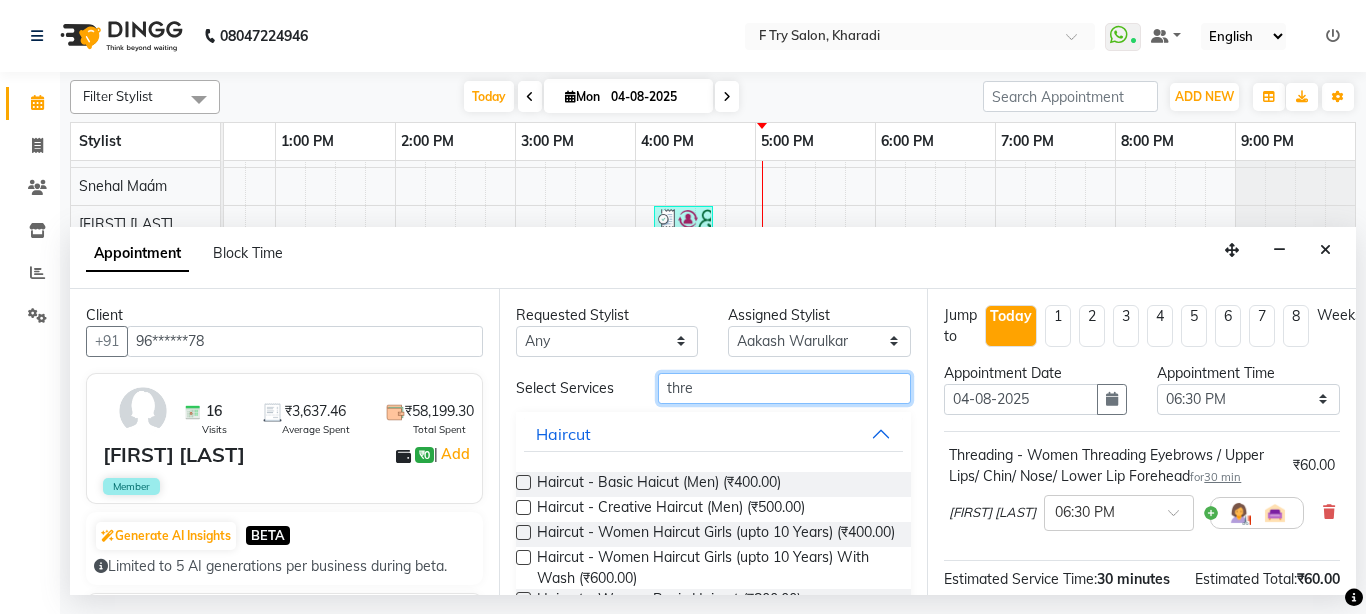 click on "thre" at bounding box center [785, 388] 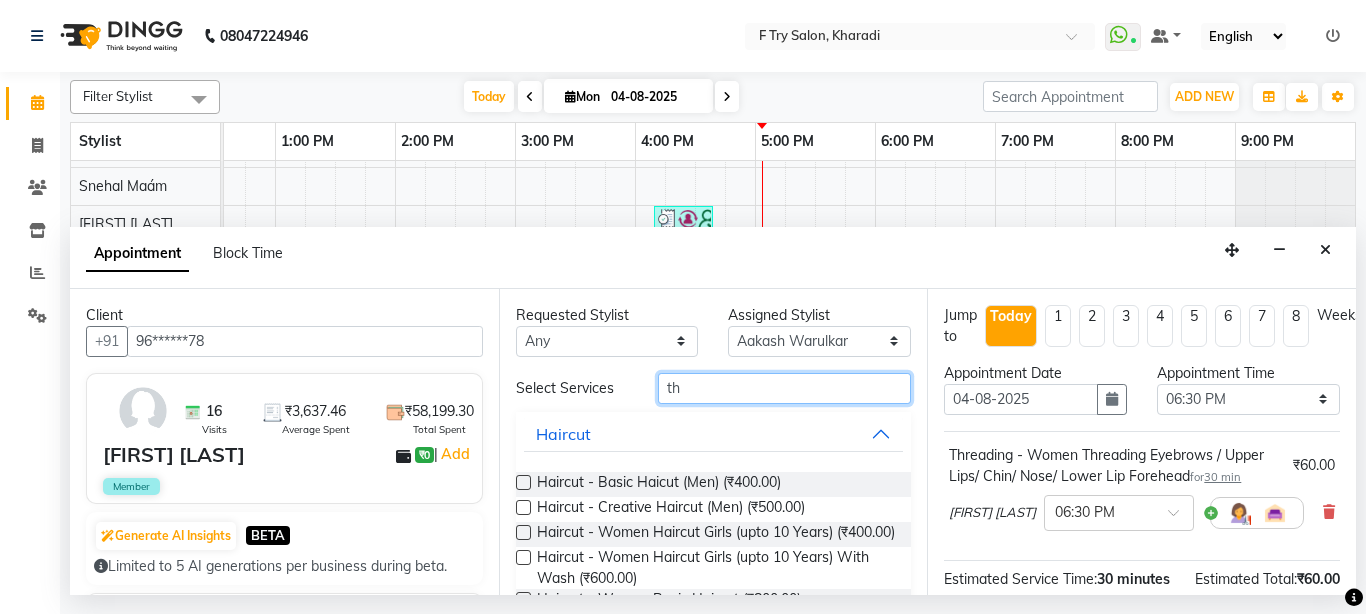 type on "t" 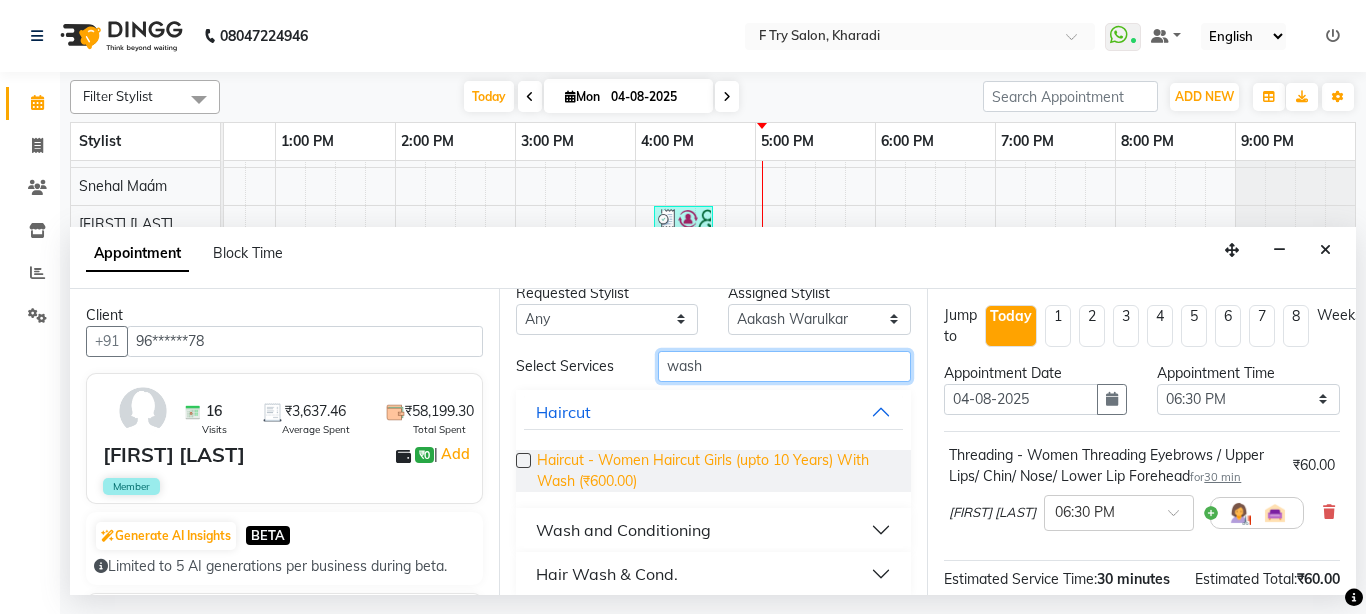 scroll, scrollTop: 39, scrollLeft: 0, axis: vertical 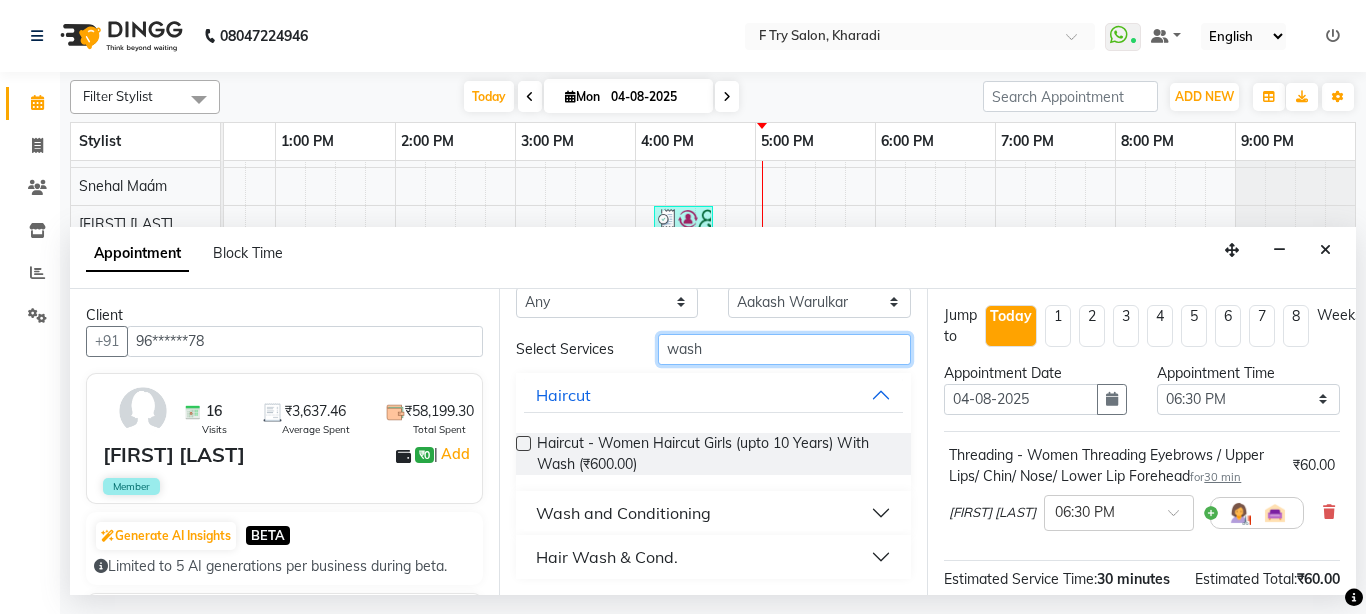 type on "wash" 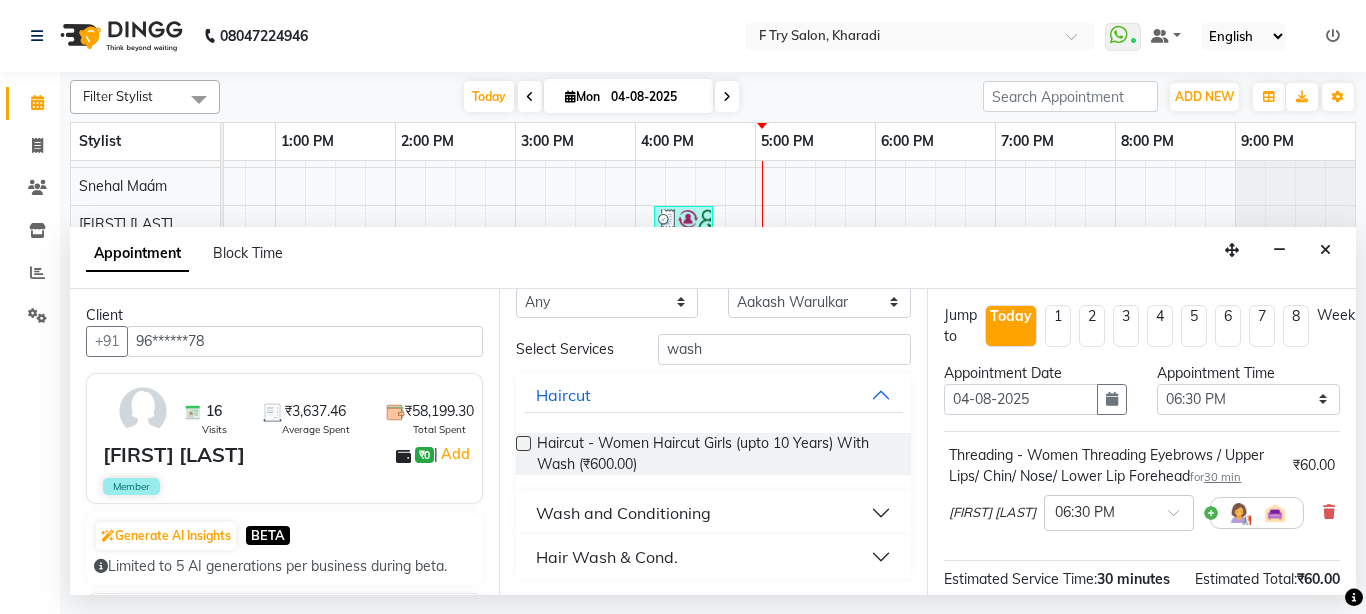 click on "Hair Wash & Cond." at bounding box center [714, 557] 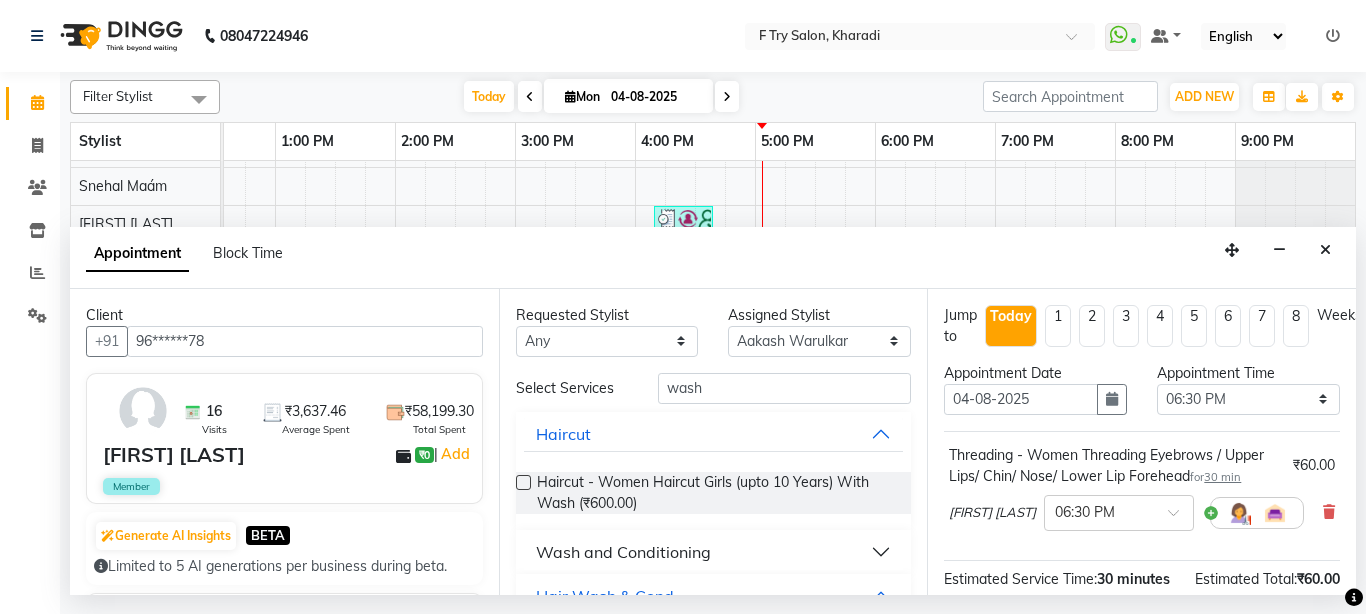 scroll, scrollTop: 120, scrollLeft: 0, axis: vertical 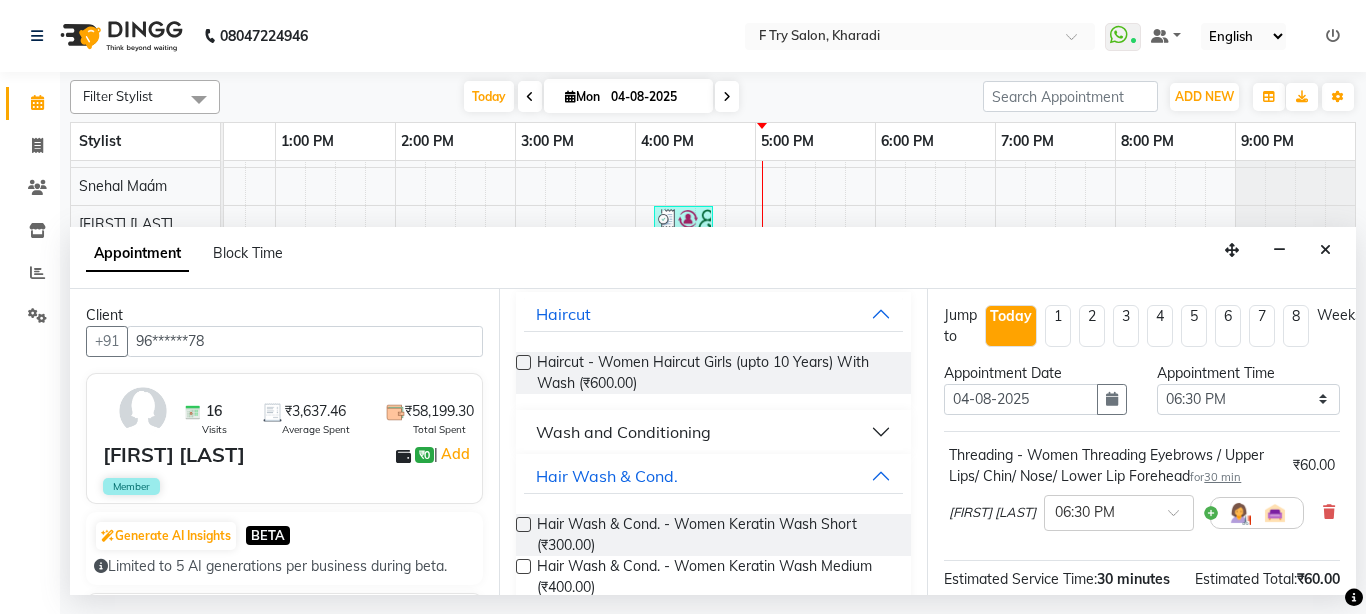 click on "Wash and Conditioning" at bounding box center (714, 432) 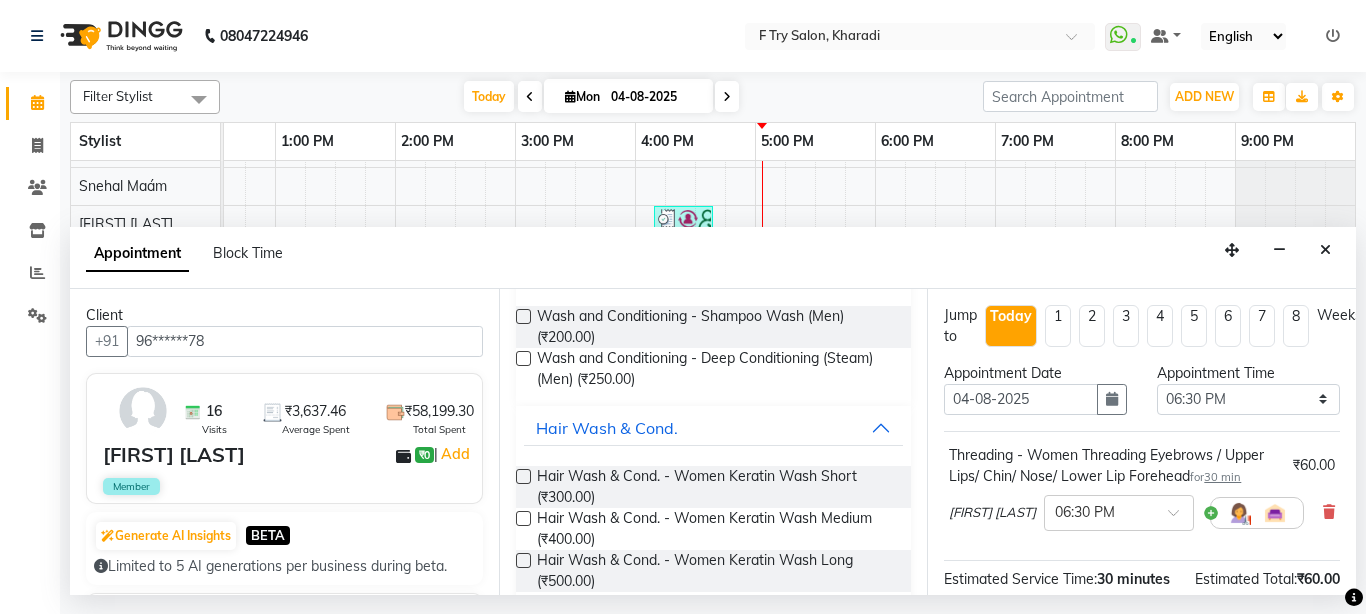 scroll, scrollTop: 405, scrollLeft: 0, axis: vertical 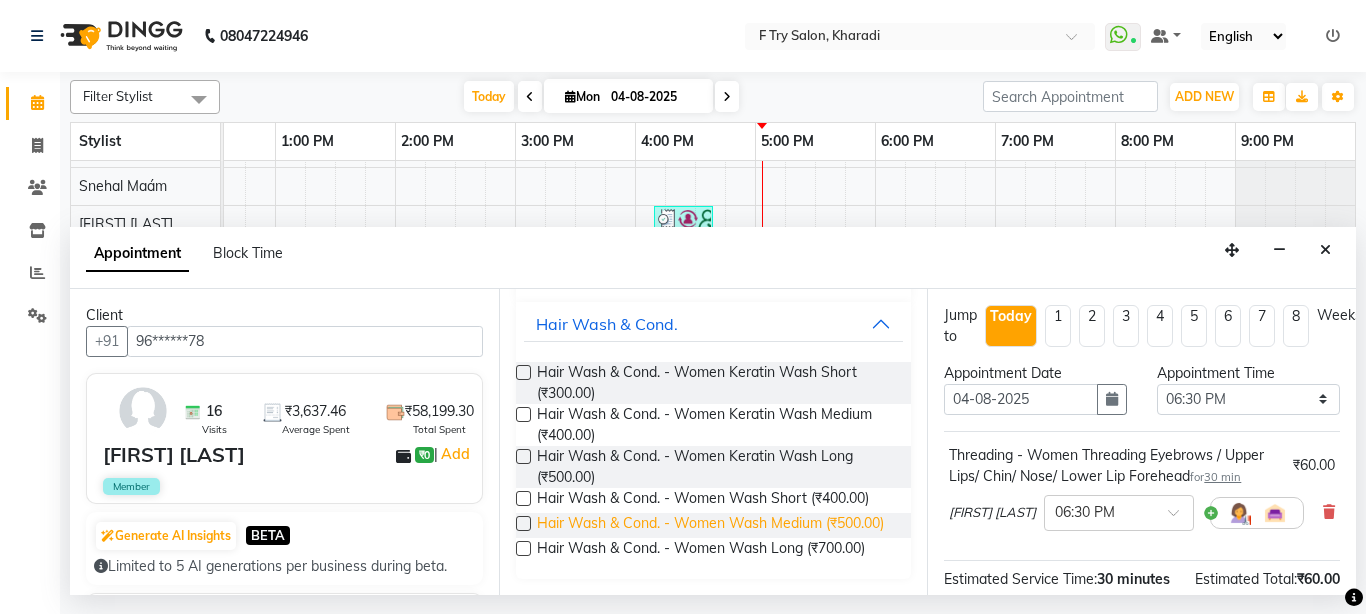 click on "Hair Wash & Cond. - Women Wash Medium (₹500.00)" at bounding box center (710, 525) 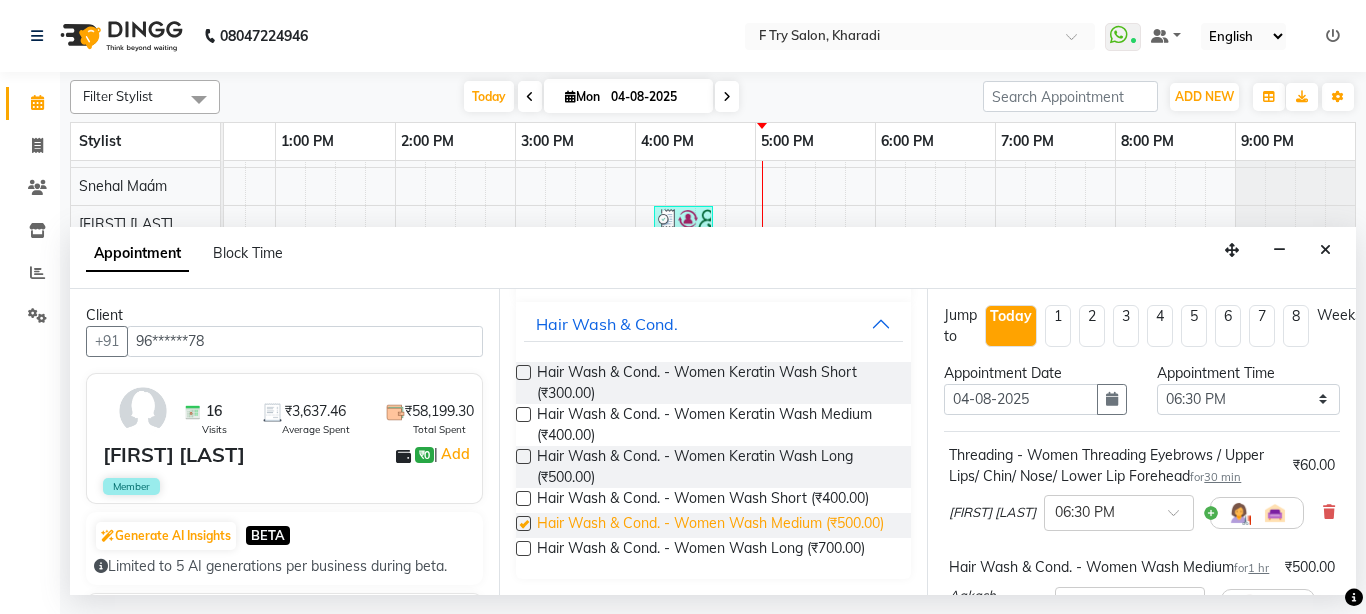 checkbox on "false" 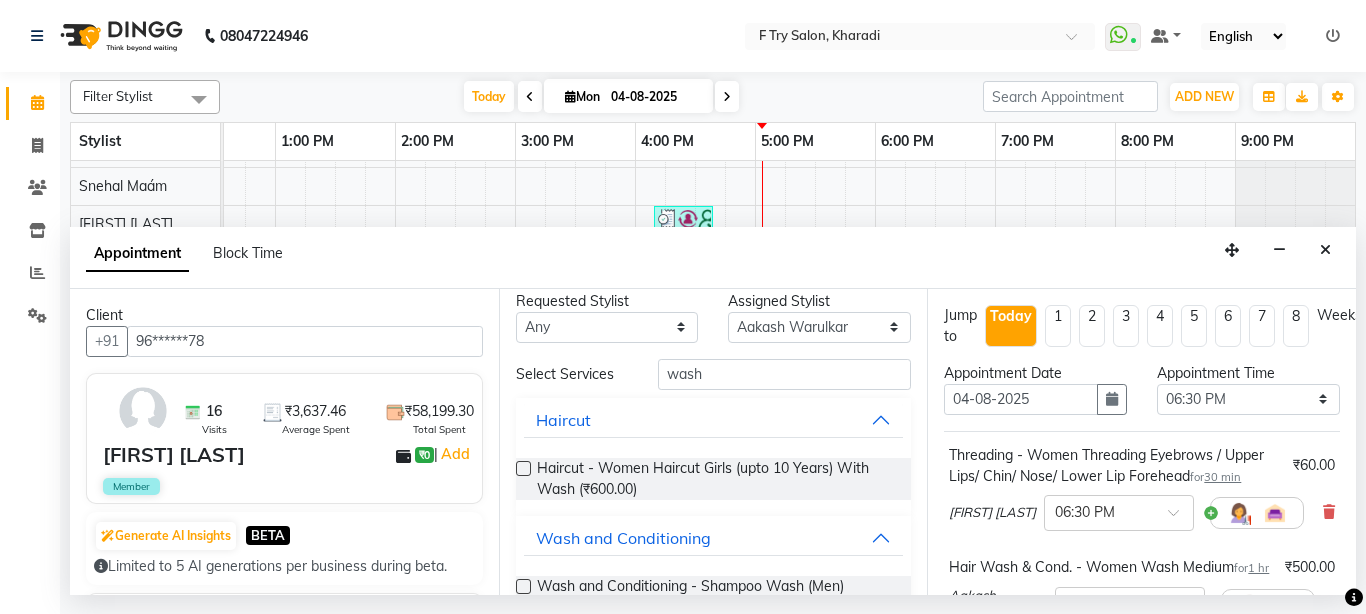 scroll, scrollTop: 0, scrollLeft: 0, axis: both 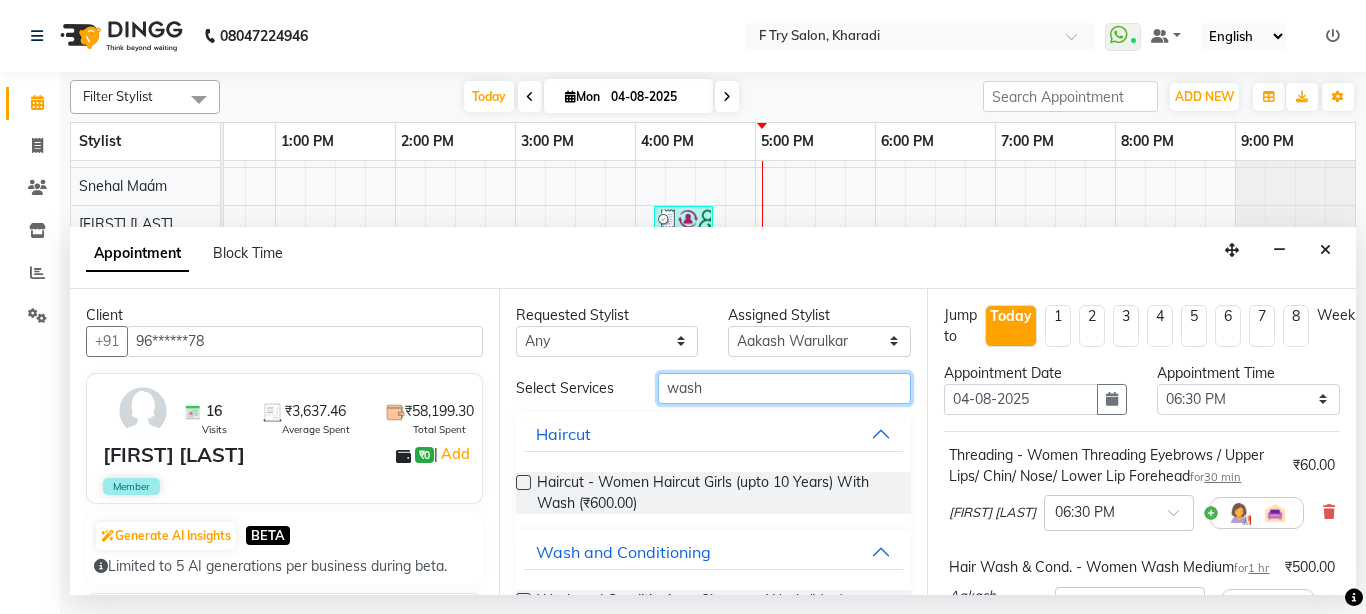 click on "wash" at bounding box center [785, 388] 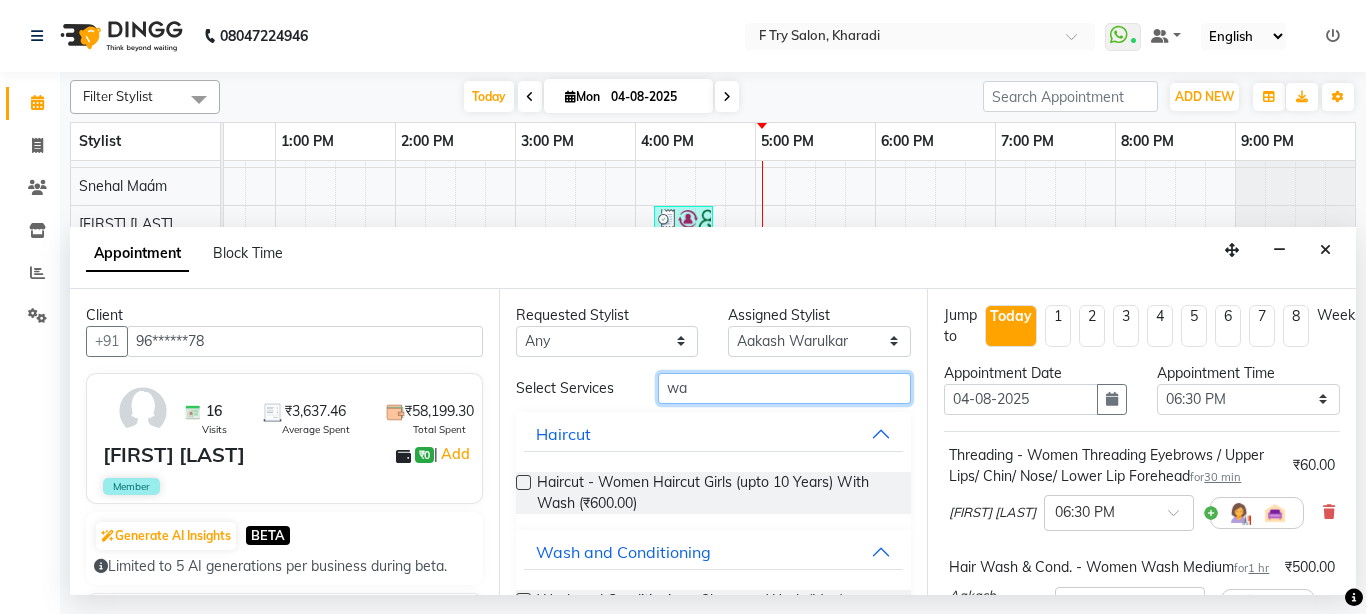 type on "w" 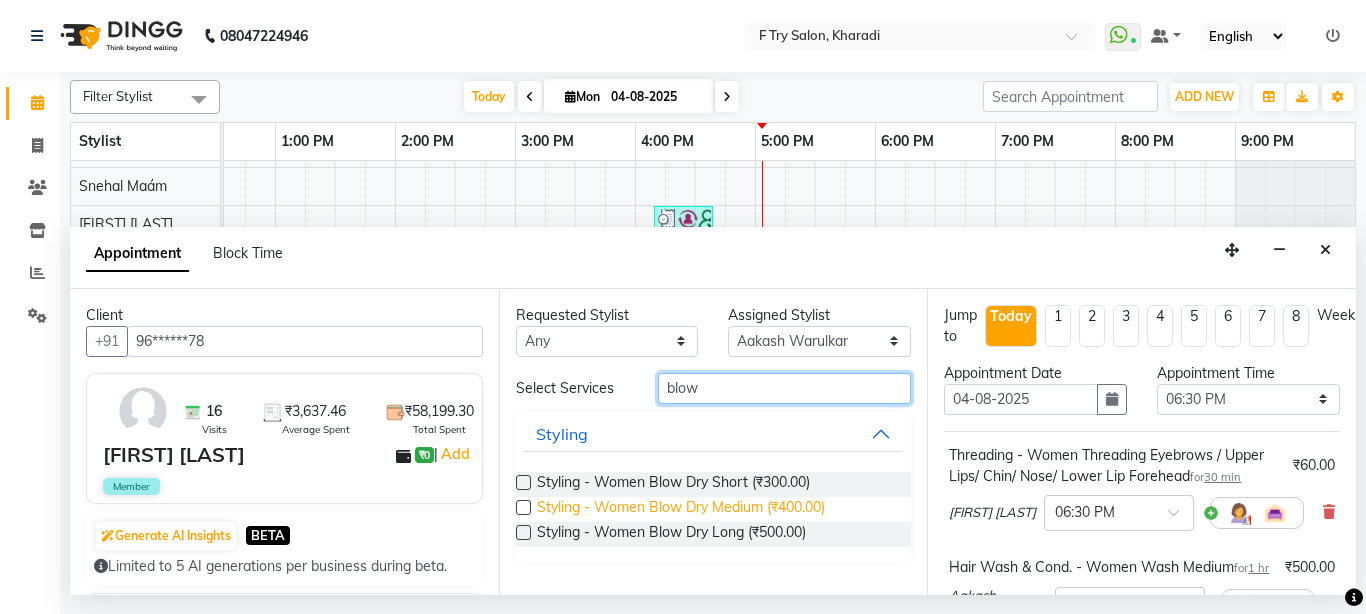 type on "blow" 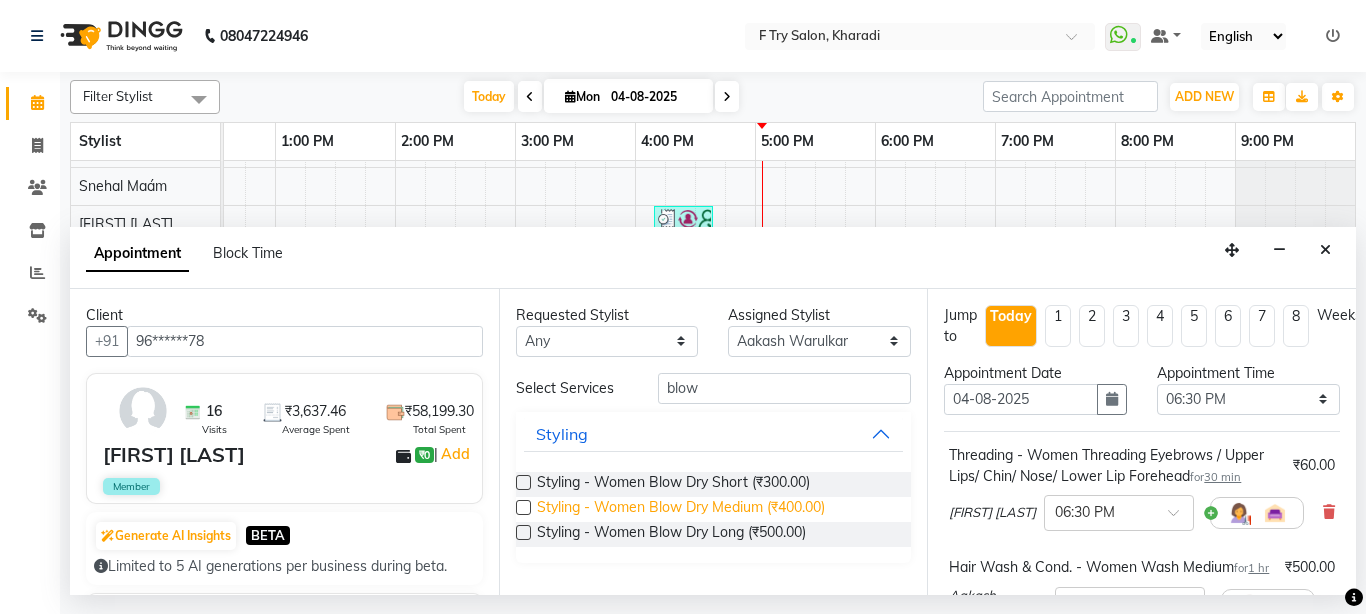 click on "Styling - Women Blow Dry Medium (₹400.00)" at bounding box center [681, 509] 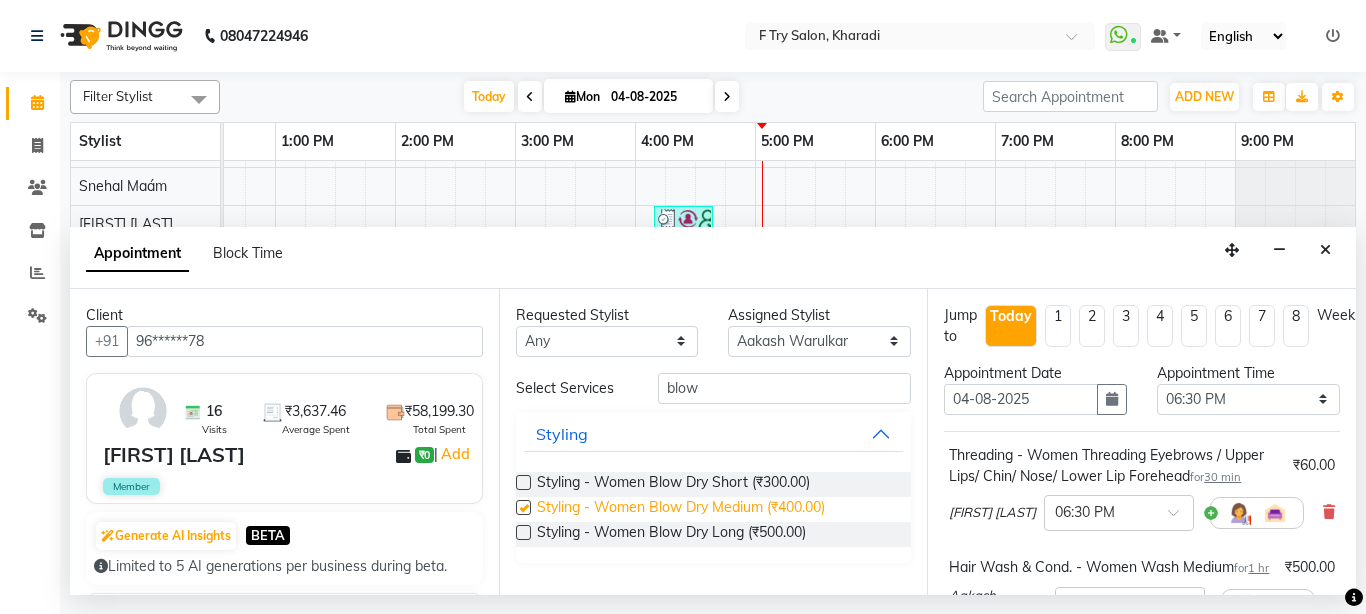 checkbox on "false" 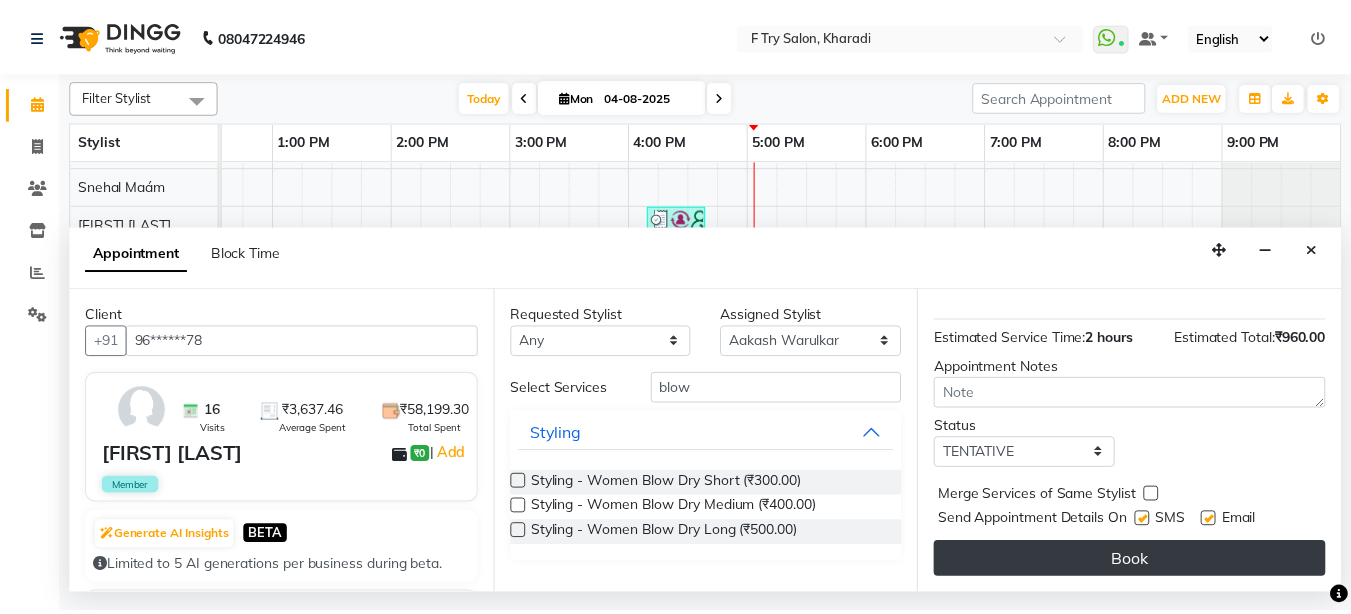 scroll, scrollTop: 486, scrollLeft: 0, axis: vertical 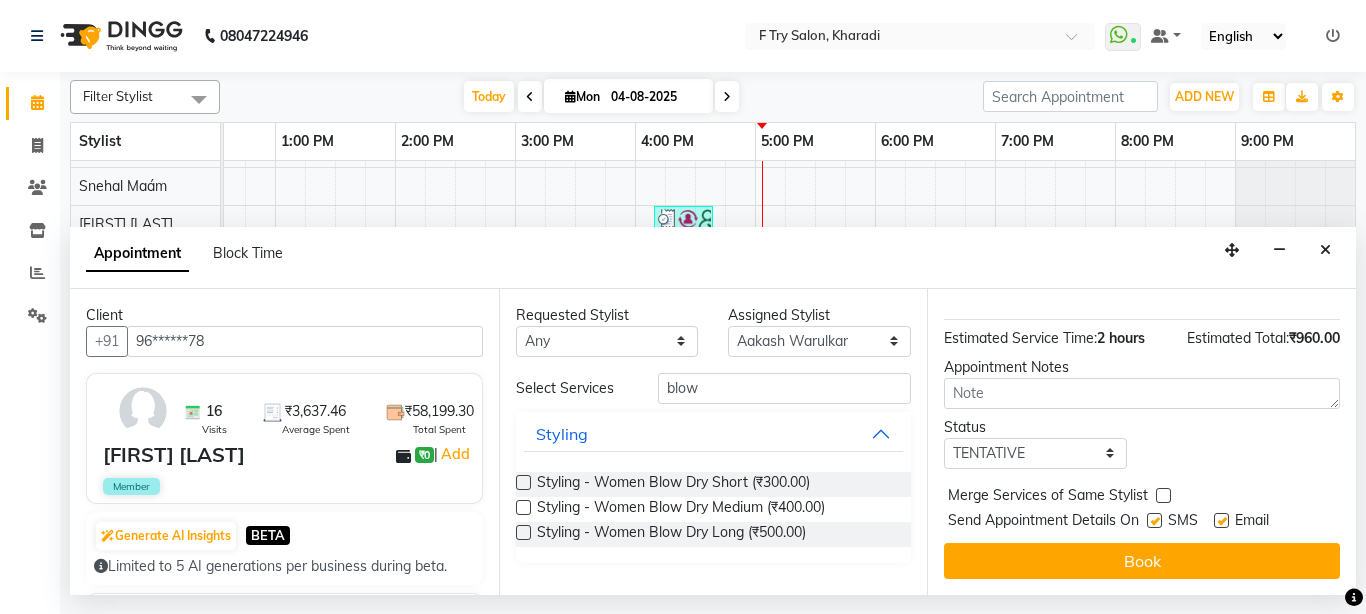 click on "Merge Services of Same Stylist" at bounding box center [1048, 497] 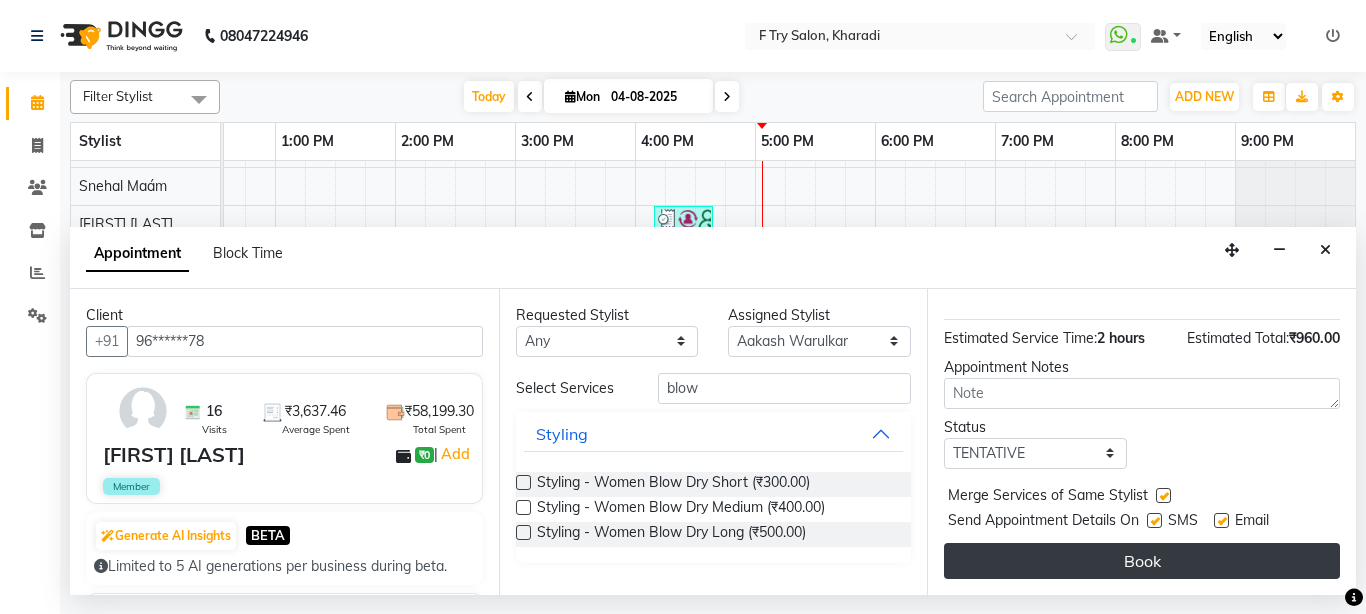 click on "Book" at bounding box center [1142, 561] 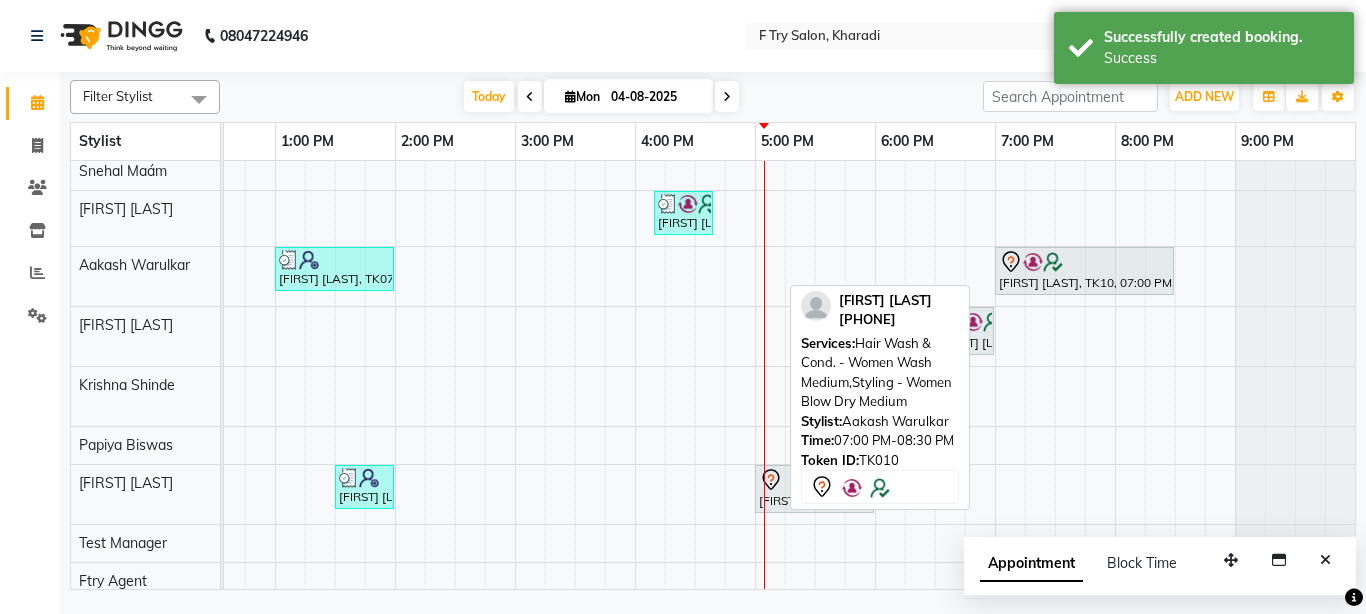 click on "[FIRST] [LAST], TK10, 07:00 PM-08:30 PM, Hair Wash & Cond. - Women Wash Medium,Styling - Women Blow Dry Medium" at bounding box center (1084, 271) 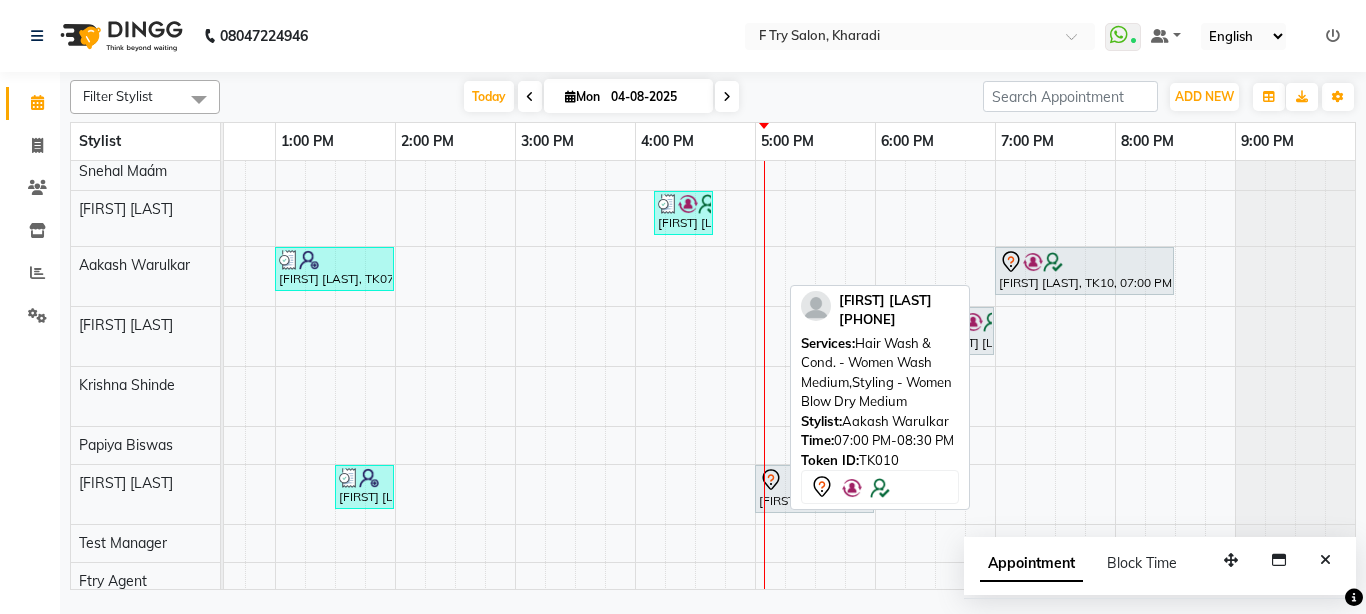 click on "[FIRST] [LAST], TK10, 07:00 PM-08:30 PM, Hair Wash & Cond. - Women Wash Medium,Styling - Women Blow Dry Medium" at bounding box center (1084, 271) 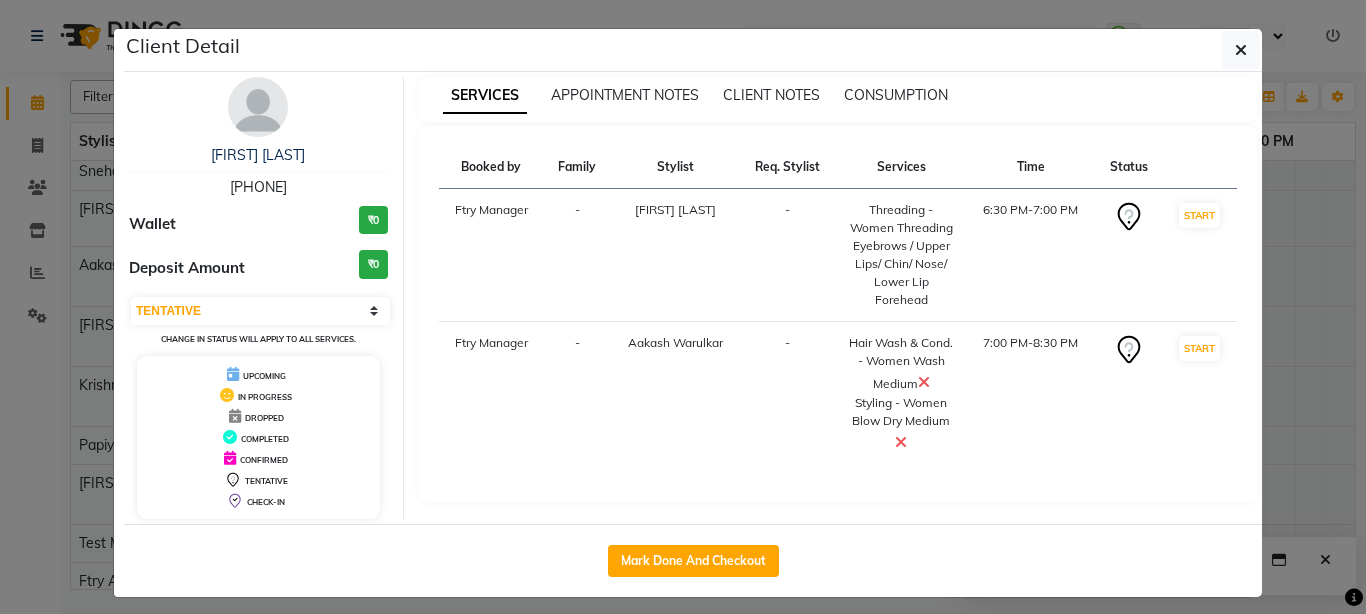 click on "Client Detail  [FIRST] [LAST]   [PHONE] Wallet [CURRENCY][PRICE] Deposit Amount  [CURRENCY][PRICE]  Select IN SERVICE CONFIRMED TENTATIVE CHECK IN MARK DONE DROPPED UPCOMING Change in status will apply to all services. UPCOMING IN PROGRESS DROPPED COMPLETED CONFIRMED TENTATIVE CHECK-IN SERVICES APPOINTMENT NOTES CLIENT NOTES CONSUMPTION Booked by Family Stylist Req. Stylist Services Time Status  Ftry Manager  - [FIRST] [LAST]  -  Threading - Women Threading Eyebrows / Upper Lips/ Chin/ Nose/ Lower Lip Forehead   6:30 PM-7:00 PM   START   Ftry Manager  - [FIRST] [LAST]  -  Hair Wash & Cond. - Women Wash Medium   Styling - Women Blow Dry Medium   7:00 PM-8:30 PM   START   Mark Done And Checkout" 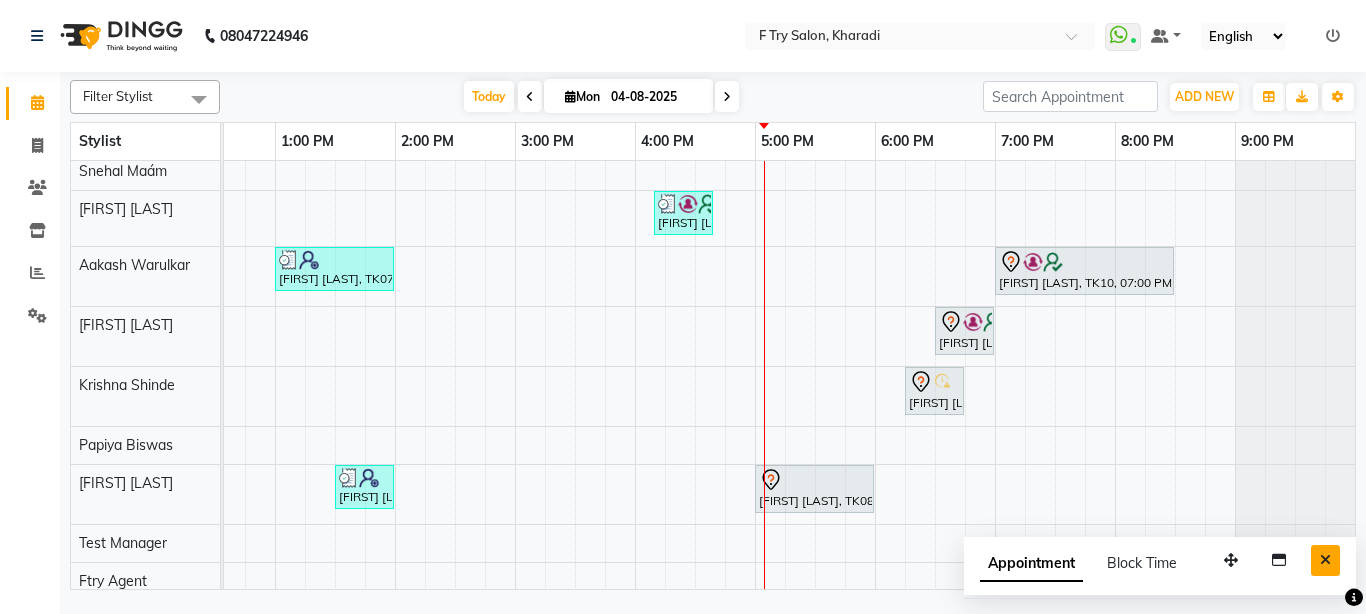 click at bounding box center [1325, 560] 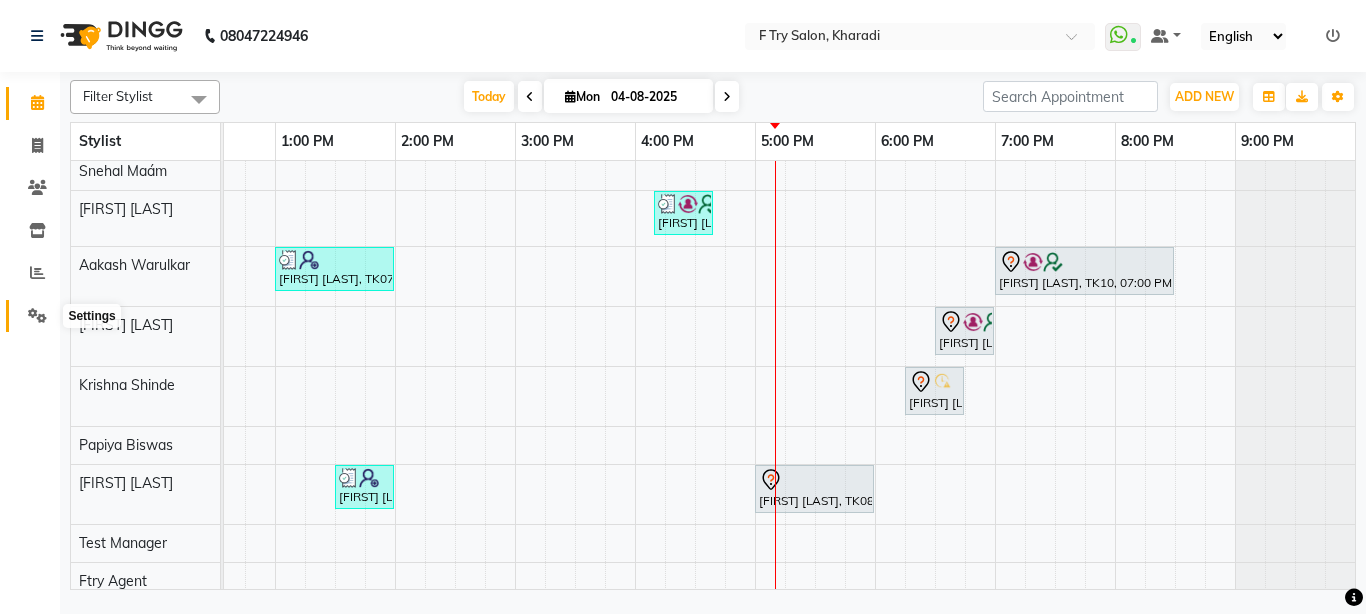 click 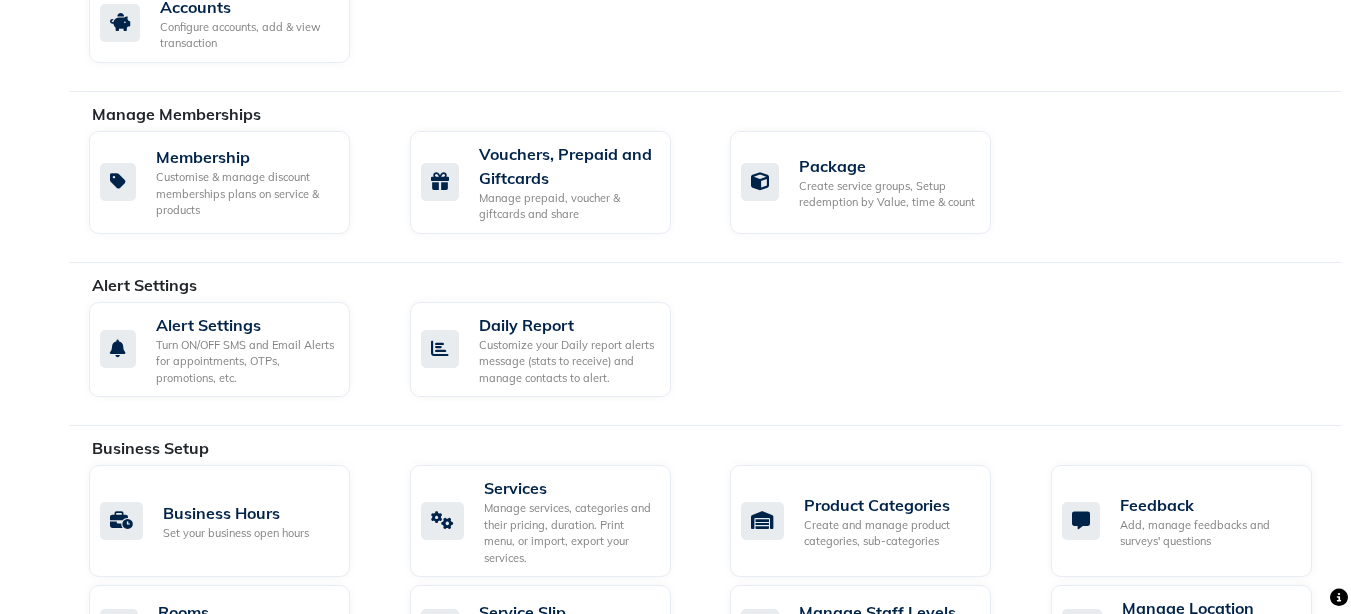 scroll, scrollTop: 600, scrollLeft: 0, axis: vertical 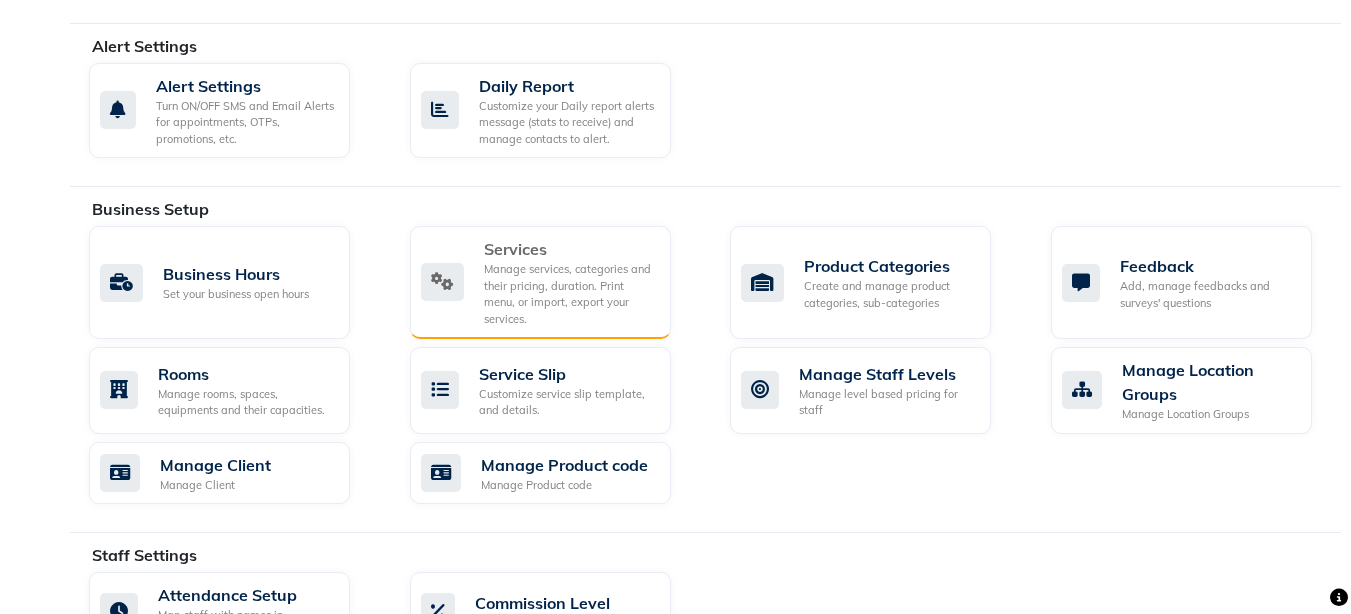 click on "Services" 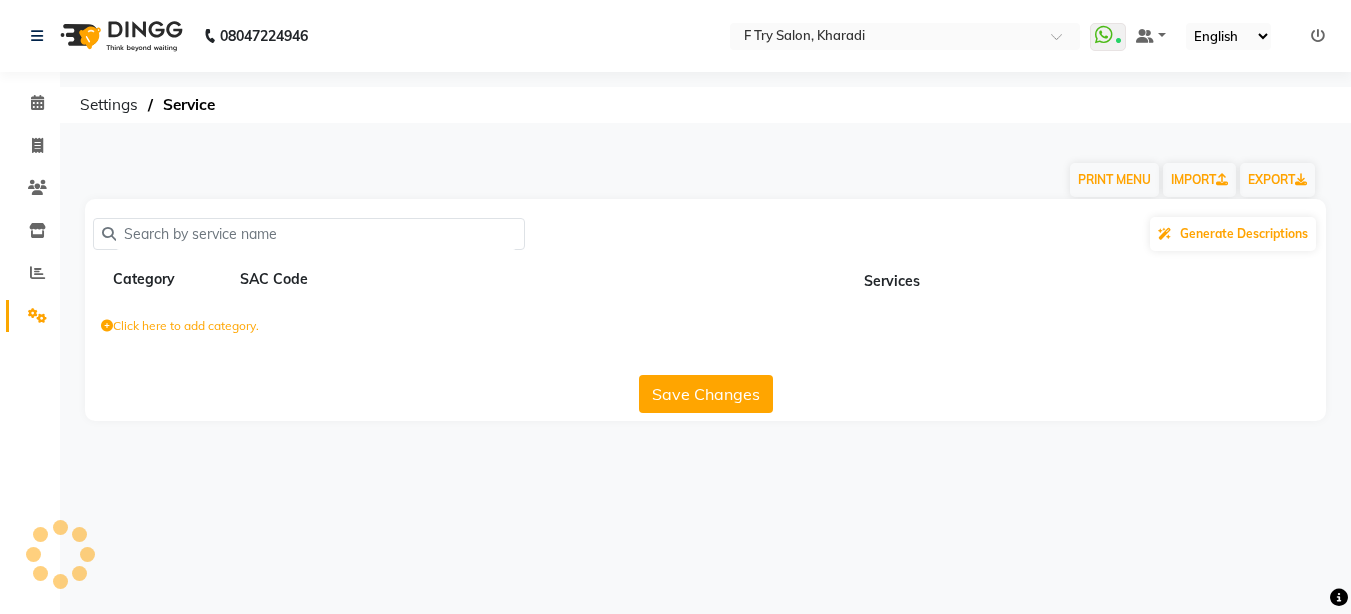 scroll, scrollTop: 0, scrollLeft: 0, axis: both 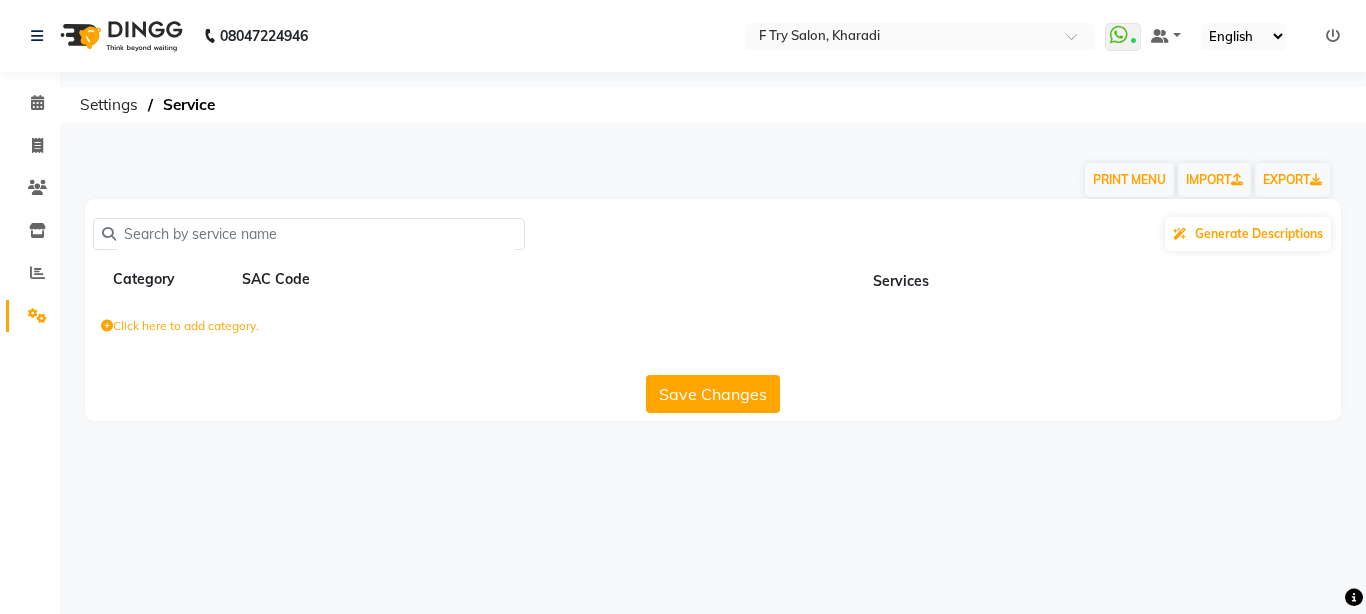 drag, startPoint x: 707, startPoint y: 387, endPoint x: 712, endPoint y: 397, distance: 11.18034 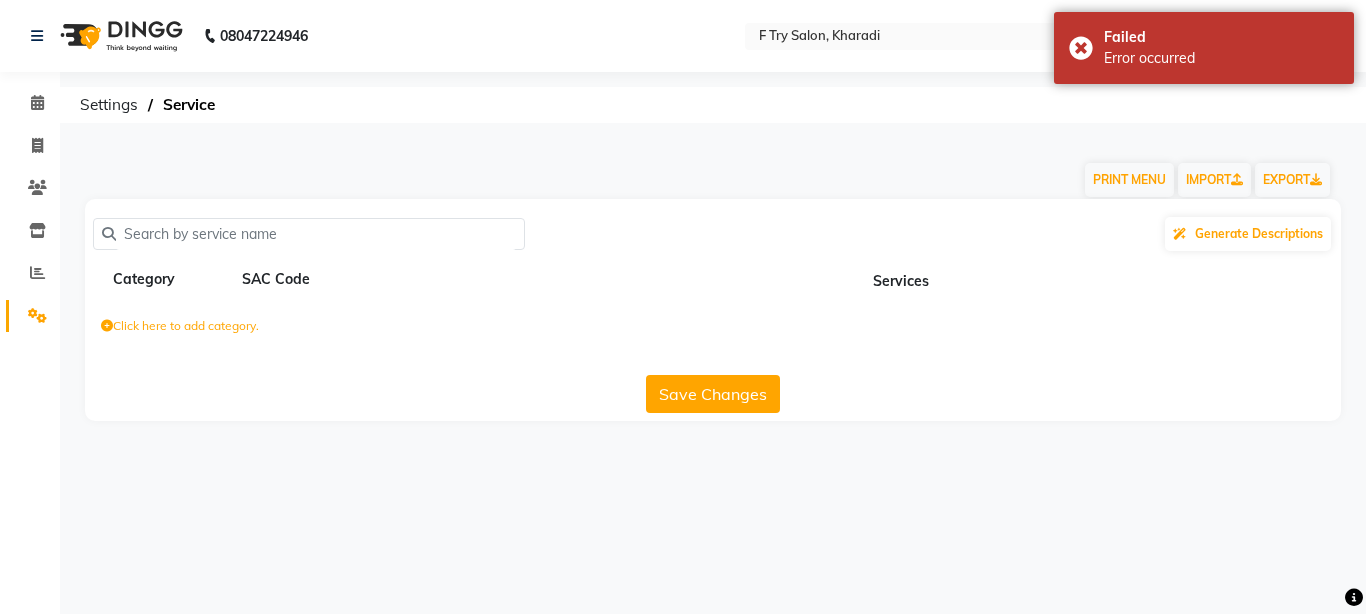 click 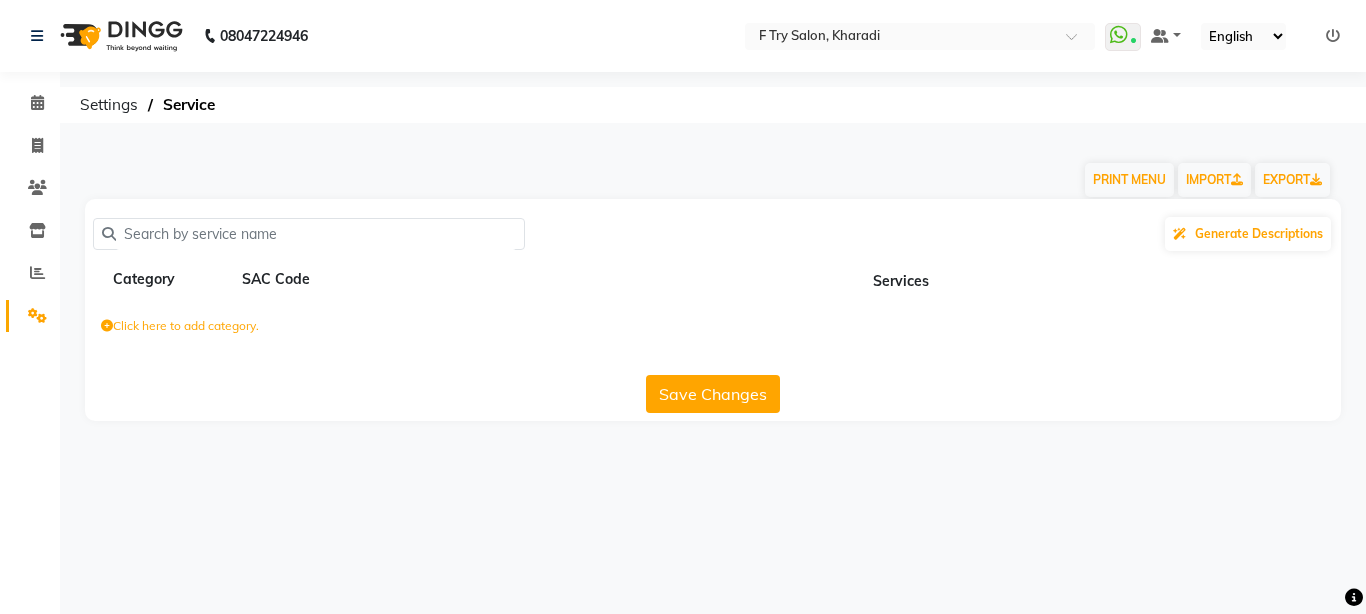 click on "Generate Descriptions Category SAC Code Services  Click here to add category.  Save Changes" 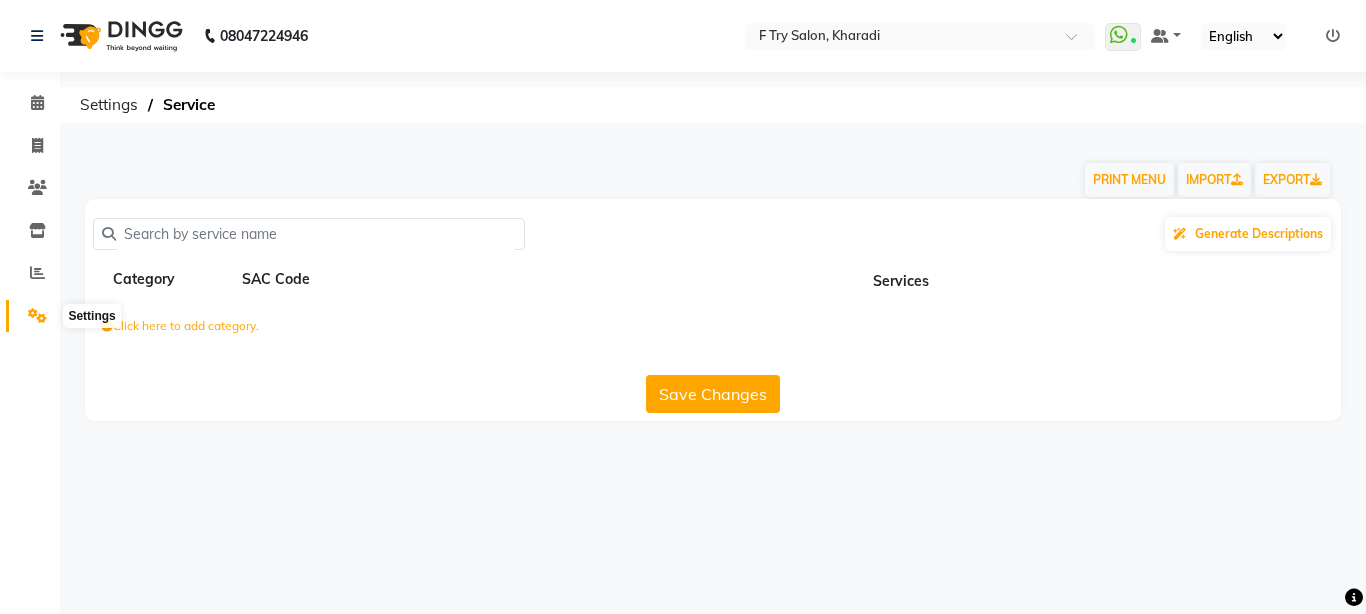 click 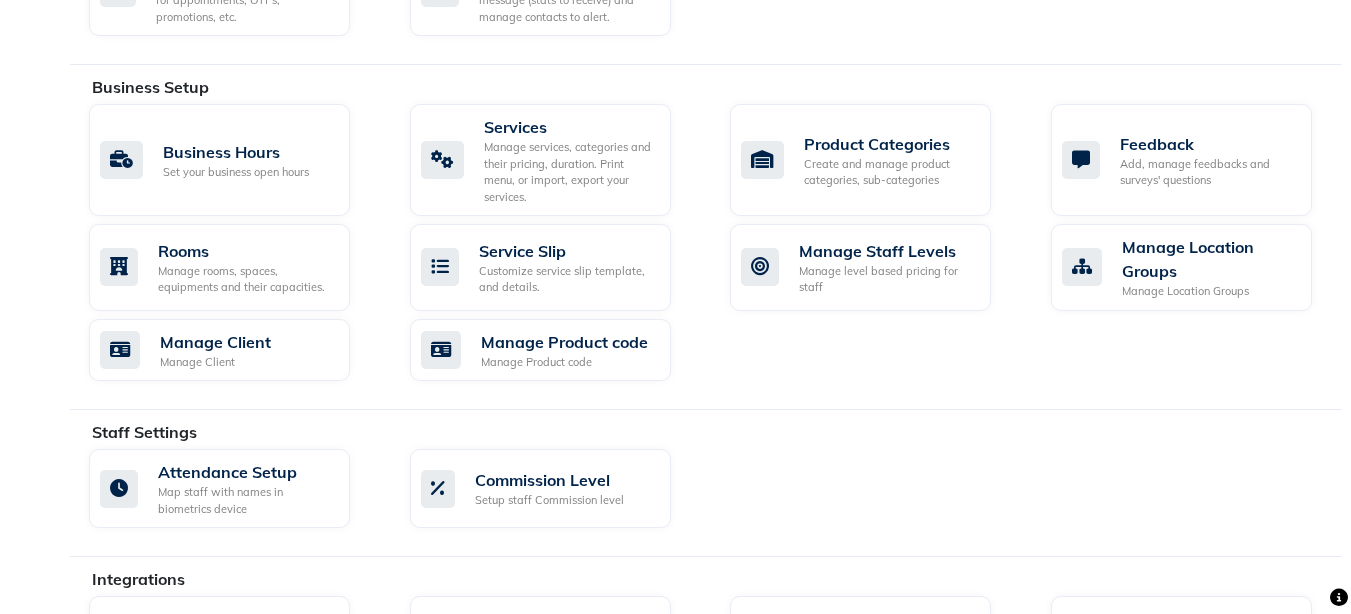 scroll, scrollTop: 718, scrollLeft: 0, axis: vertical 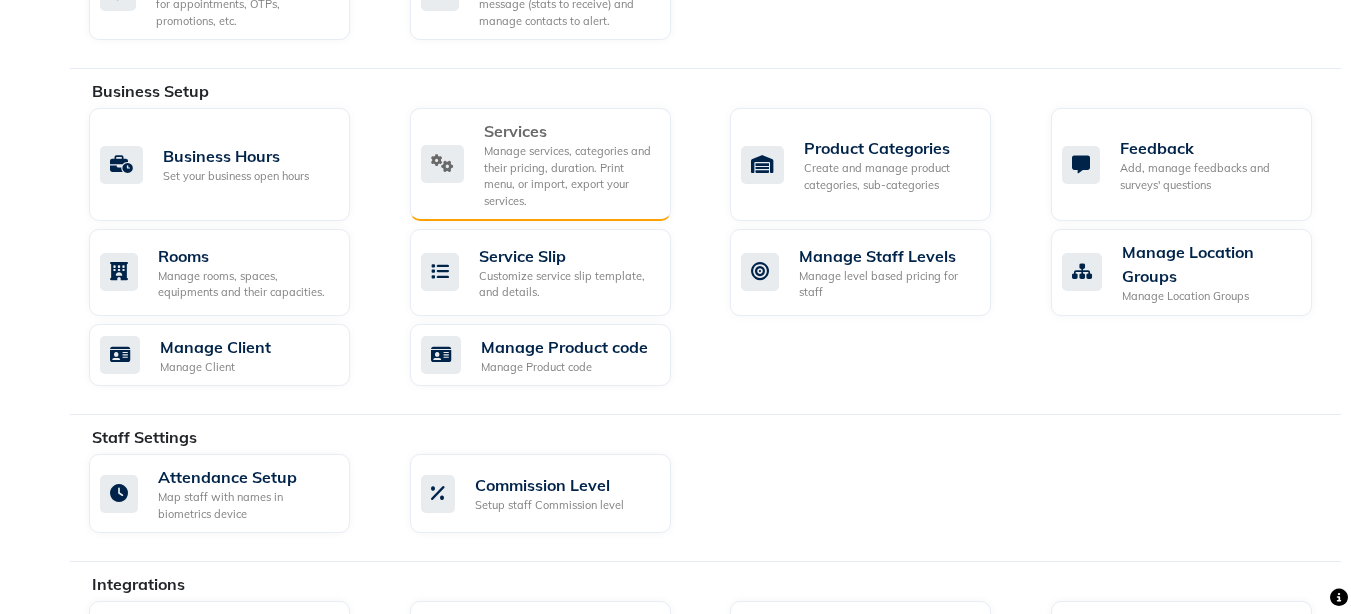 click on "Manage services, categories and their pricing, duration. Print menu, or import, export your services." 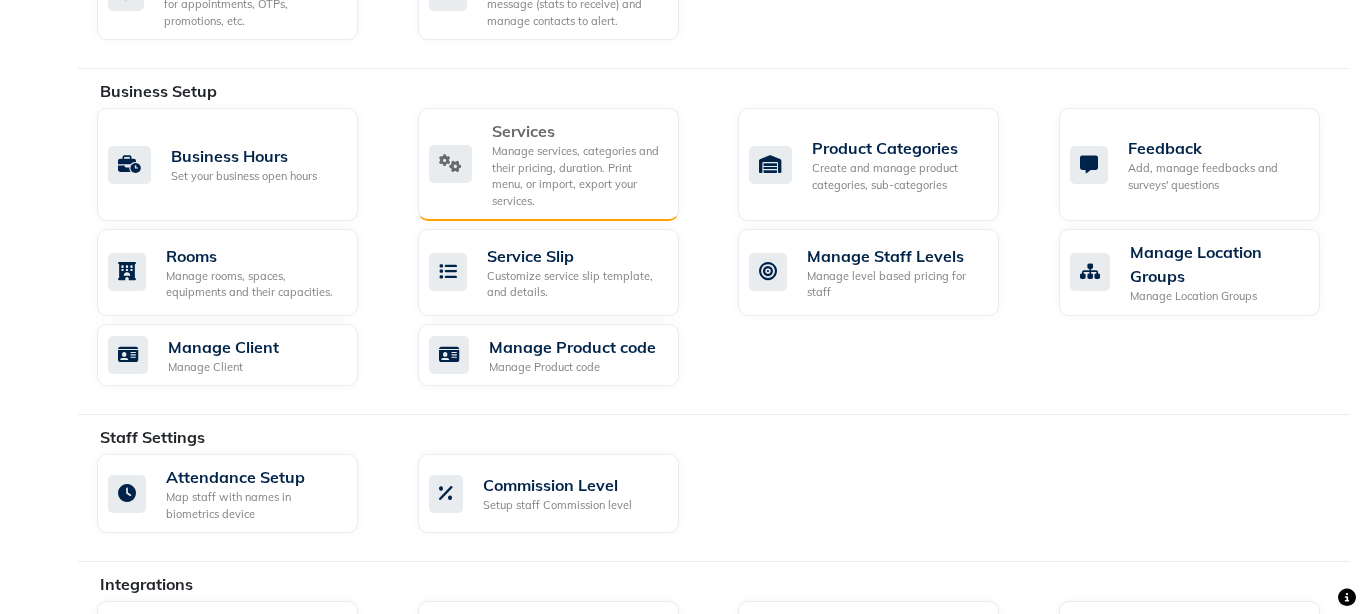 scroll, scrollTop: 0, scrollLeft: 0, axis: both 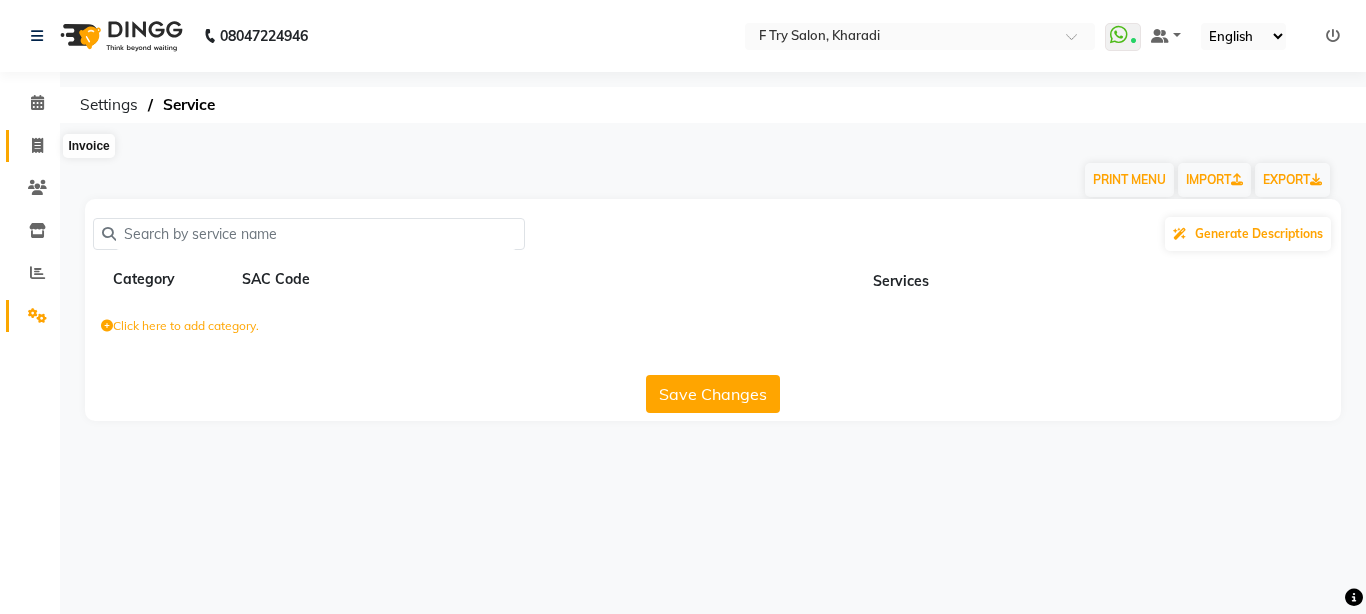 click 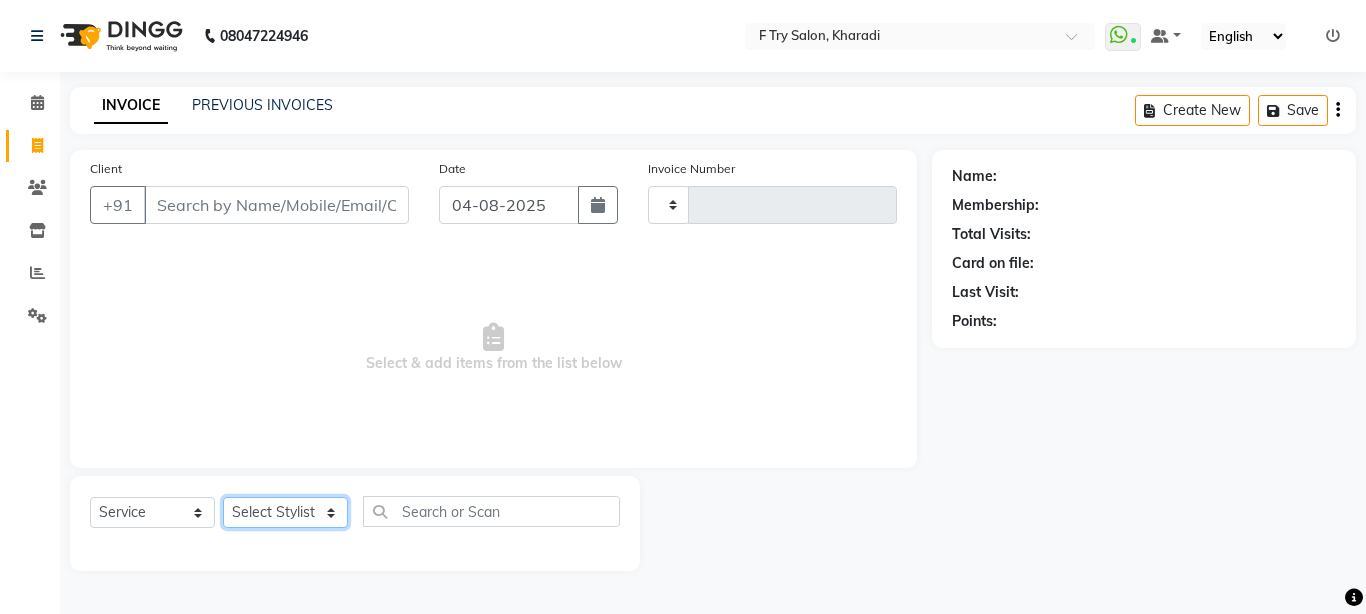 click on "Select Stylist" 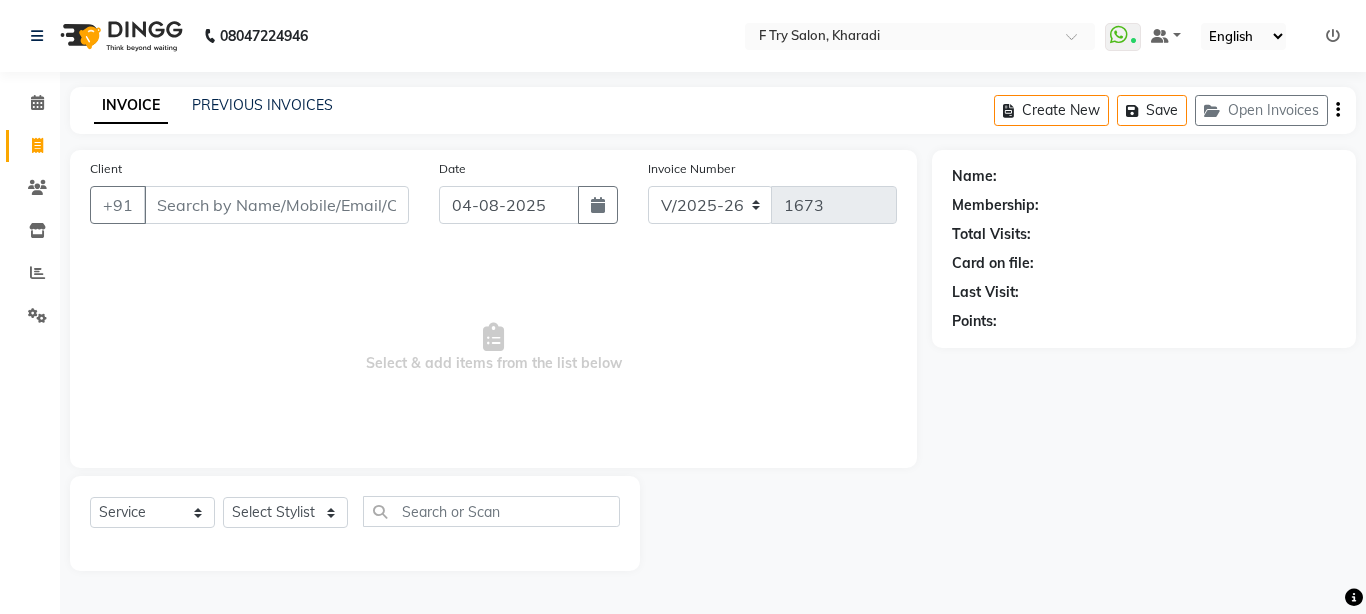 select on "793" 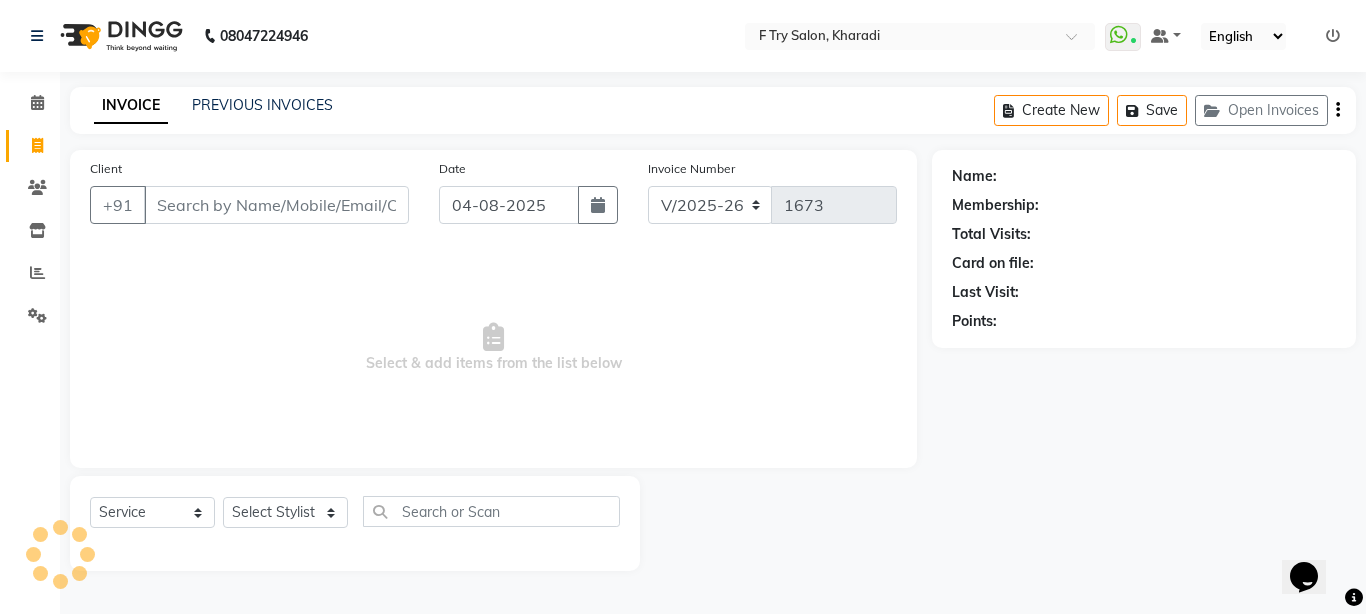 scroll, scrollTop: 0, scrollLeft: 0, axis: both 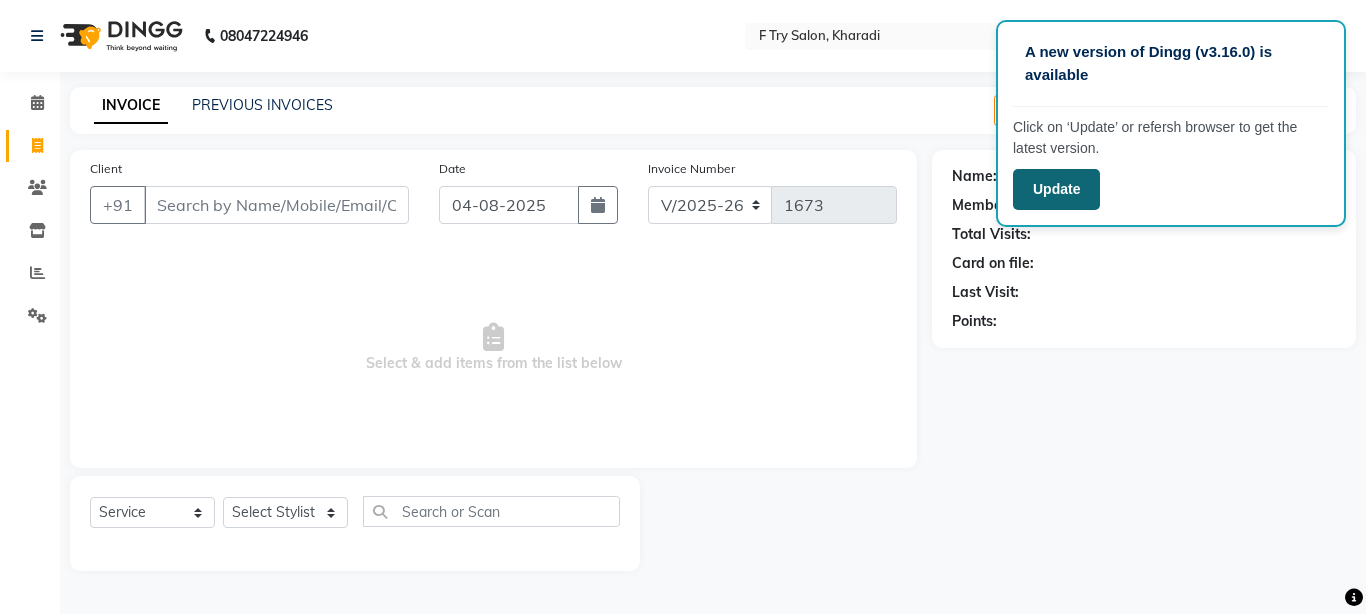 click on "Update" 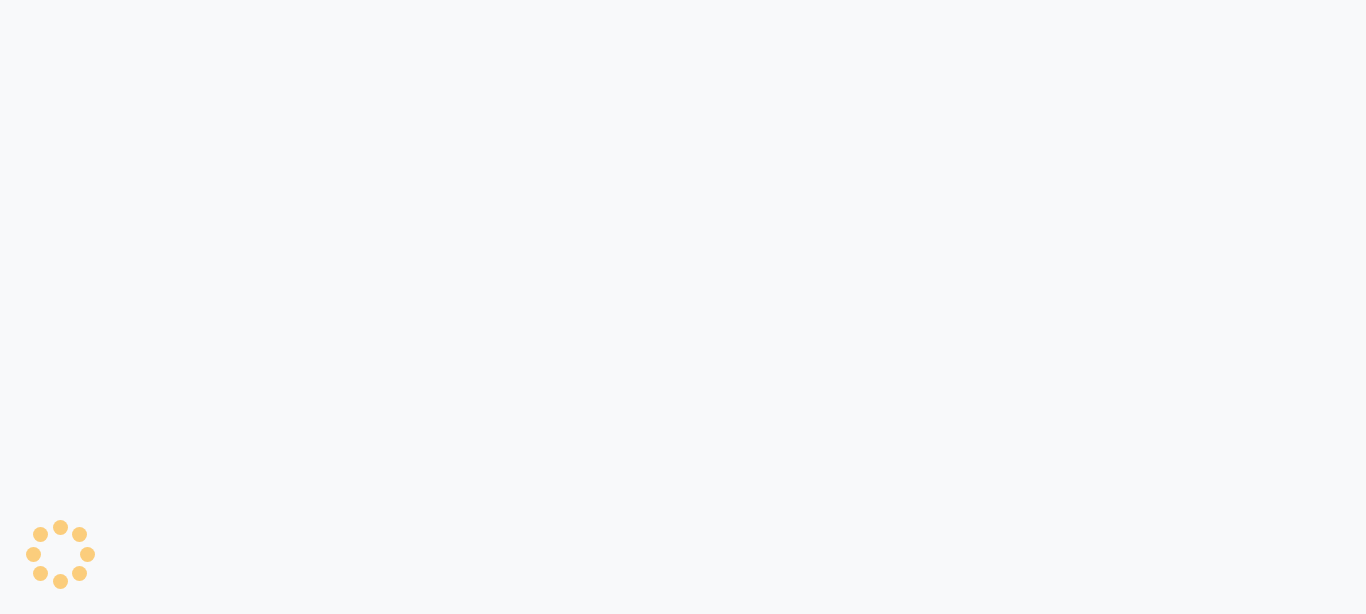 select on "793" 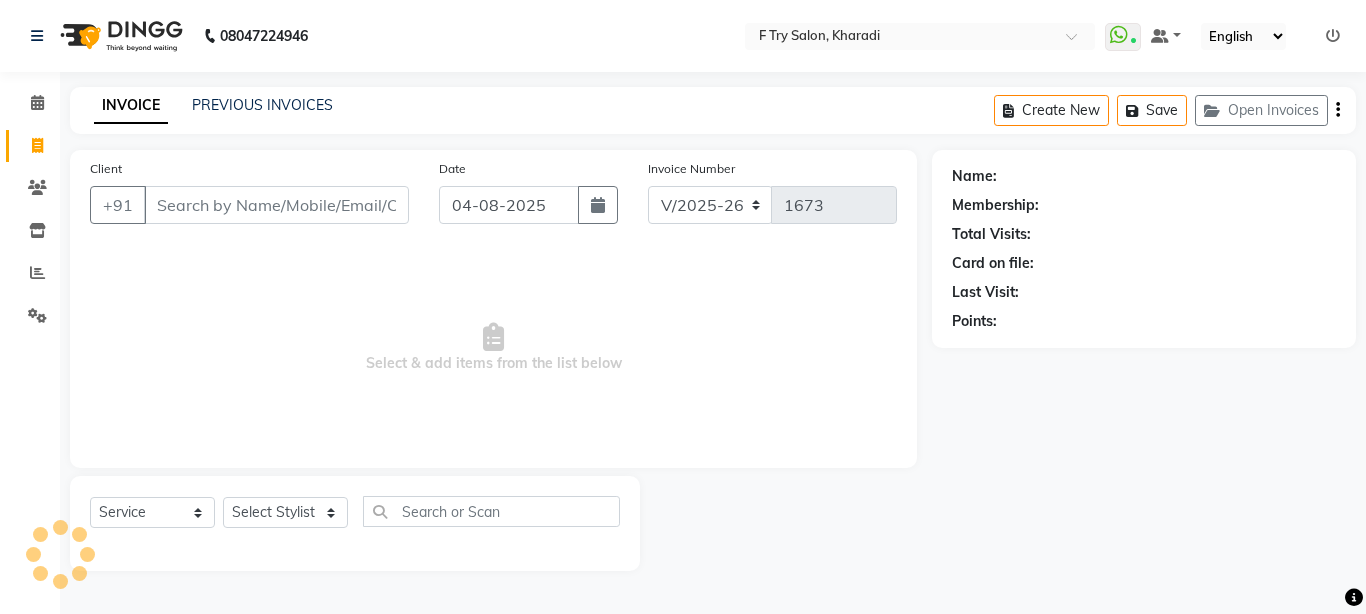 scroll, scrollTop: 0, scrollLeft: 0, axis: both 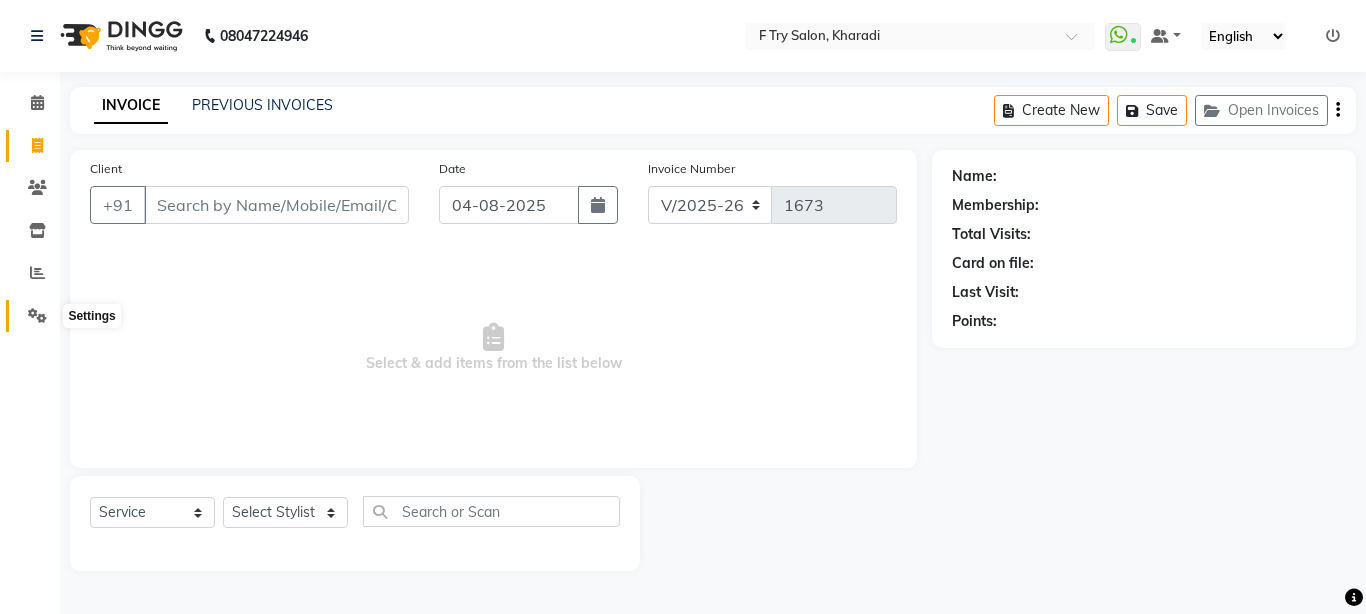 click 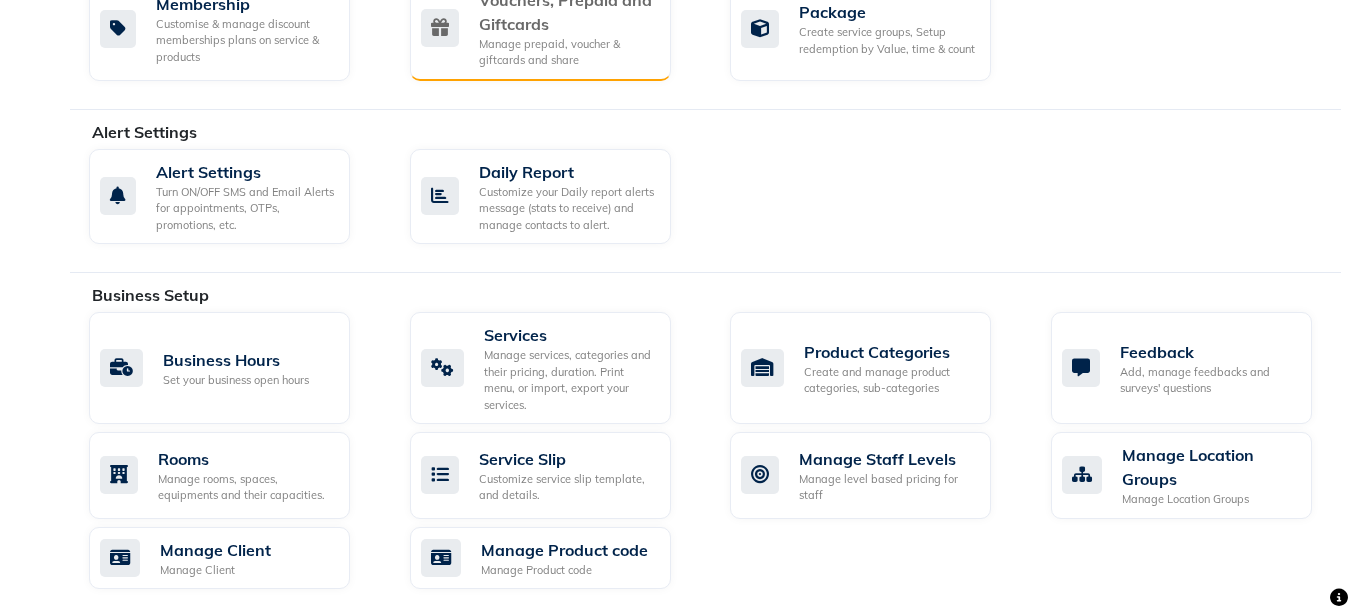 scroll, scrollTop: 520, scrollLeft: 0, axis: vertical 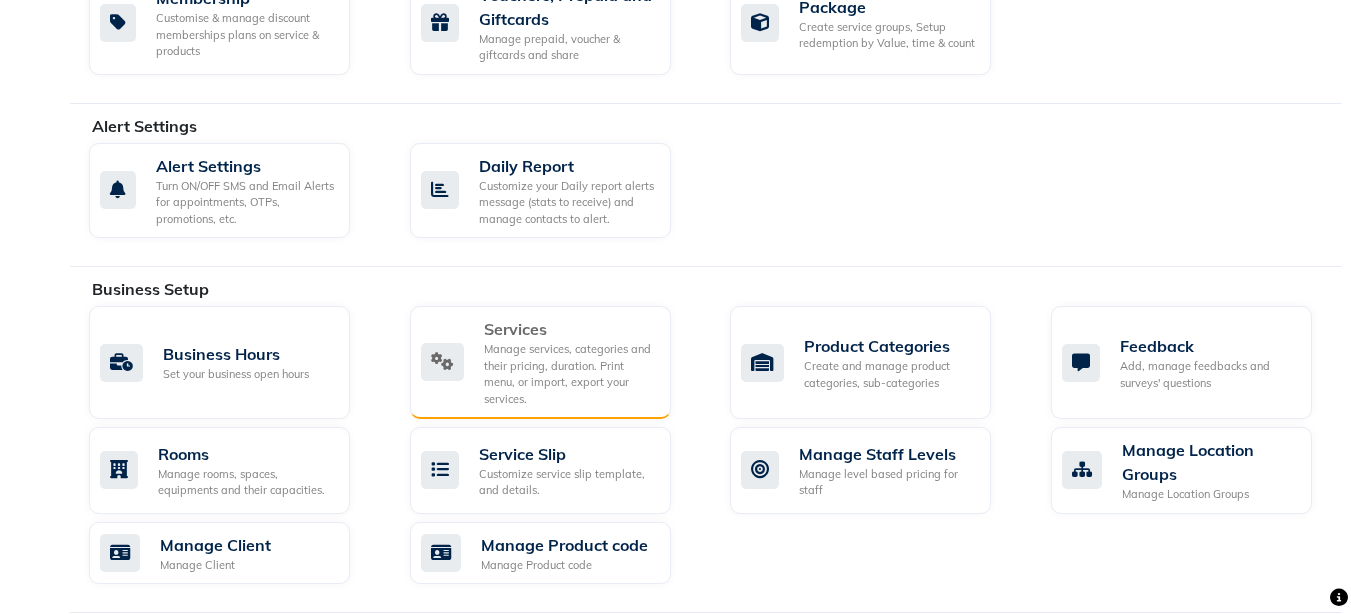 click on "Manage services, categories and their pricing, duration. Print menu, or import, export your services." 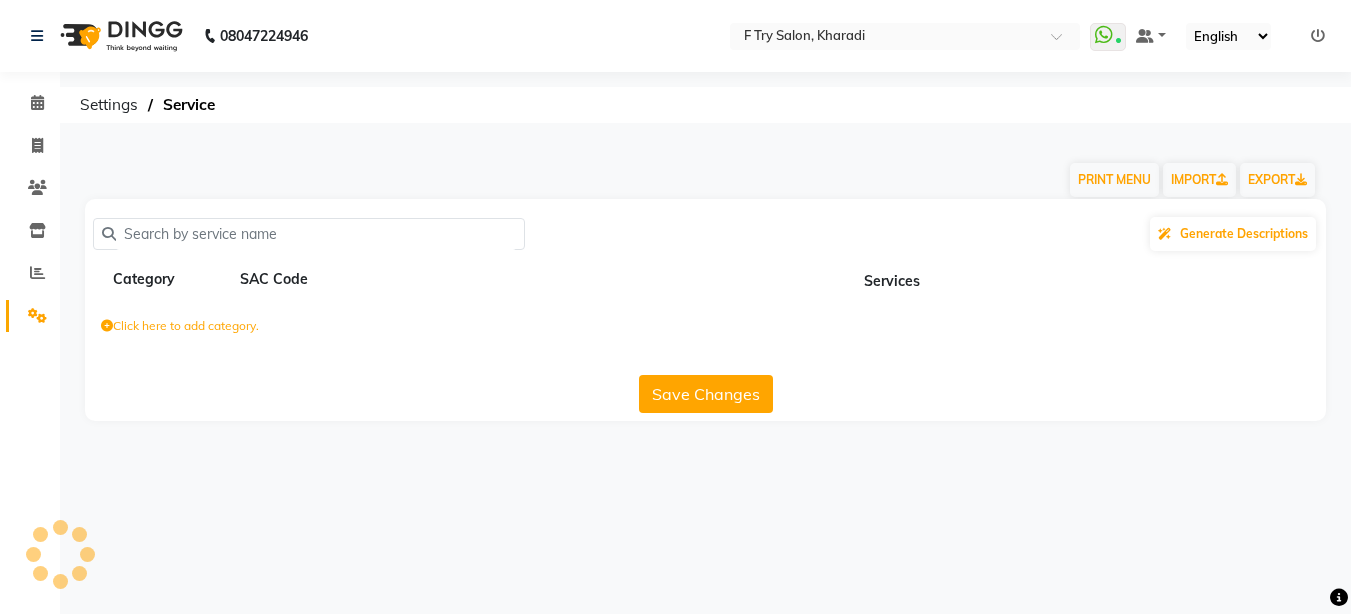 scroll, scrollTop: 0, scrollLeft: 0, axis: both 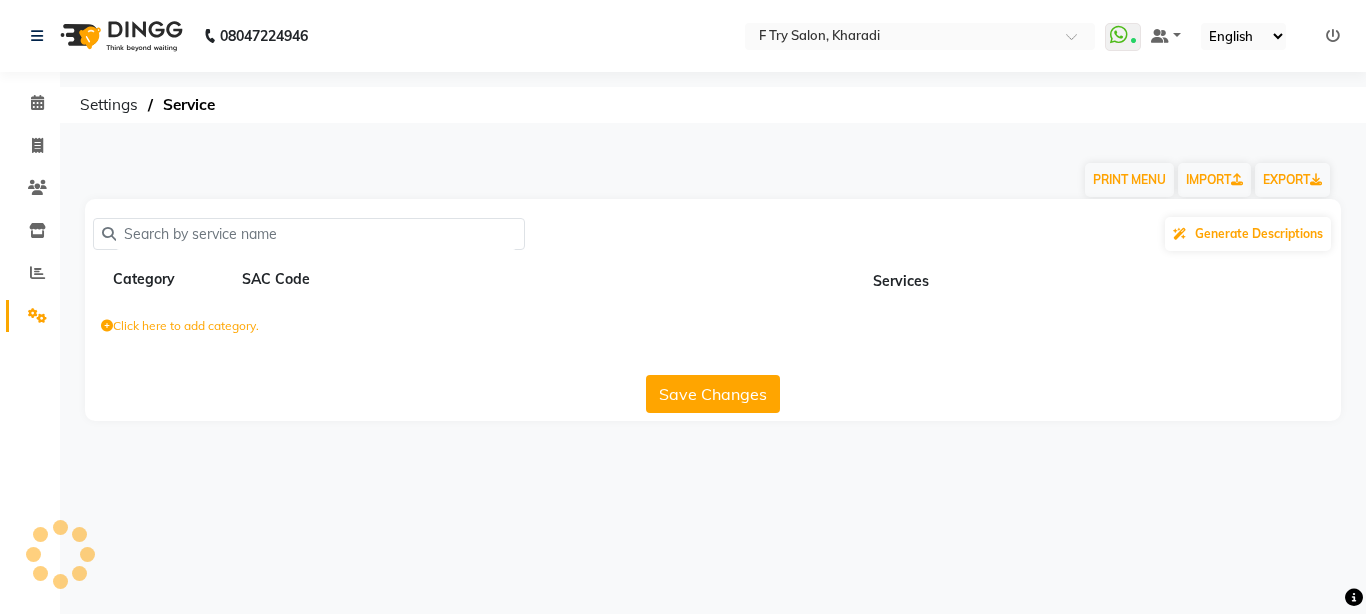 click on "Generate Descriptions Category SAC Code Services  Click here to add category.  Save Changes" 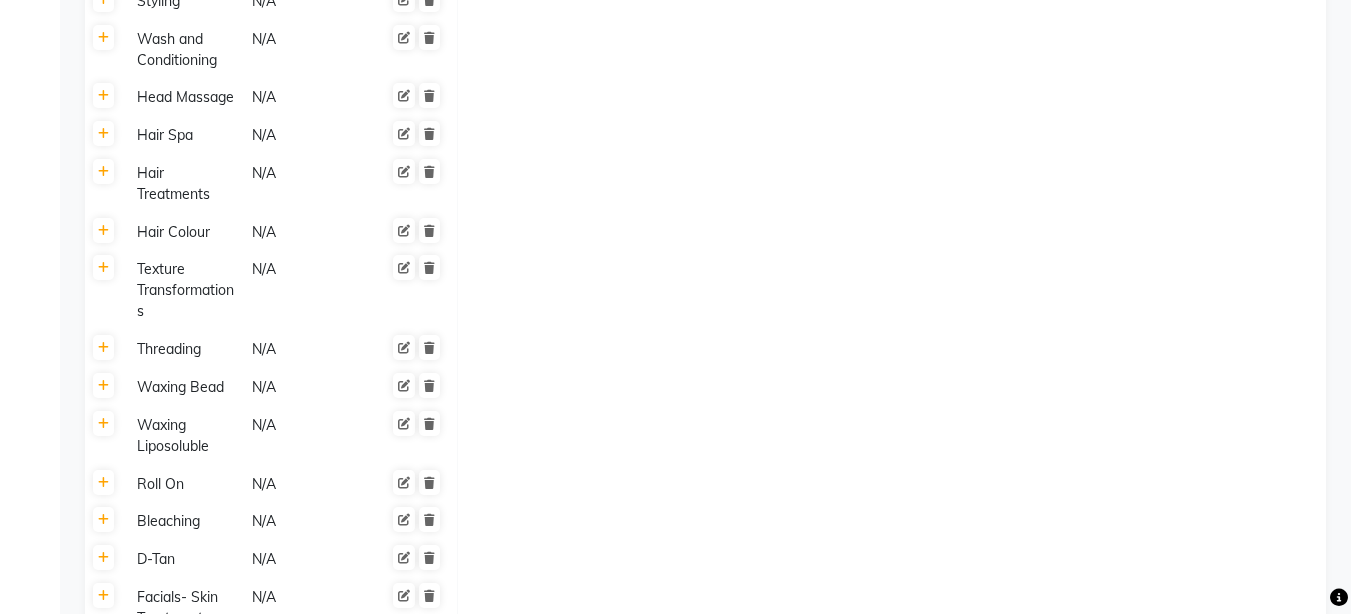 scroll, scrollTop: 720, scrollLeft: 0, axis: vertical 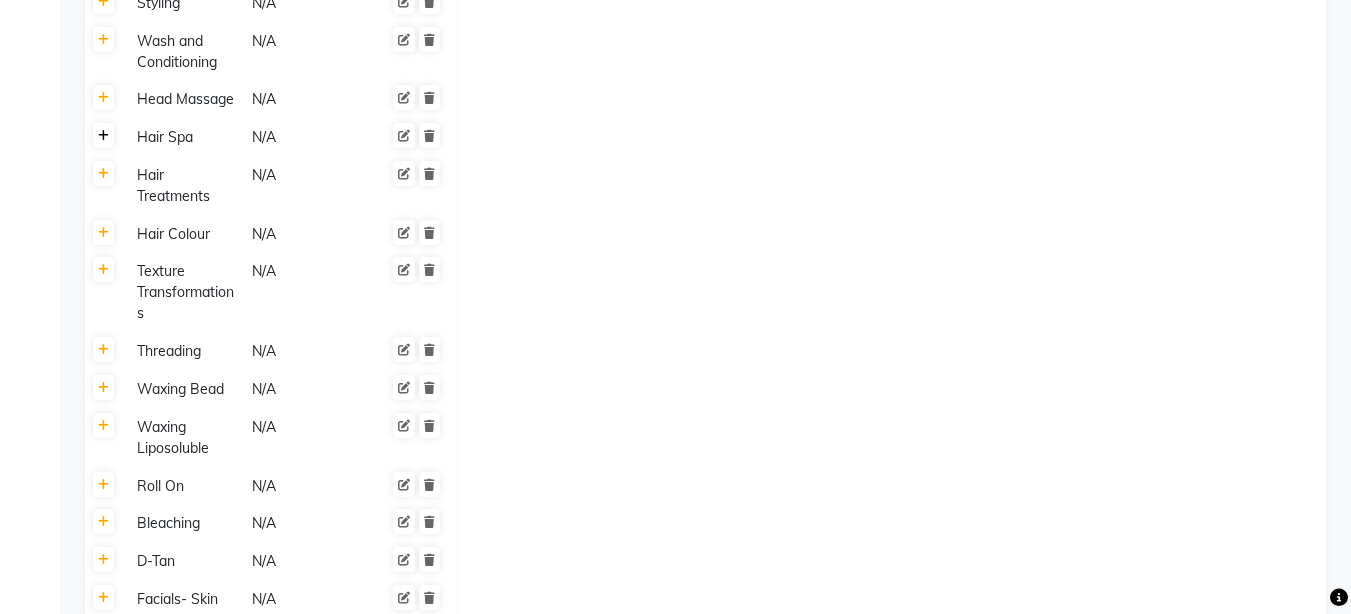 click 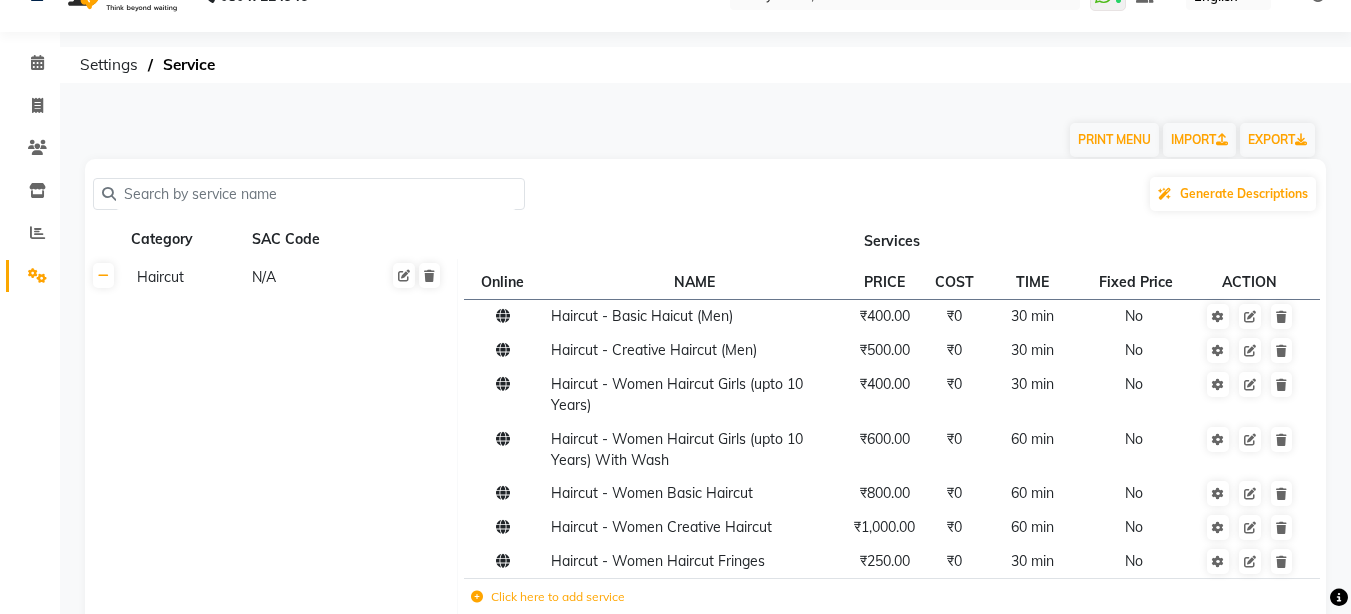 scroll, scrollTop: 0, scrollLeft: 0, axis: both 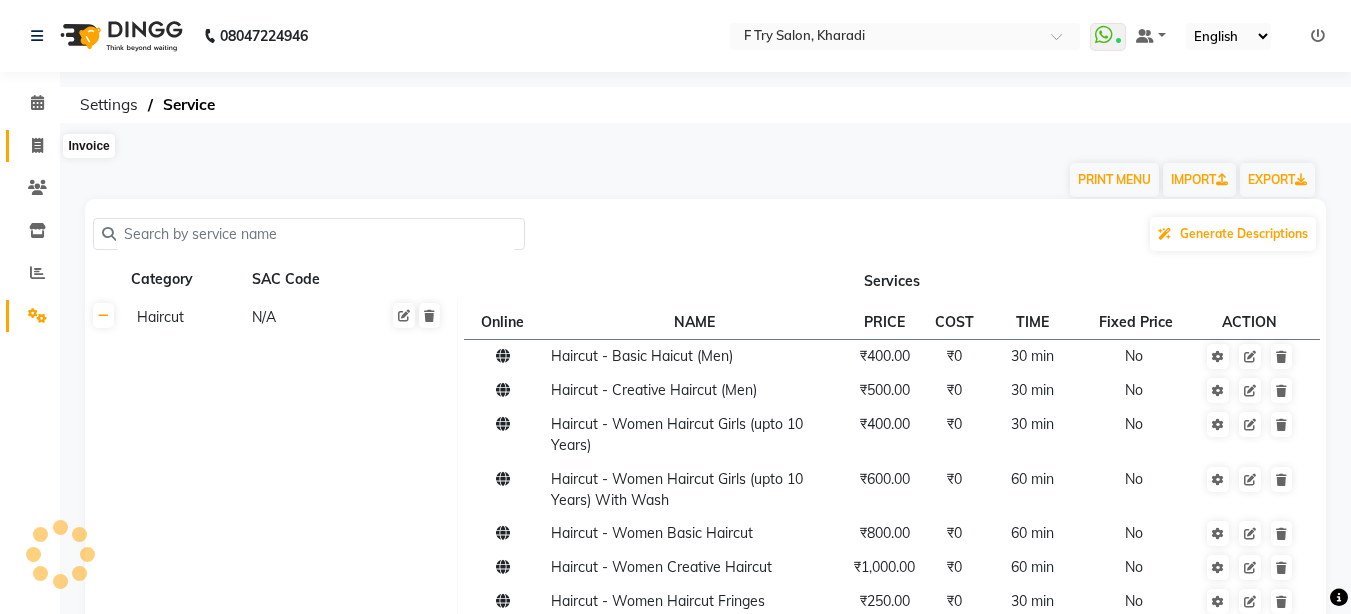 click 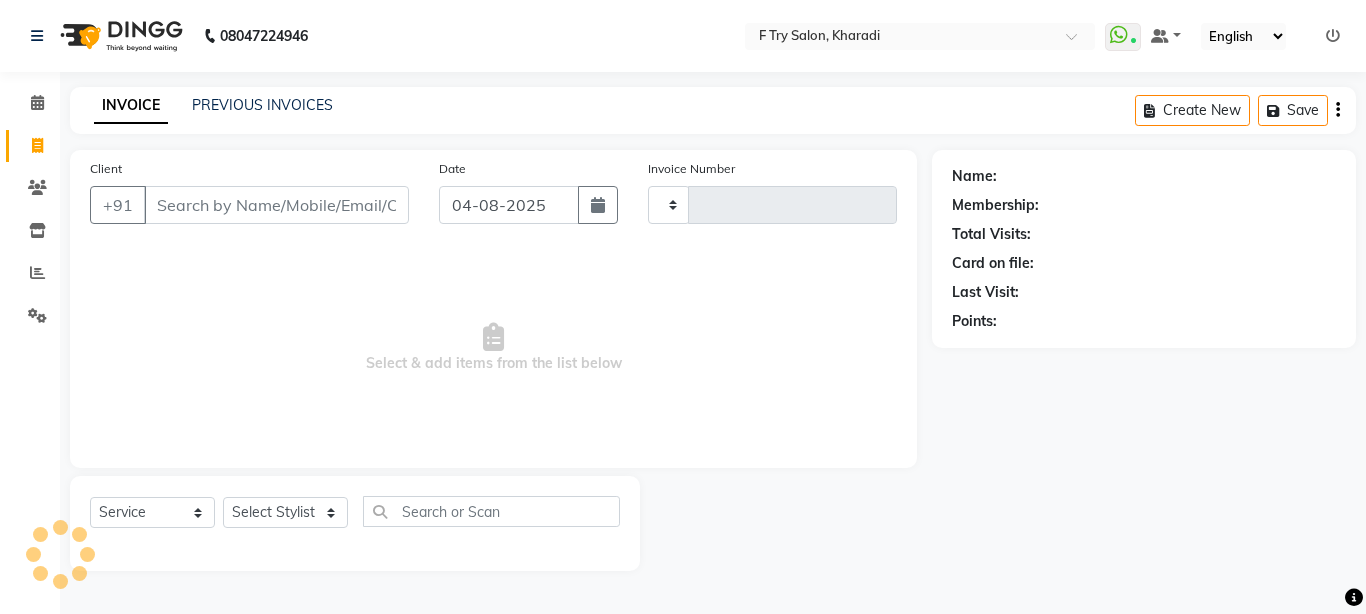 type on "1673" 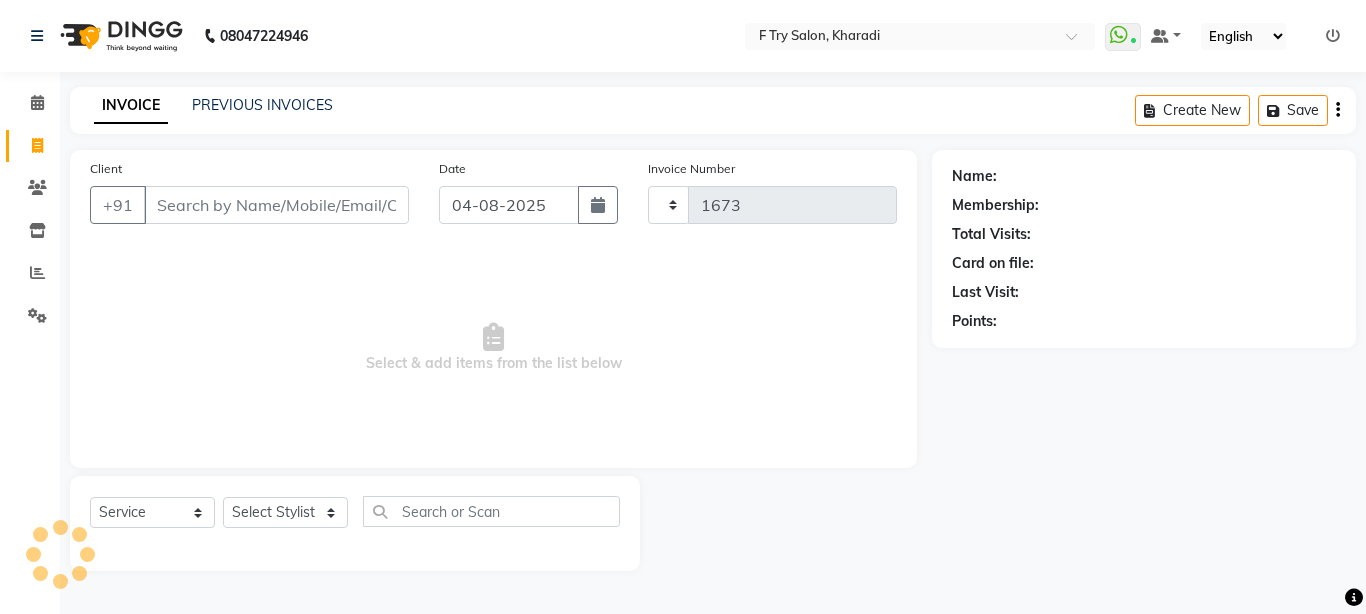 select on "793" 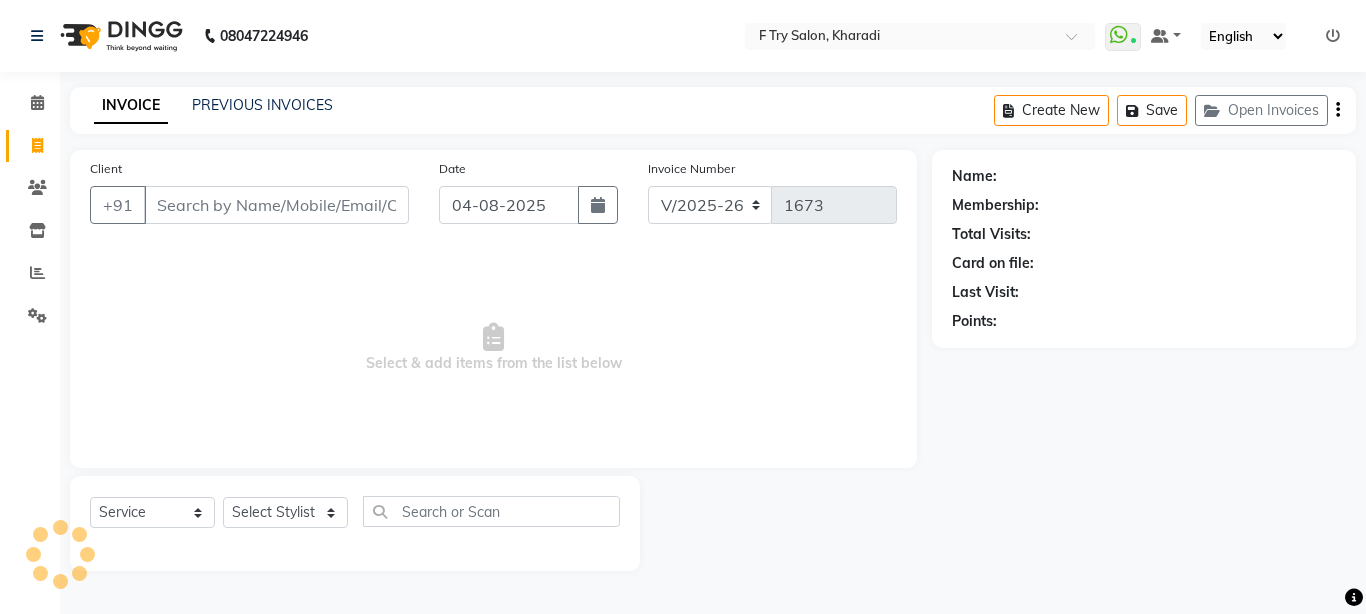 click on "Client" at bounding box center (276, 205) 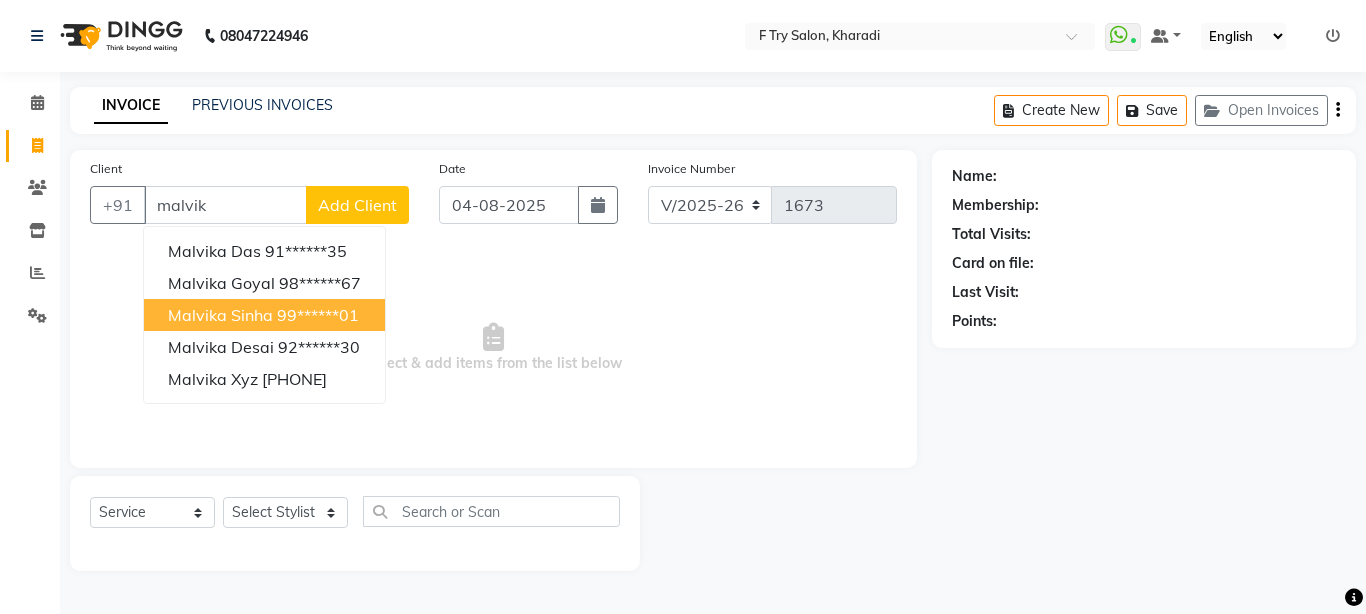 click on "99******01" at bounding box center (318, 315) 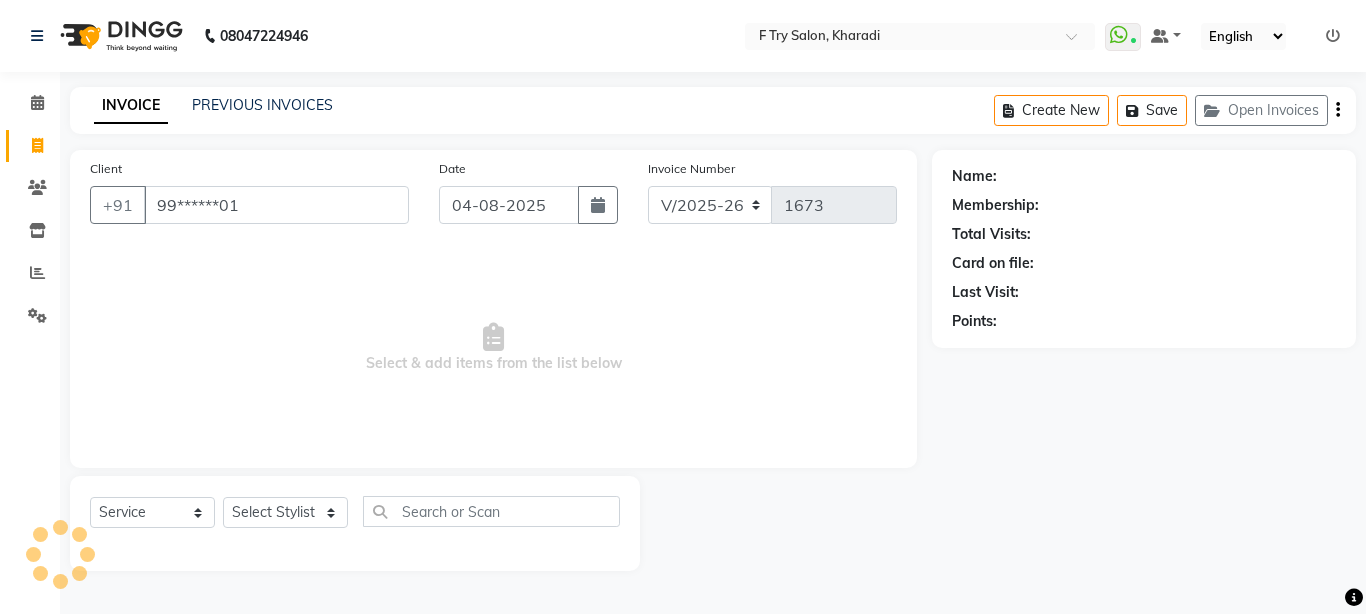 type on "99******01" 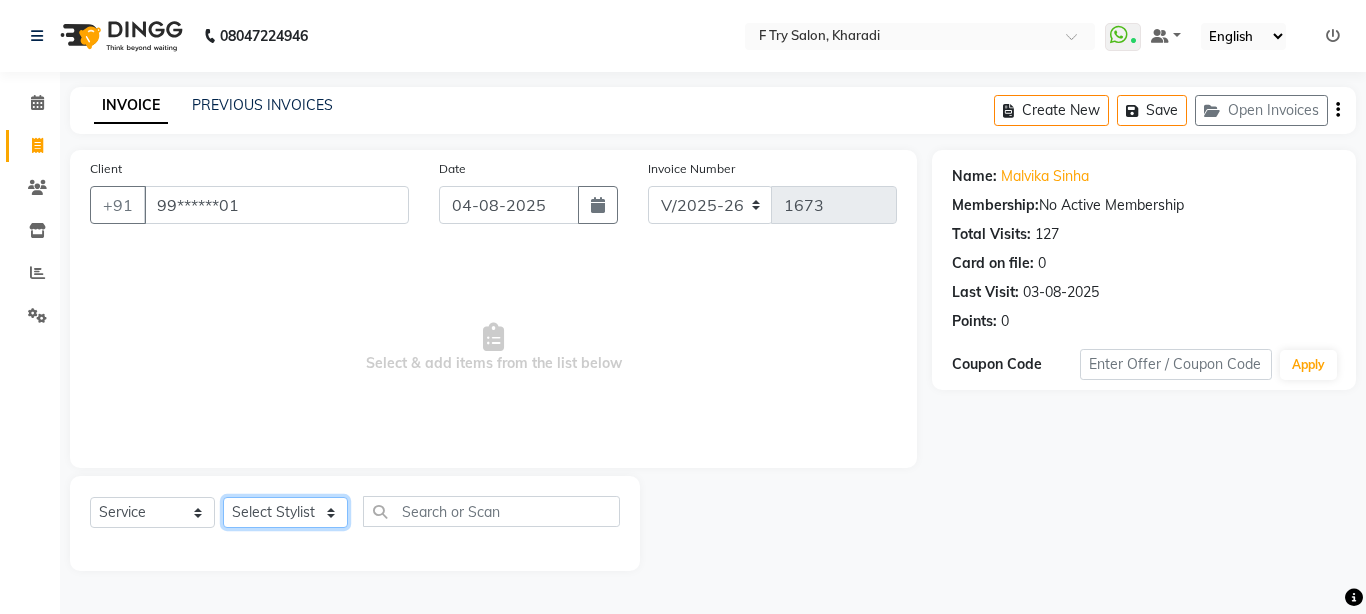 click on "Select Stylist Aakash Warulkar  Aditya Fulbhati Anshul Bisen Ftry Agent Ftry Manager Gunesh Warulkar Krishna Shinde Papiya Biswas Sachin Sutte Snehal Maám Support Test Manager Tulsi Thapa" 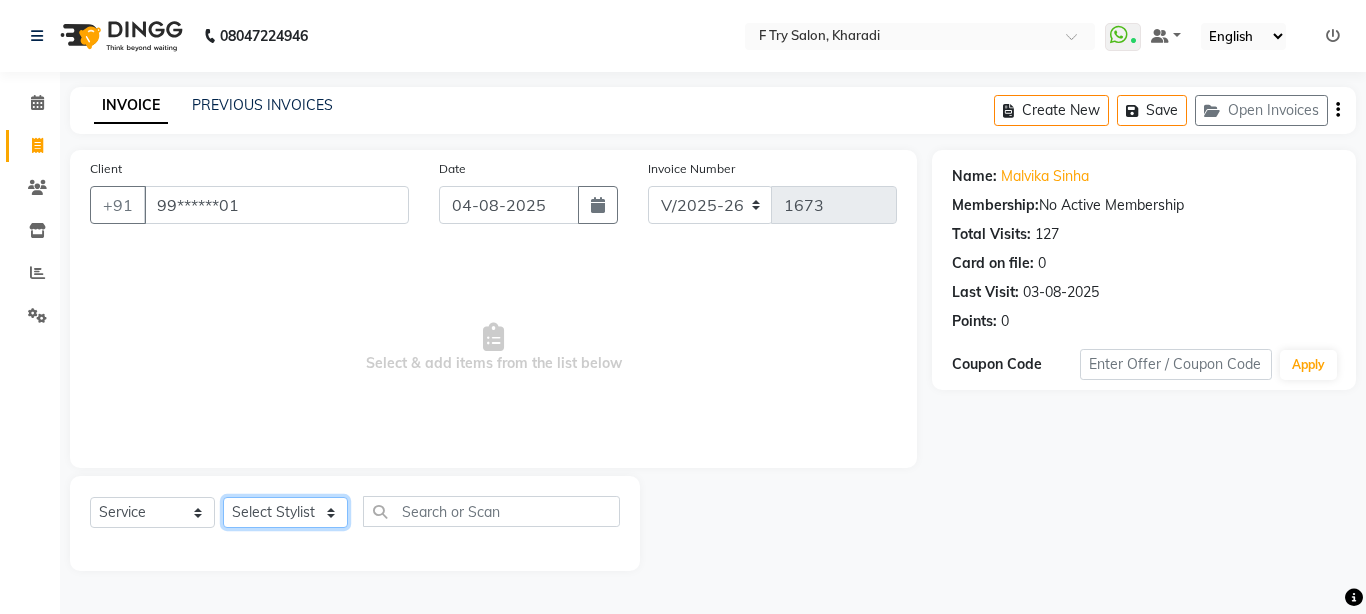 click on "Select Stylist Aakash Warulkar  Aditya Fulbhati Anshul Bisen Ftry Agent Ftry Manager Gunesh Warulkar Krishna Shinde Papiya Biswas Sachin Sutte Snehal Maám Support Test Manager Tulsi Thapa" 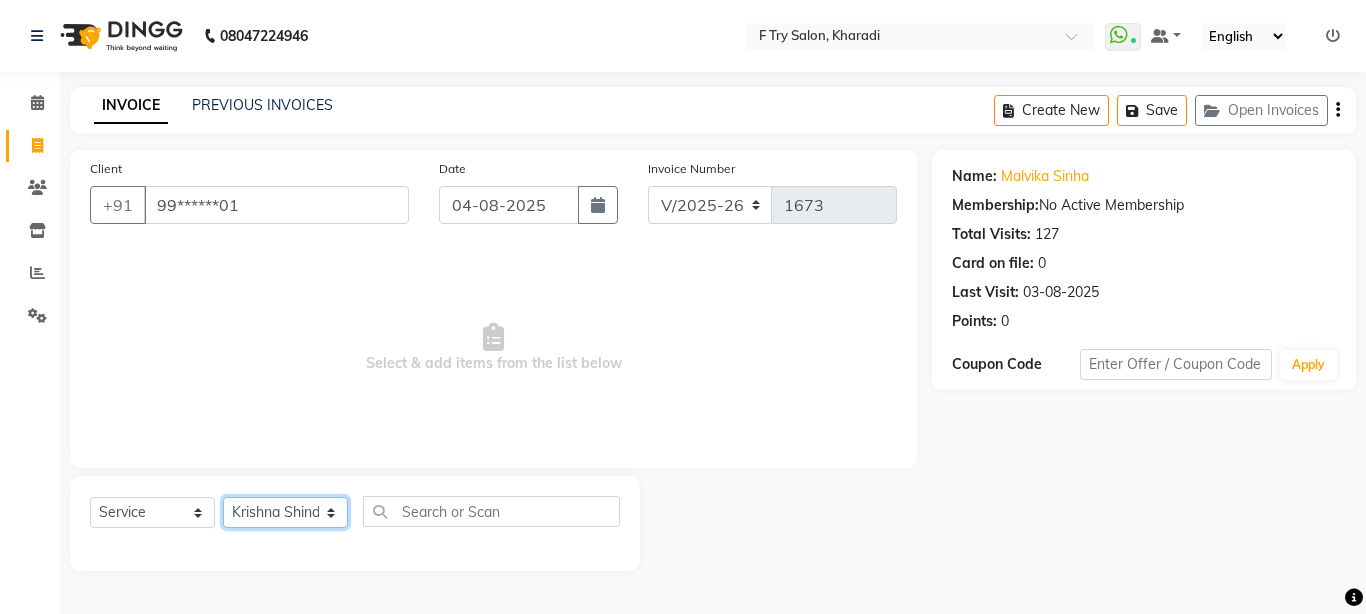click on "Select Stylist Aakash Warulkar  Aditya Fulbhati Anshul Bisen Ftry Agent Ftry Manager Gunesh Warulkar Krishna Shinde Papiya Biswas Sachin Sutte Snehal Maám Support Test Manager Tulsi Thapa" 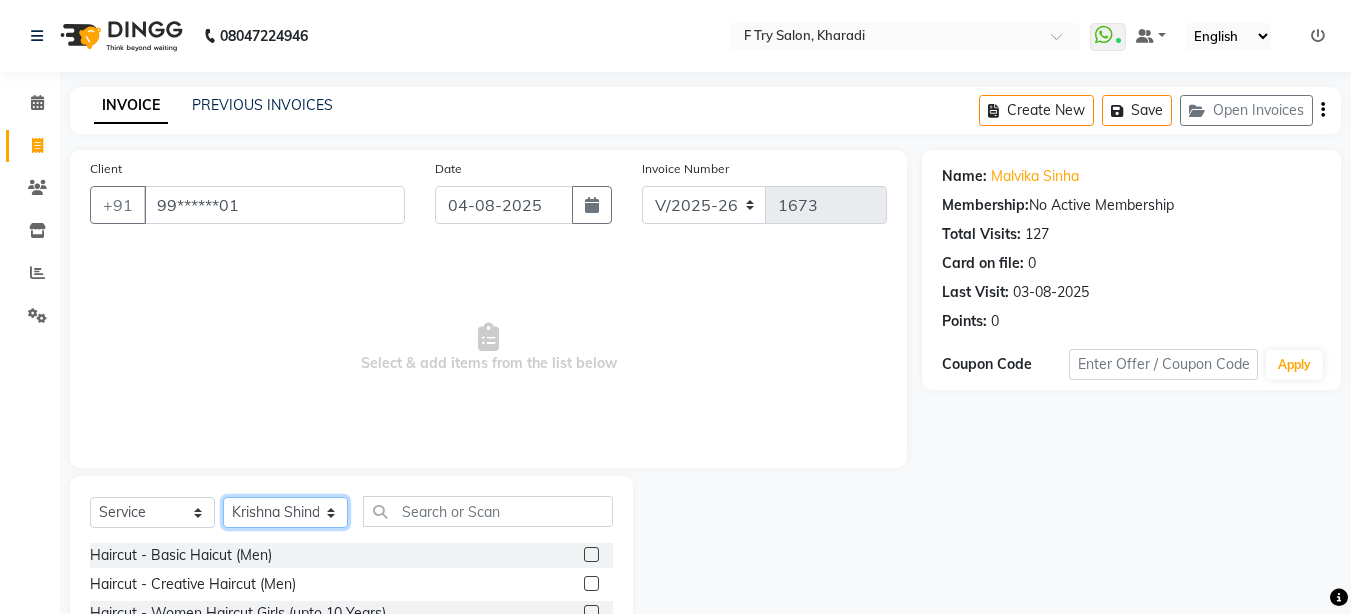 click on "Select Stylist Aakash Warulkar  Aditya Fulbhati Anshul Bisen Ftry Agent Ftry Manager Gunesh Warulkar Krishna Shinde Papiya Biswas Sachin Sutte Snehal Maám Support Test Manager Tulsi Thapa" 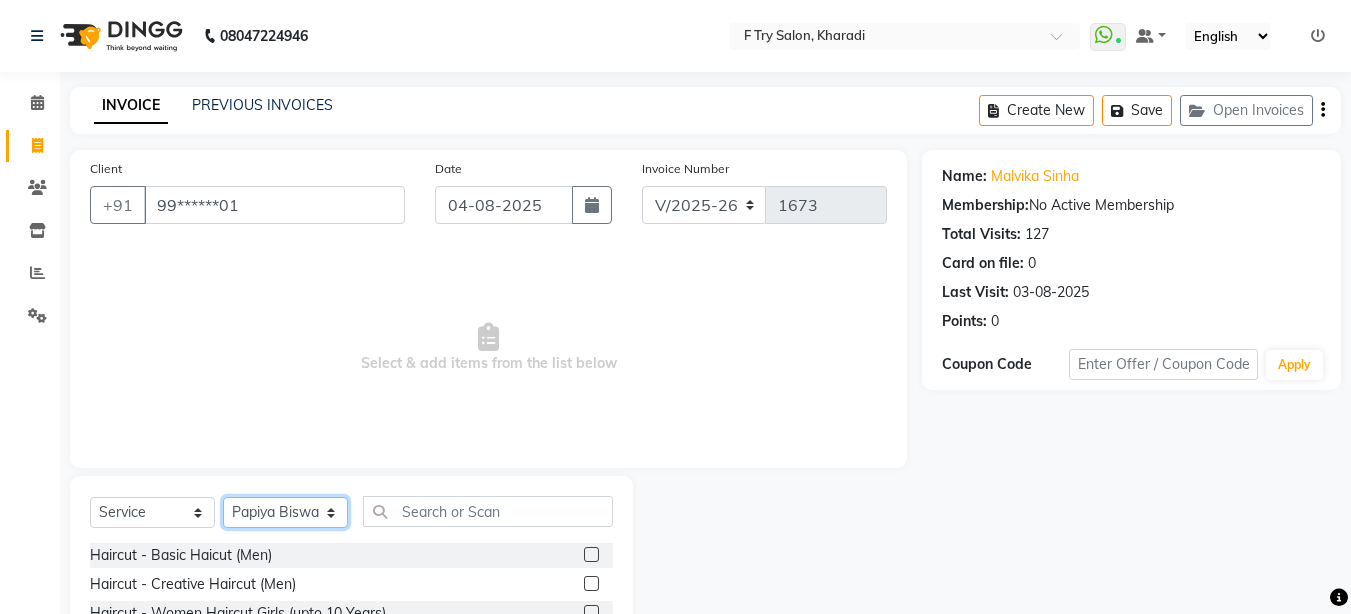 click on "Select Stylist Aakash Warulkar  Aditya Fulbhati Anshul Bisen Ftry Agent Ftry Manager Gunesh Warulkar Krishna Shinde Papiya Biswas Sachin Sutte Snehal Maám Support Test Manager Tulsi Thapa" 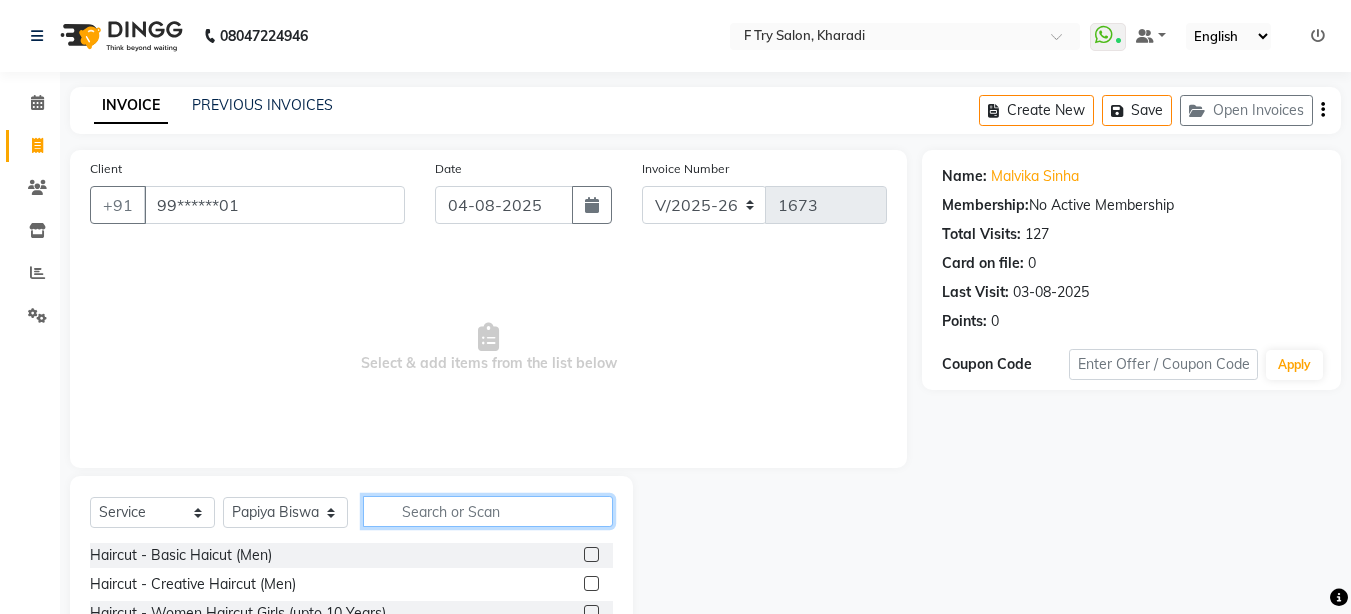 click 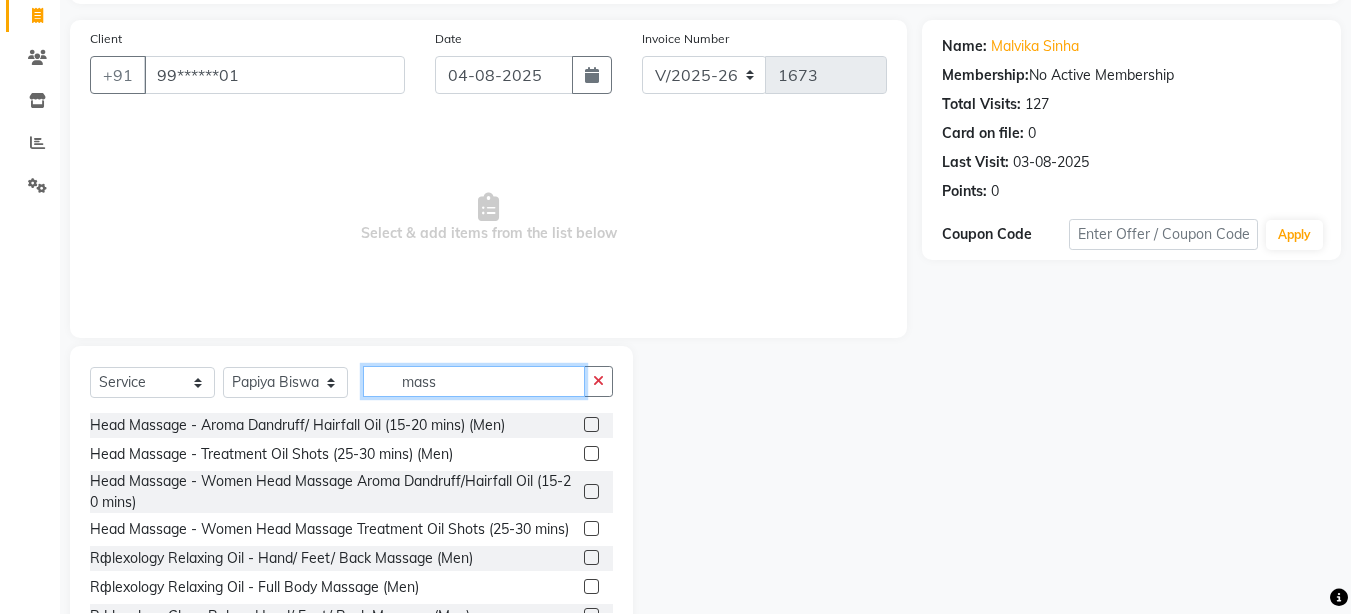 scroll, scrollTop: 187, scrollLeft: 0, axis: vertical 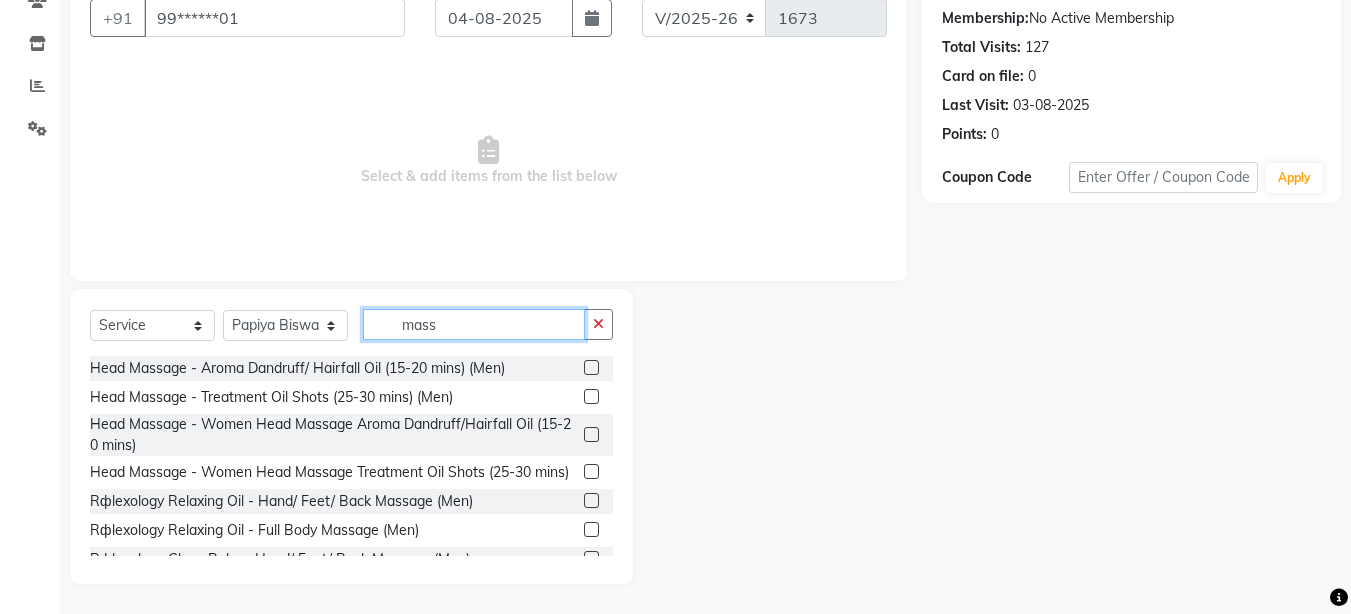 type on "mass" 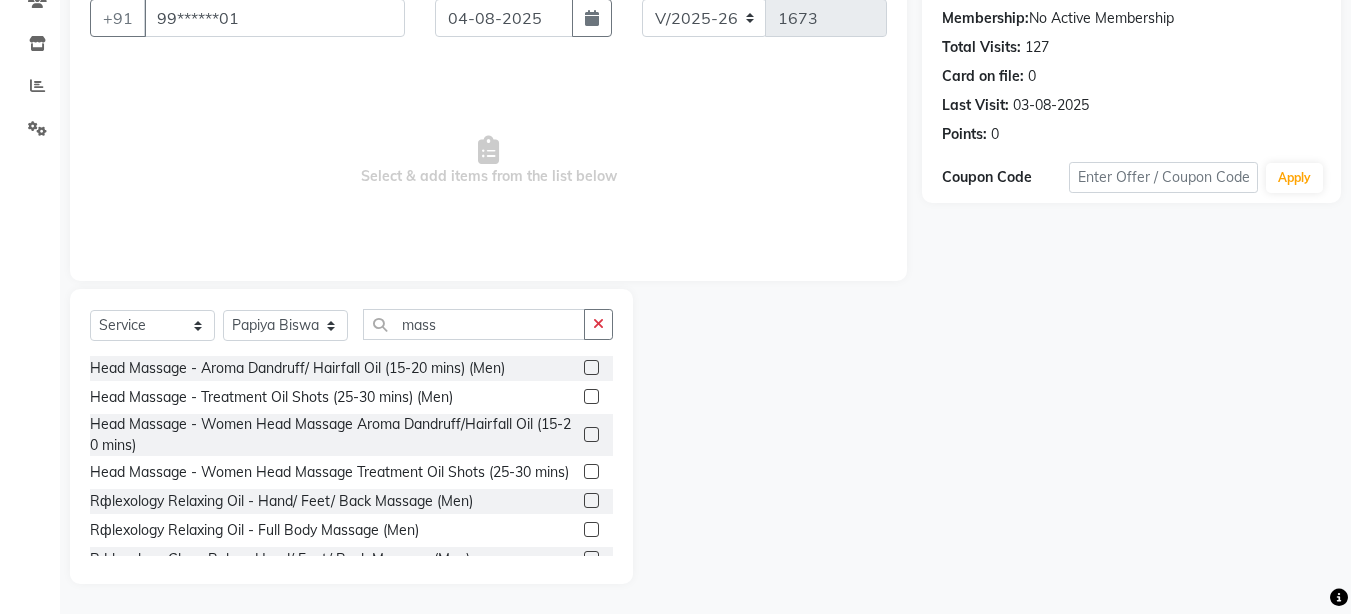 click 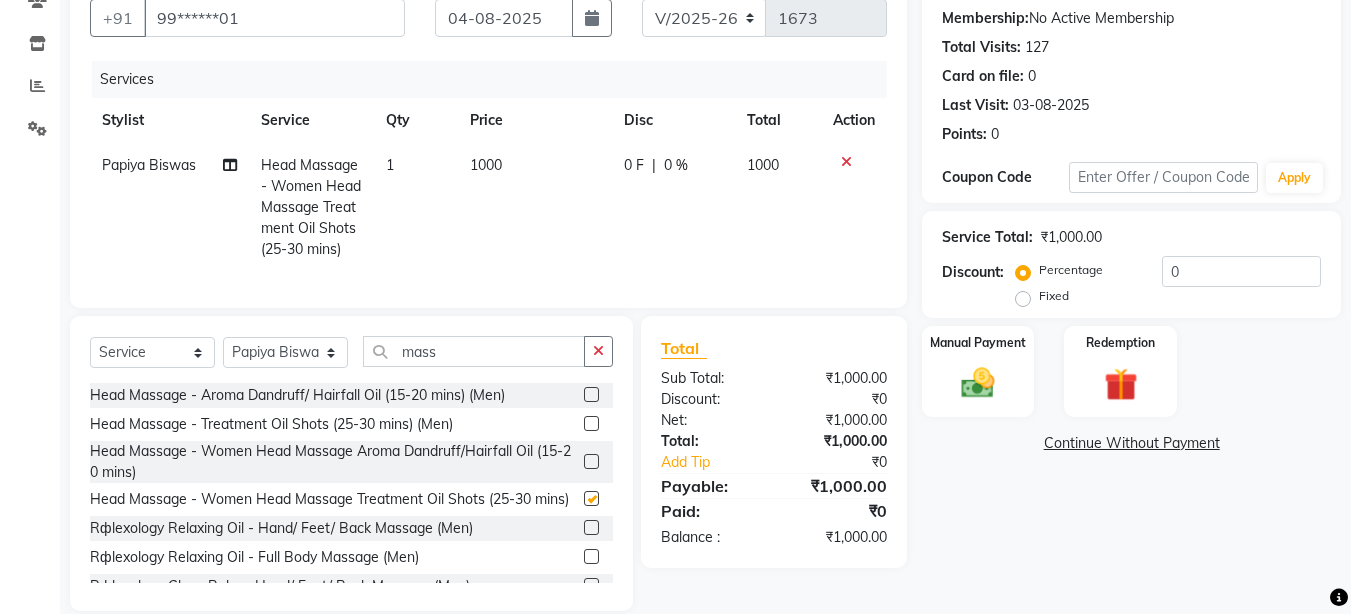 checkbox on "false" 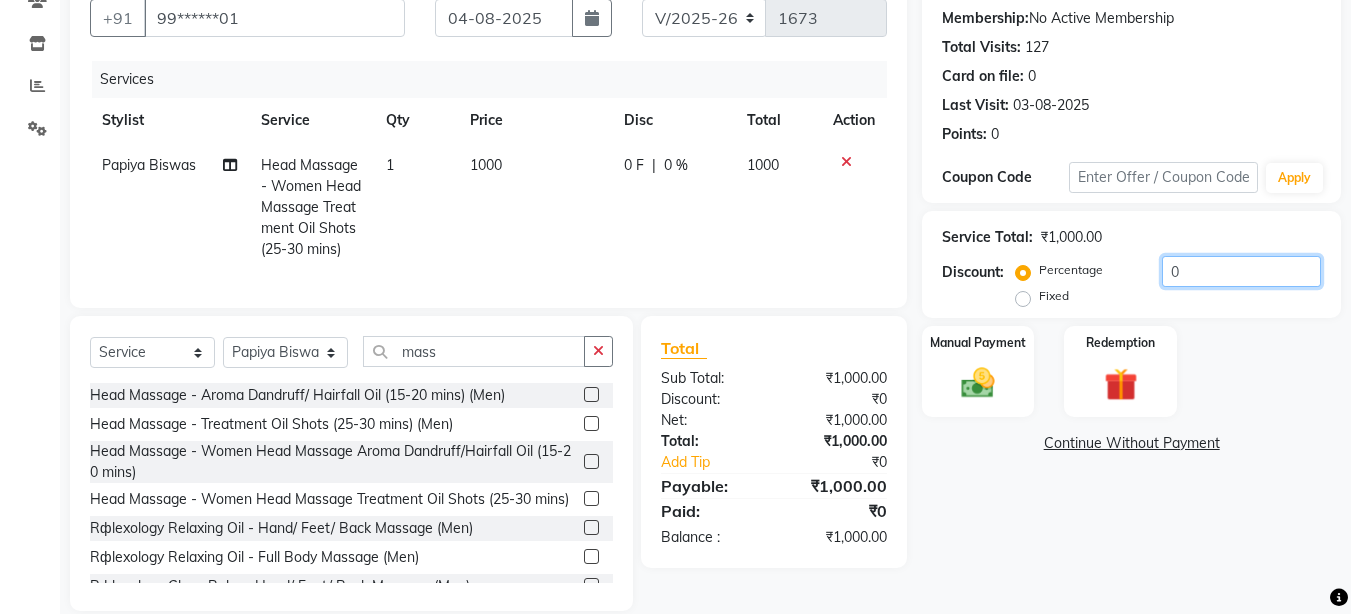 click on "0" 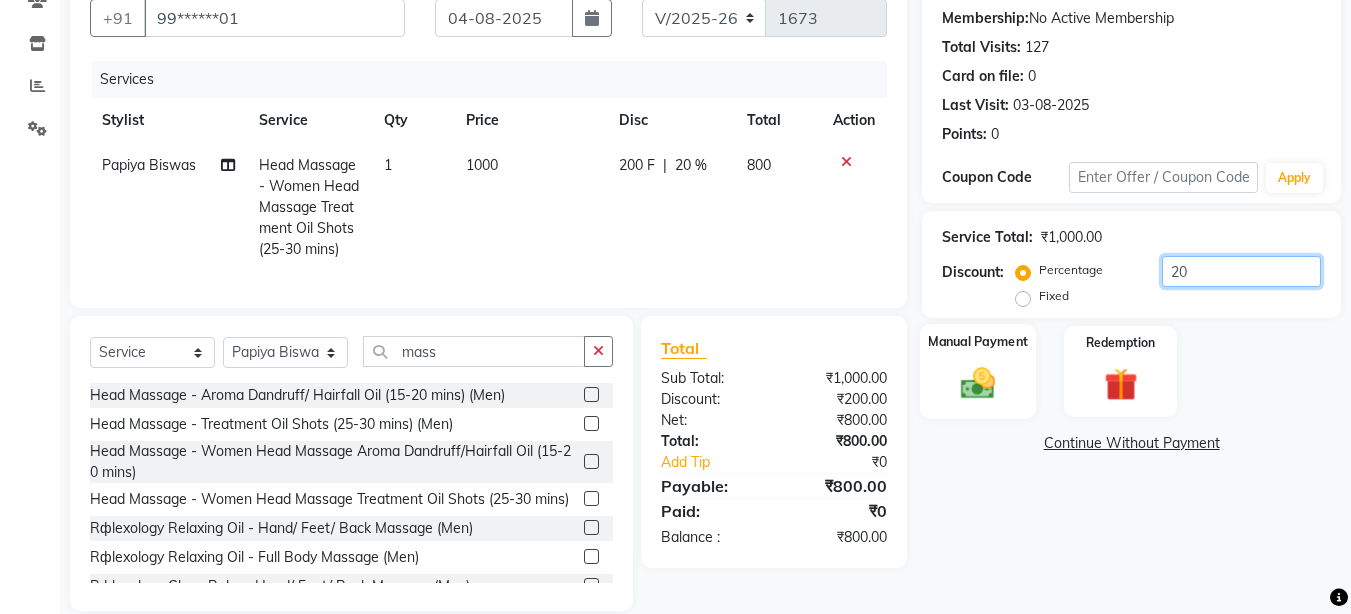 type on "20" 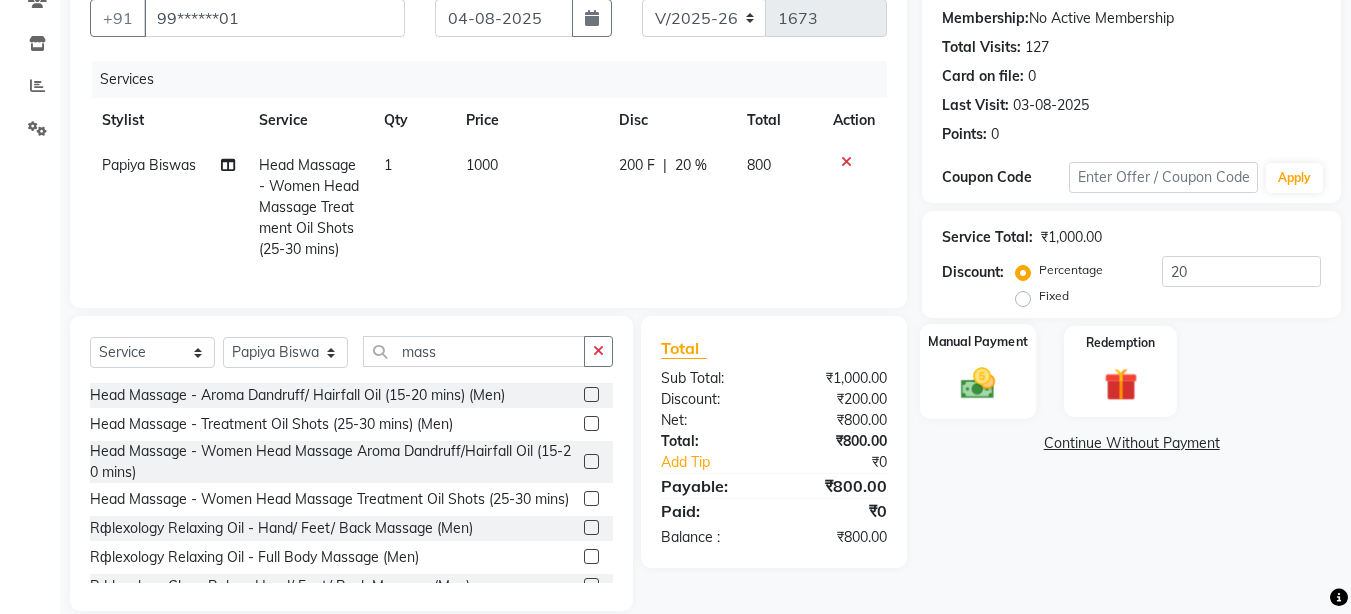 click 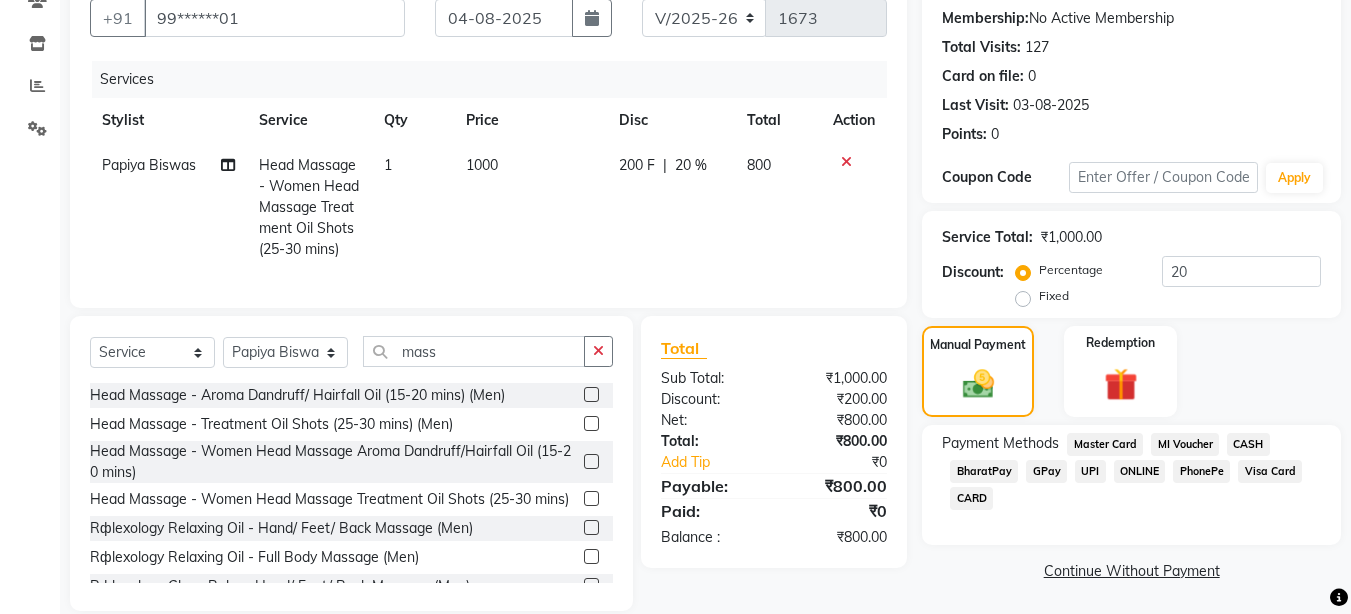 click on "UPI" 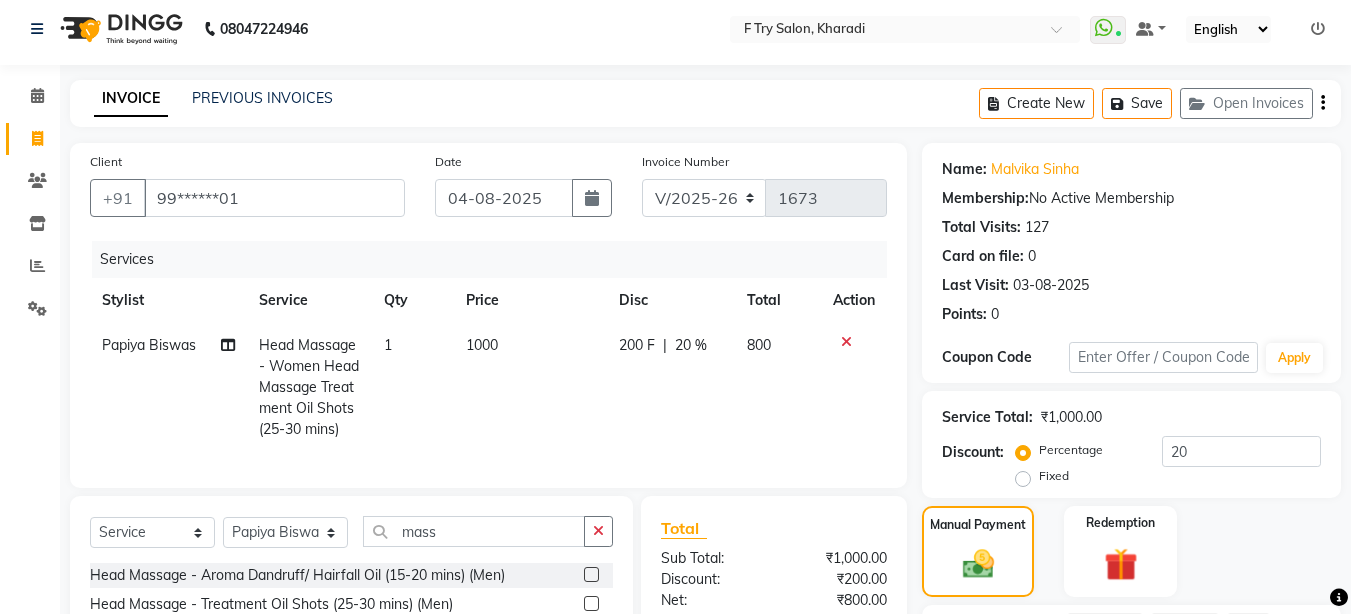 scroll, scrollTop: 0, scrollLeft: 0, axis: both 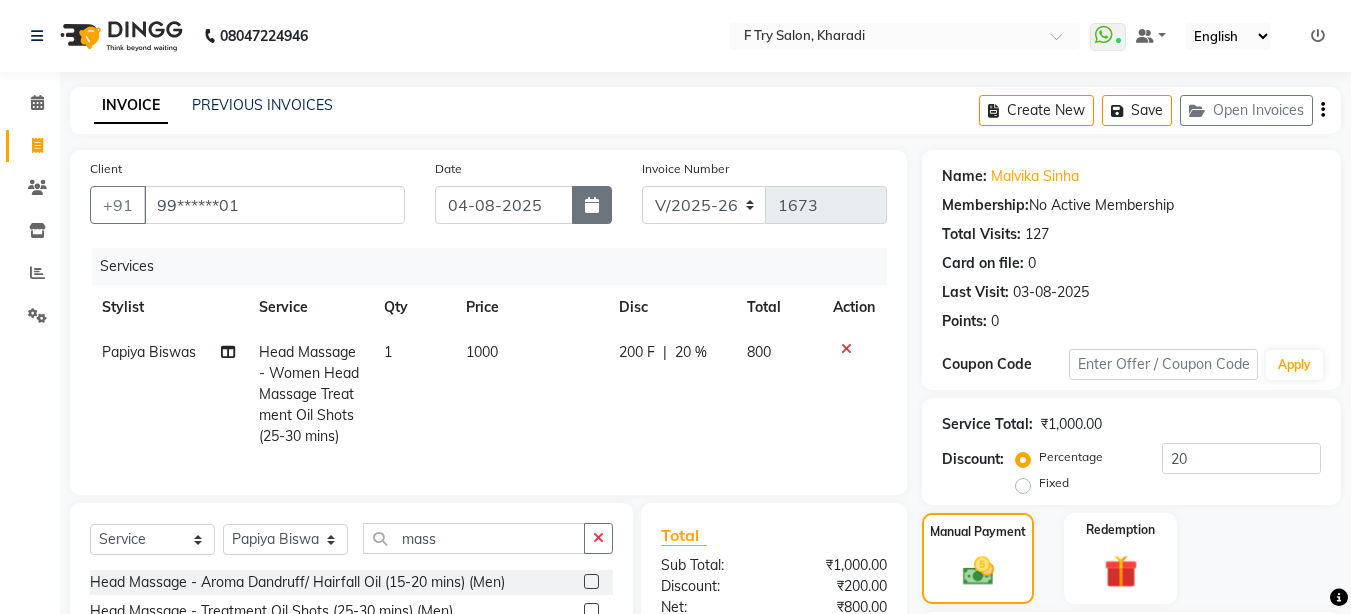 click 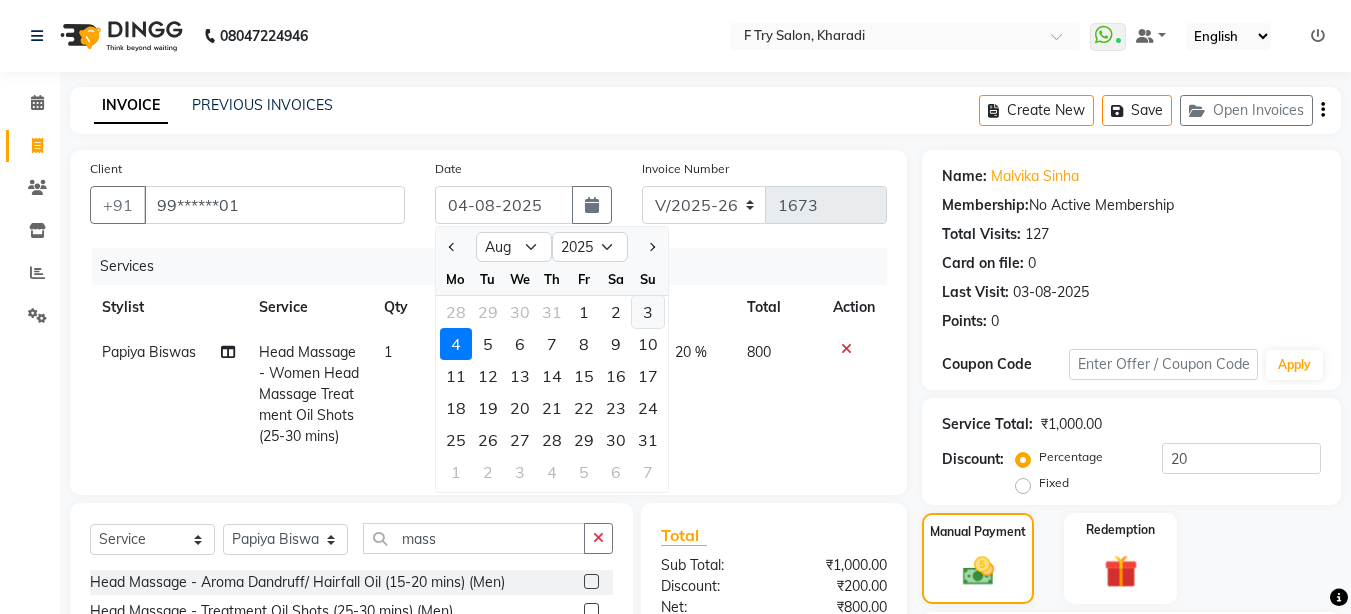 click on "3" 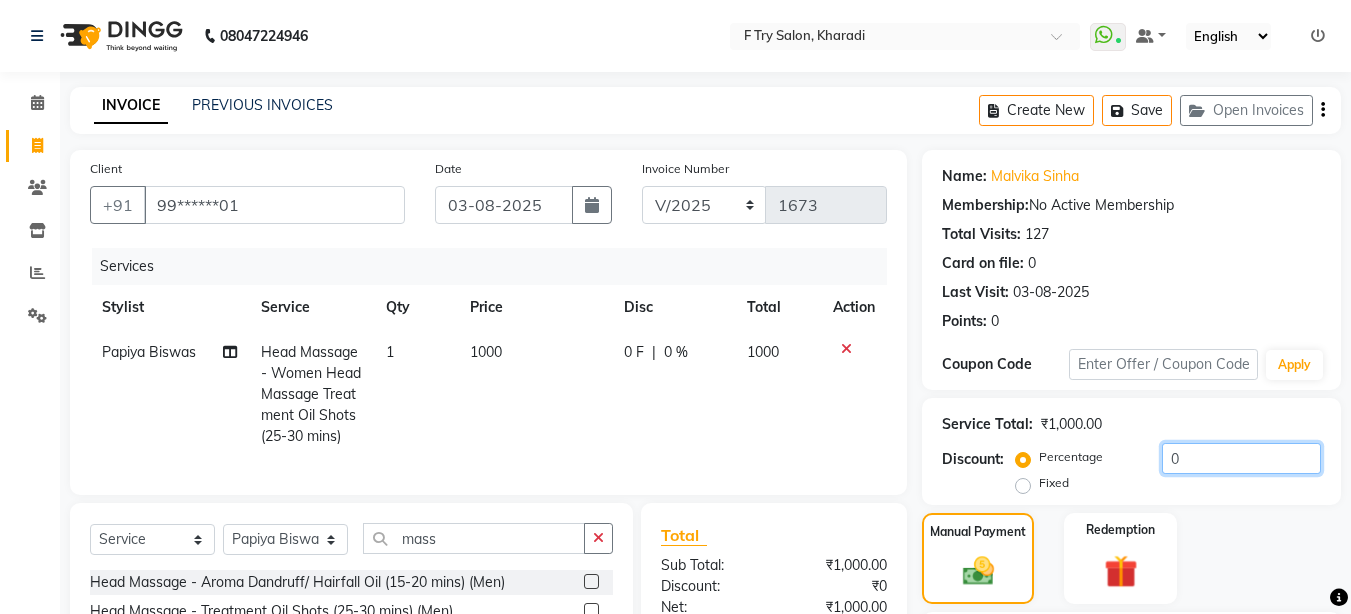 click on "0" 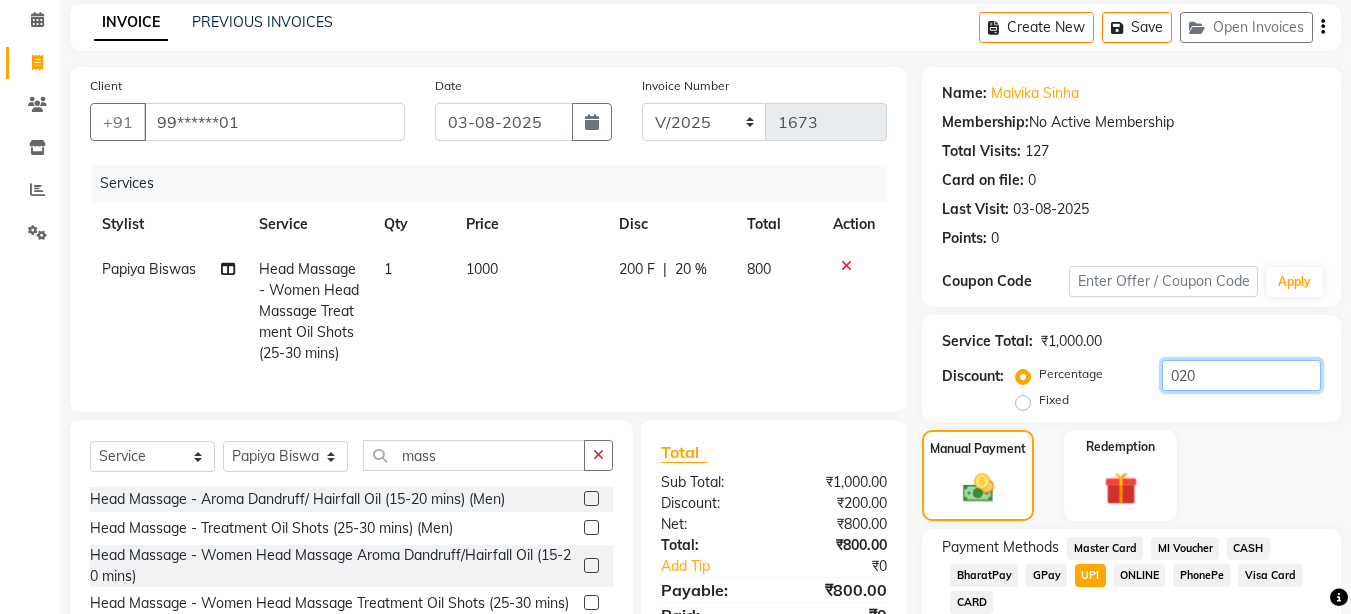 scroll, scrollTop: 272, scrollLeft: 0, axis: vertical 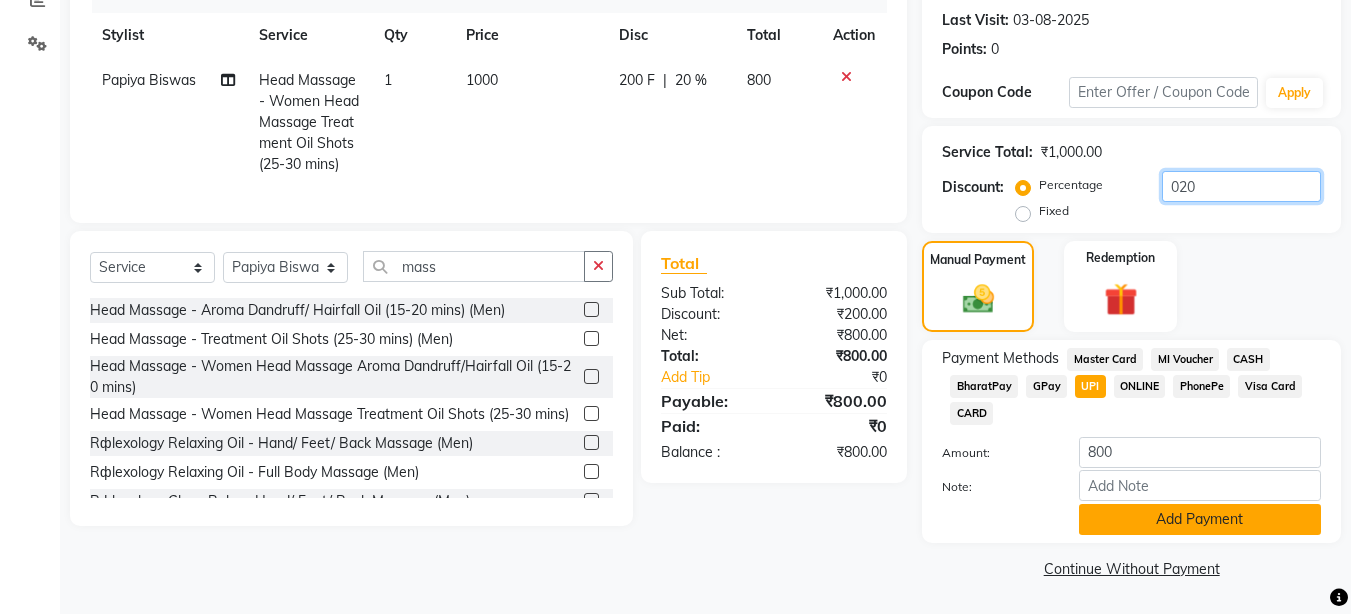type on "020" 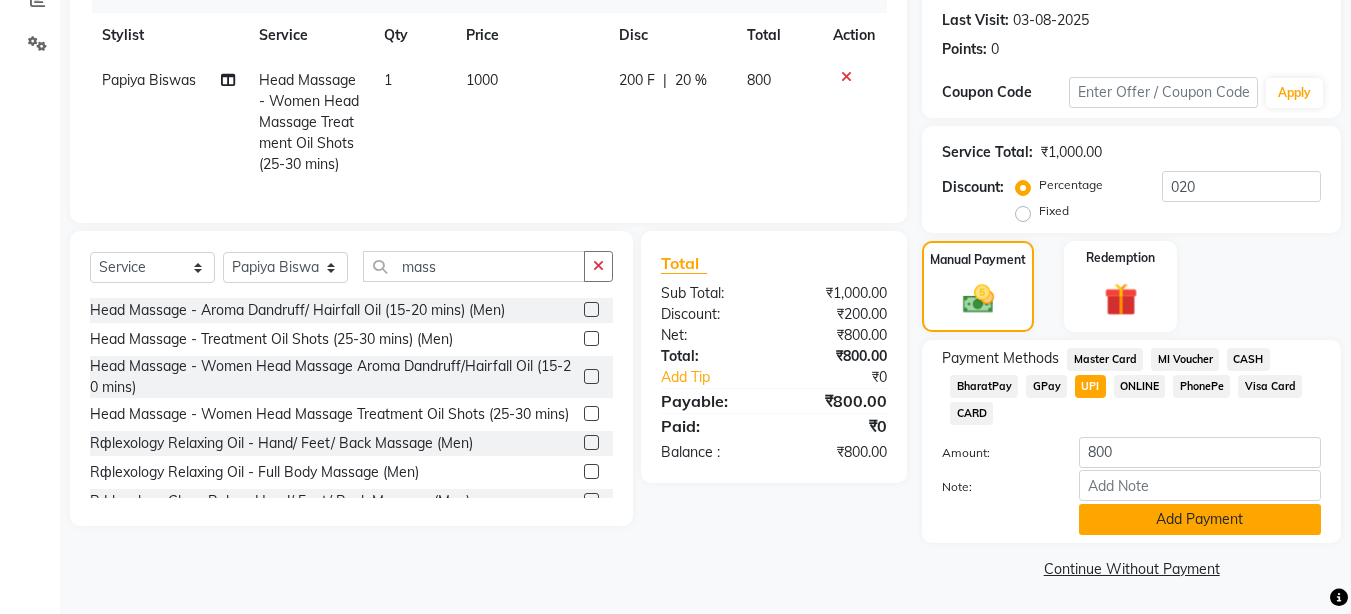 click on "Add Payment" 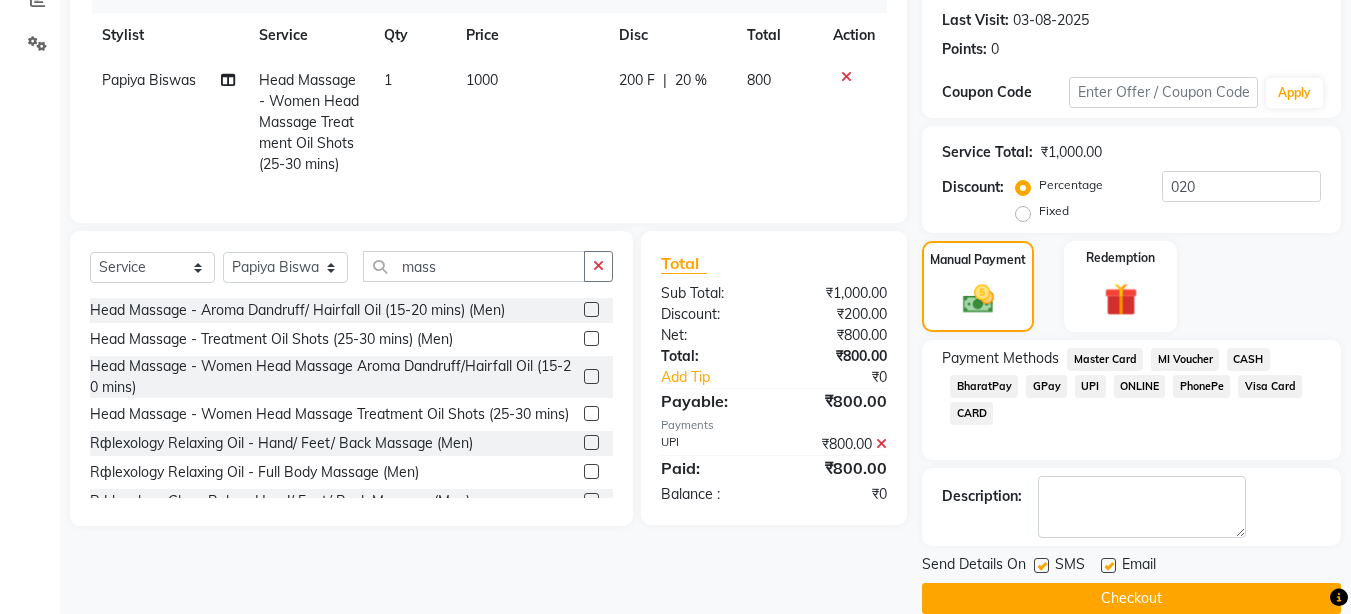 click on "Checkout" 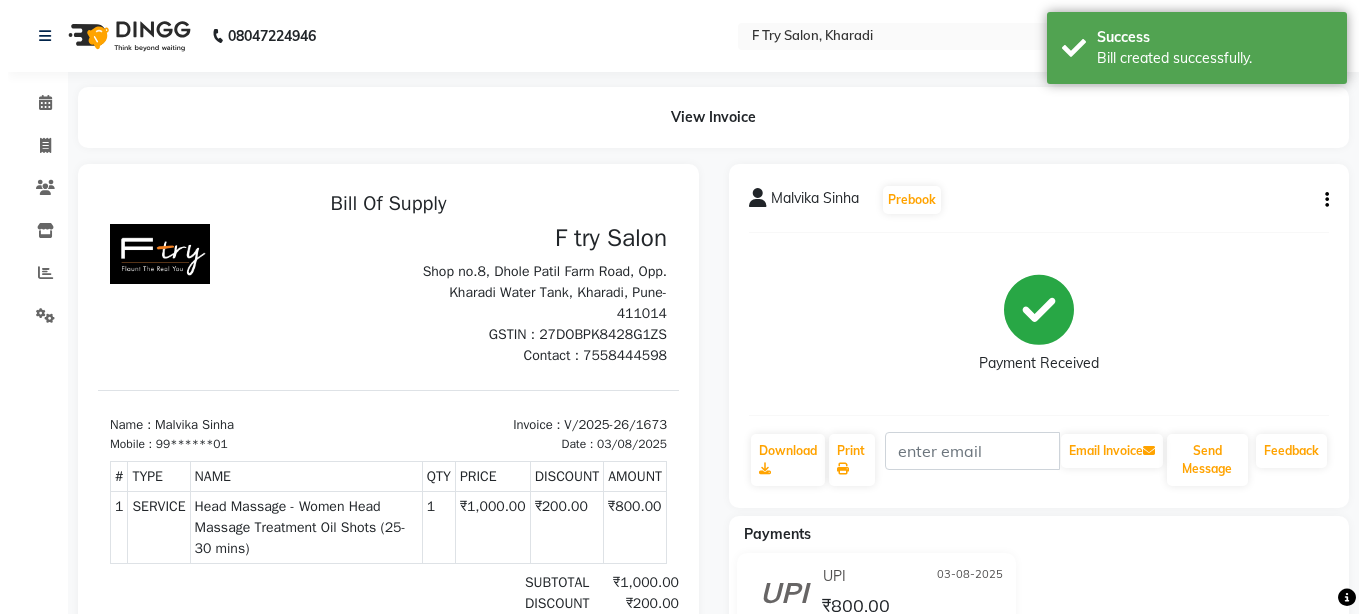scroll, scrollTop: 0, scrollLeft: 0, axis: both 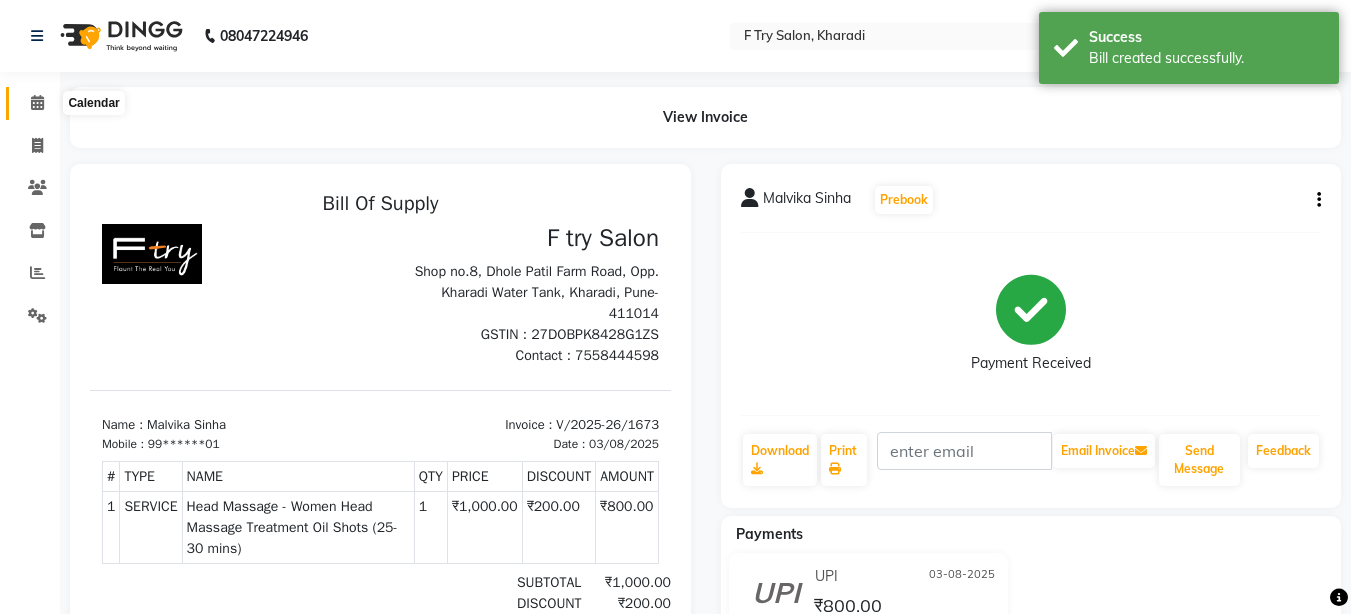 click 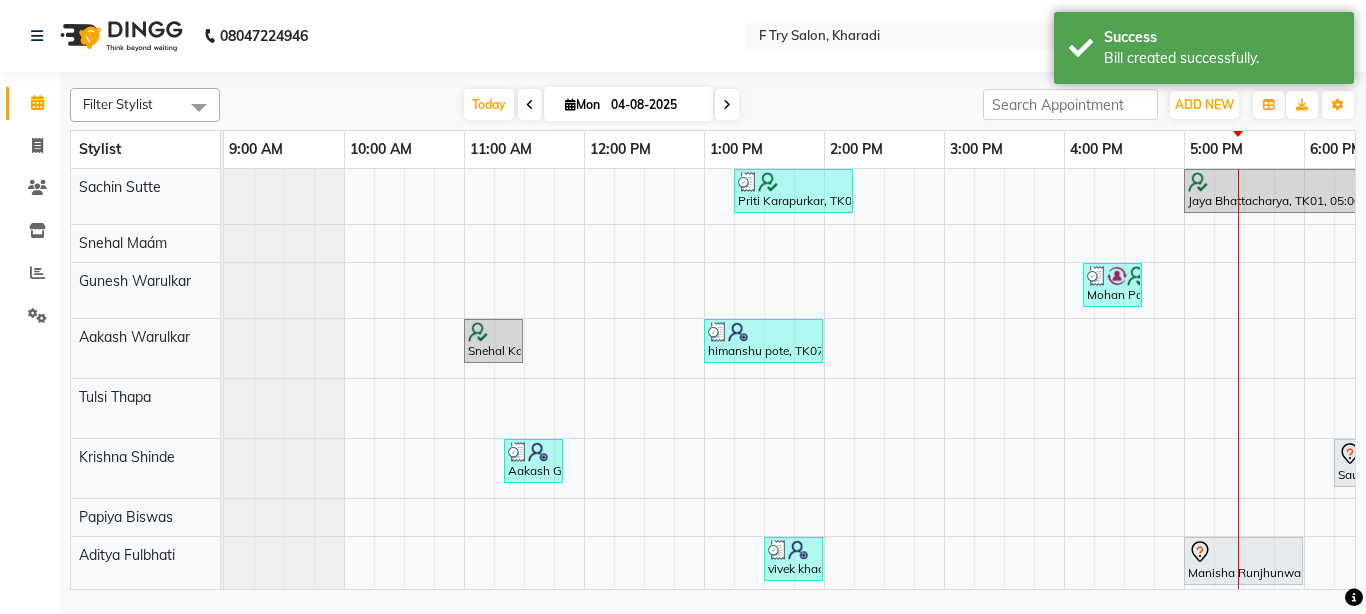 scroll, scrollTop: 98, scrollLeft: 0, axis: vertical 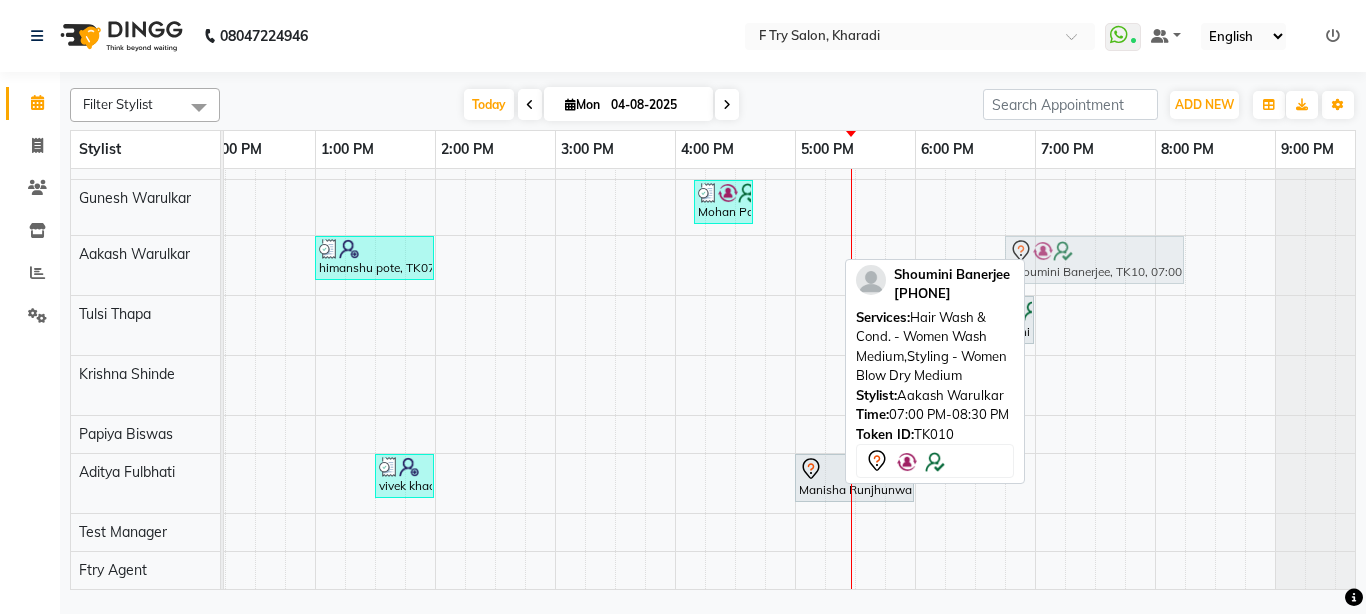 drag, startPoint x: 1058, startPoint y: 247, endPoint x: 1027, endPoint y: 252, distance: 31.400637 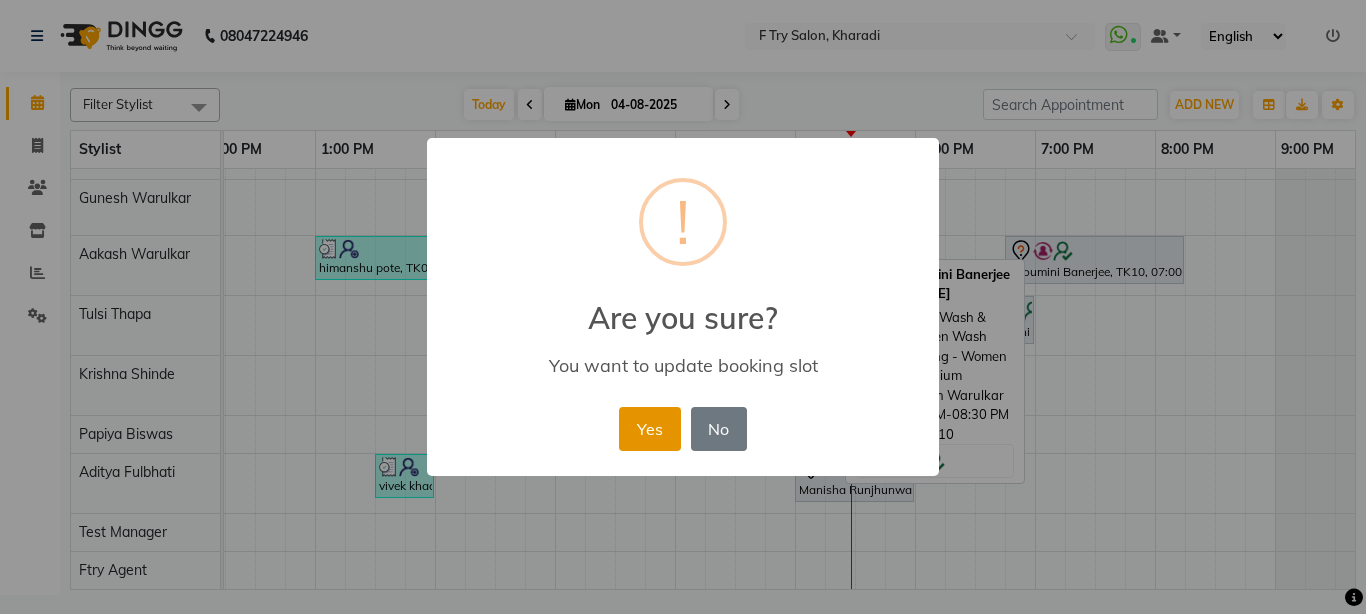 click on "Yes" at bounding box center (649, 429) 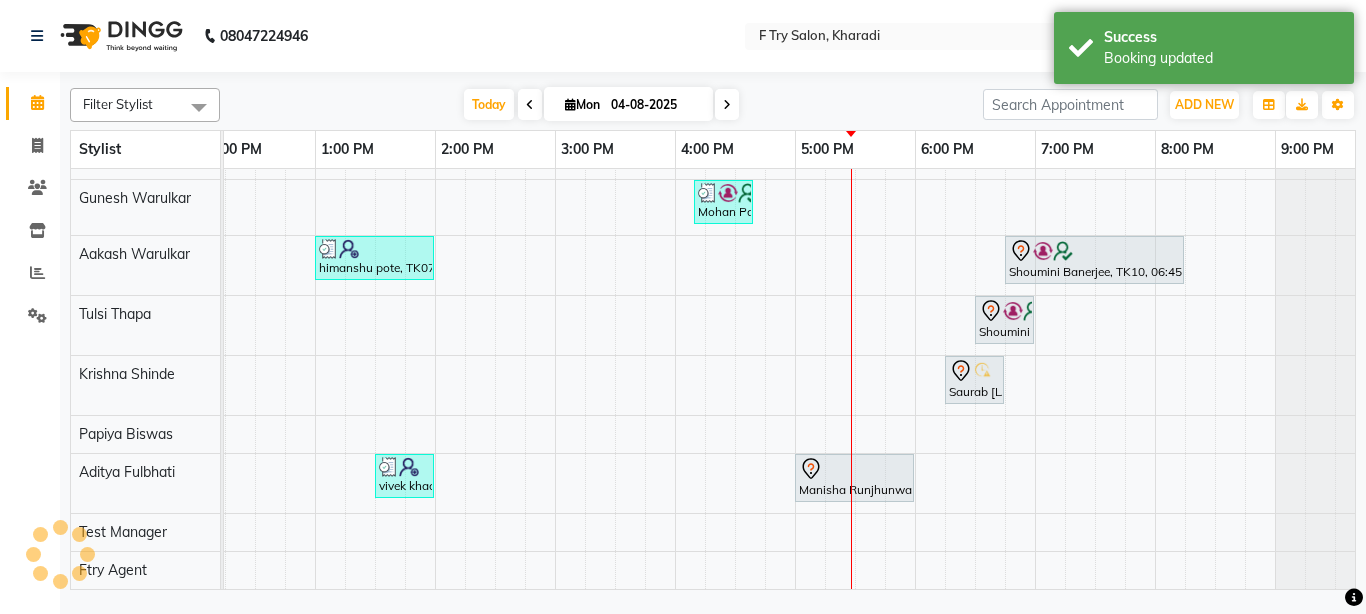 scroll, scrollTop: 38, scrollLeft: 389, axis: both 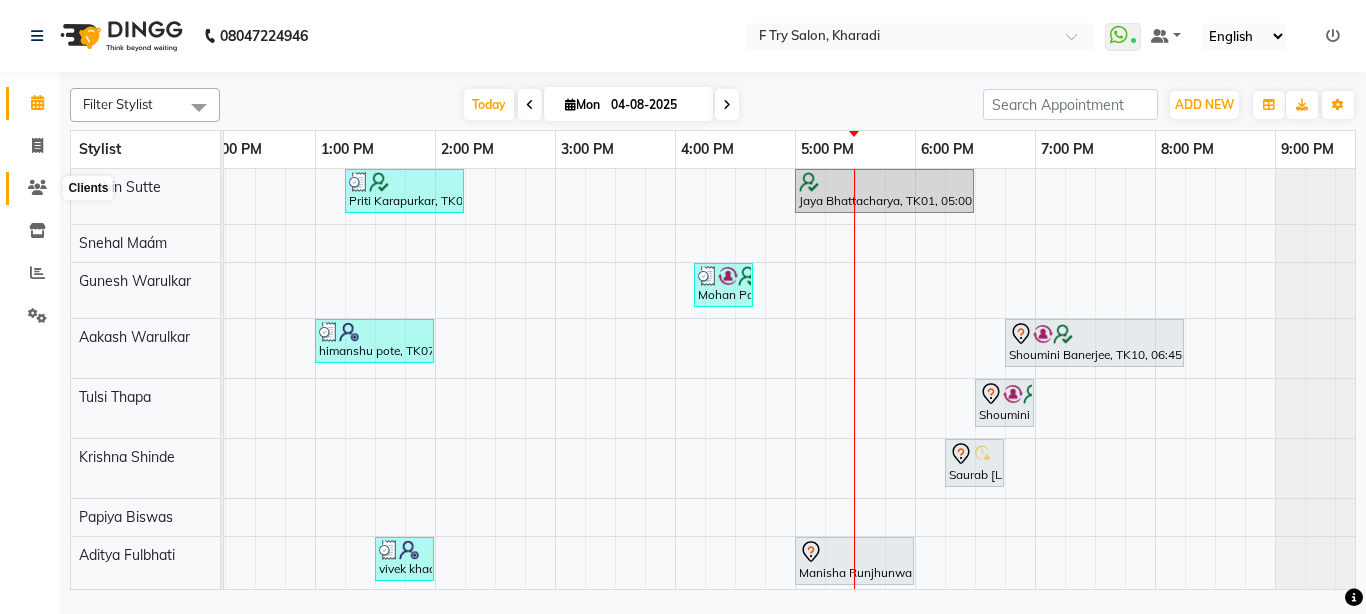 click 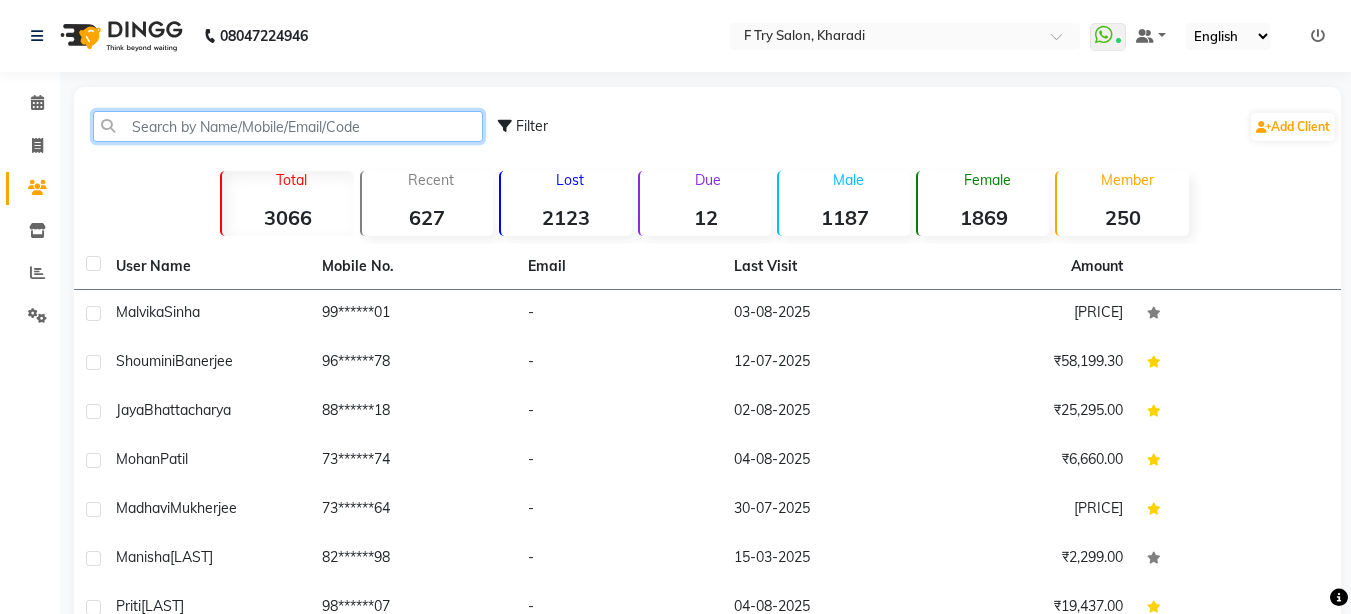 click 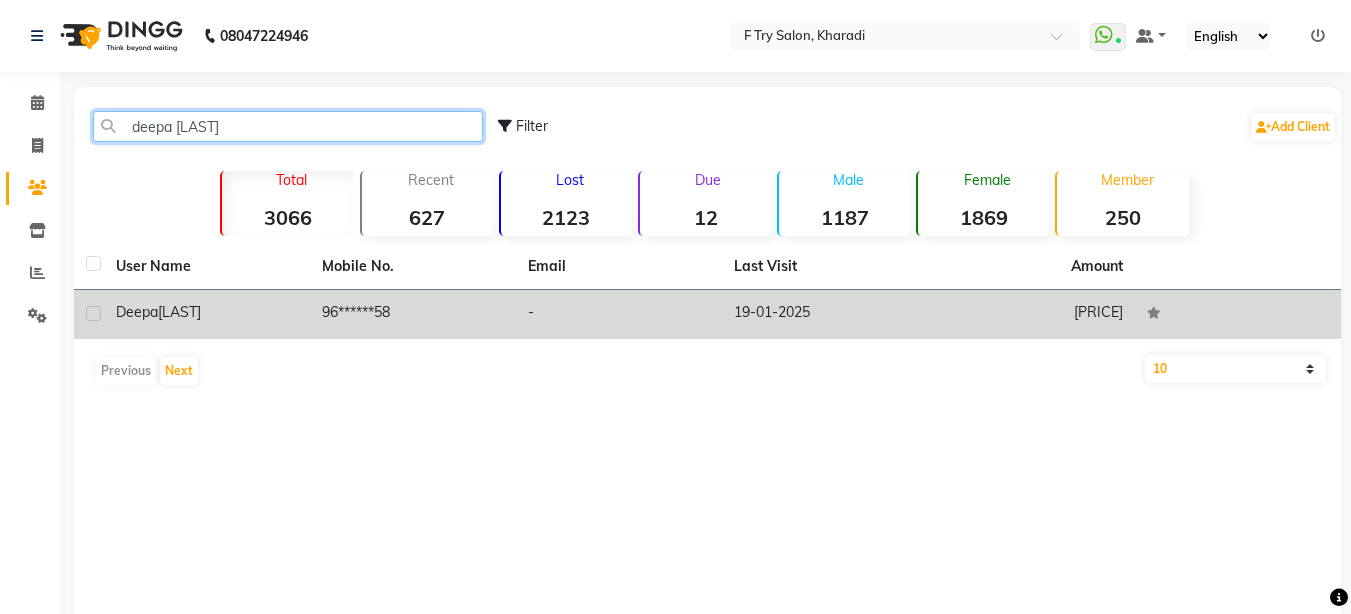 type on "deepa par" 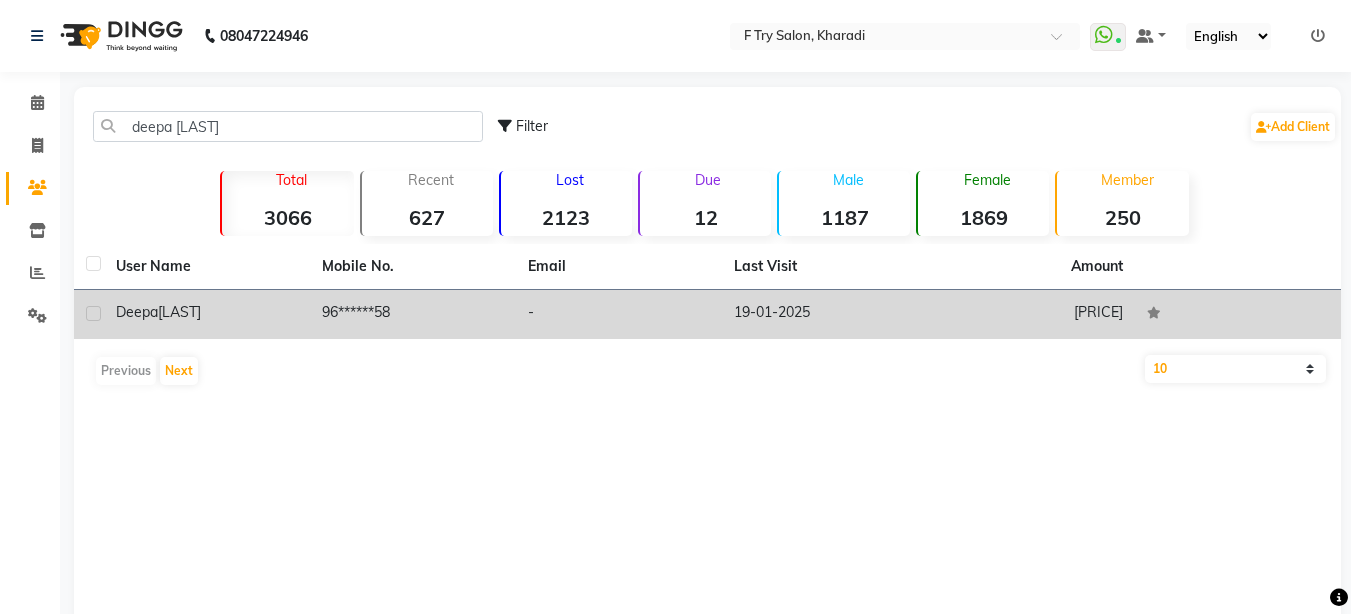 click on "parikh" 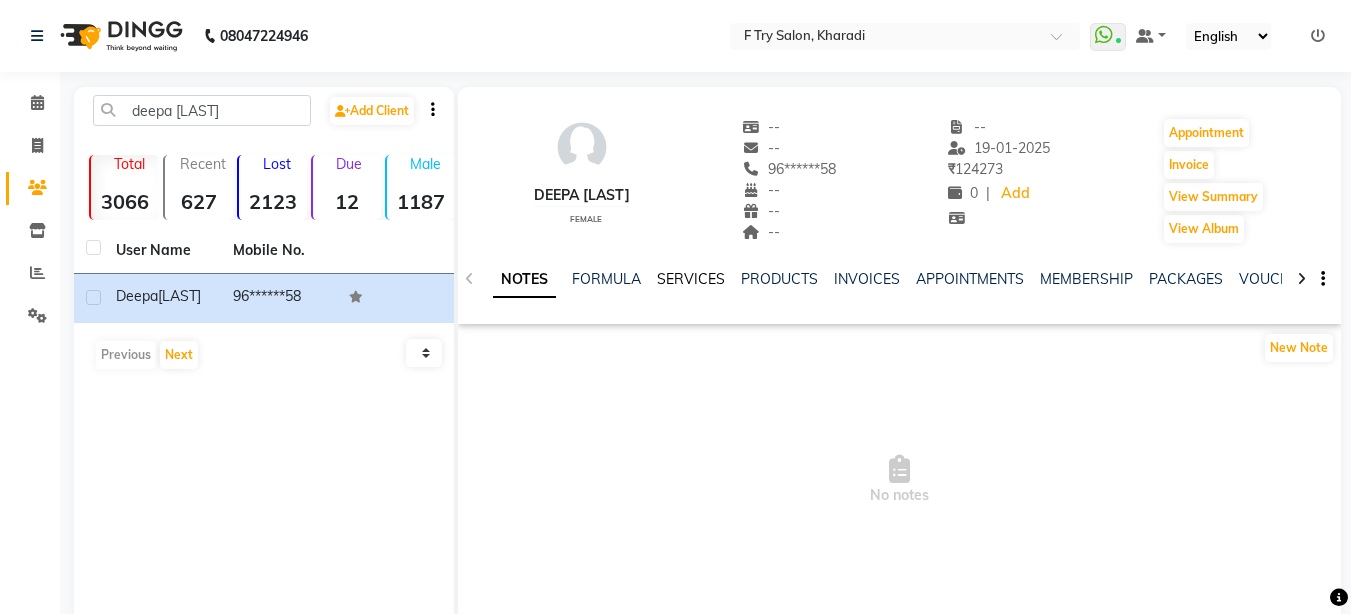 click on "SERVICES" 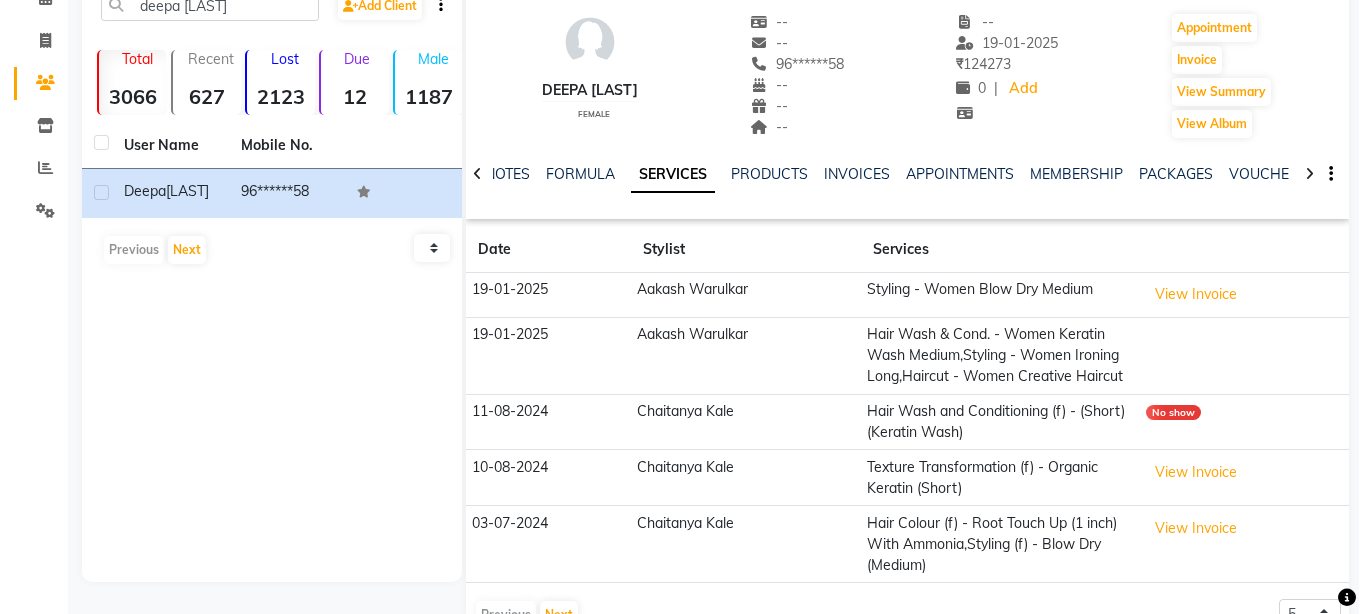 scroll, scrollTop: 160, scrollLeft: 0, axis: vertical 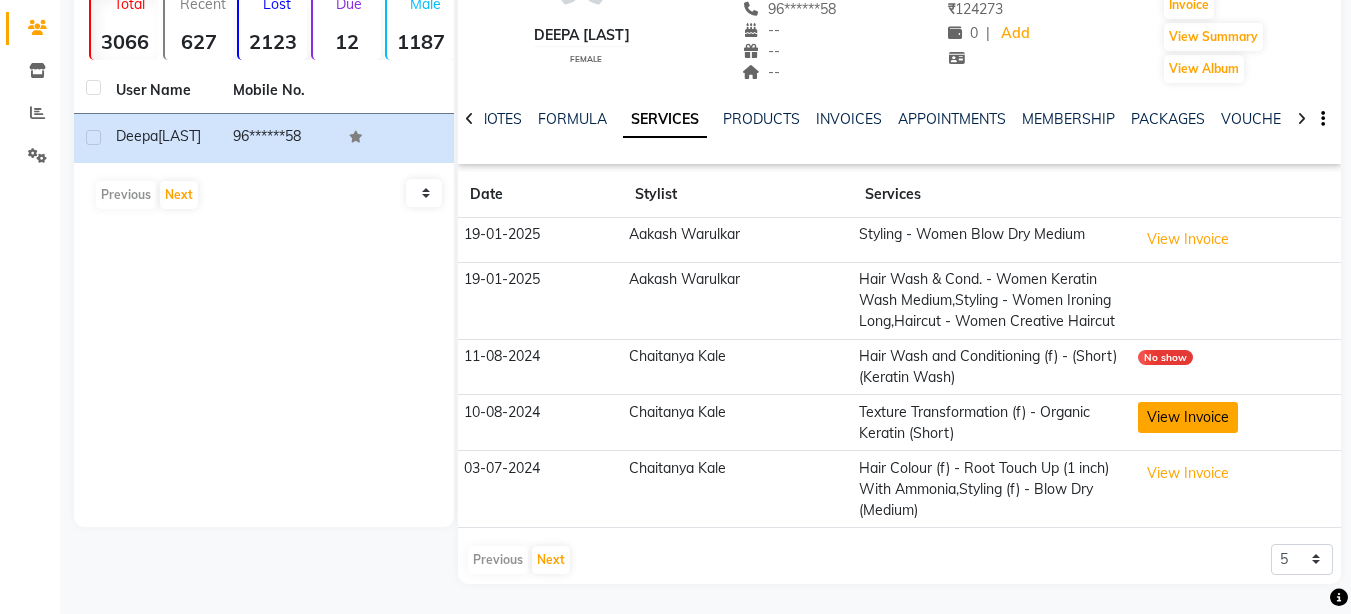 click on "View Invoice" 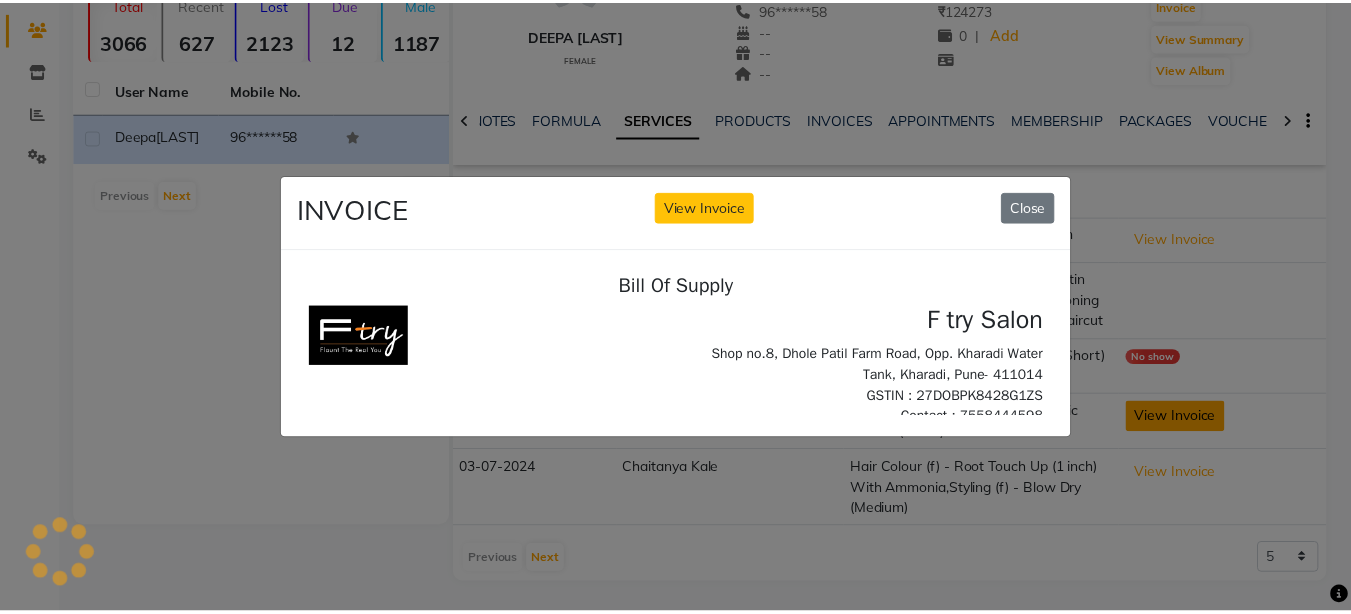 scroll, scrollTop: 0, scrollLeft: 0, axis: both 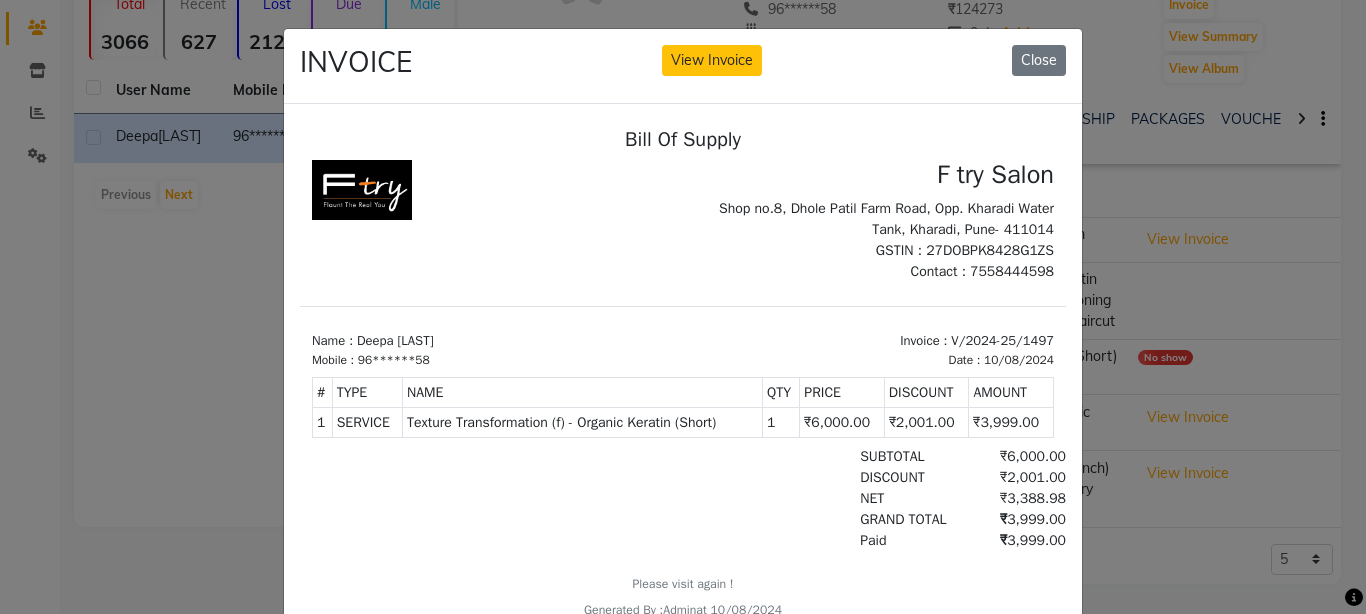 click on "INVOICE View Invoice Close" 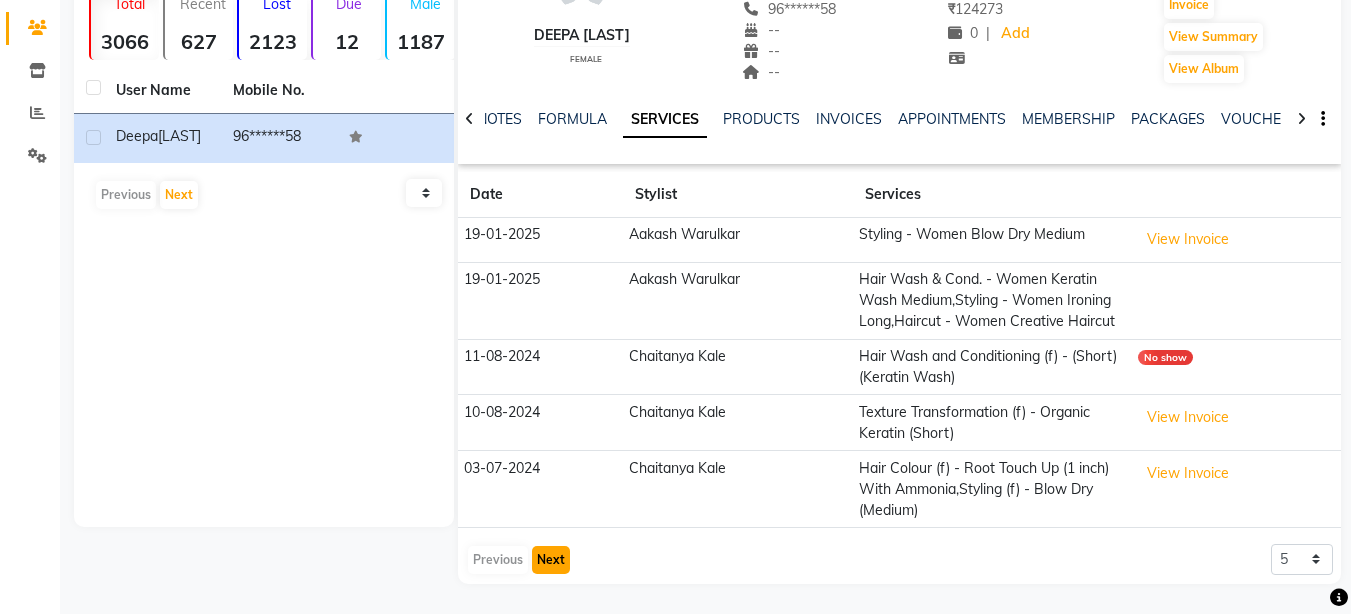 click on "Next" 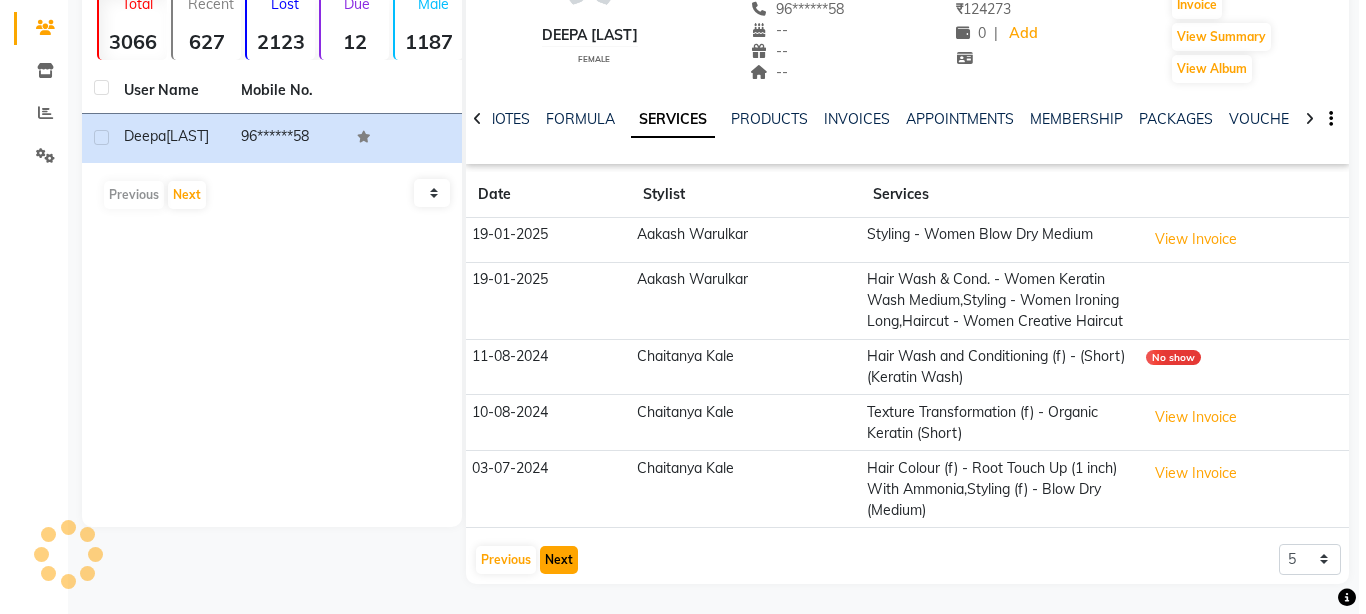 scroll, scrollTop: 118, scrollLeft: 0, axis: vertical 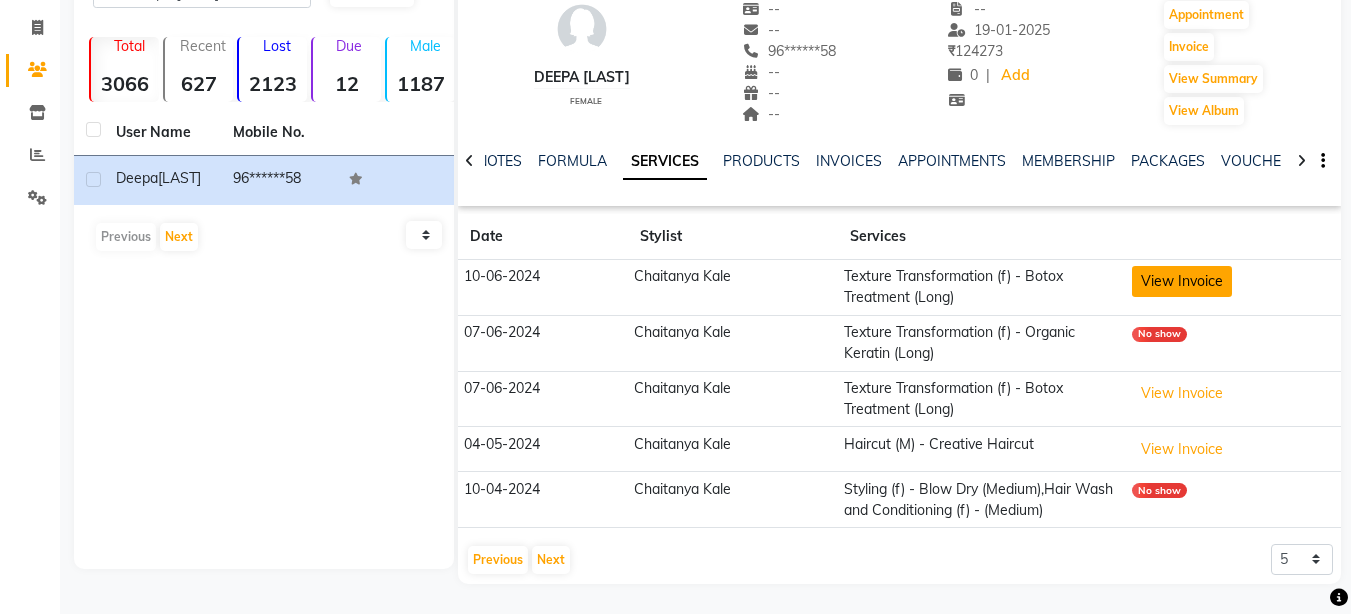 click on "View Invoice" 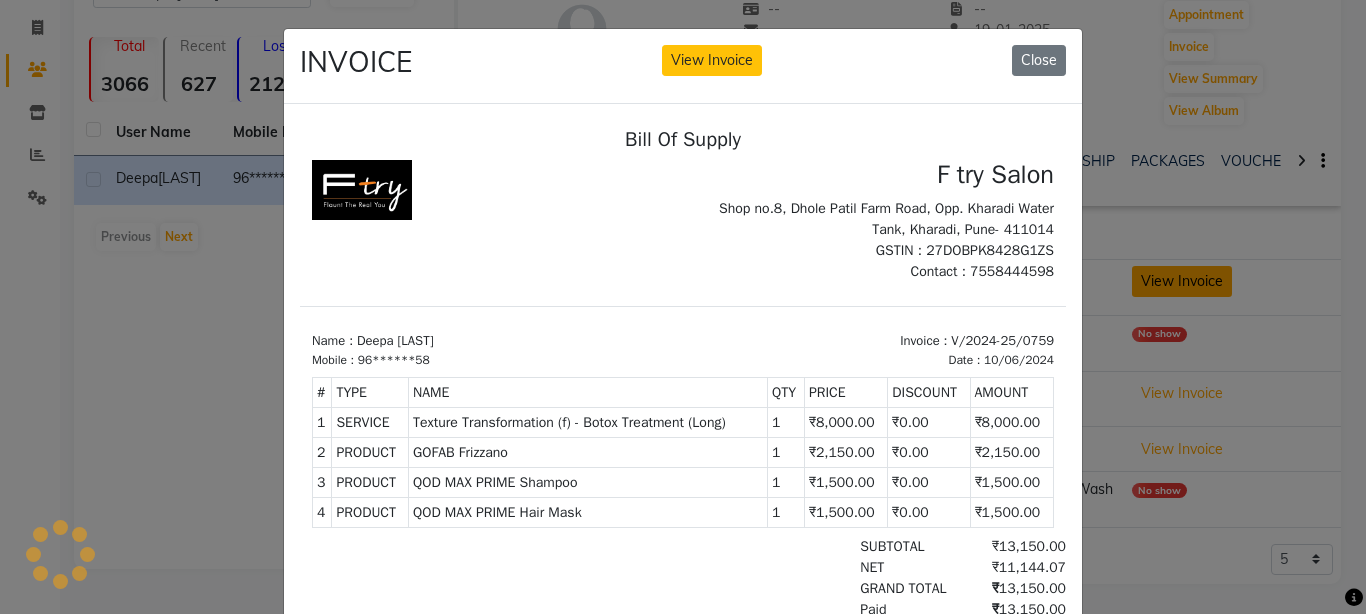 scroll, scrollTop: 0, scrollLeft: 0, axis: both 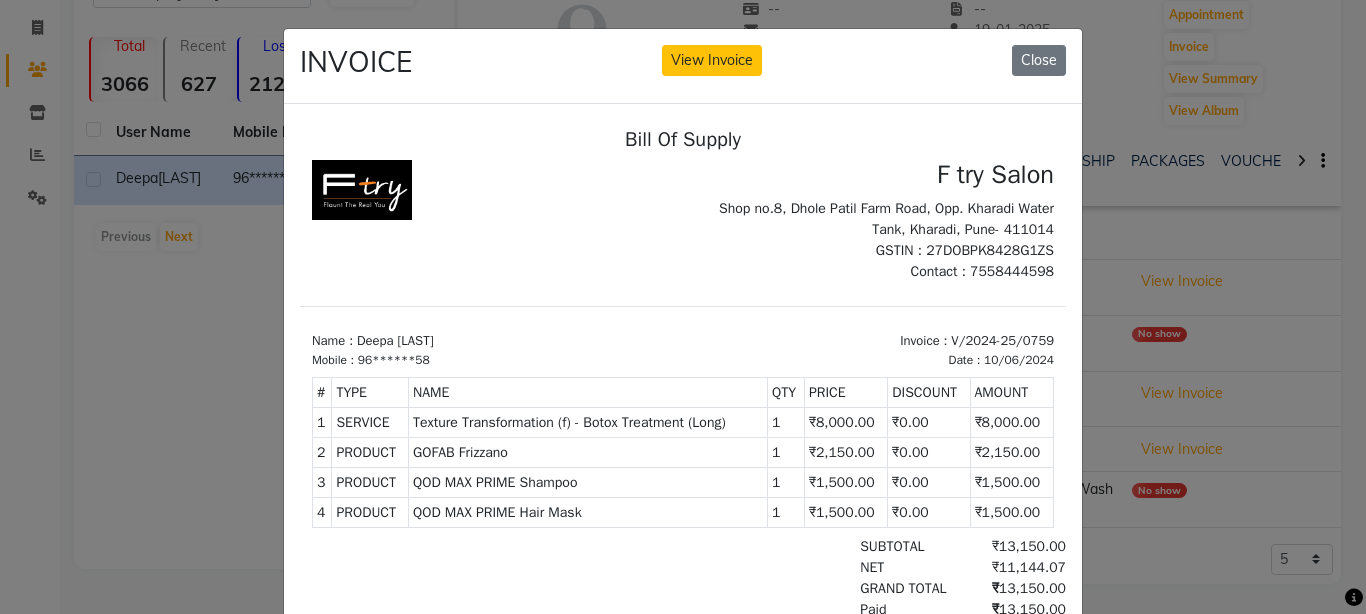 click on "INVOICE View Invoice Close" 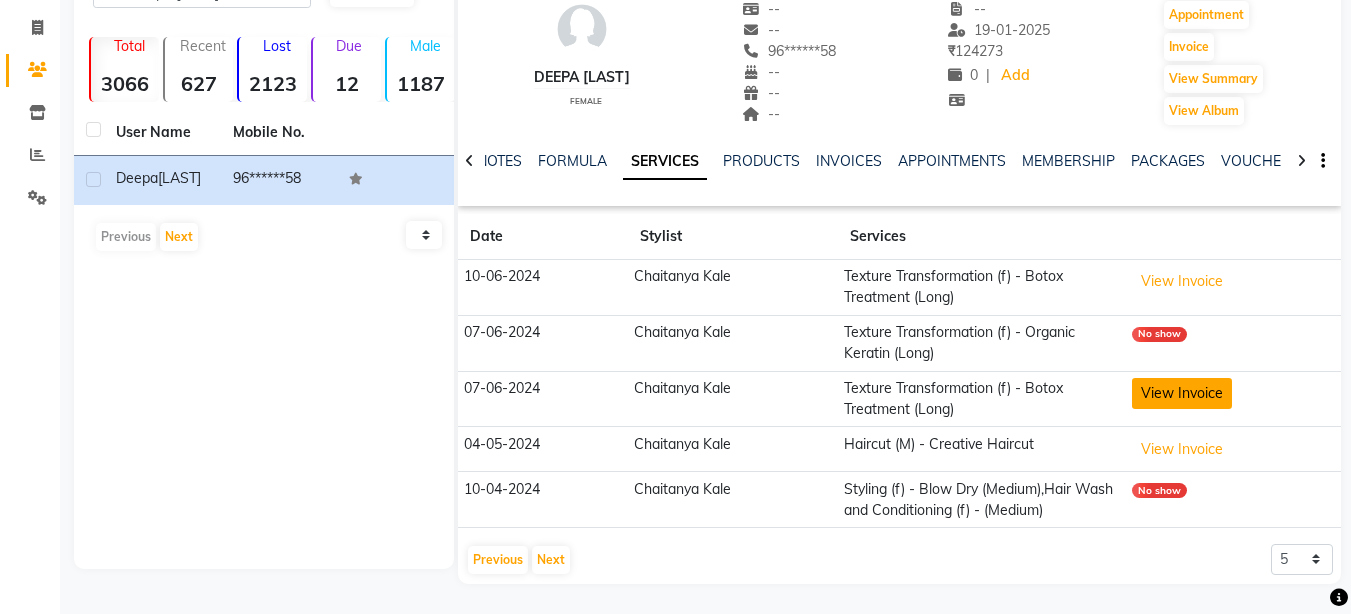 click on "View Invoice" 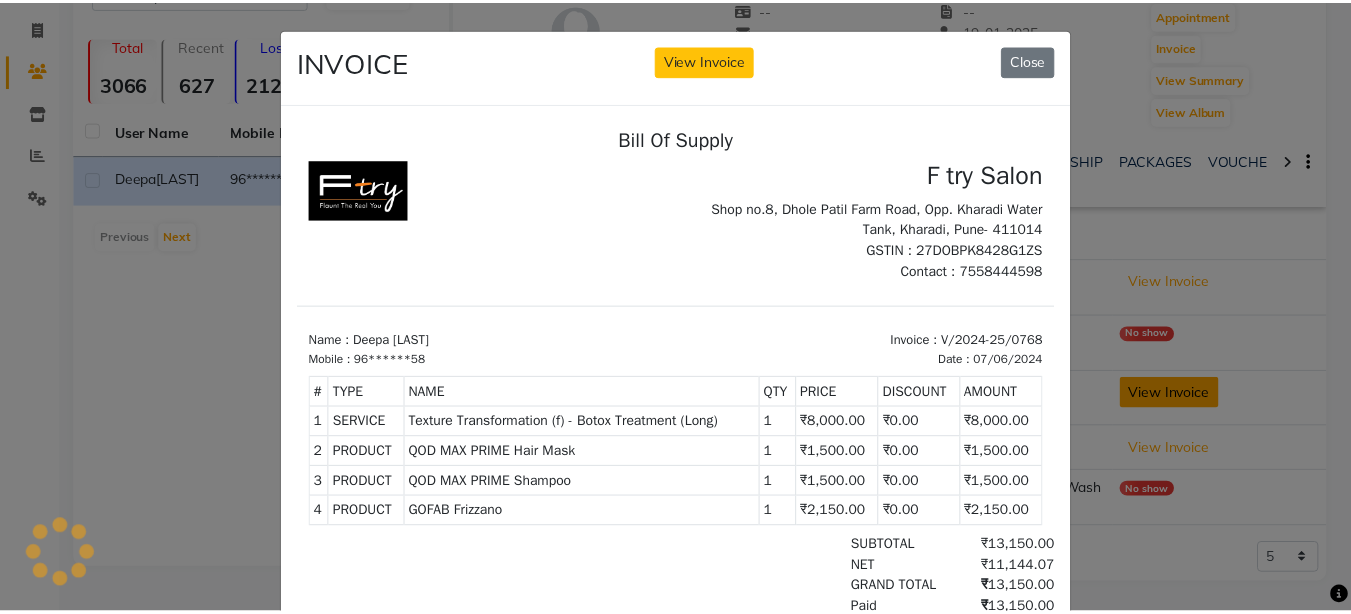 scroll, scrollTop: 0, scrollLeft: 0, axis: both 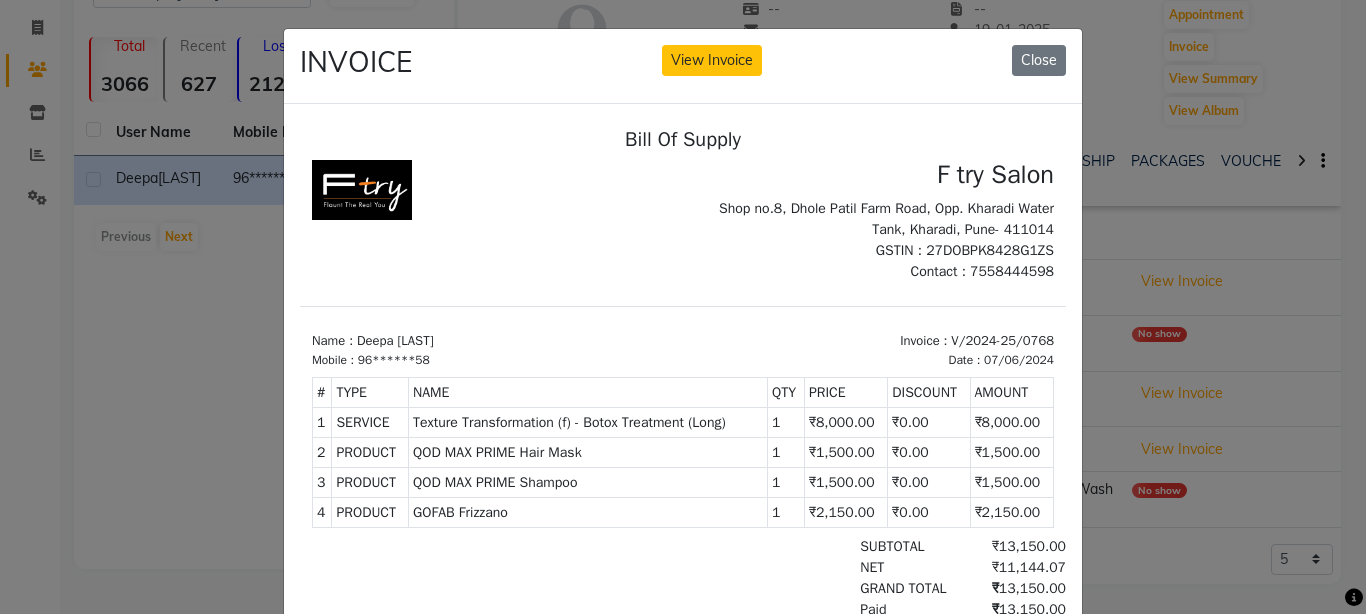 click on "INVOICE View Invoice Close" 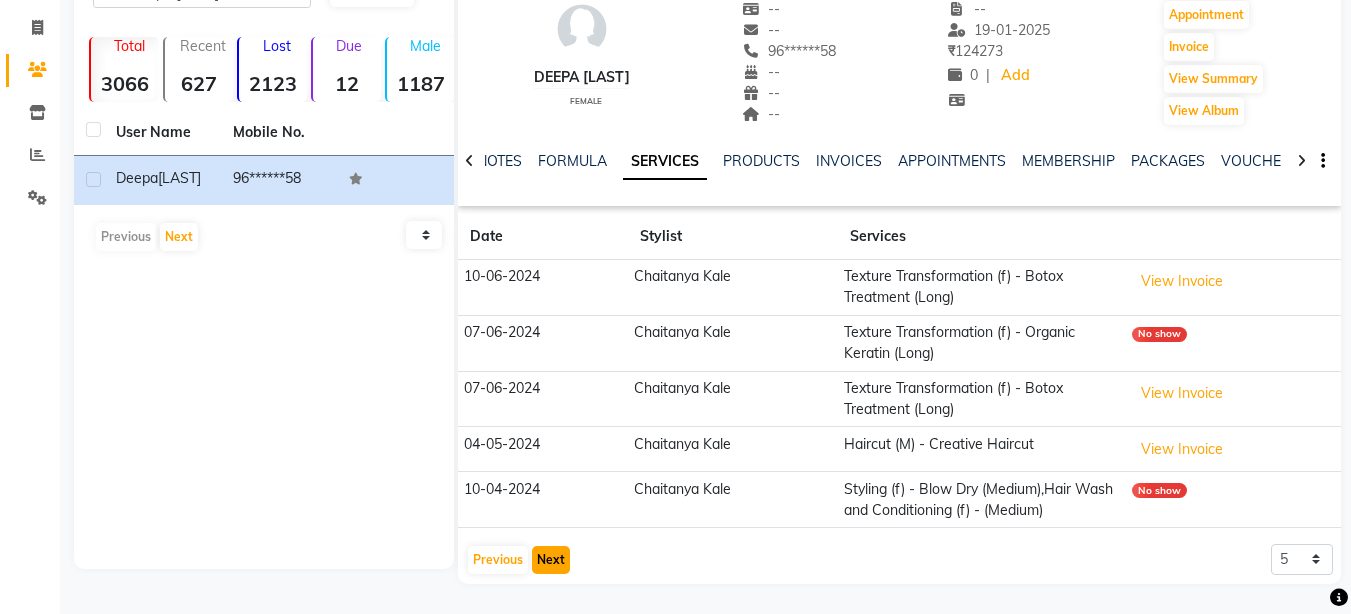 click on "Next" 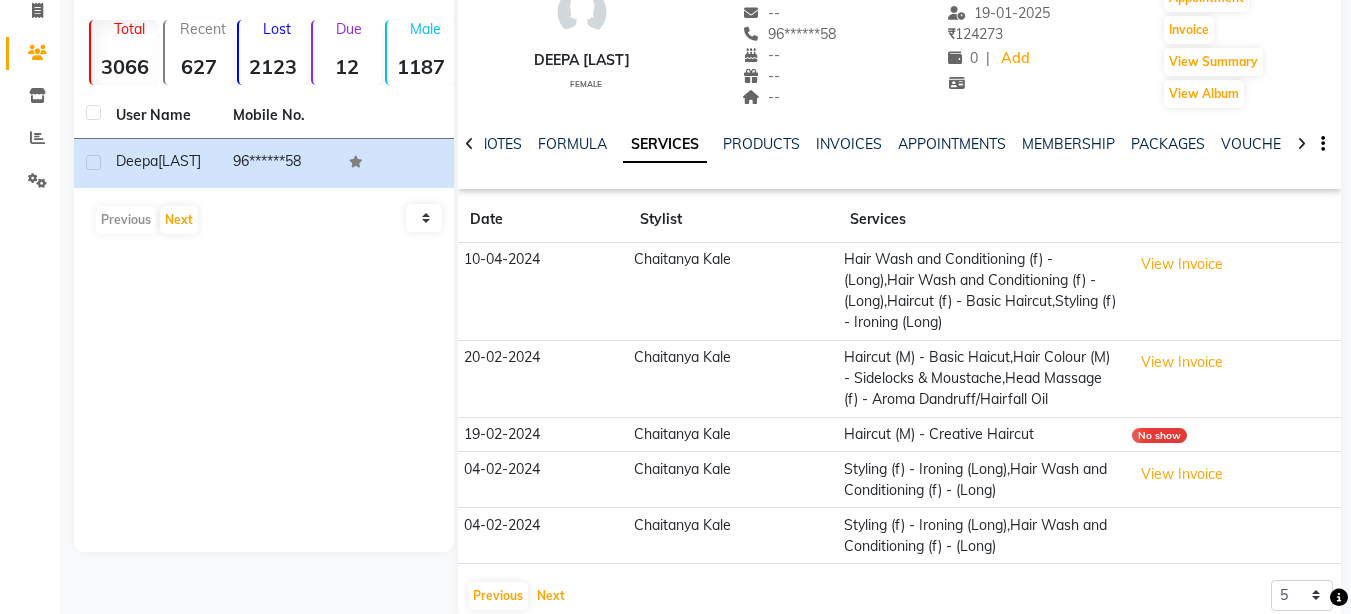 scroll, scrollTop: 171, scrollLeft: 0, axis: vertical 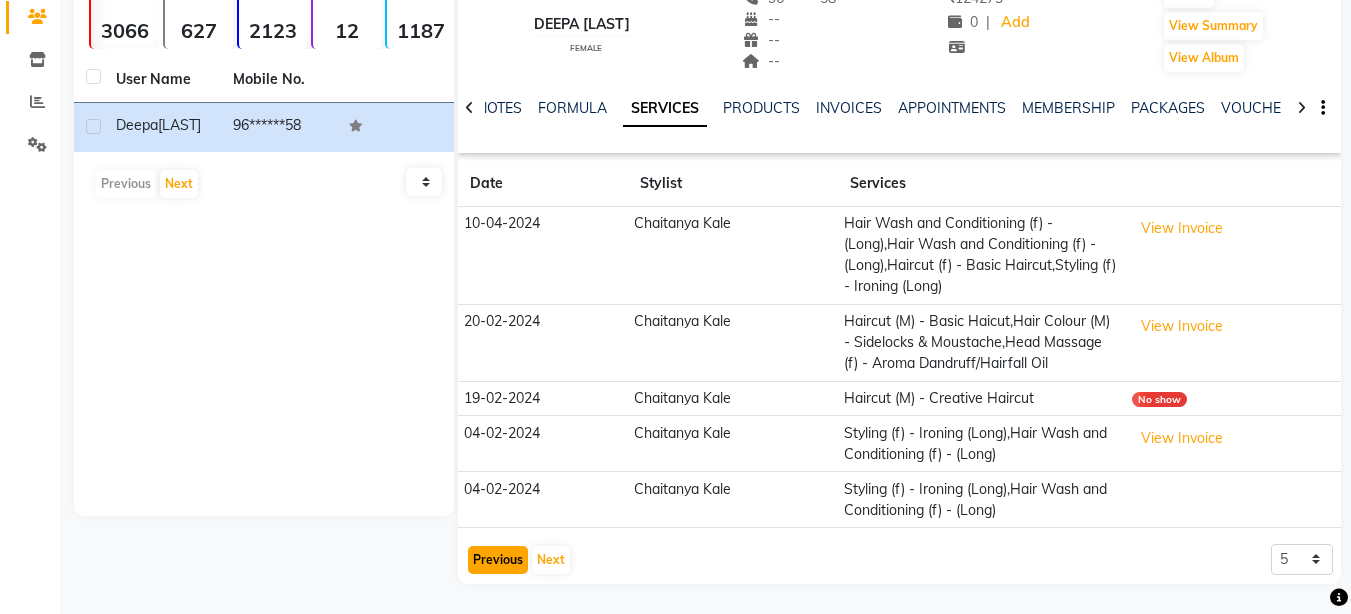 click on "Previous" 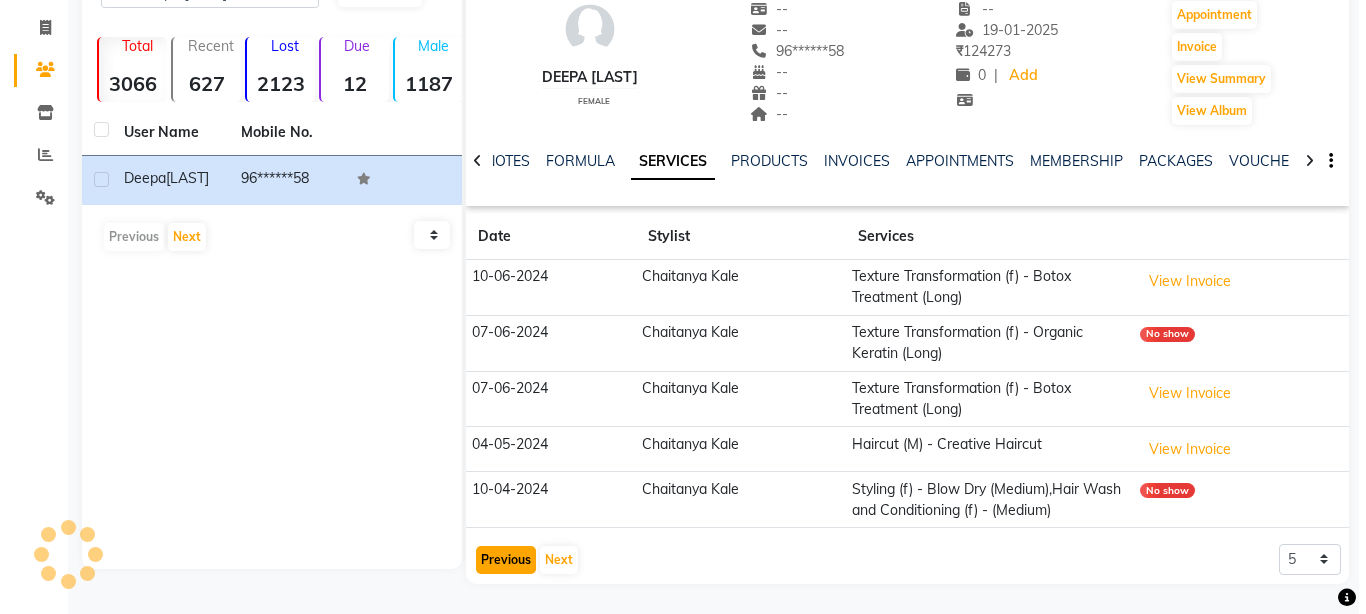 scroll, scrollTop: 118, scrollLeft: 0, axis: vertical 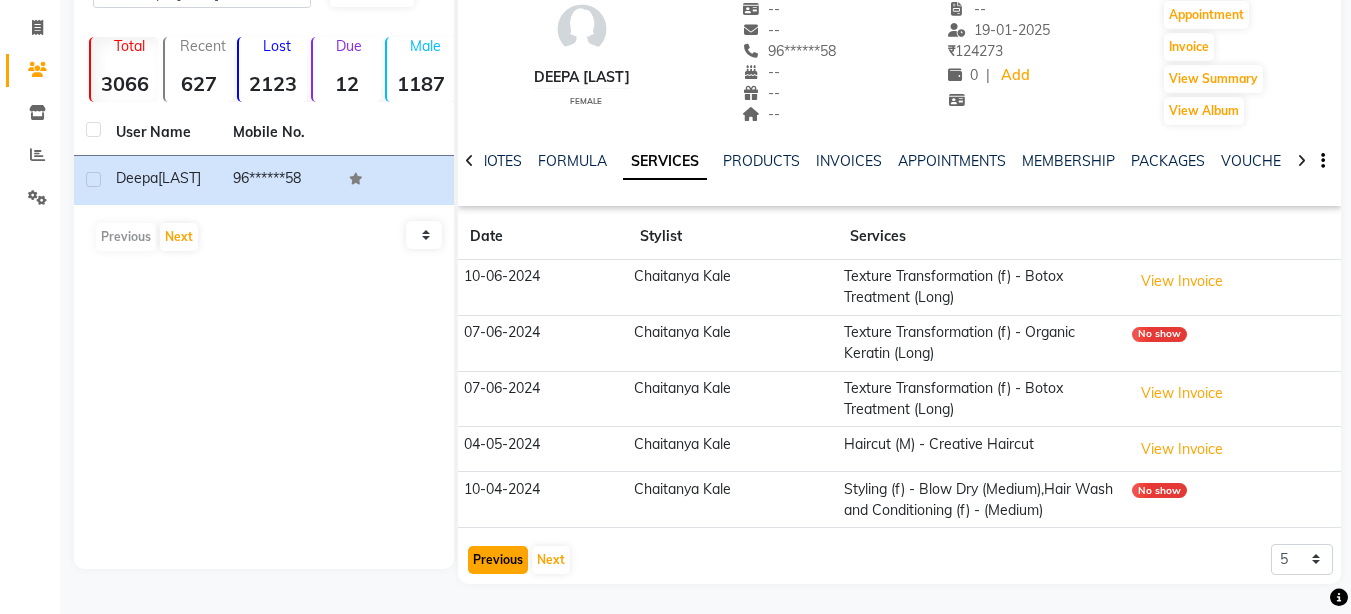 click on "Previous" 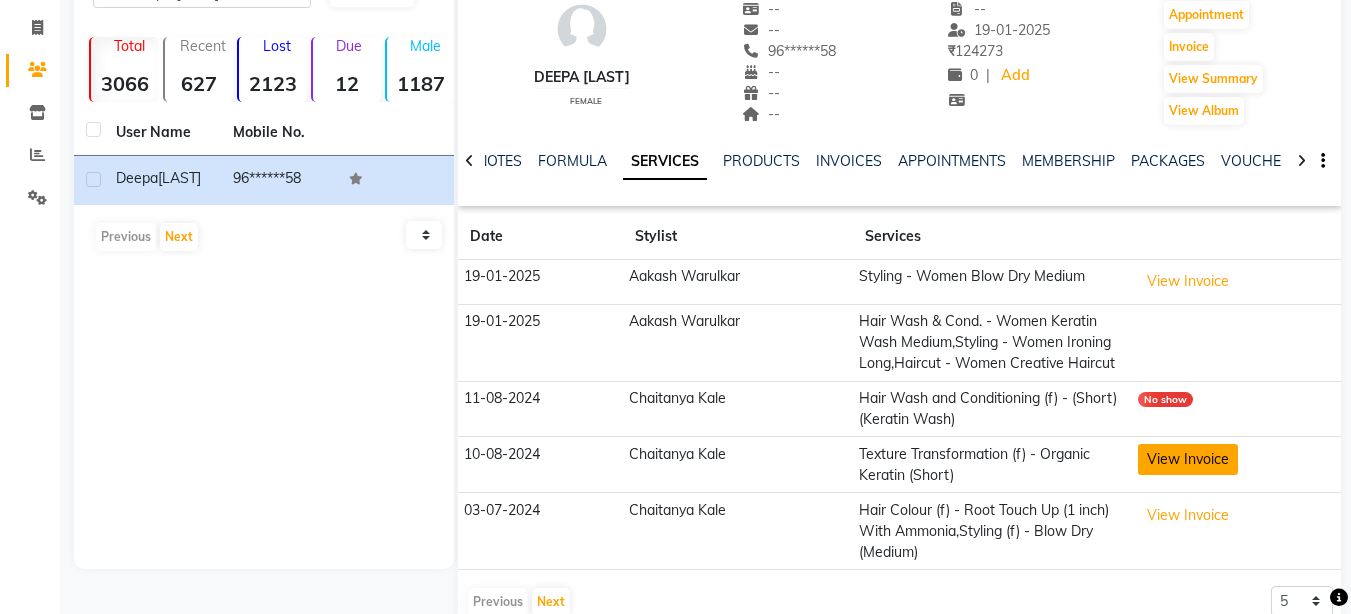 click on "View Invoice" 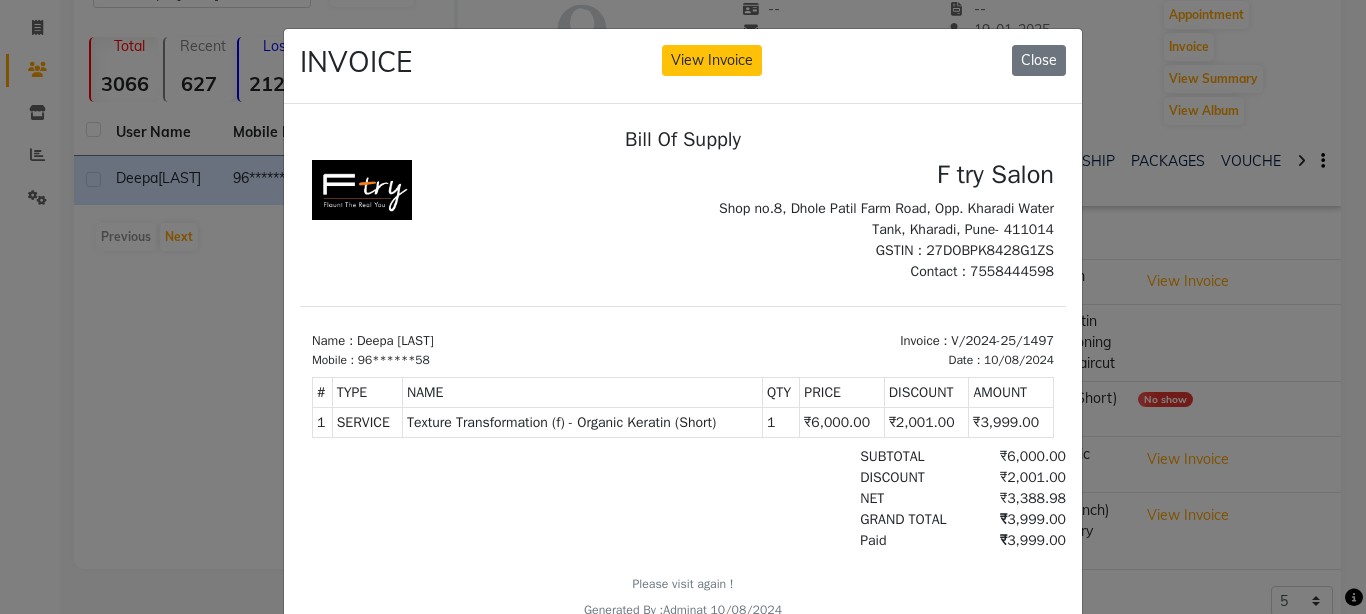 scroll, scrollTop: 0, scrollLeft: 0, axis: both 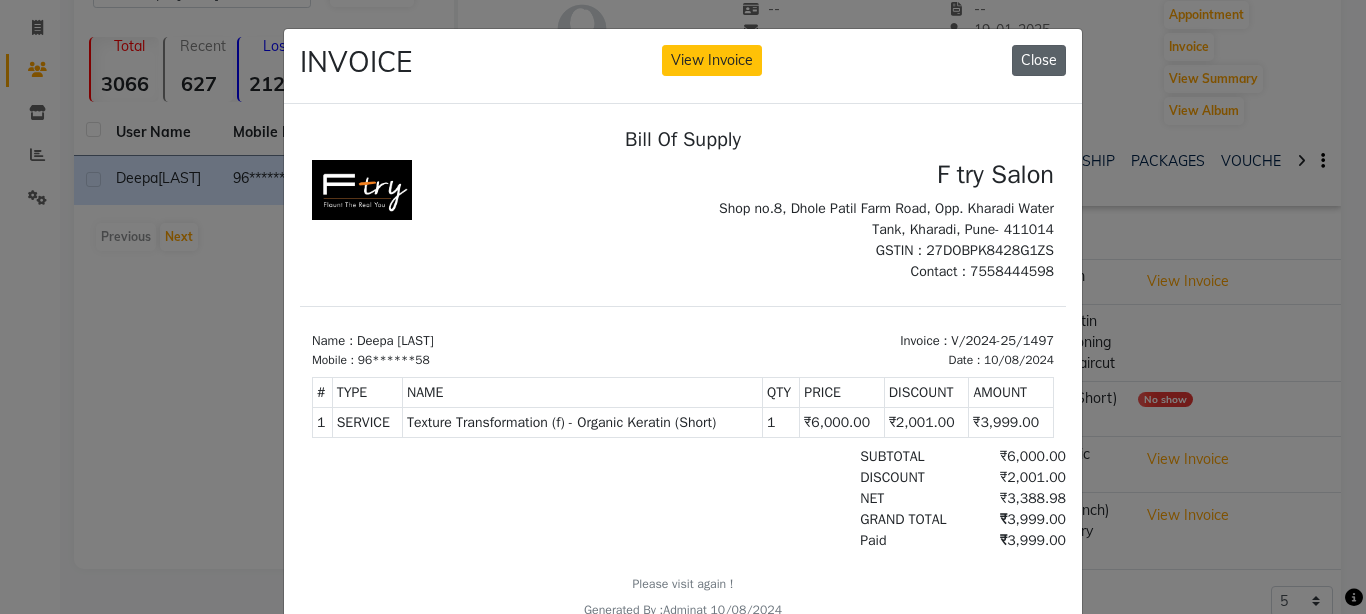 click on "Close" 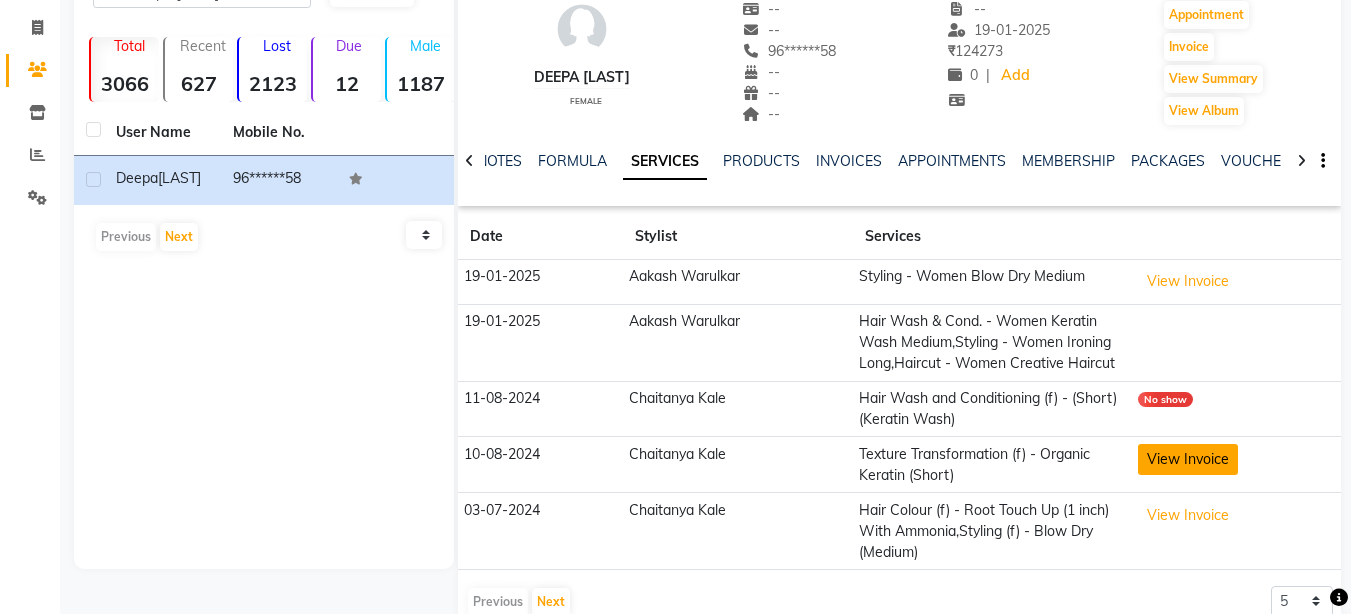 click on "View Invoice" 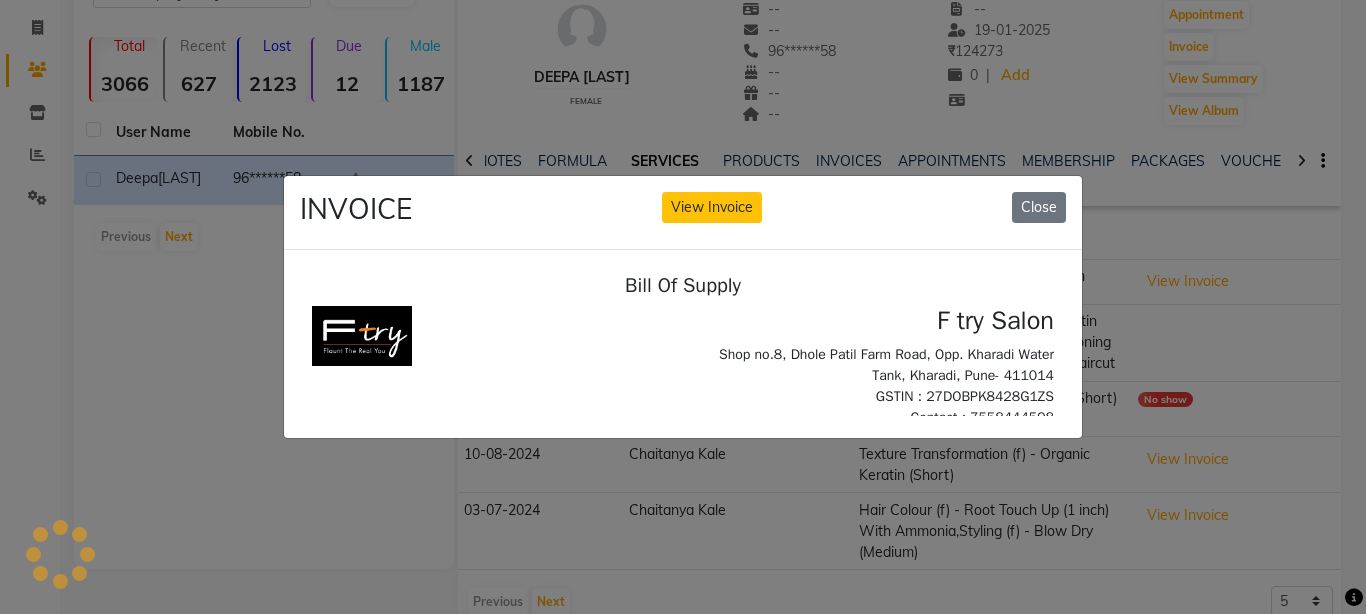 scroll, scrollTop: 0, scrollLeft: 0, axis: both 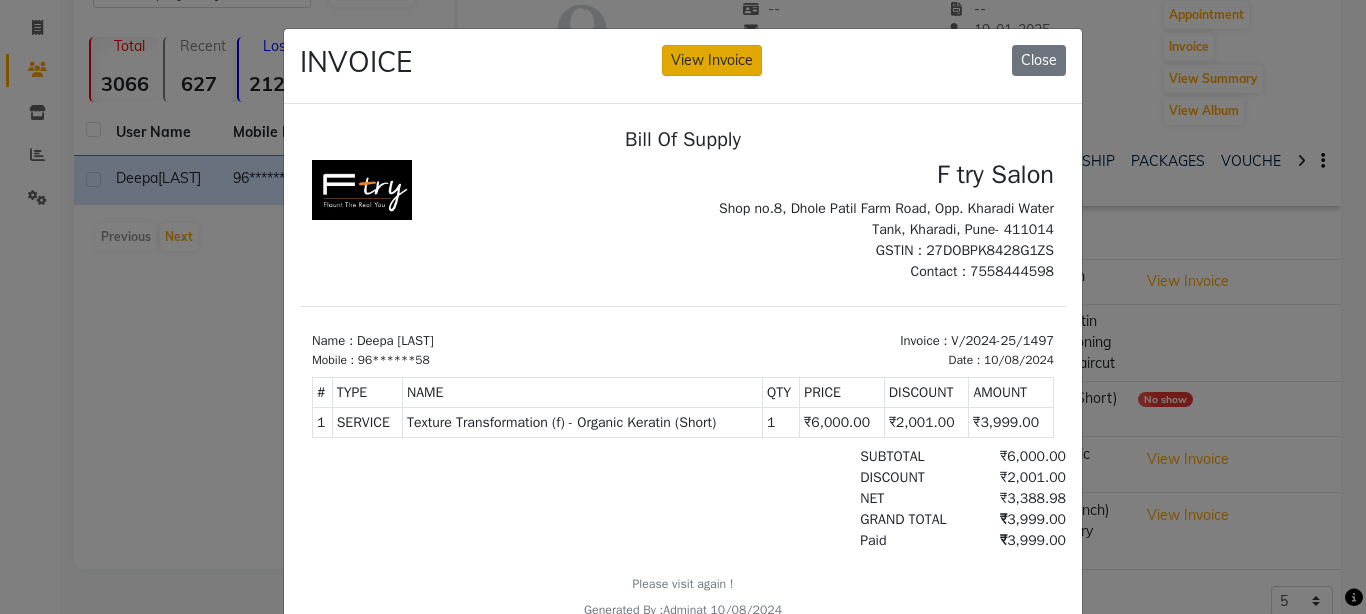 click on "View Invoice" 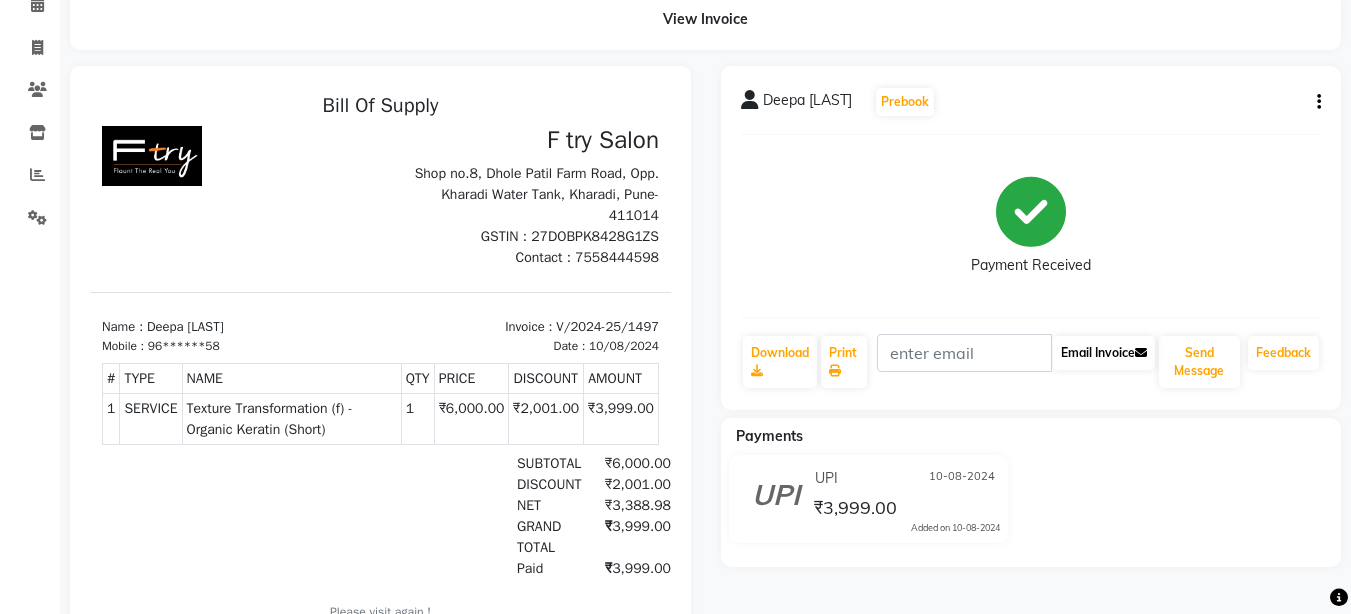 scroll, scrollTop: 0, scrollLeft: 0, axis: both 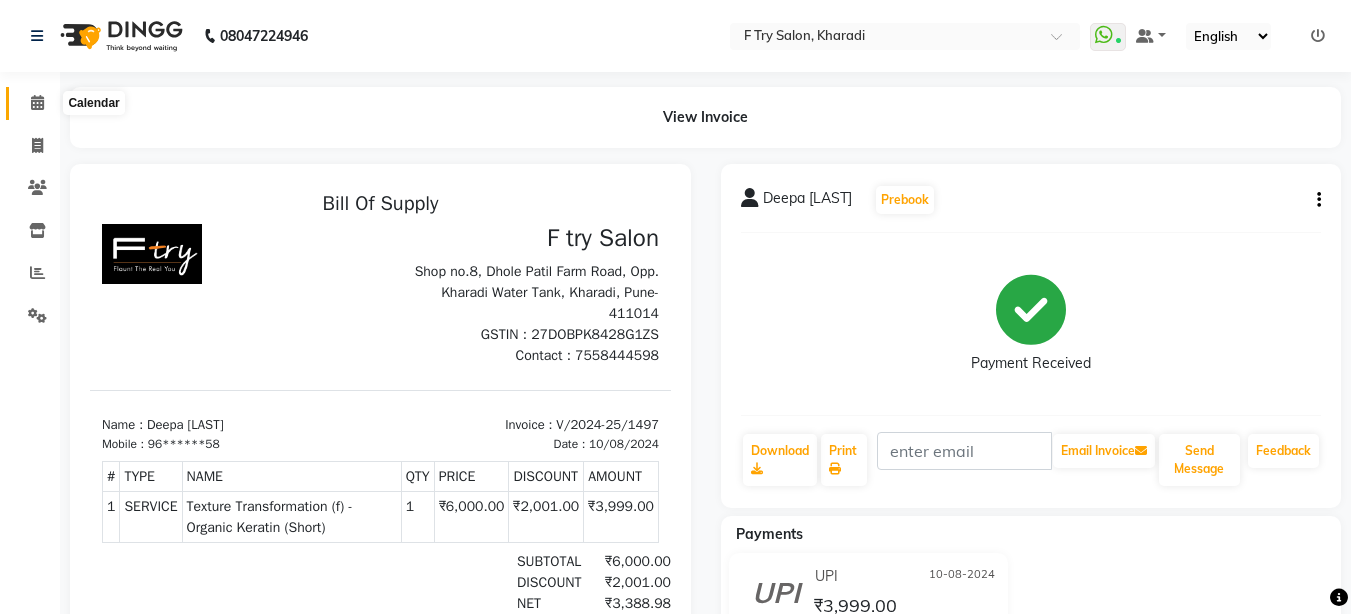 click 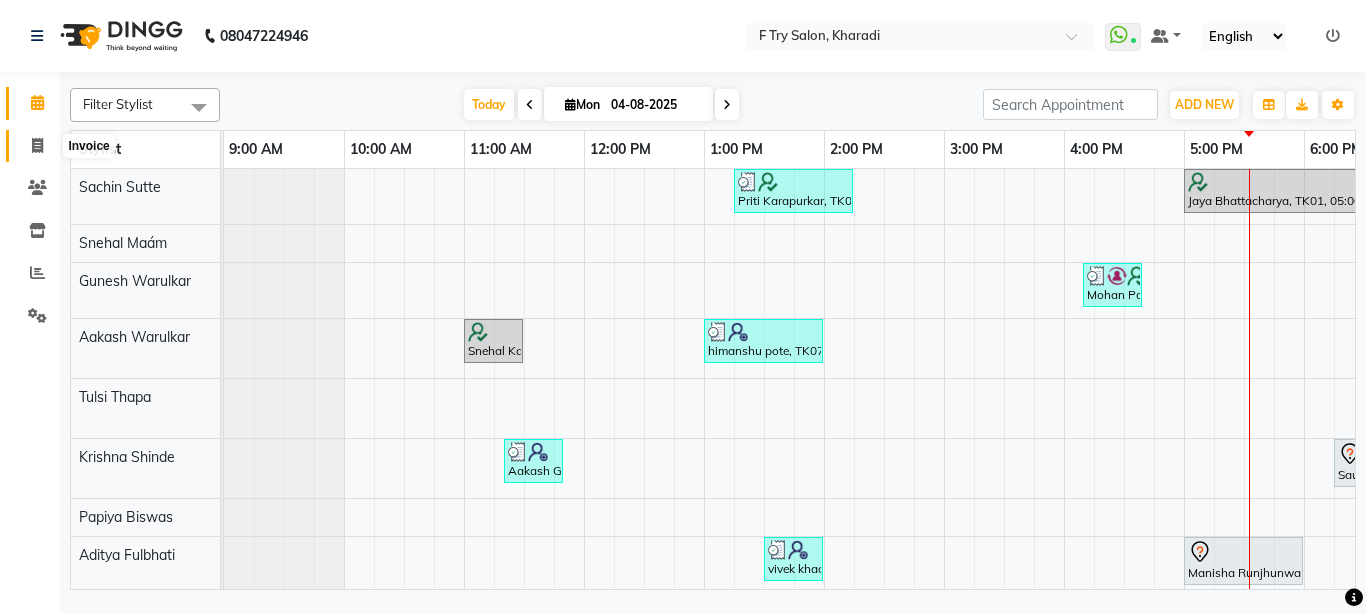 click 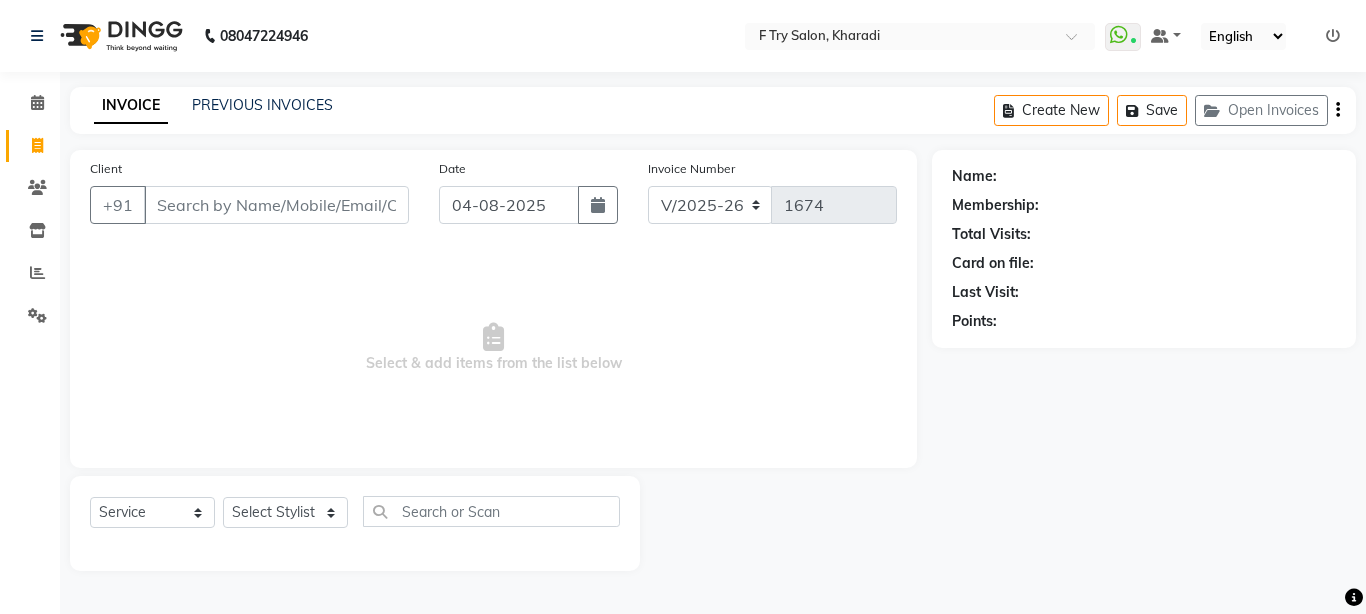 click on "Client" at bounding box center (276, 205) 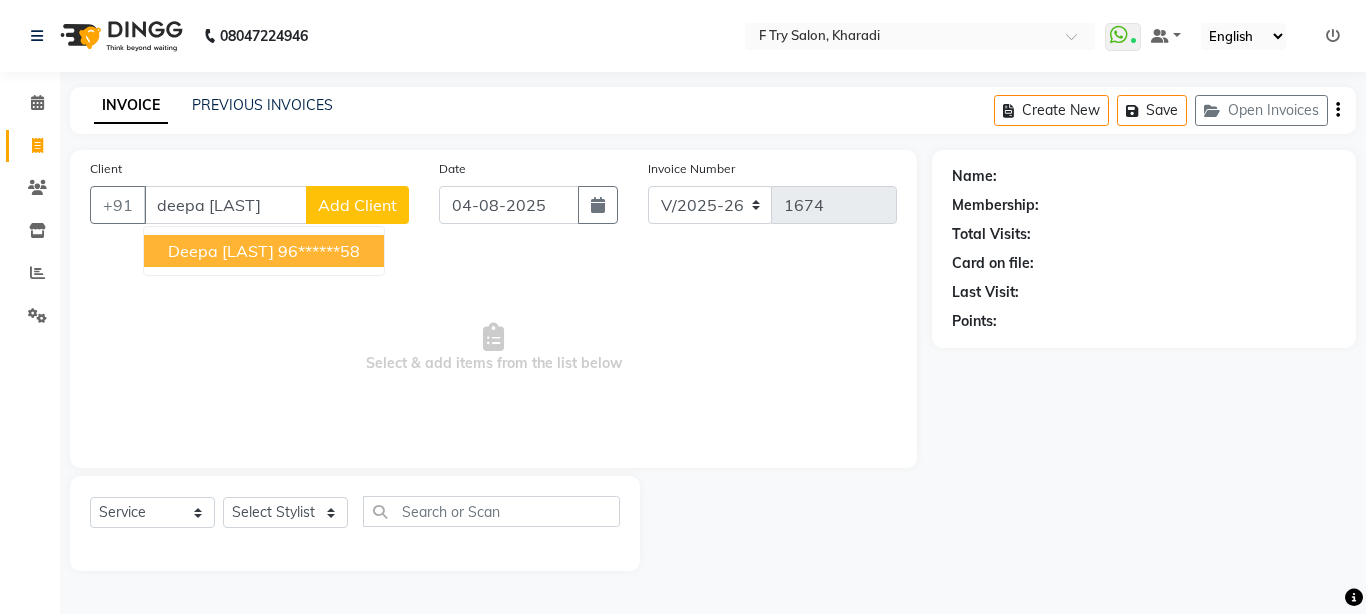 click on "Deepa parikh" at bounding box center (221, 251) 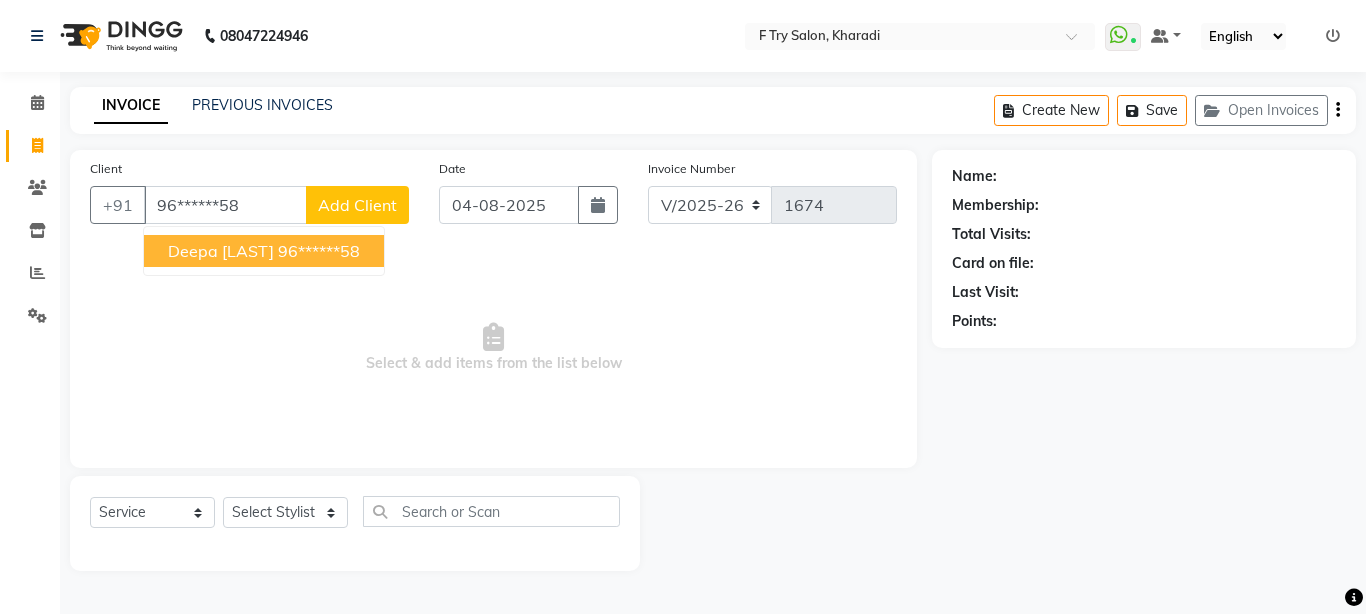 type on "96******58" 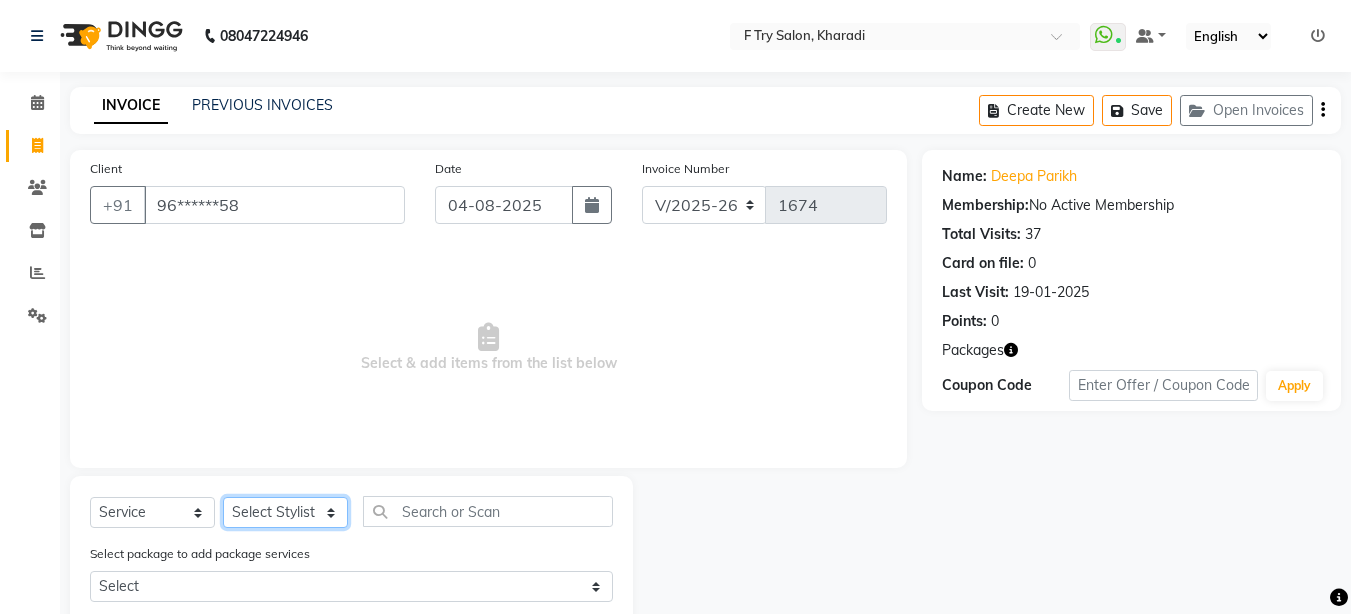 select on "54011" 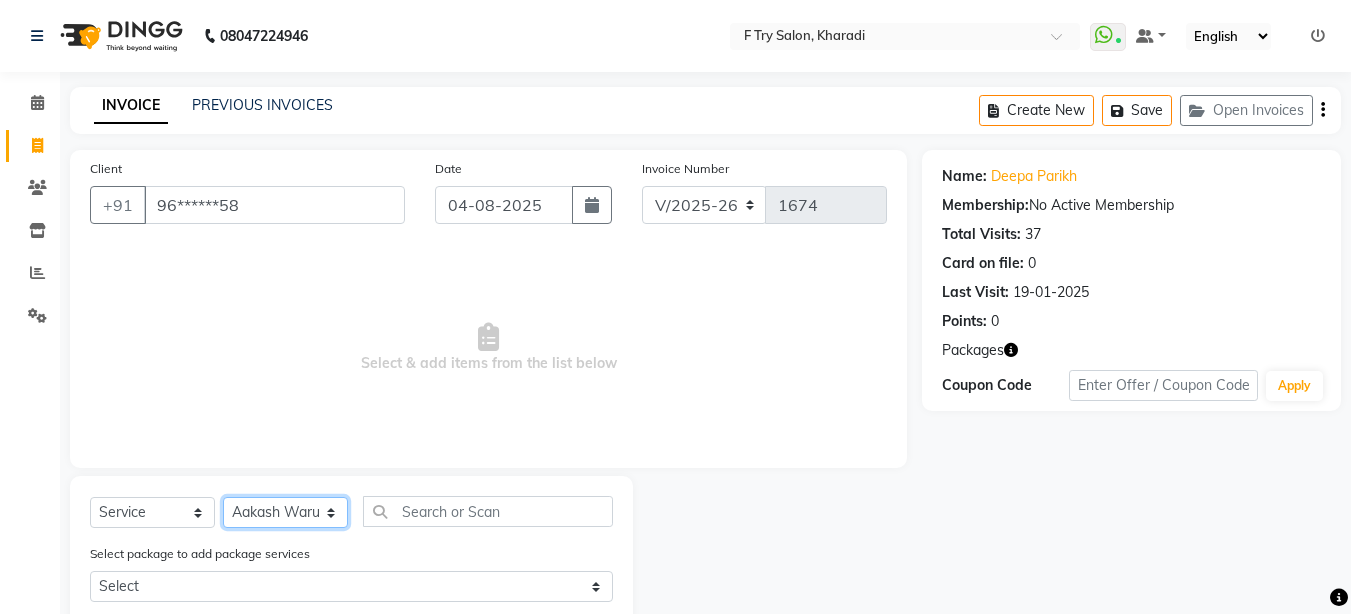 click on "Select Stylist Aakash Warulkar  Aditya Fulbhati Anshul Bisen Ftry Agent Ftry Manager Gunesh Warulkar Krishna Shinde Papiya Biswas Sachin Sutte Snehal Maám Support Test Manager Tulsi Thapa" 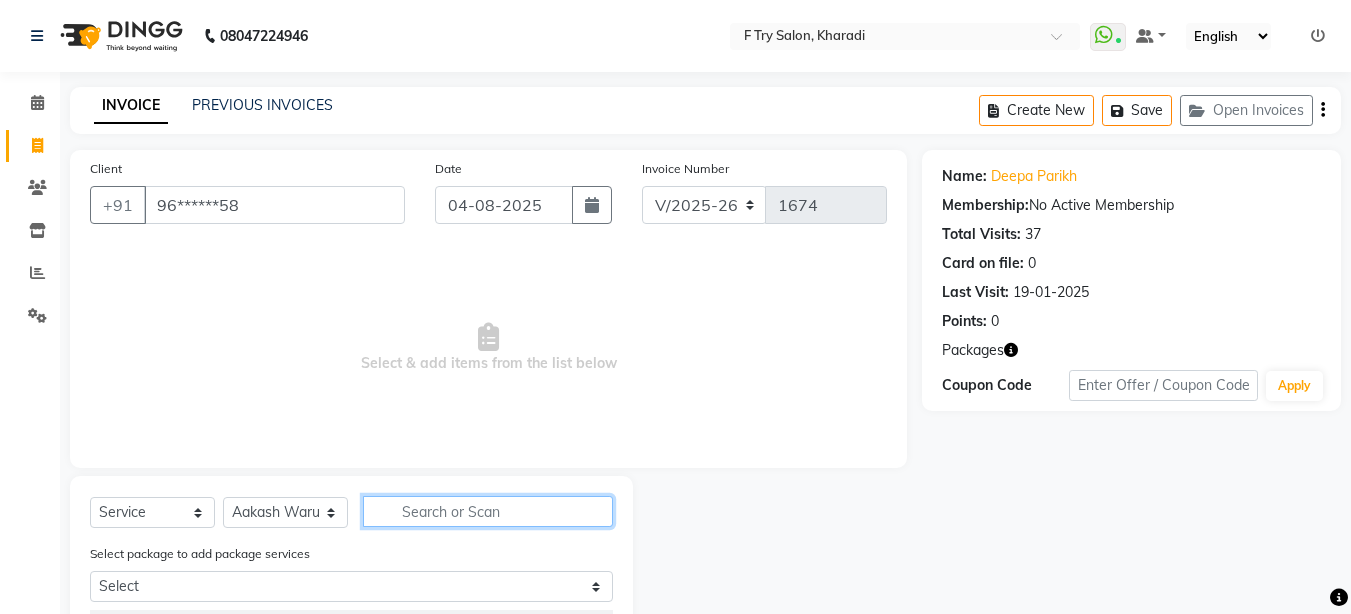 click 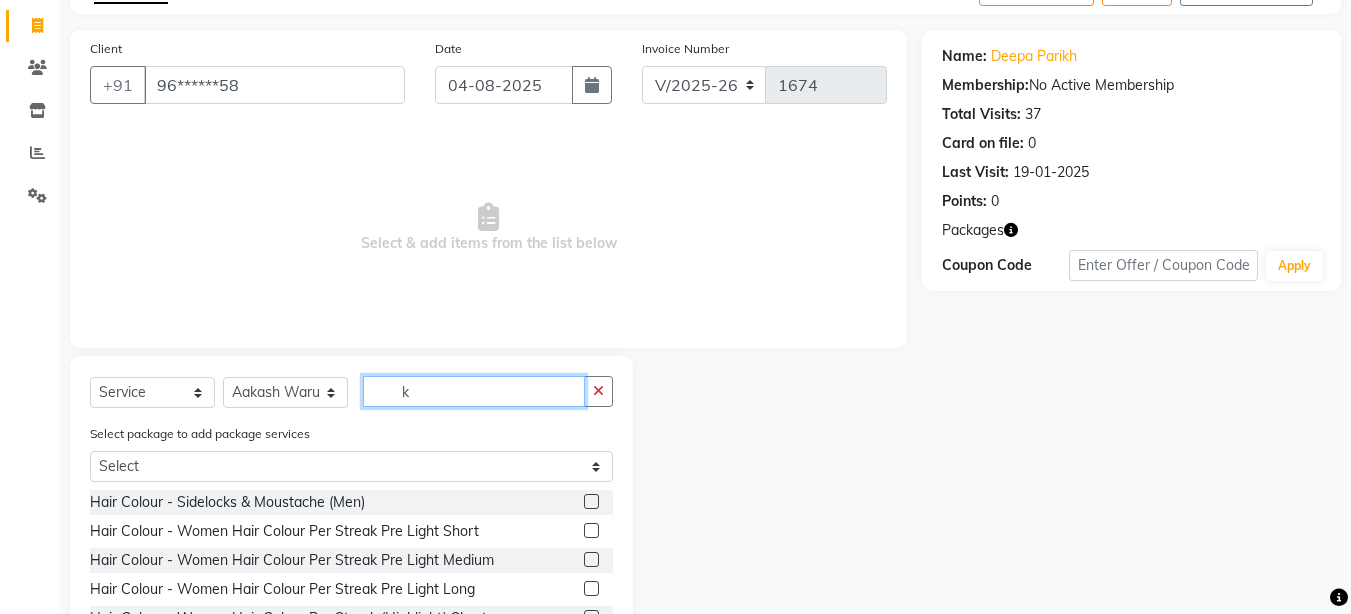 scroll, scrollTop: 240, scrollLeft: 0, axis: vertical 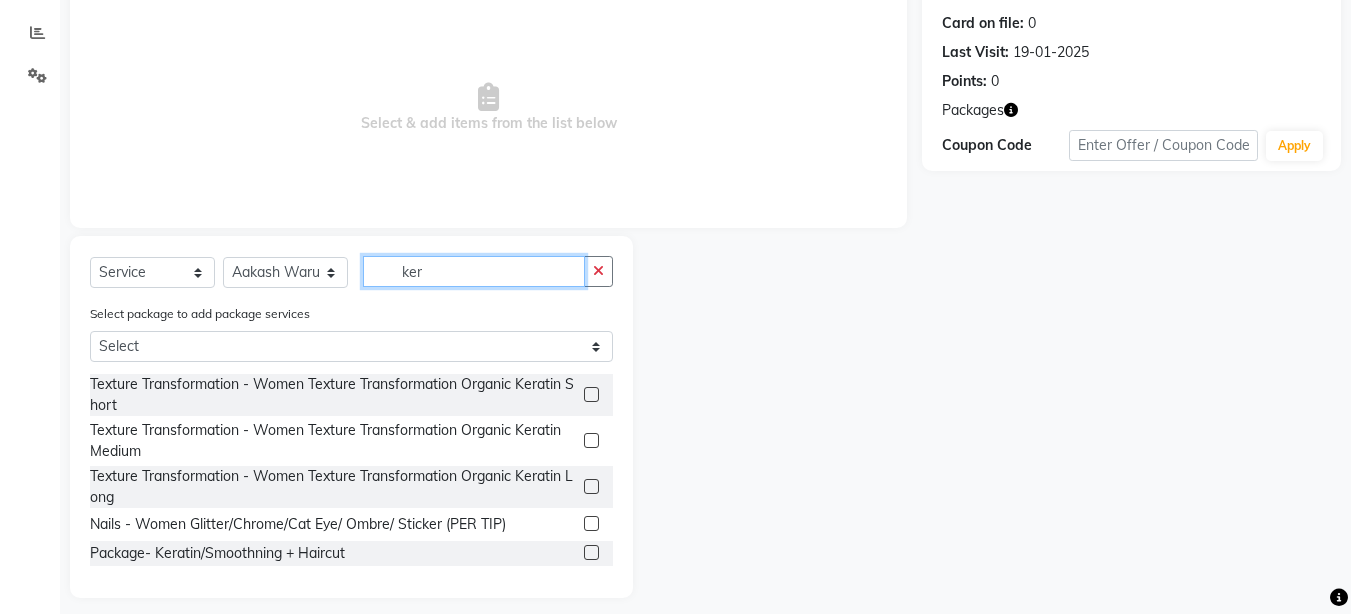 type on "ker" 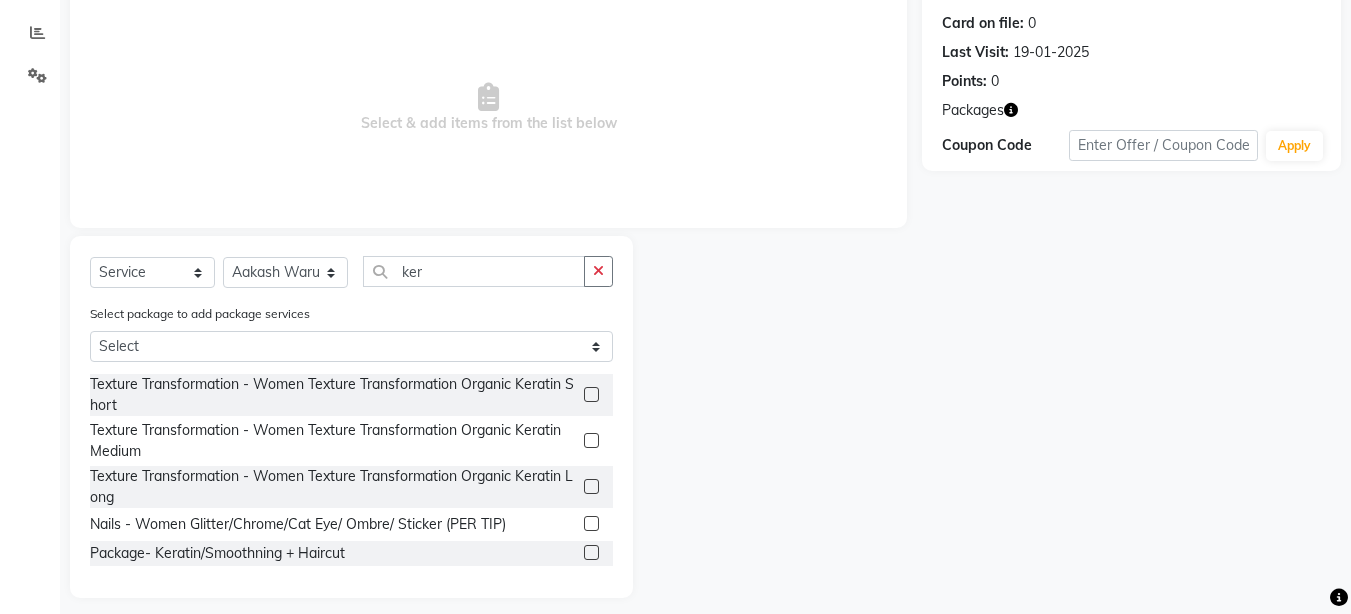 click 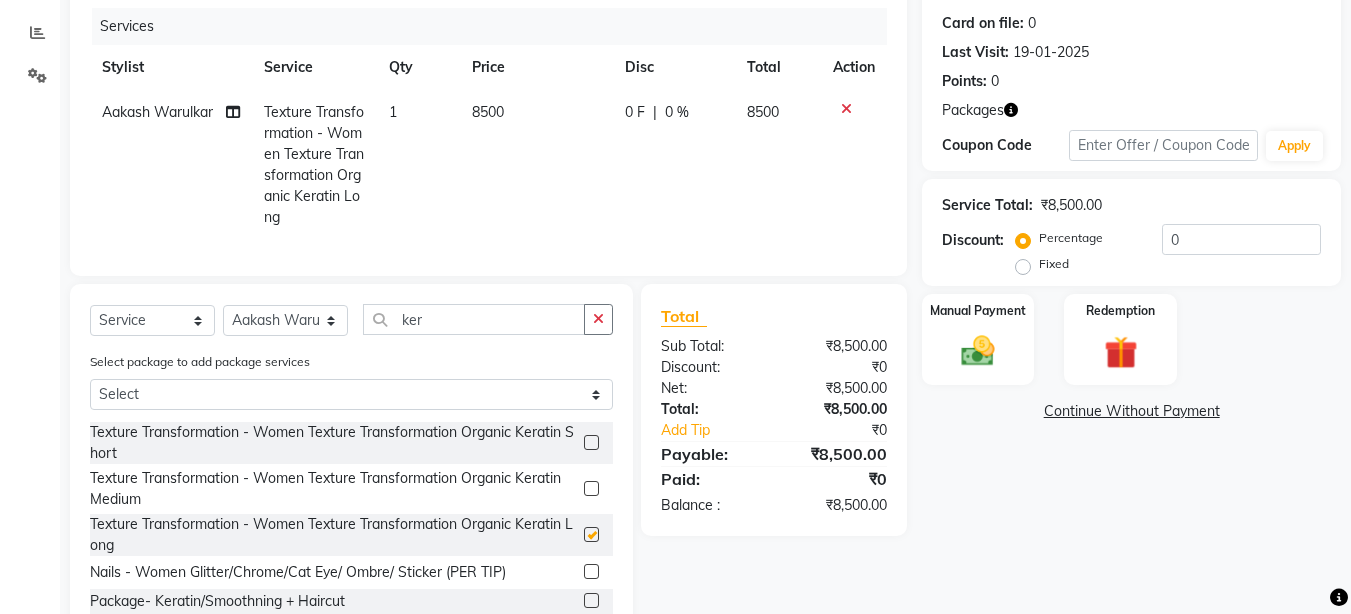 checkbox on "false" 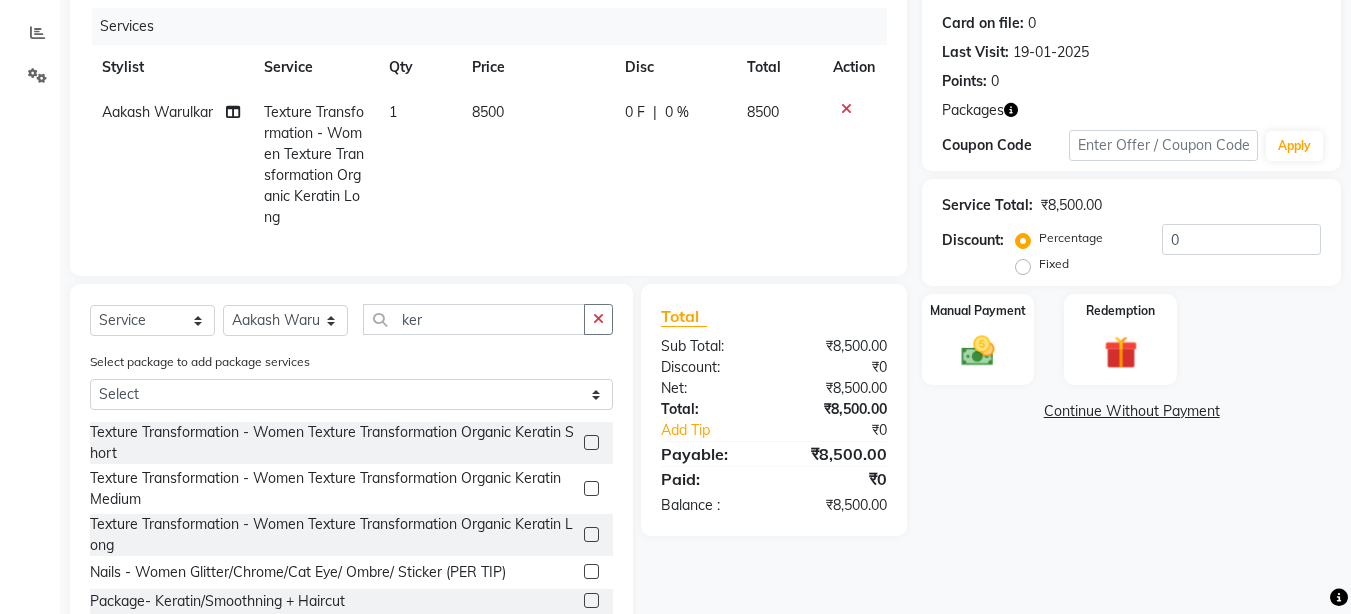 click 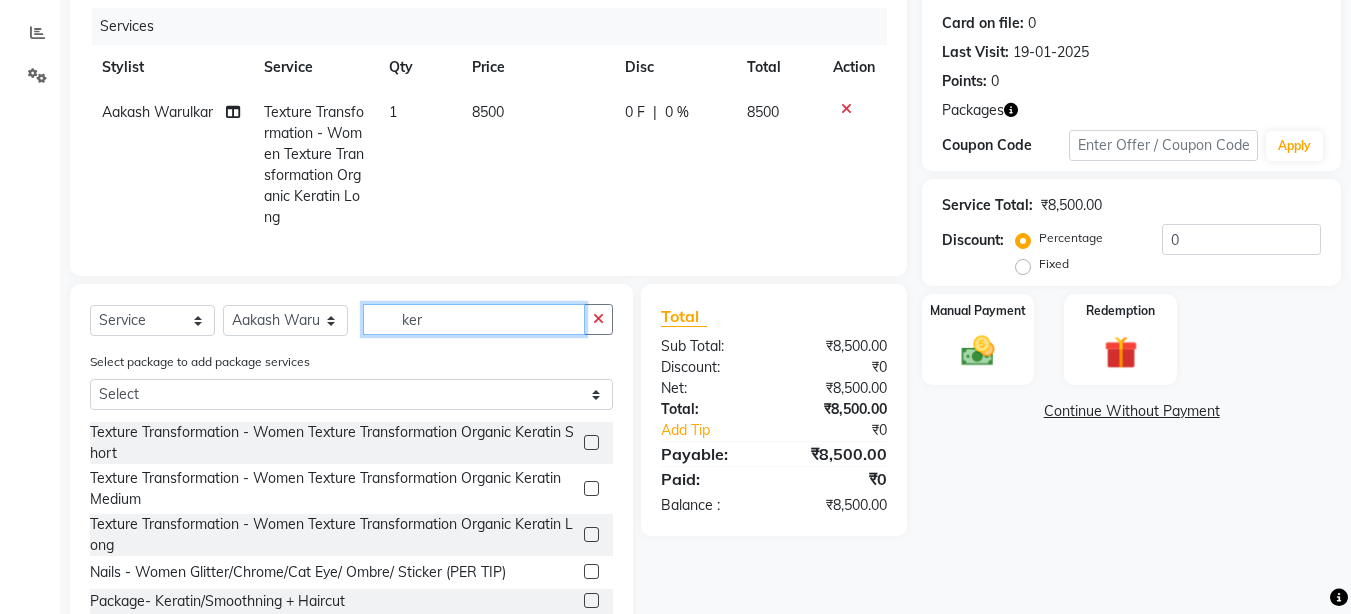 click on "ker" 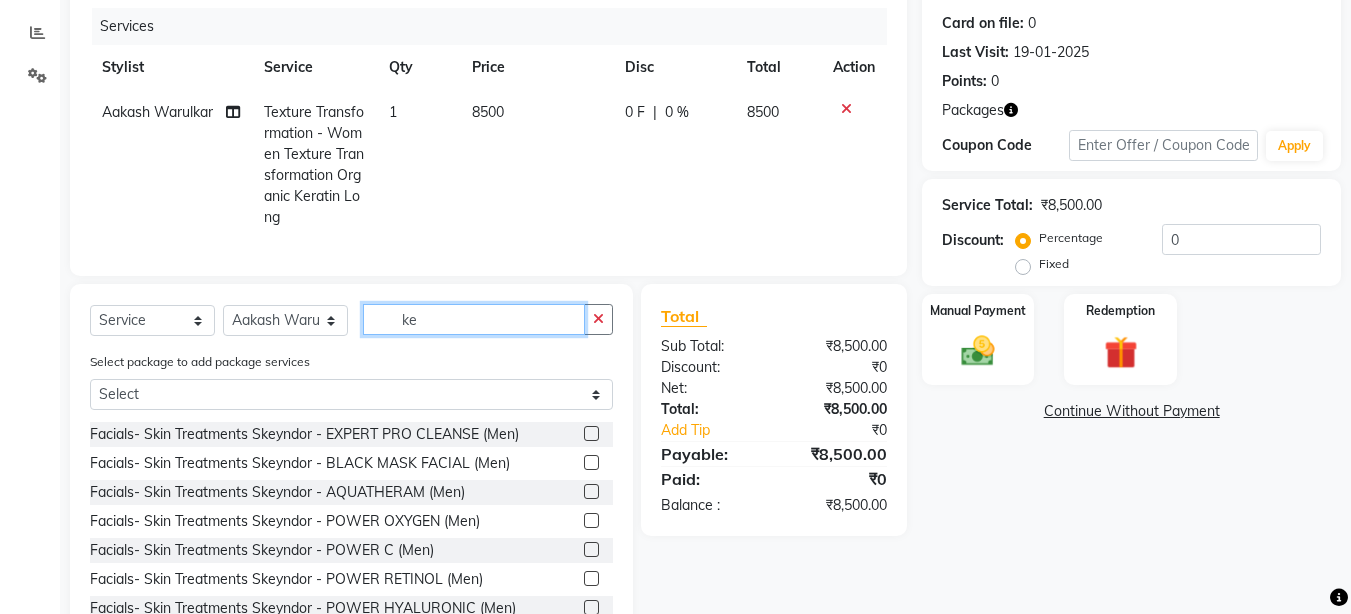 type on "k" 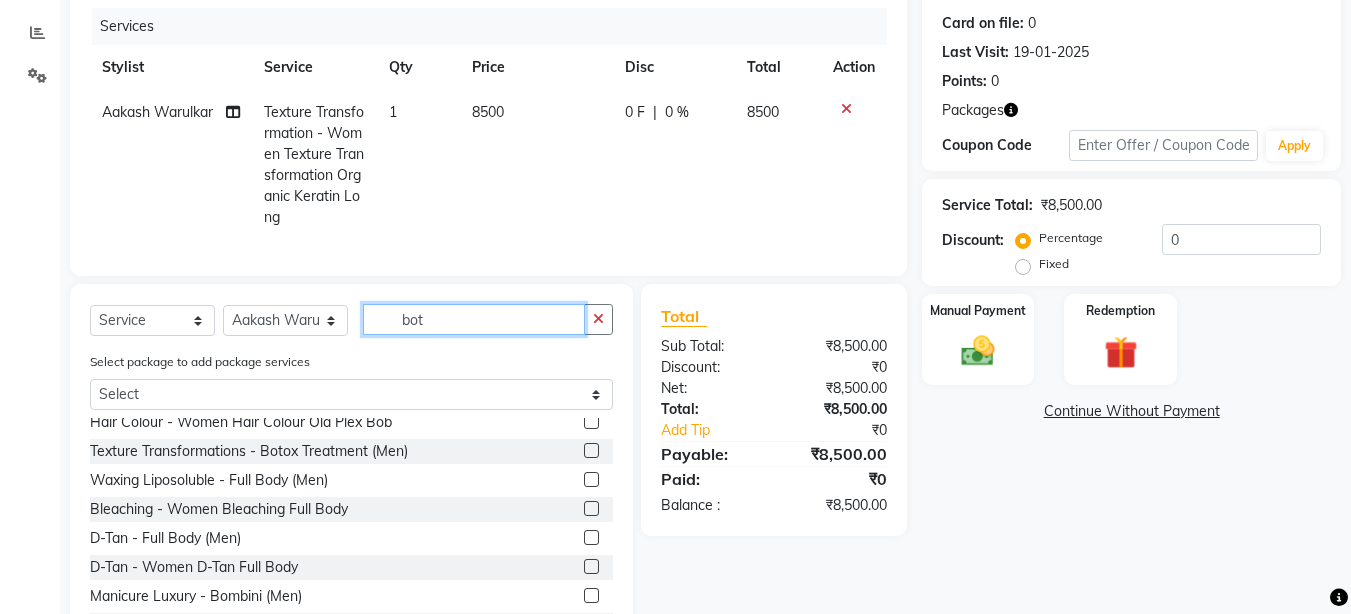 scroll, scrollTop: 0, scrollLeft: 0, axis: both 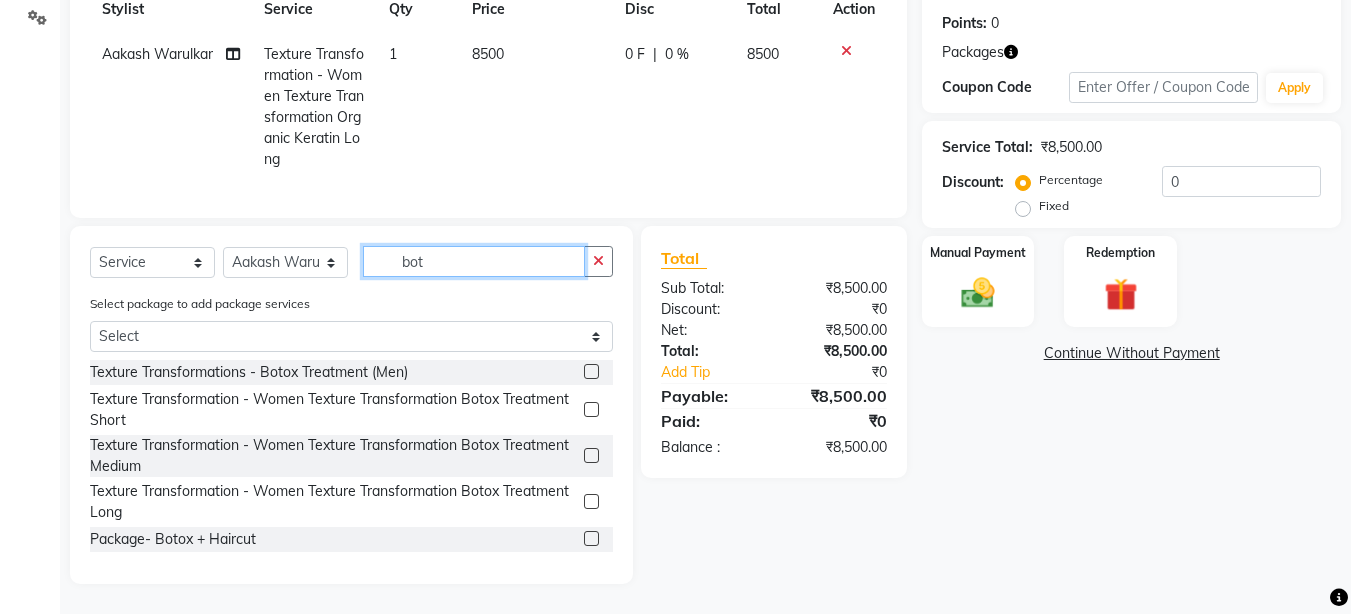 type on "bot" 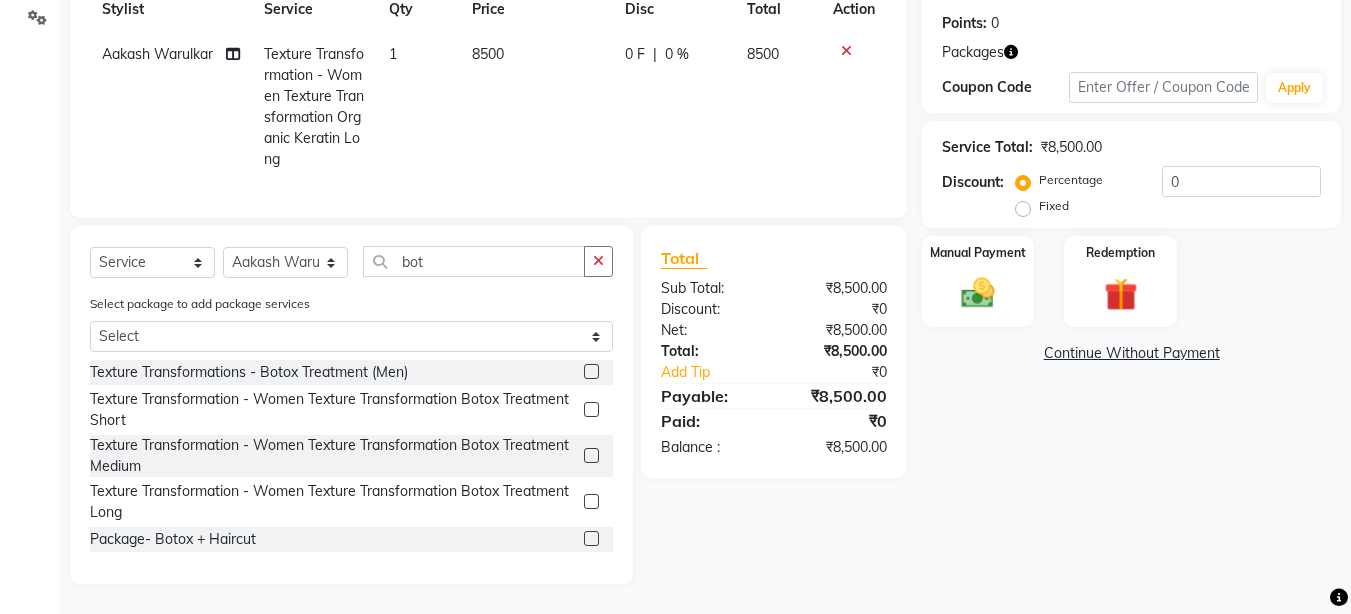 click 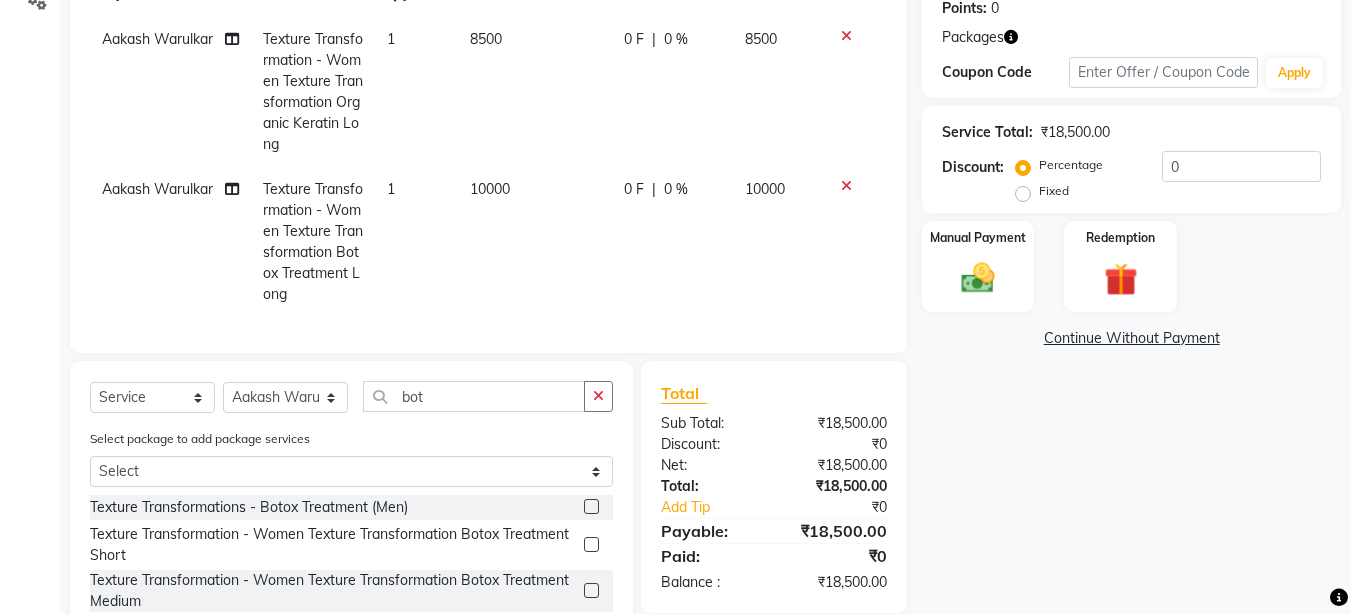 checkbox on "false" 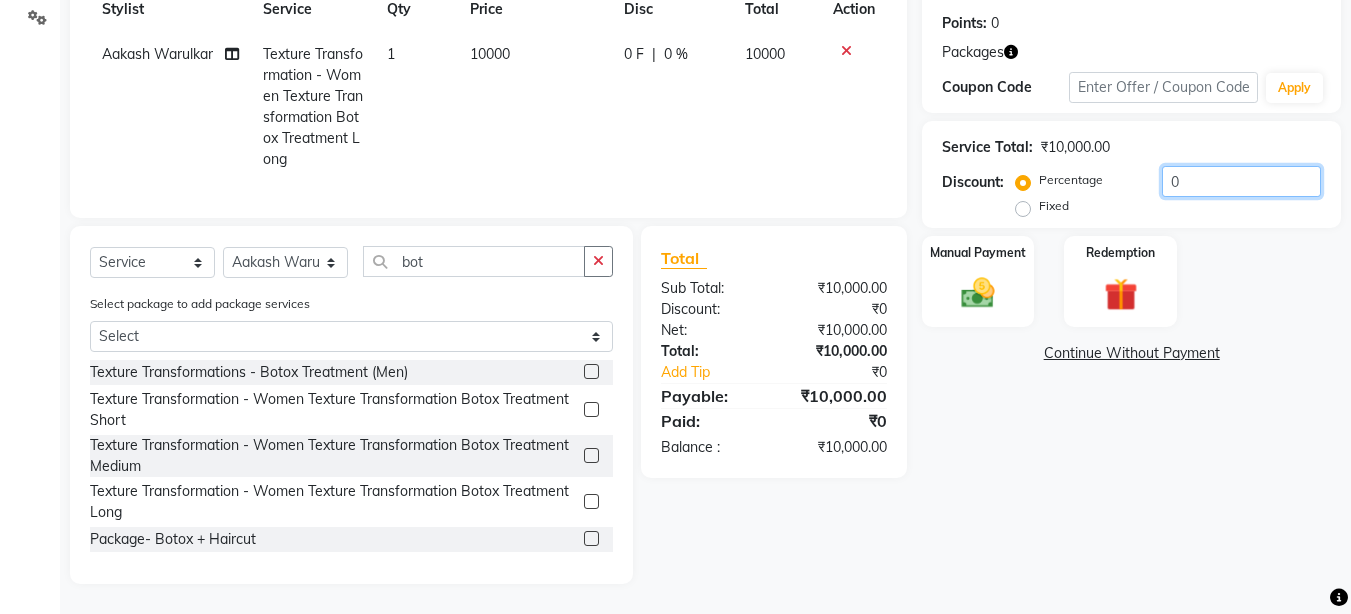 click on "0" 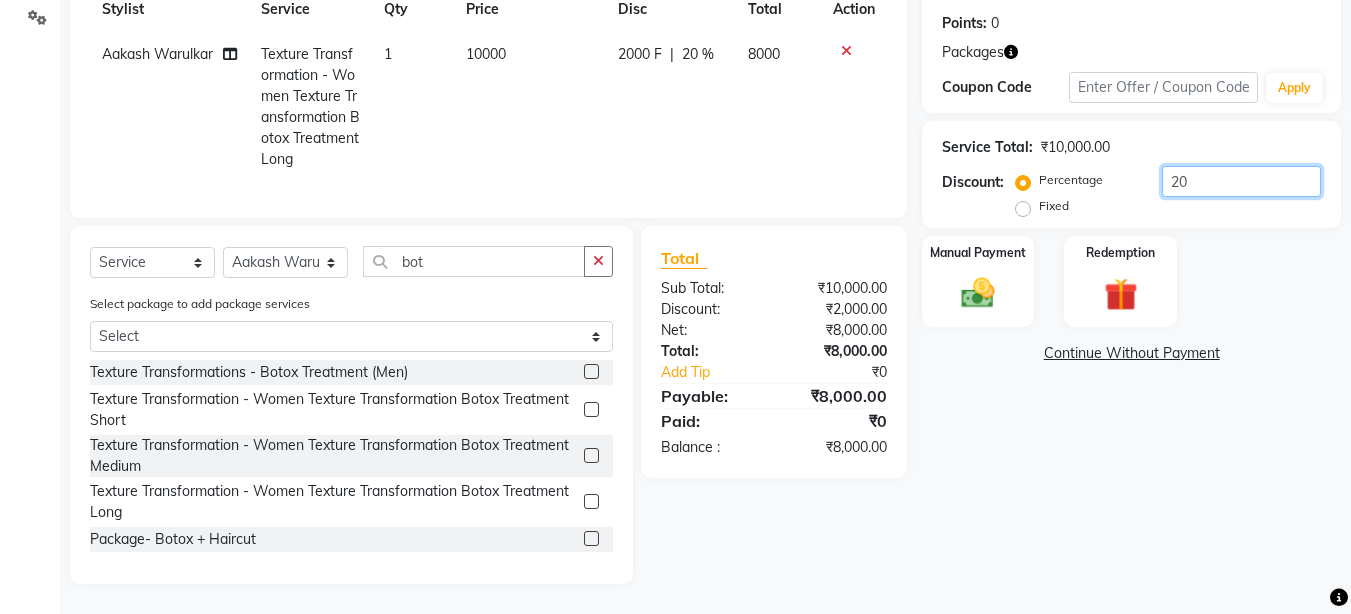 type on "20" 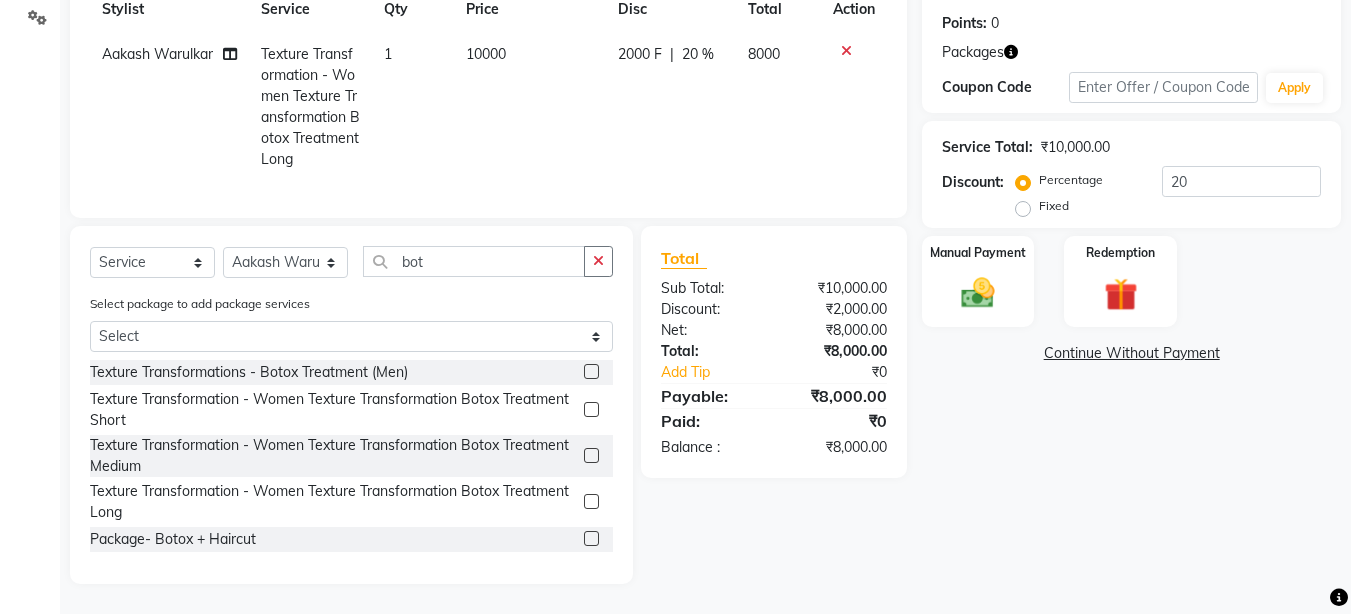 click on "Texture Transformation - Women Texture Transformation Botox Treatment Medium" 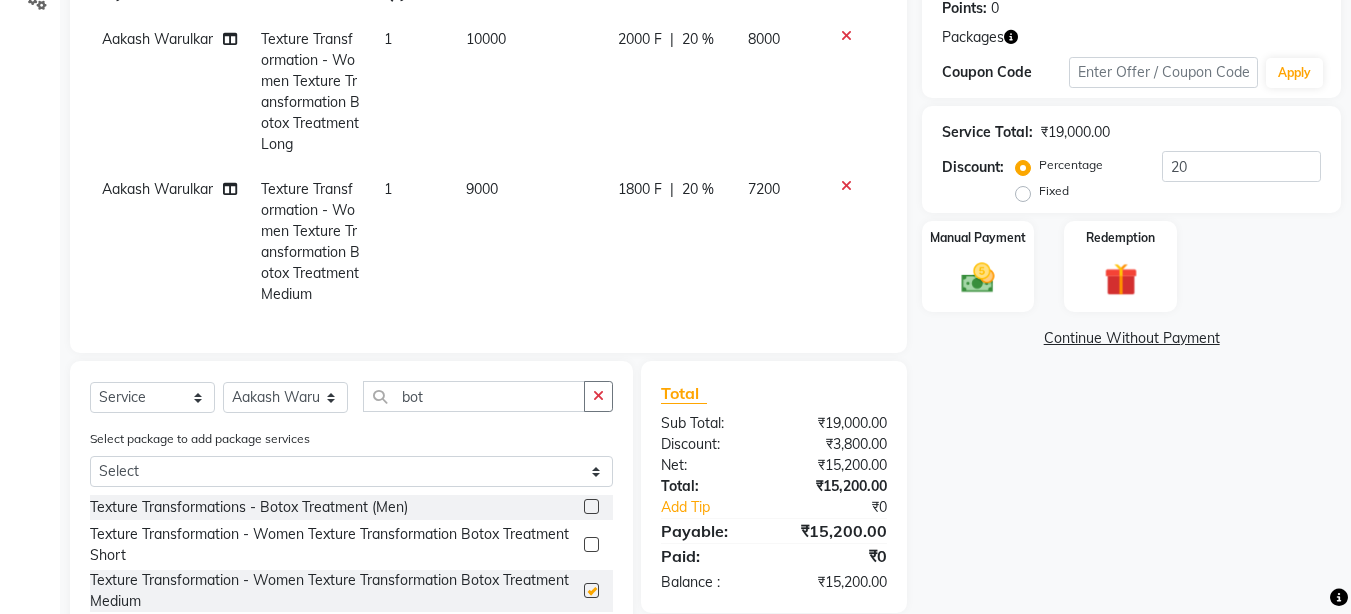 checkbox on "false" 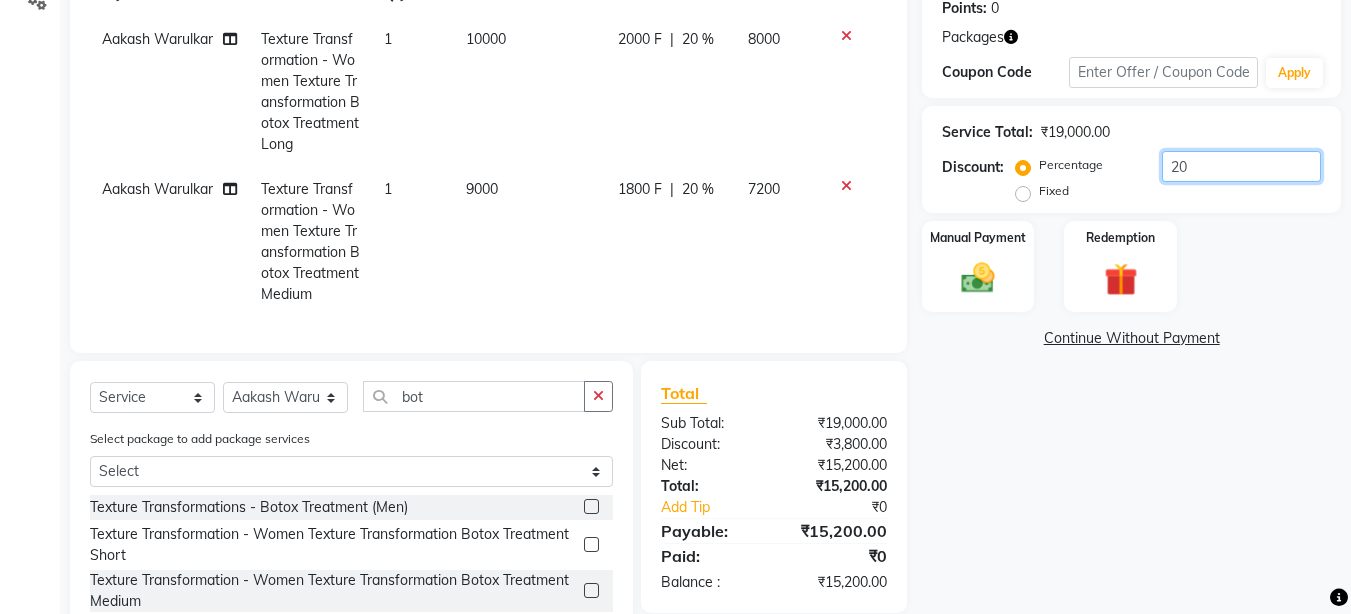 click on "20" 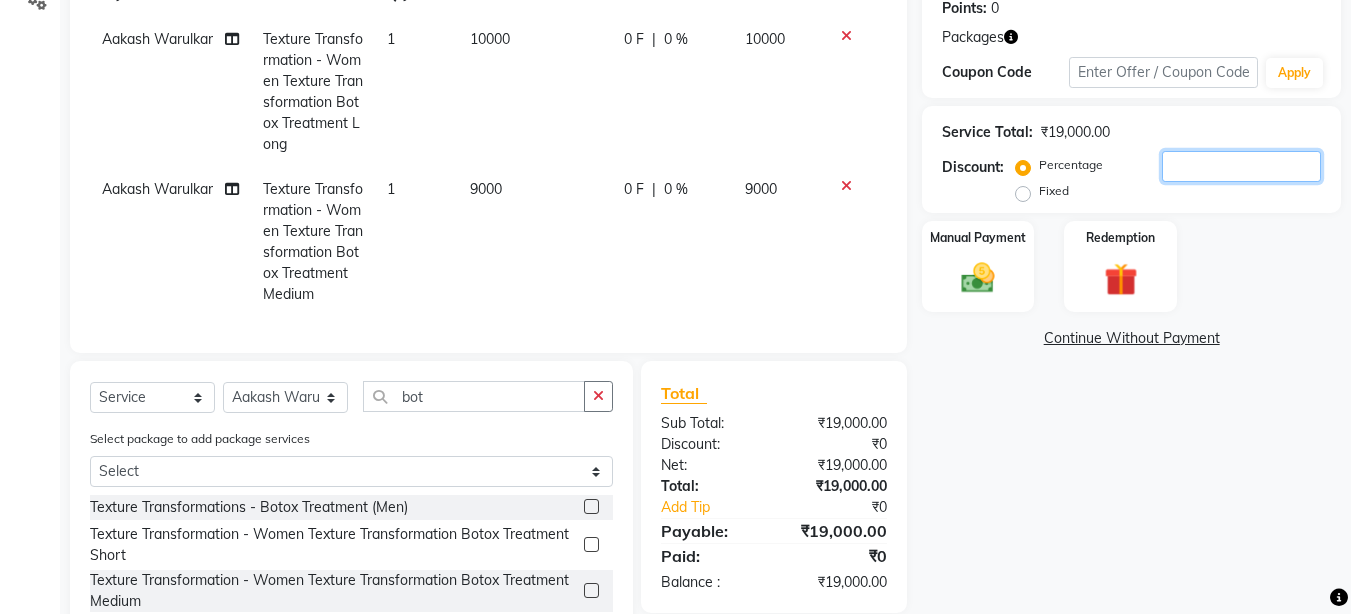 type 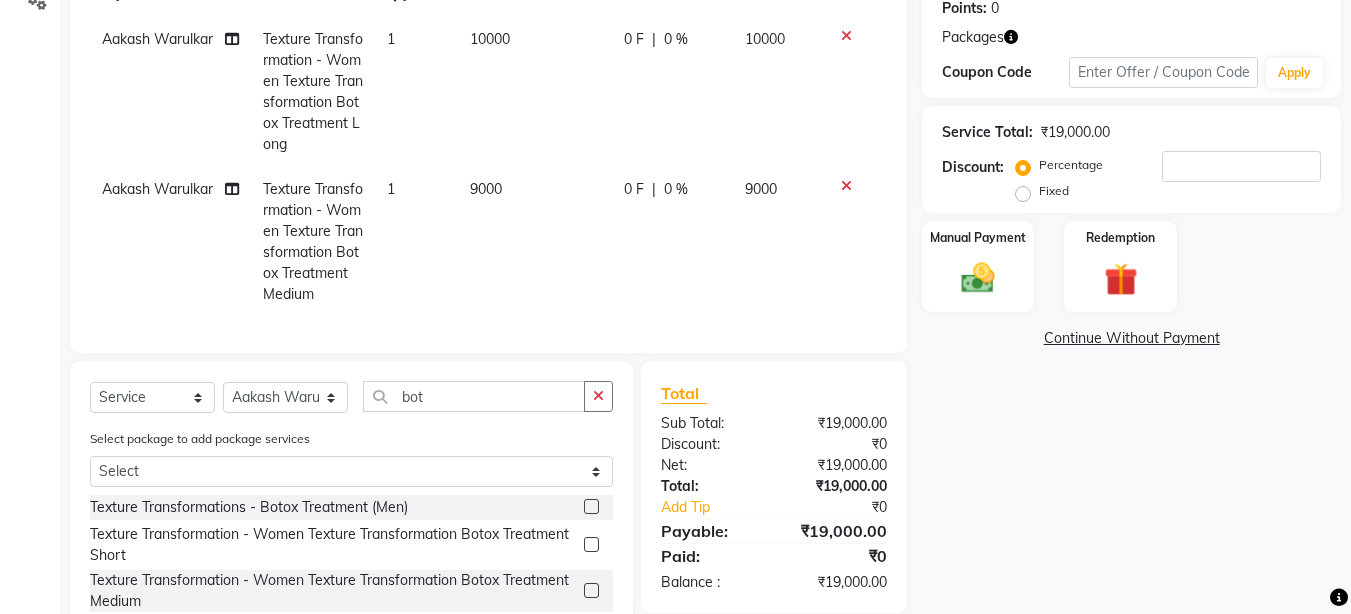 click 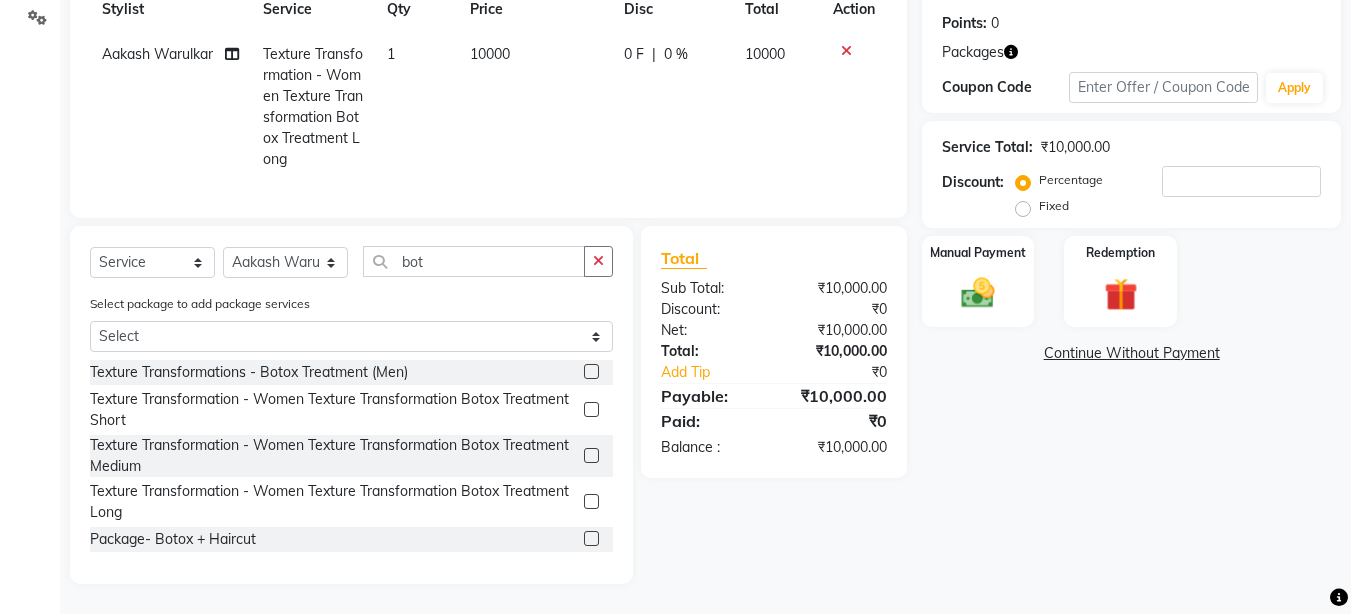 click 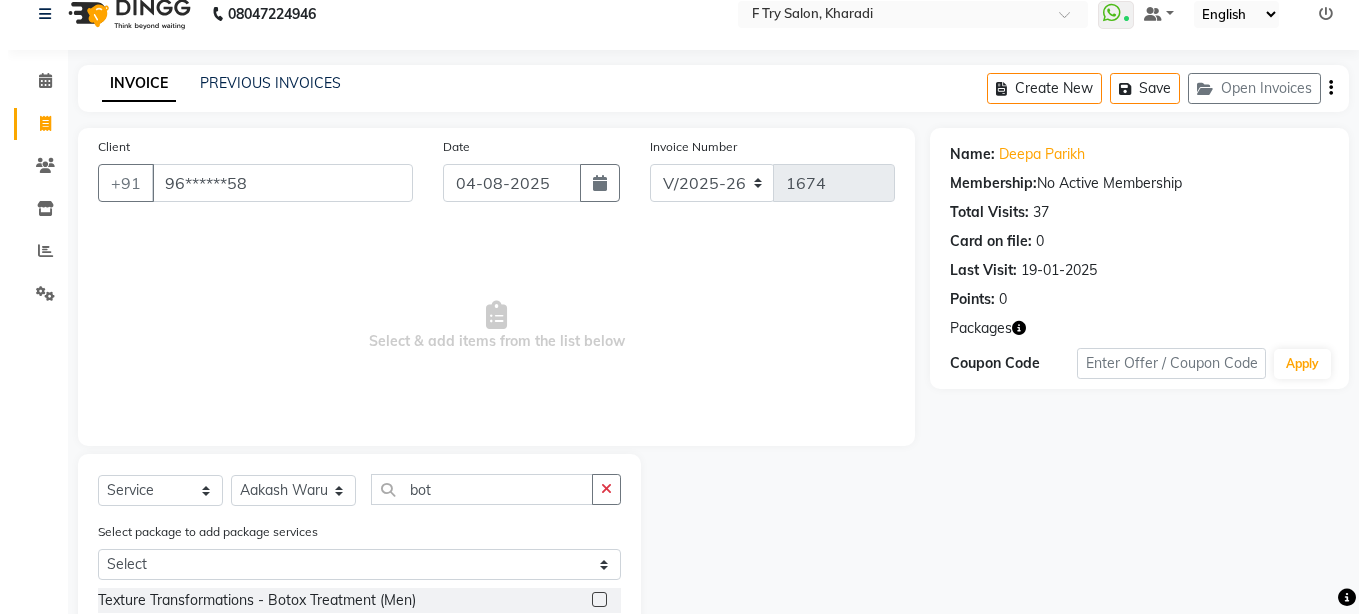 scroll, scrollTop: 0, scrollLeft: 0, axis: both 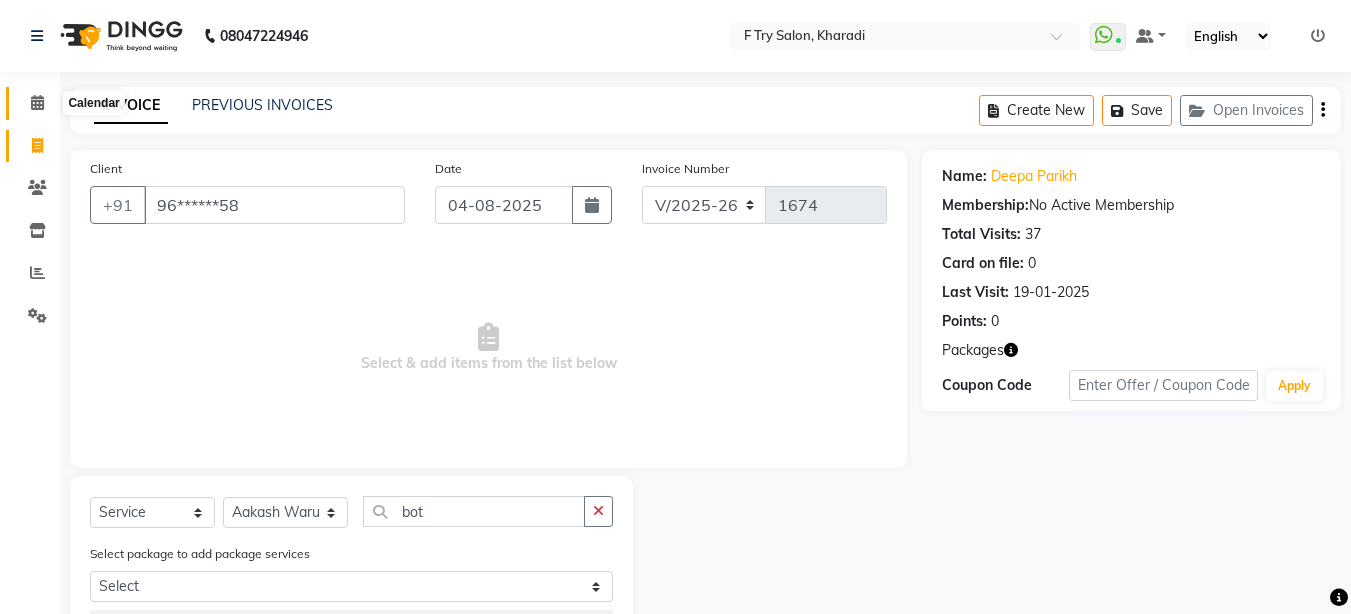 click 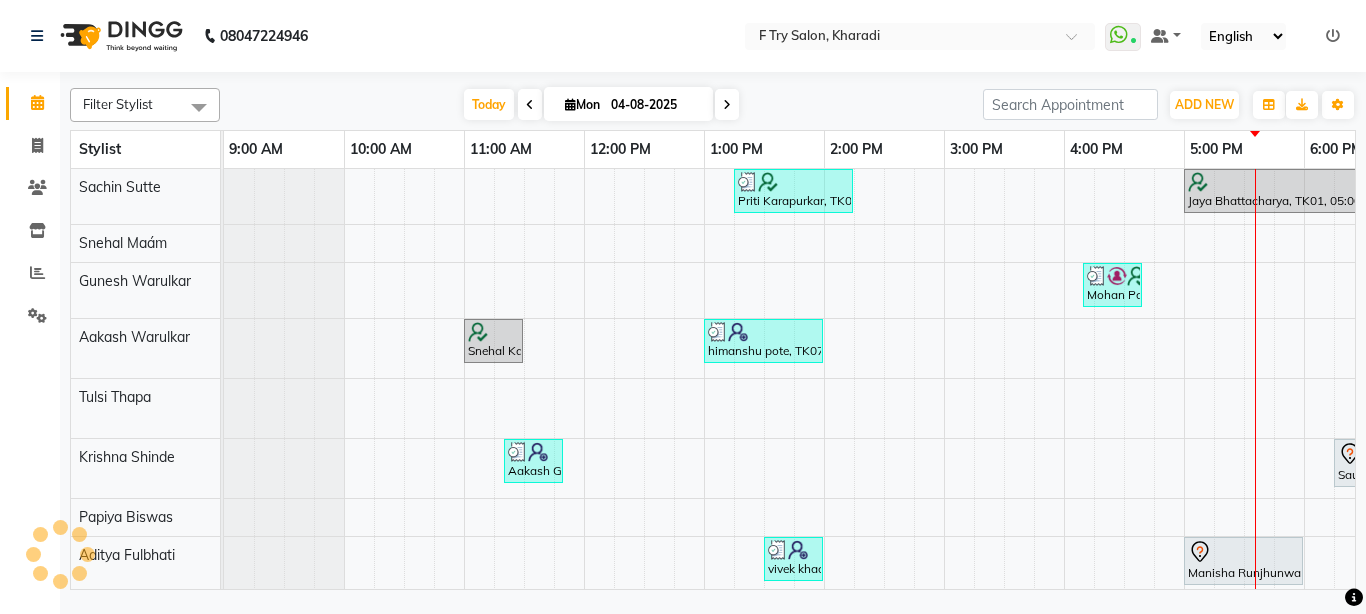 scroll, scrollTop: 0, scrollLeft: 0, axis: both 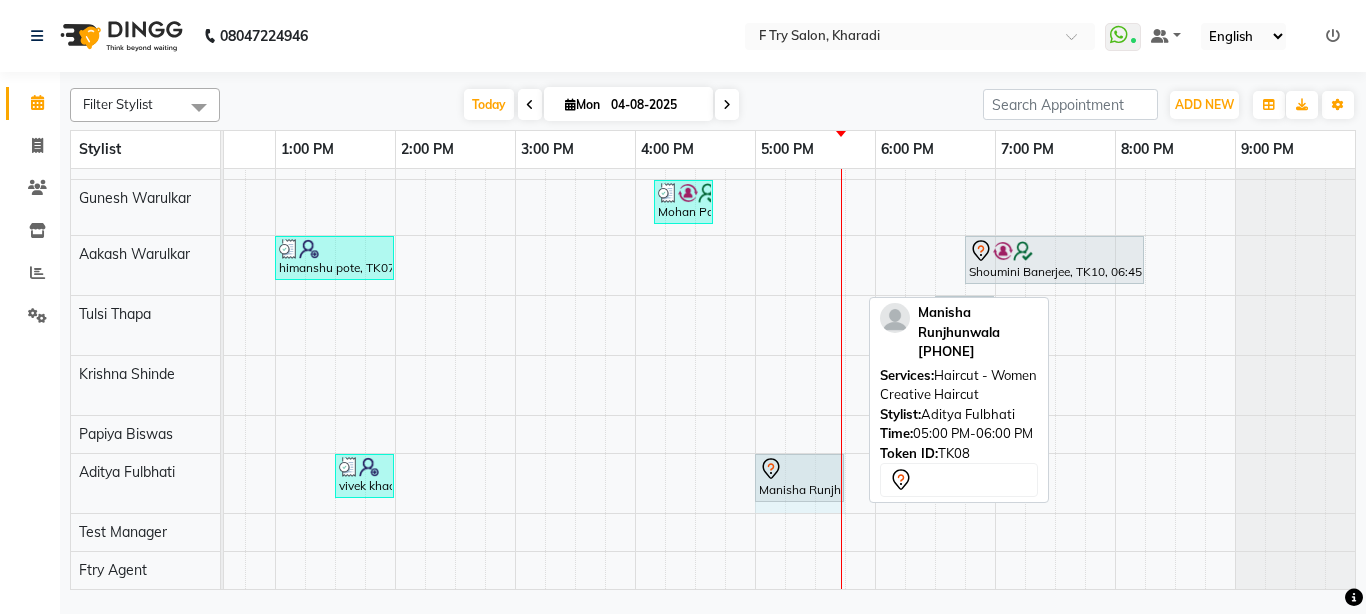 drag, startPoint x: 857, startPoint y: 464, endPoint x: 826, endPoint y: 467, distance: 31.144823 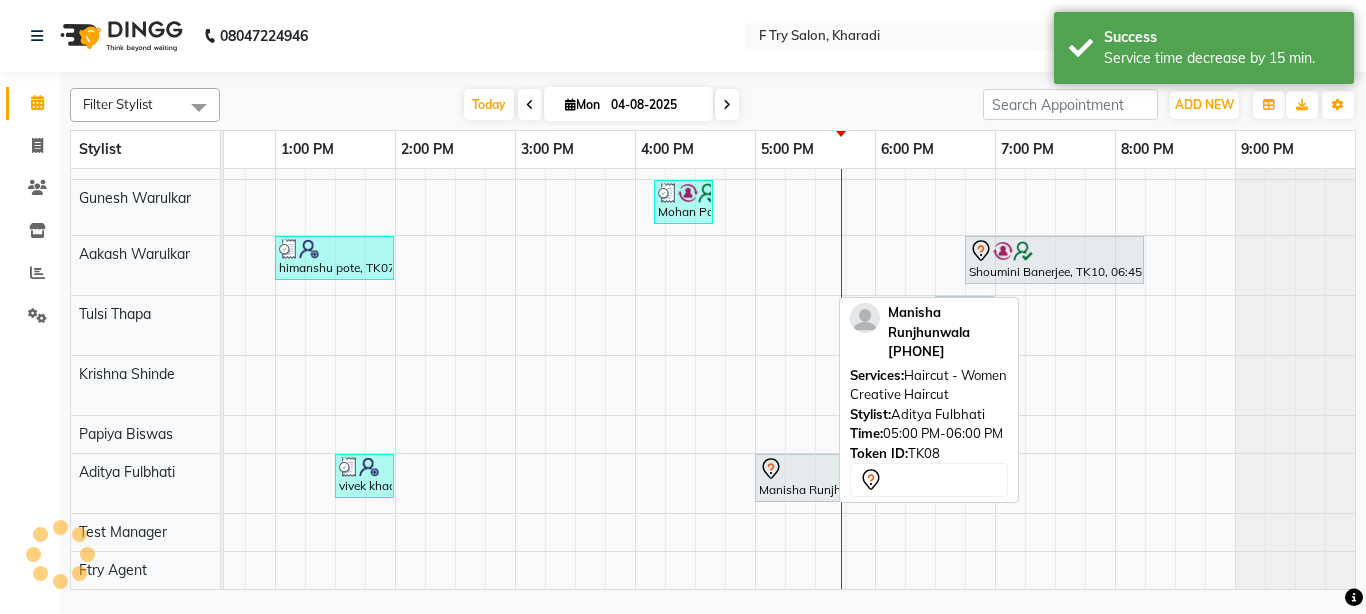click on "Manisha Runjhunwala, TK08, 05:00 PM-05:45 PM, Haircut - Women Creative Haircut" at bounding box center (799, 478) 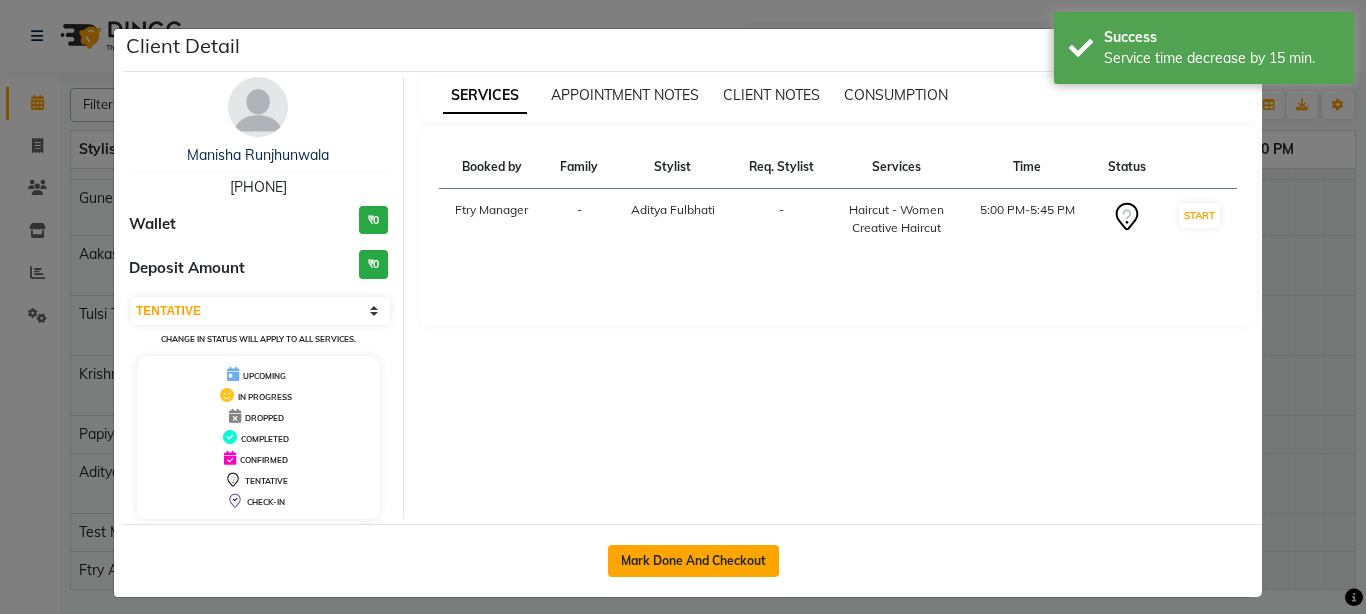 click on "Mark Done And Checkout" 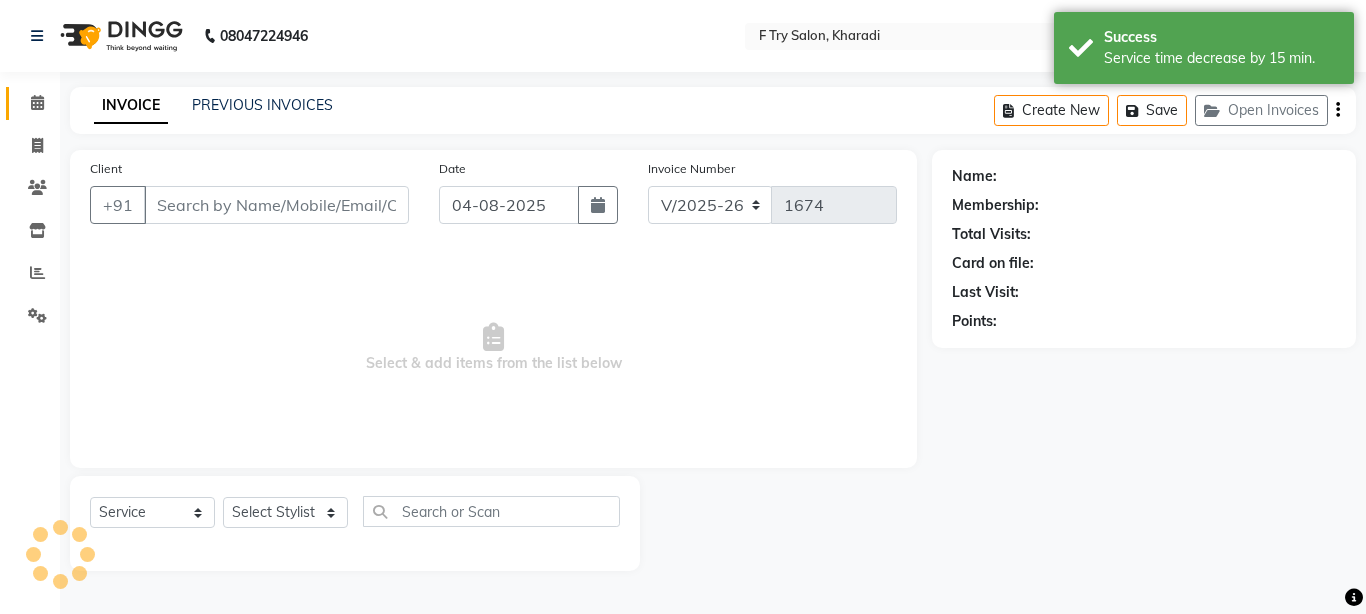 type on "82******98" 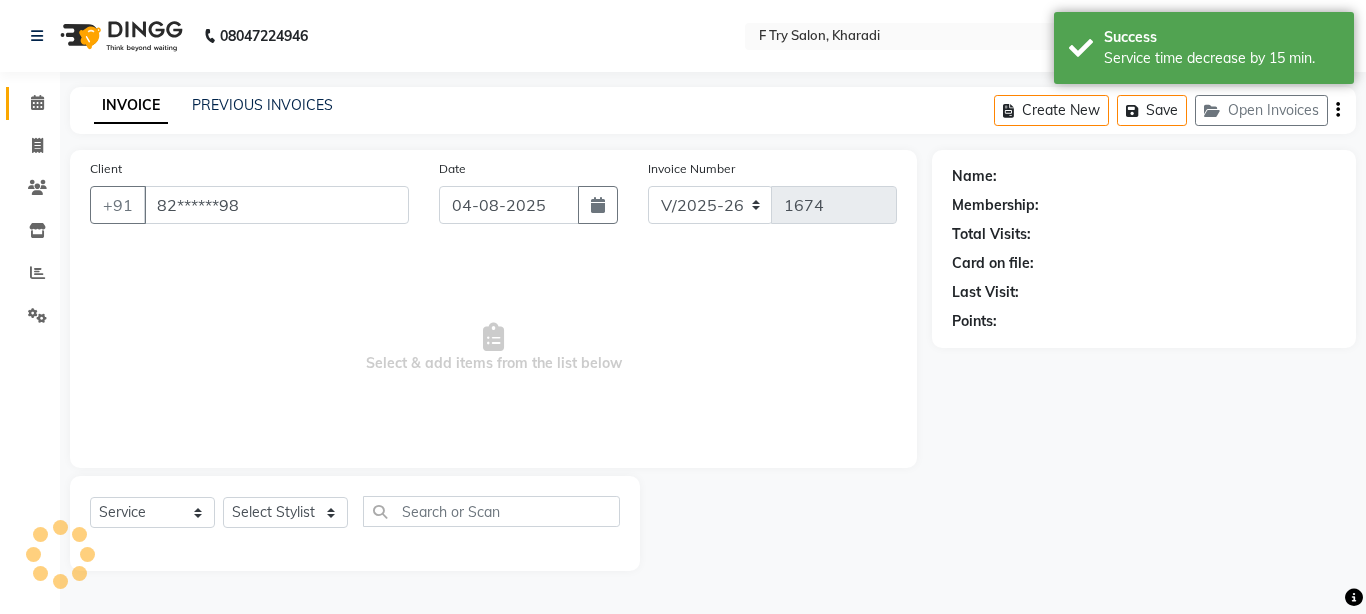 select on "81046" 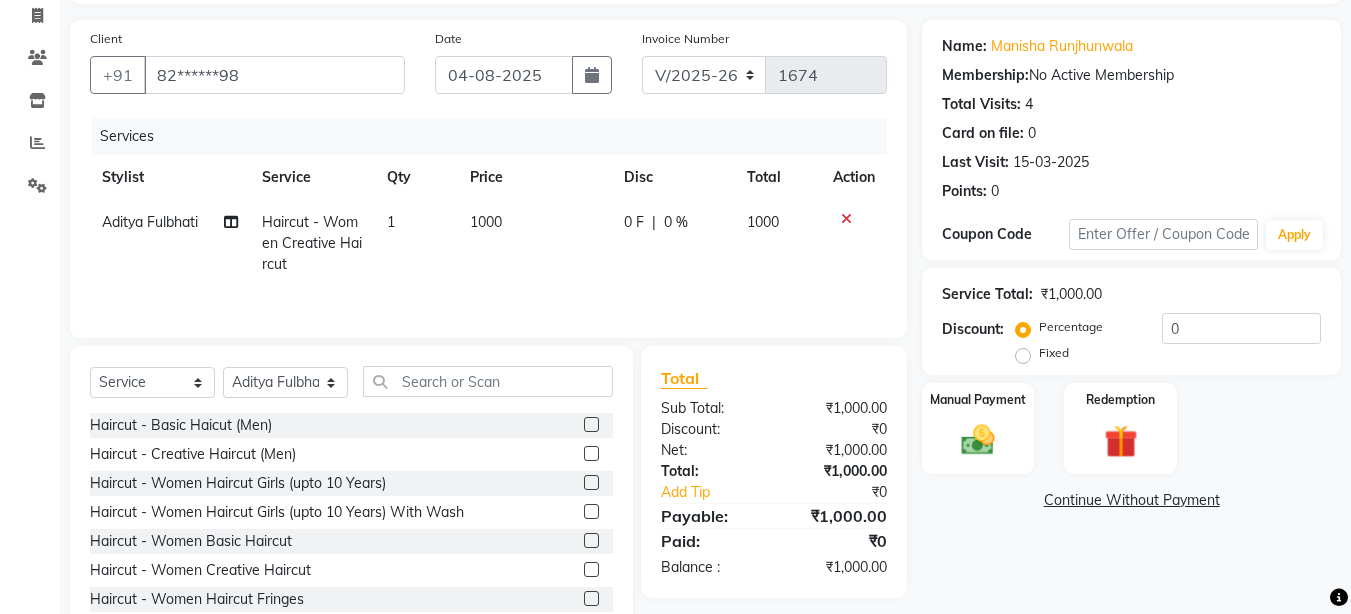 scroll, scrollTop: 187, scrollLeft: 0, axis: vertical 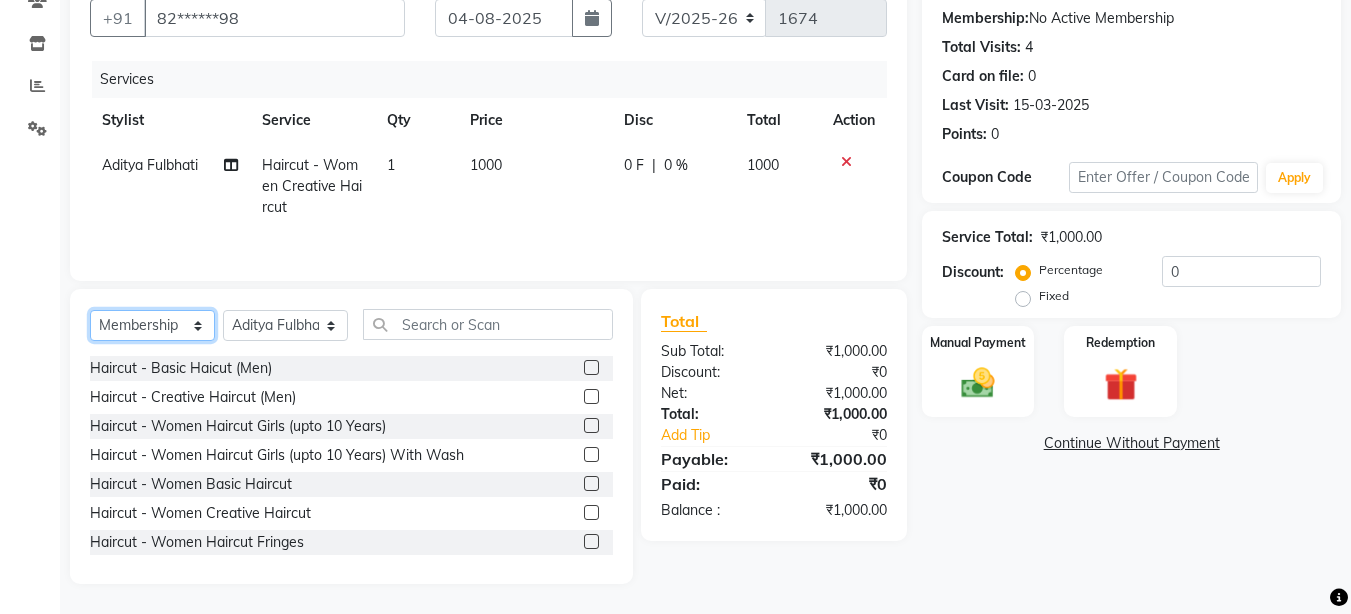 click on "Select  Service  Product  Membership  Package Voucher Prepaid Gift Card" 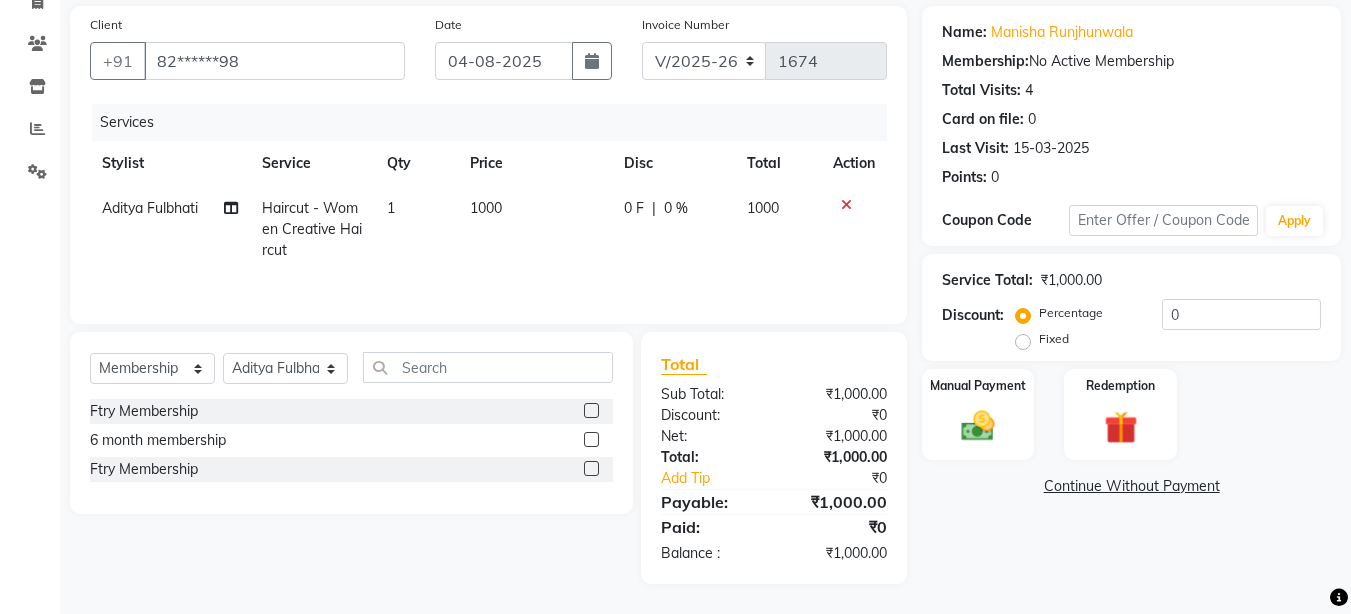 click 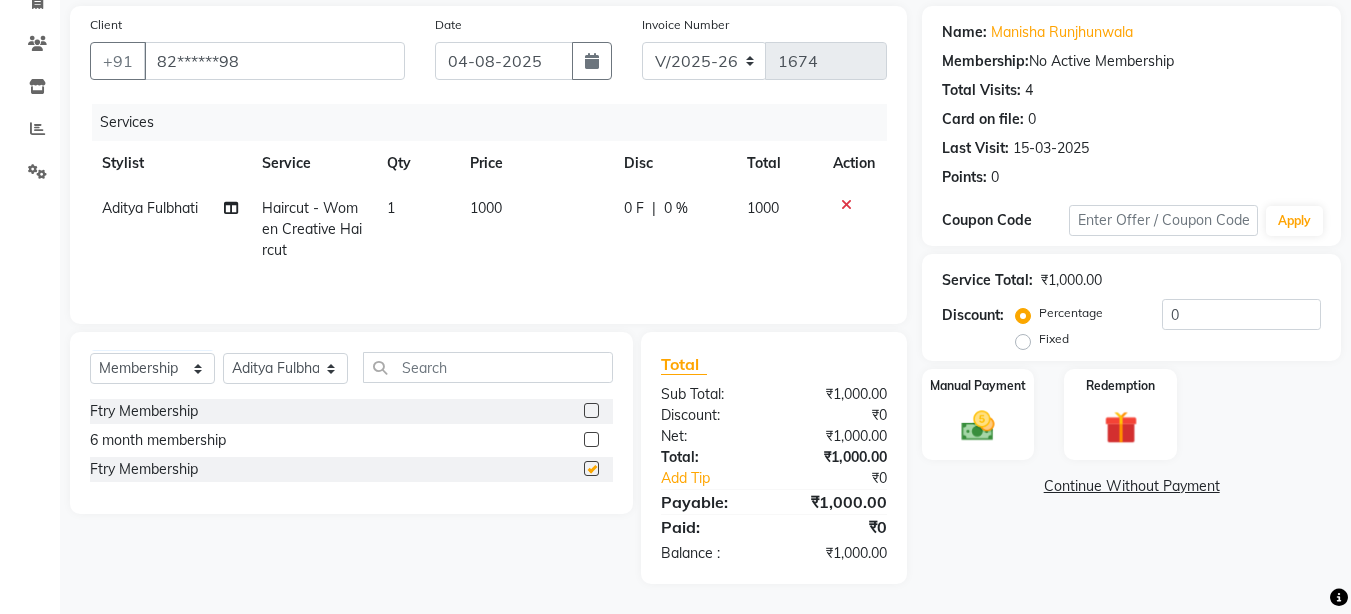 select on "select" 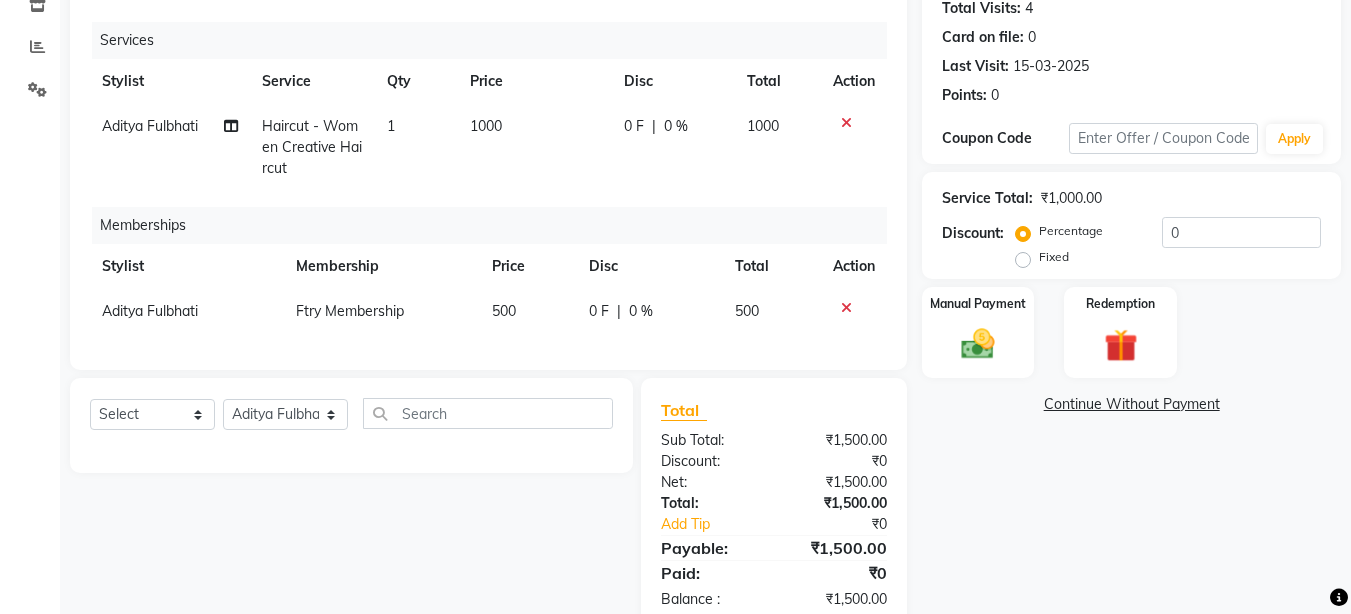 scroll, scrollTop: 240, scrollLeft: 0, axis: vertical 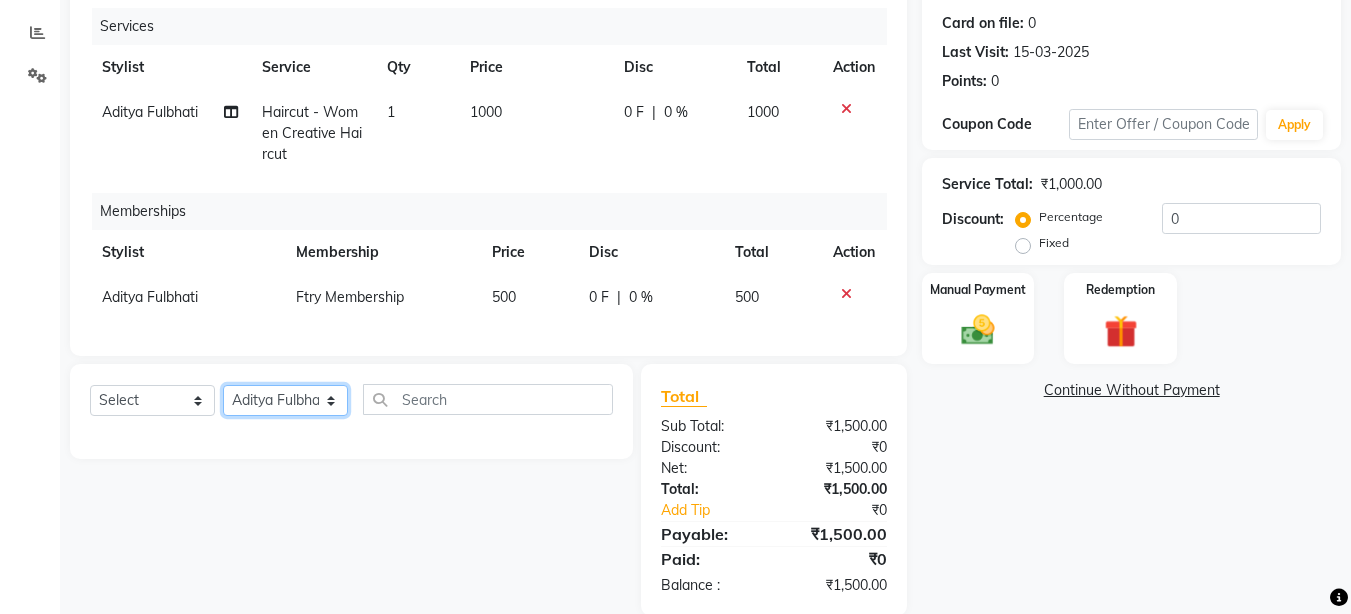 select on "54011" 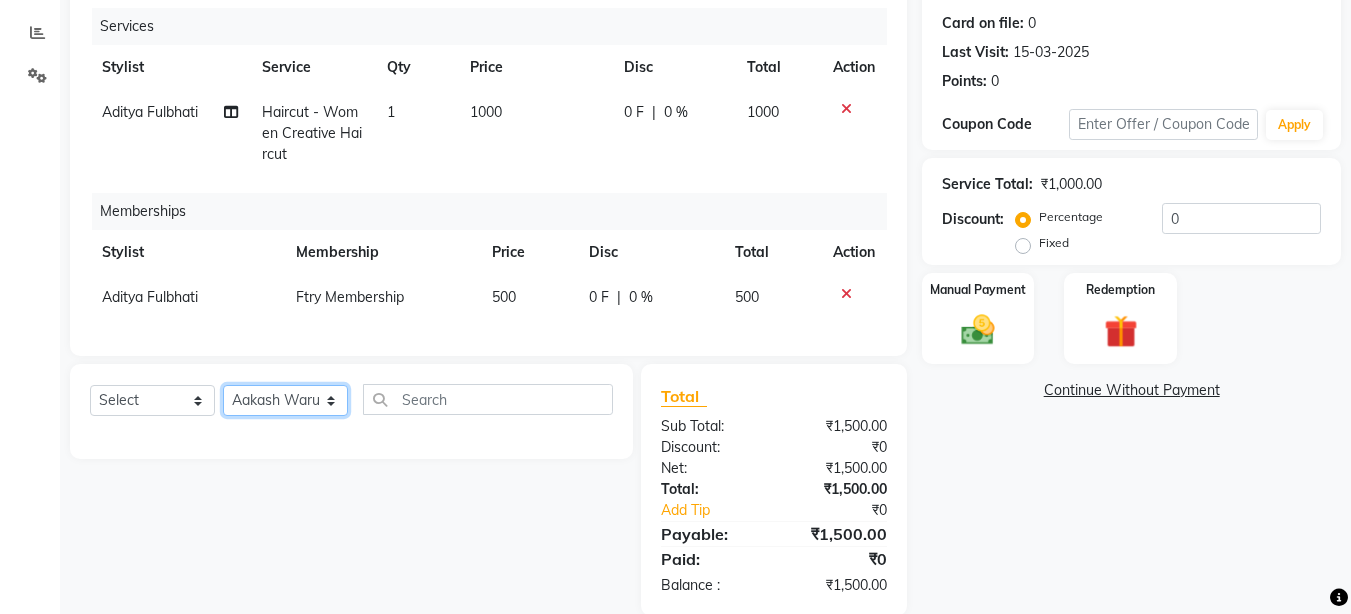 click on "Select Stylist Aakash Warulkar  Aditya Fulbhati Anshul Bisen Ftry Agent Ftry Manager Gunesh Warulkar Krishna Shinde Papiya Biswas Sachin Sutte Snehal Maám Support Test Manager Tulsi Thapa" 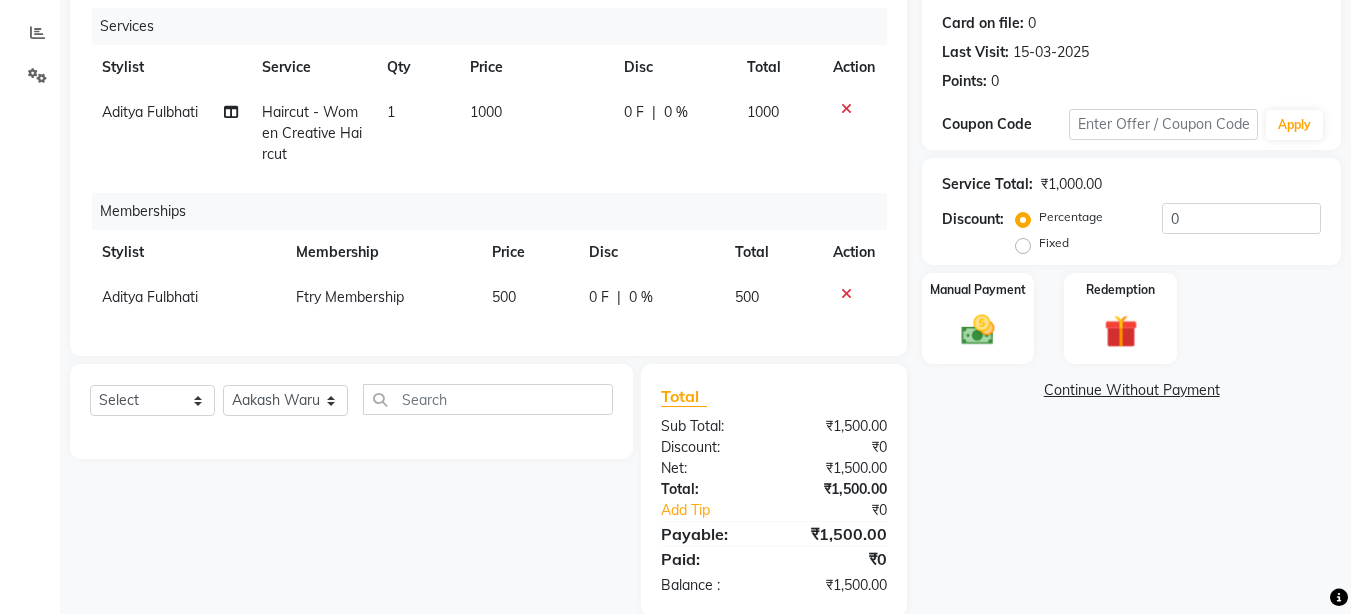 click 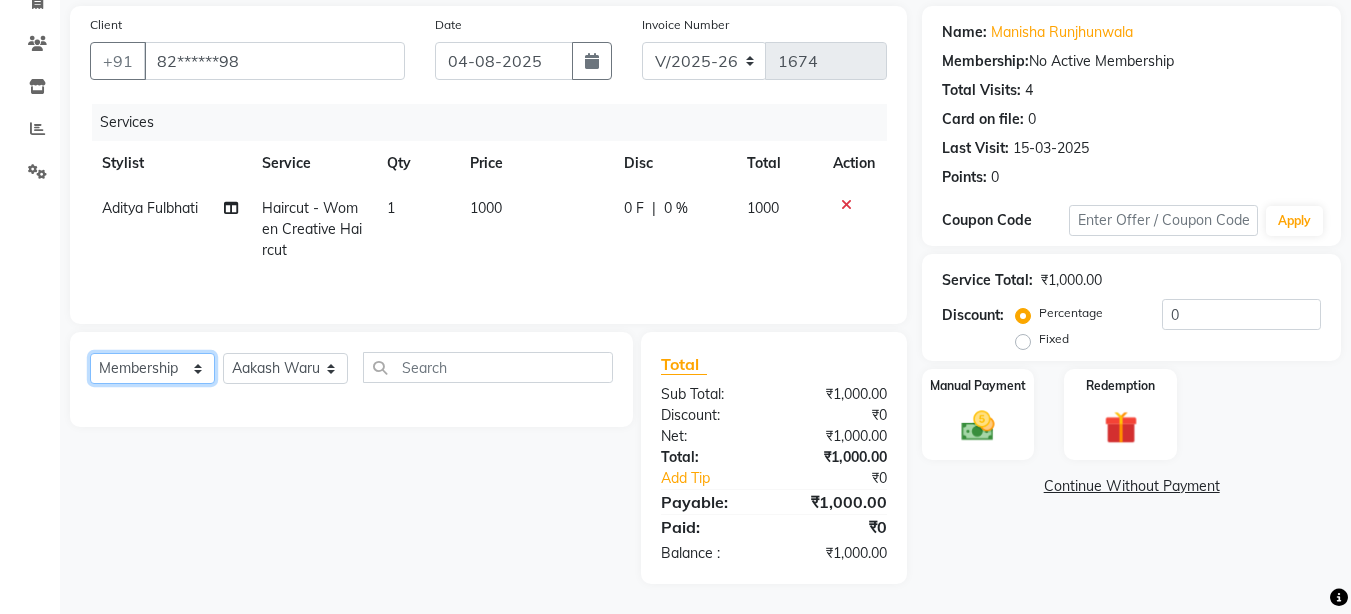 click on "Select  Service  Product  Membership  Package Voucher Prepaid Gift Card" 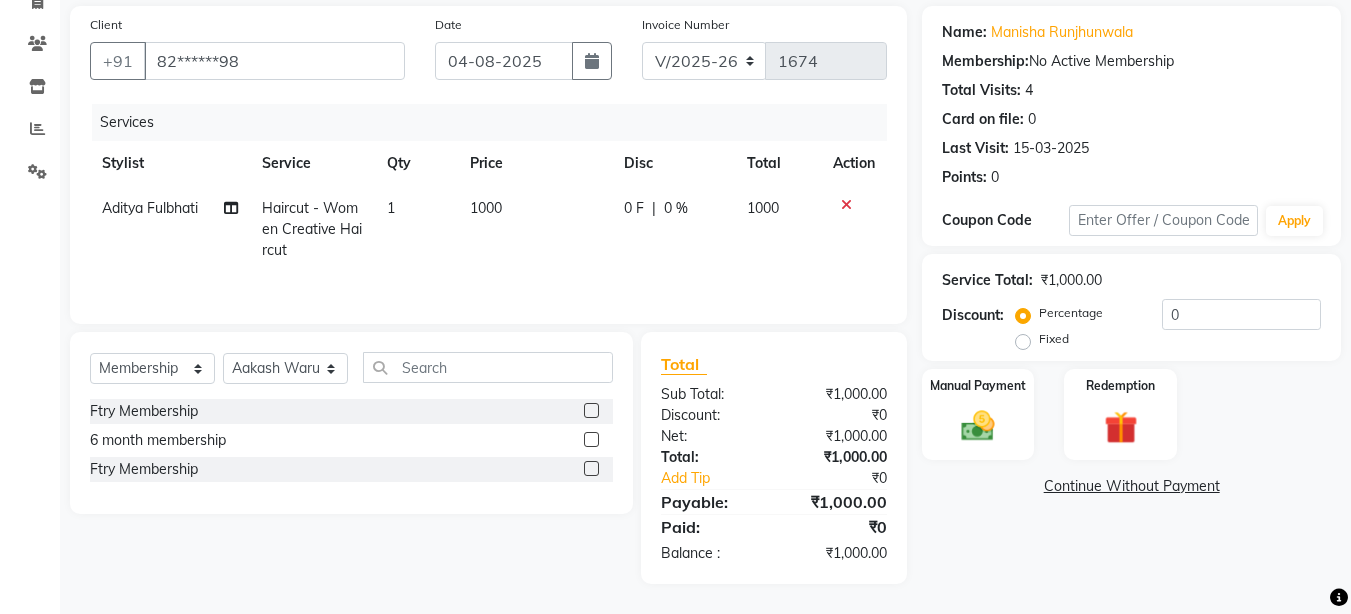 click on "Ftry Membership" 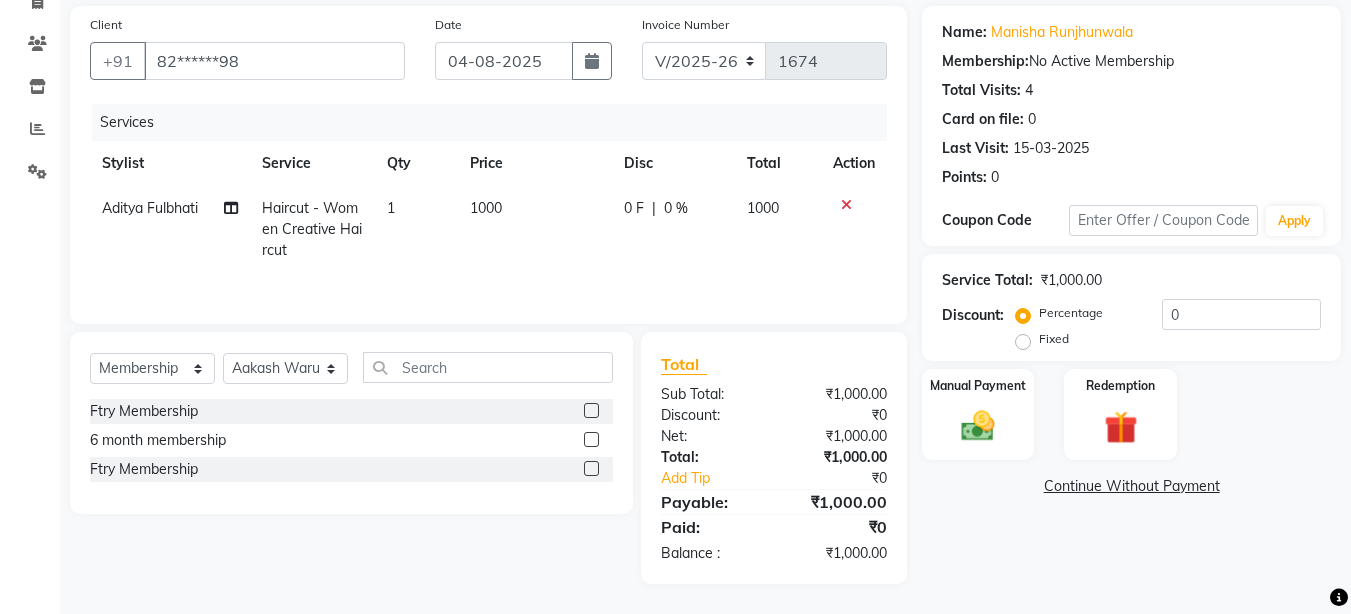 click 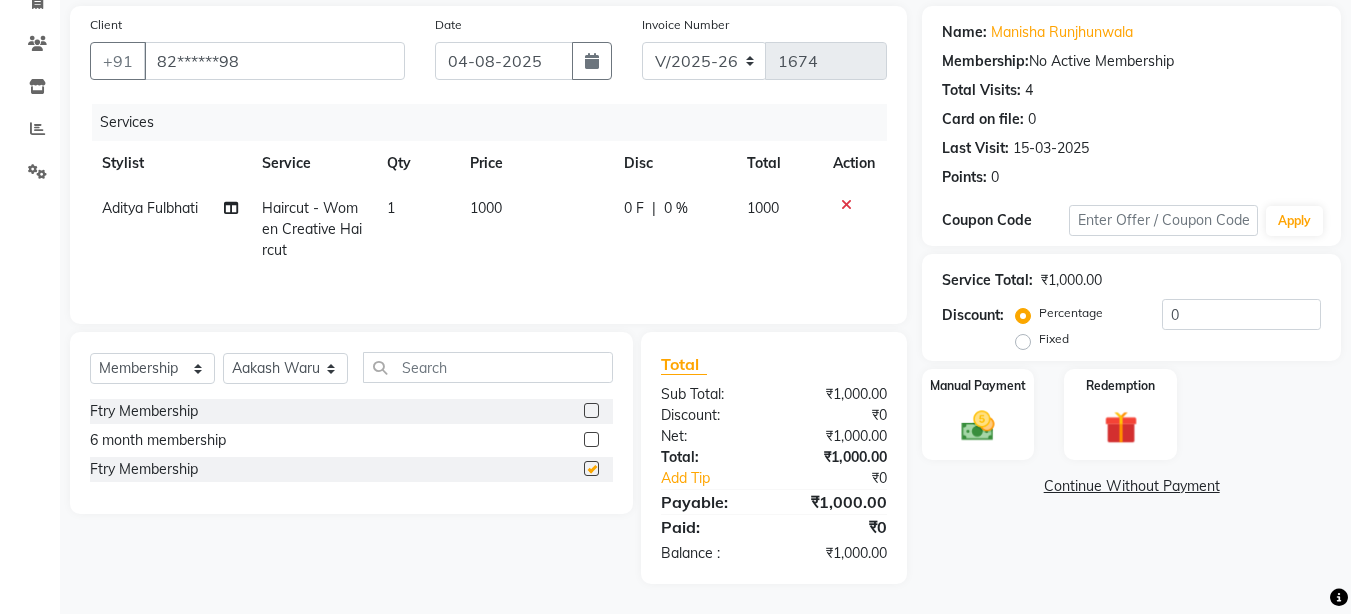 select on "select" 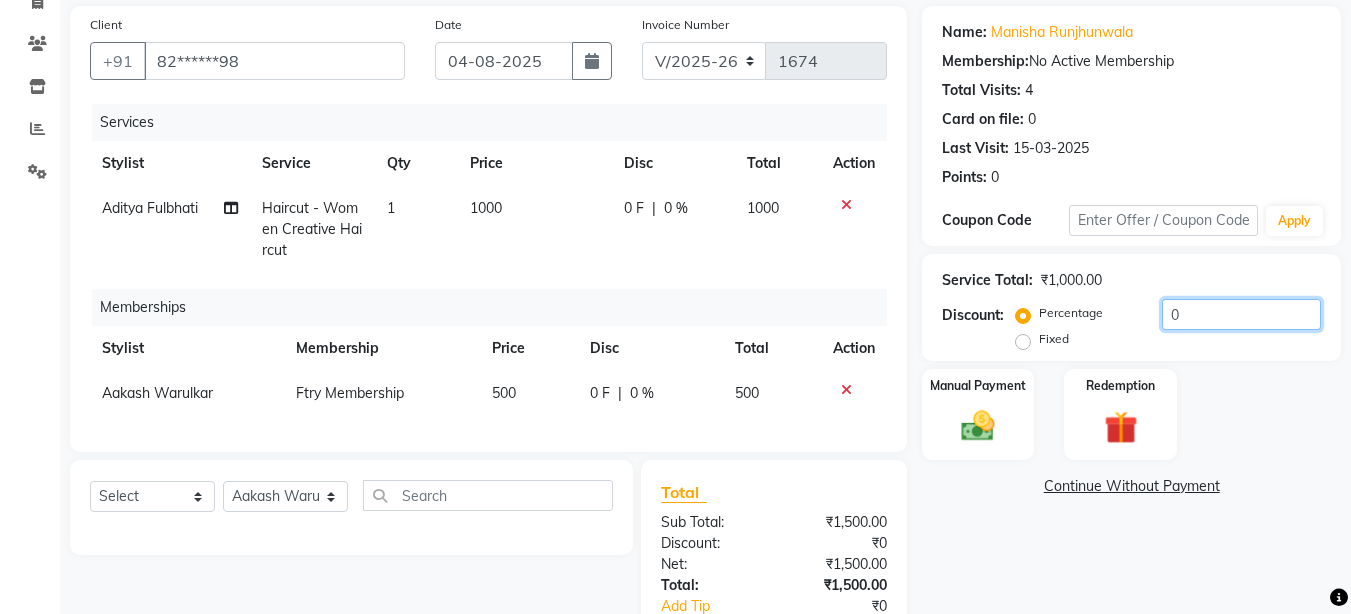 drag, startPoint x: 1200, startPoint y: 310, endPoint x: 760, endPoint y: 285, distance: 440.70966 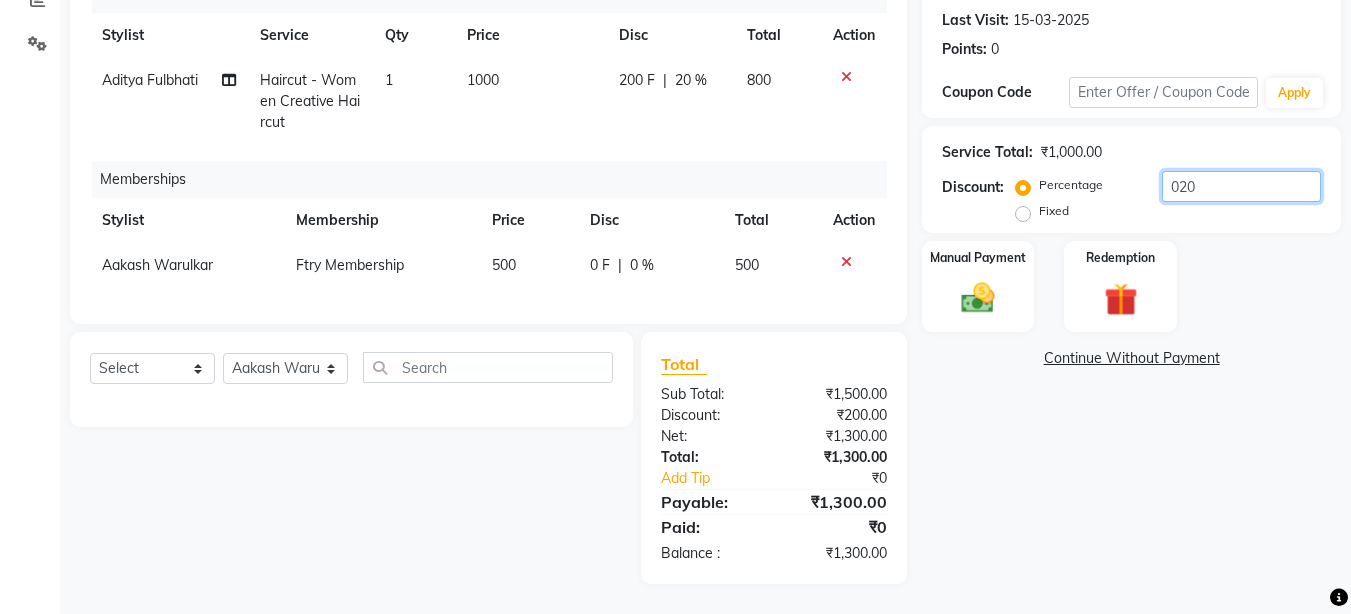 scroll, scrollTop: 287, scrollLeft: 0, axis: vertical 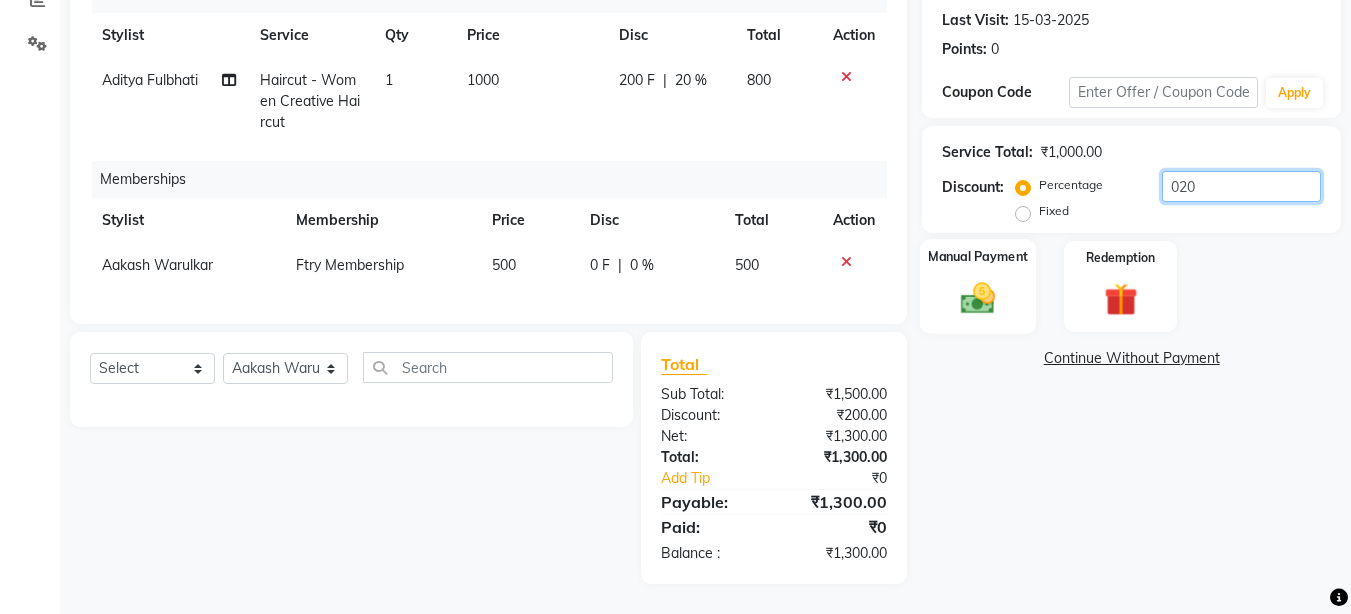 type on "020" 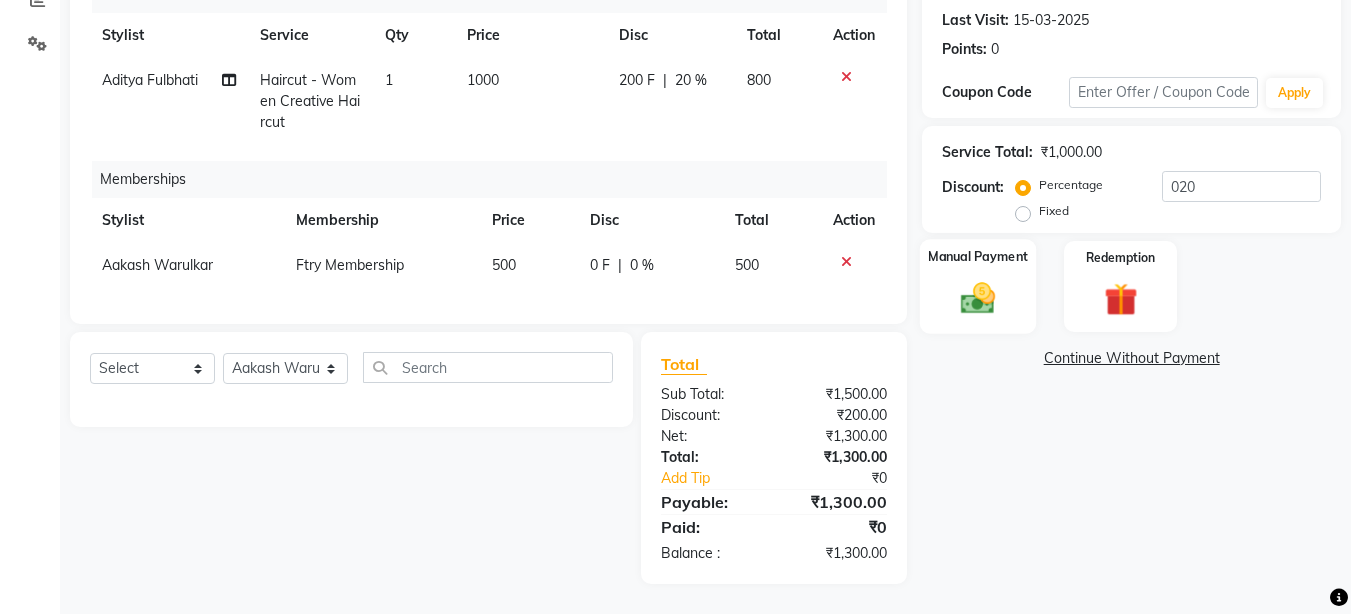 click 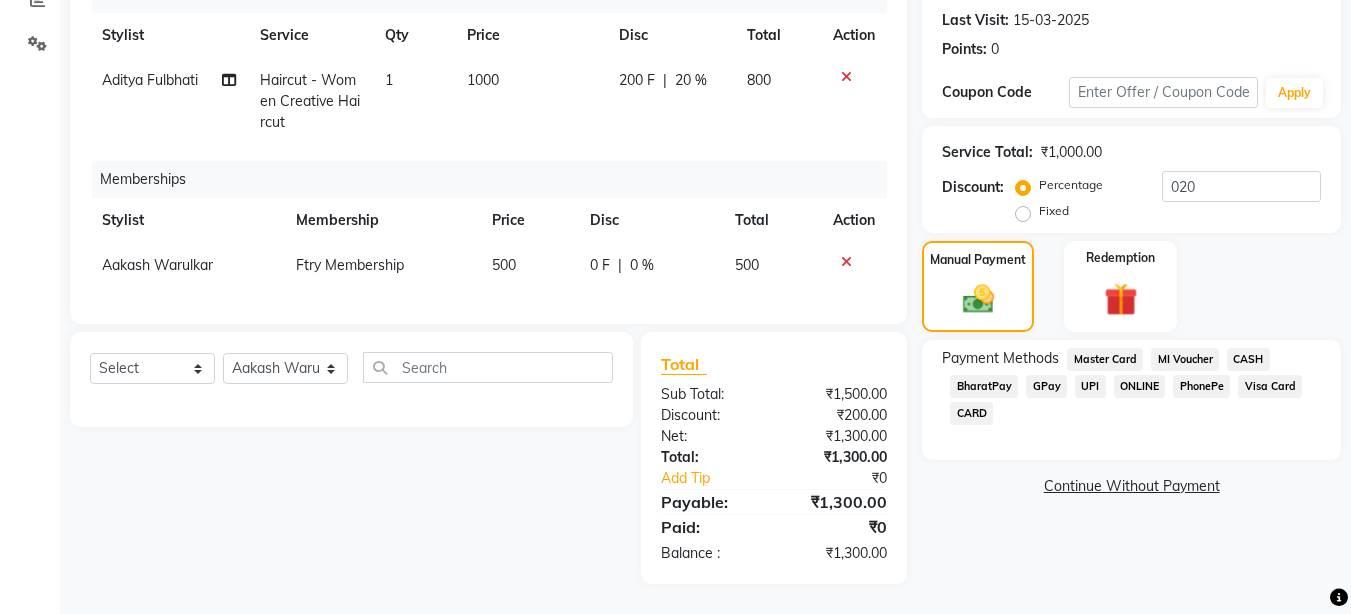 click on "UPI" 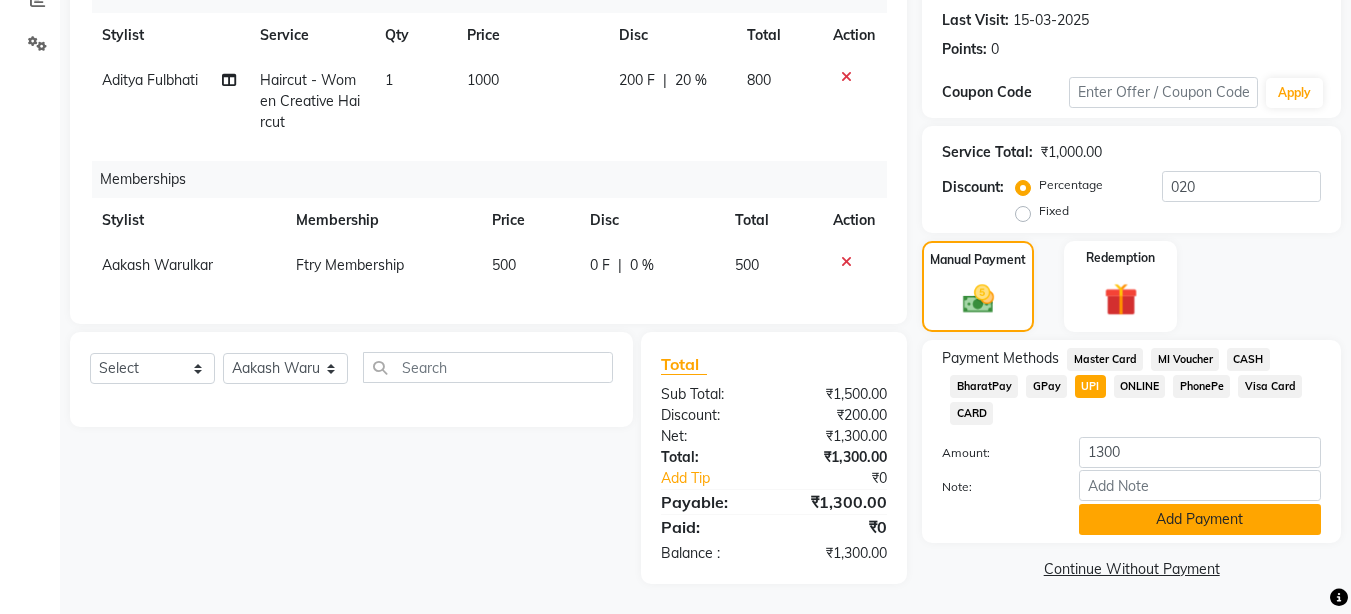 click on "Add Payment" 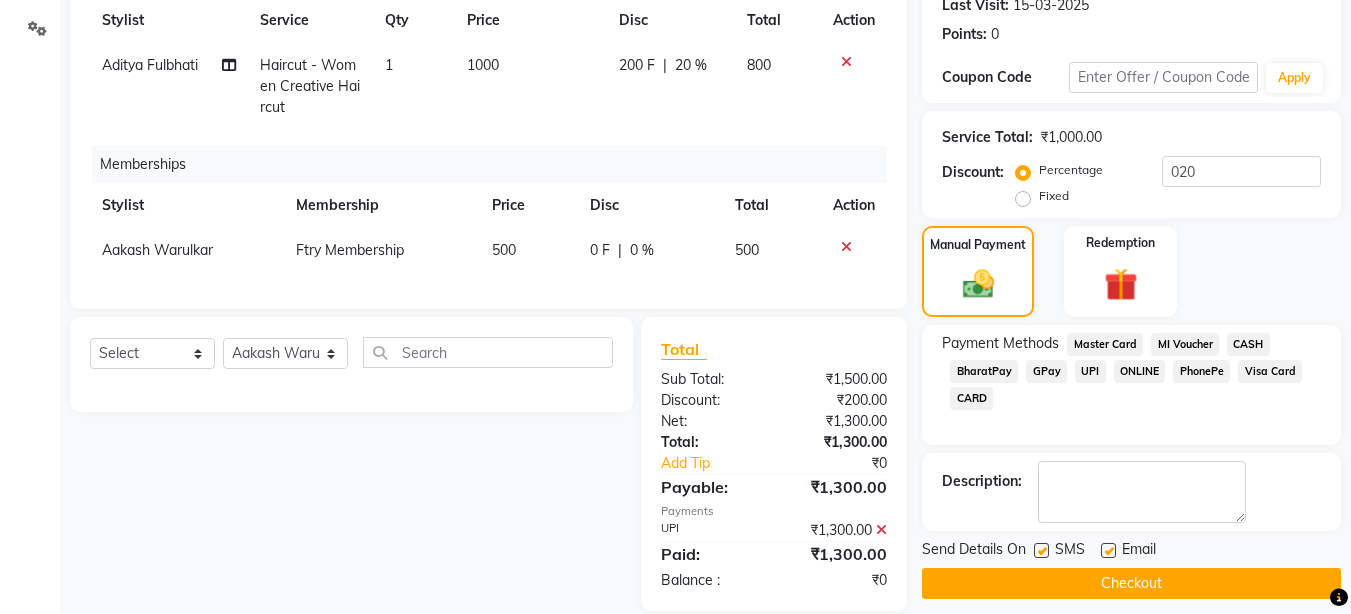 click on "Checkout" 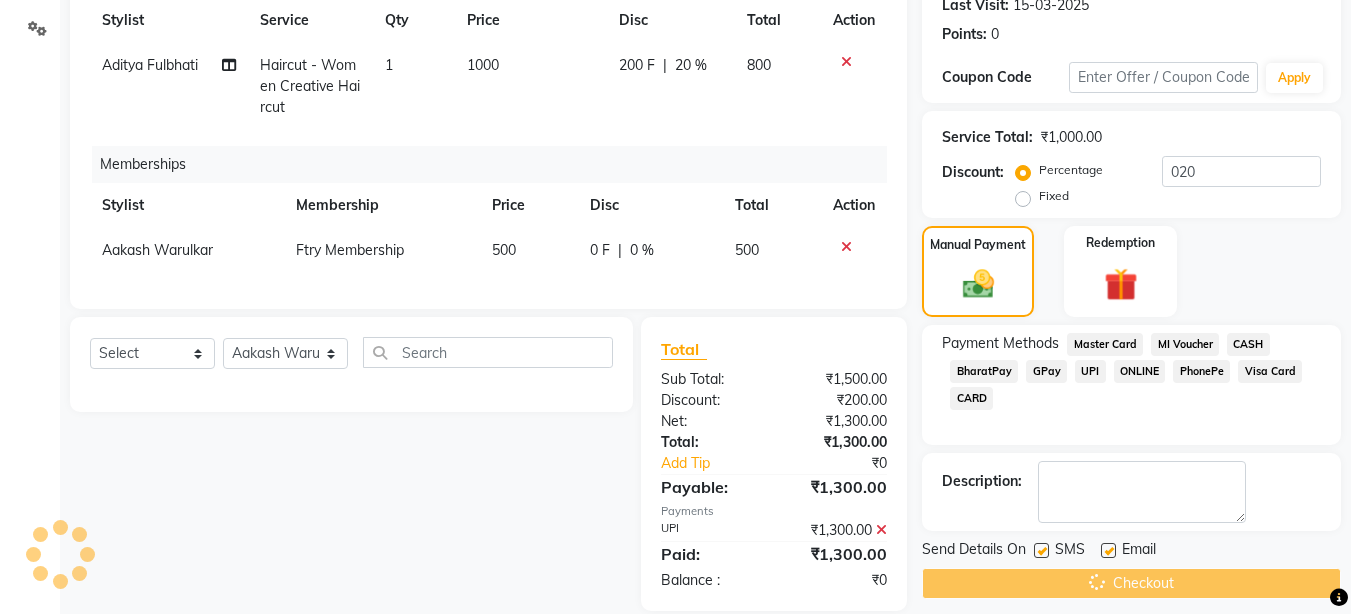 scroll, scrollTop: 0, scrollLeft: 0, axis: both 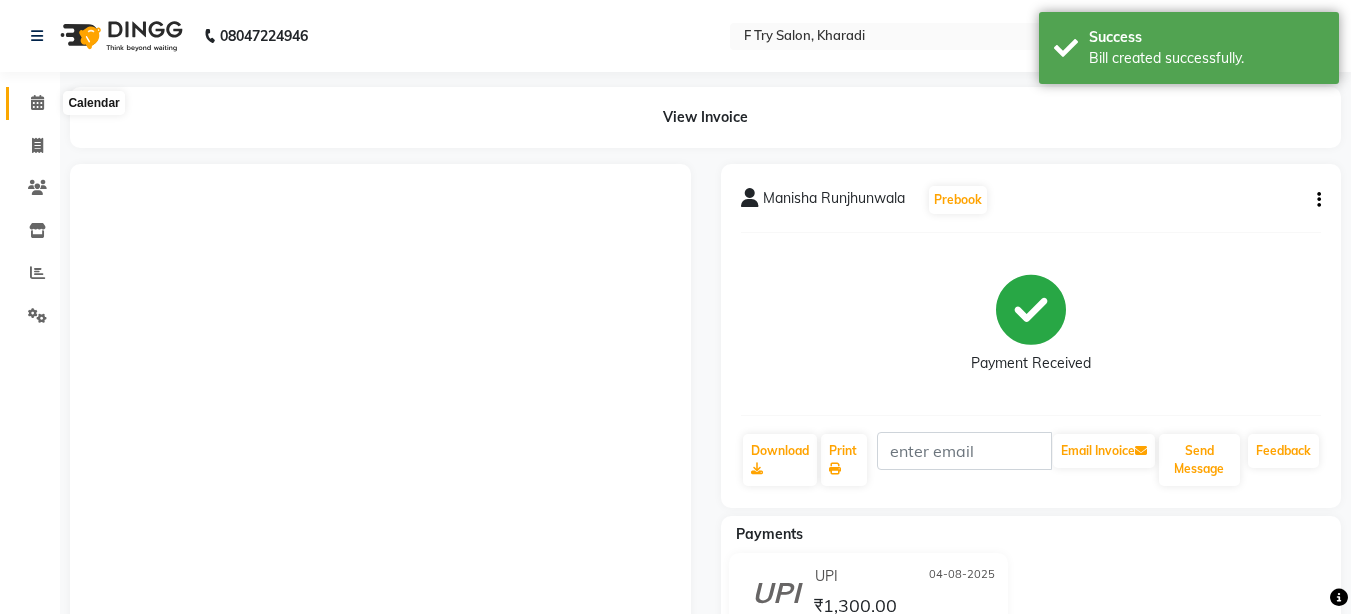 click 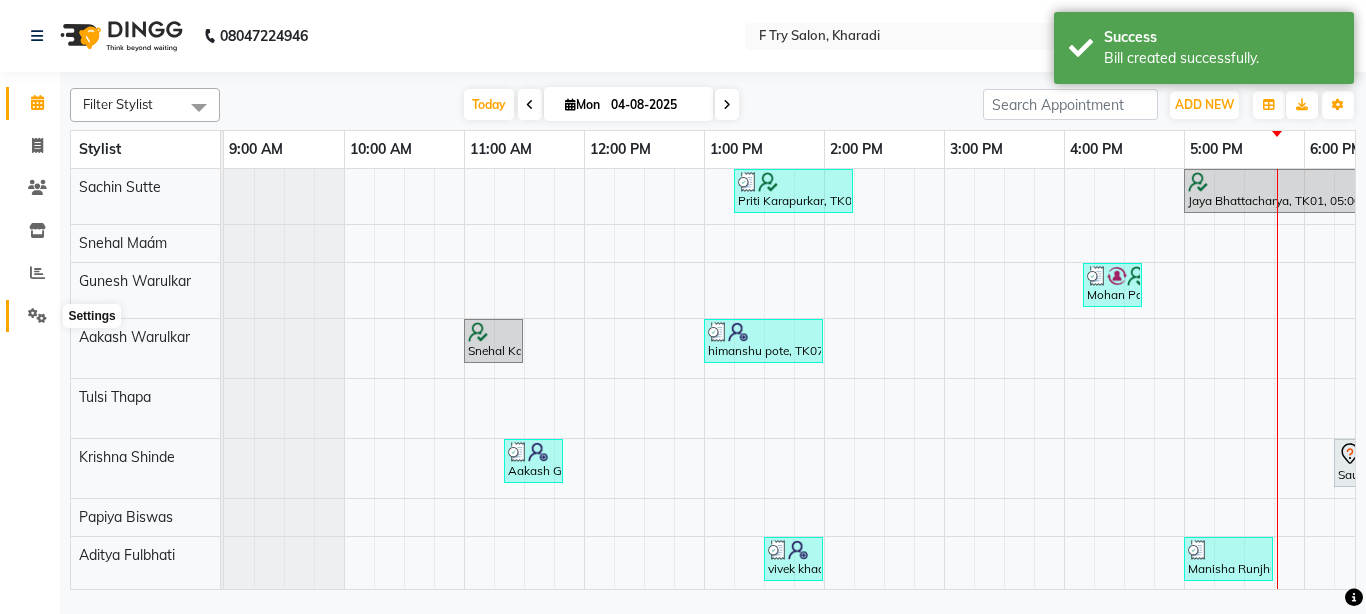 click 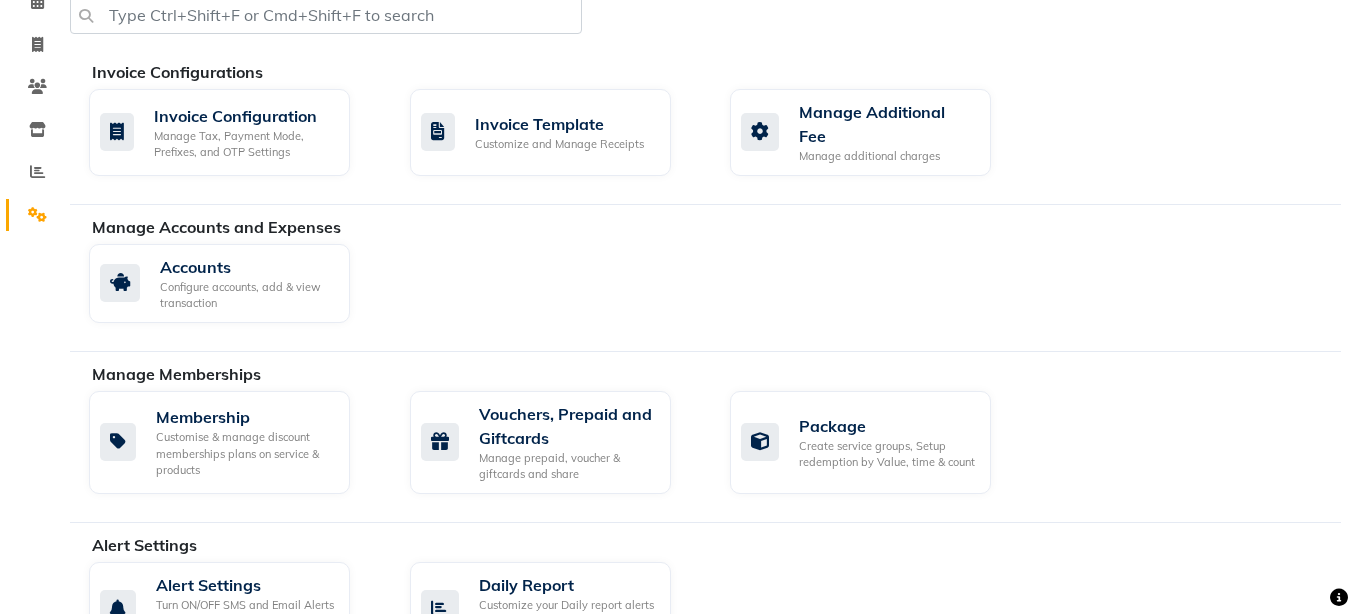 scroll, scrollTop: 480, scrollLeft: 0, axis: vertical 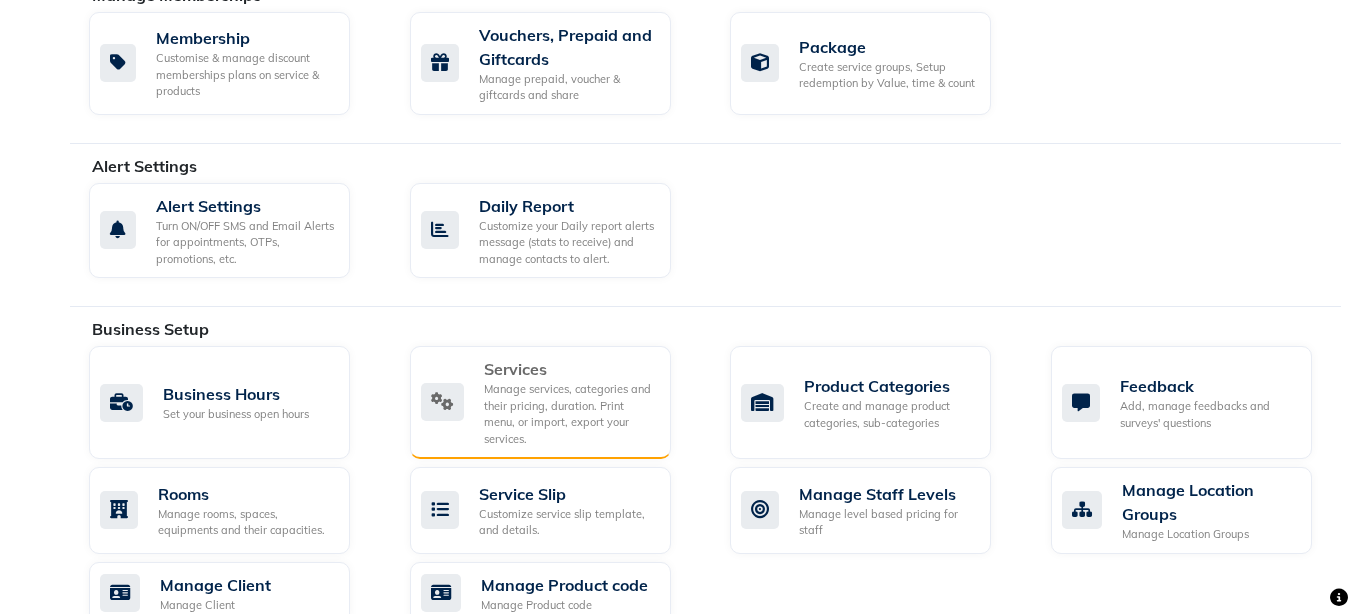 click on "Services" 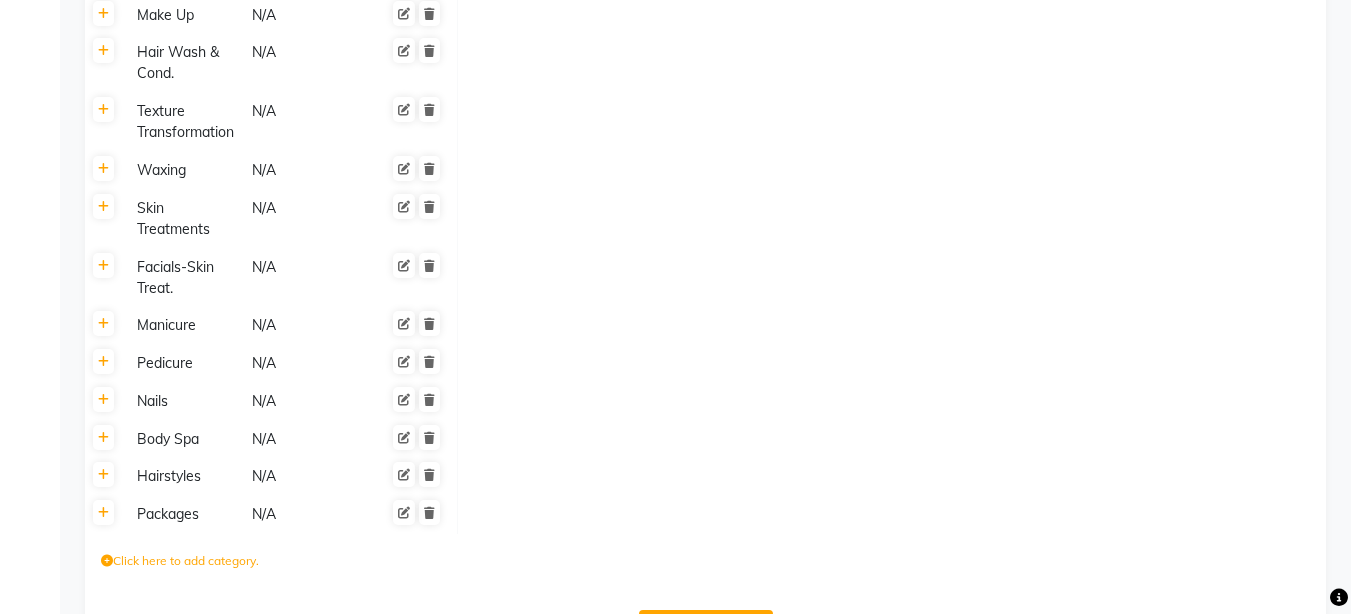 scroll, scrollTop: 2237, scrollLeft: 0, axis: vertical 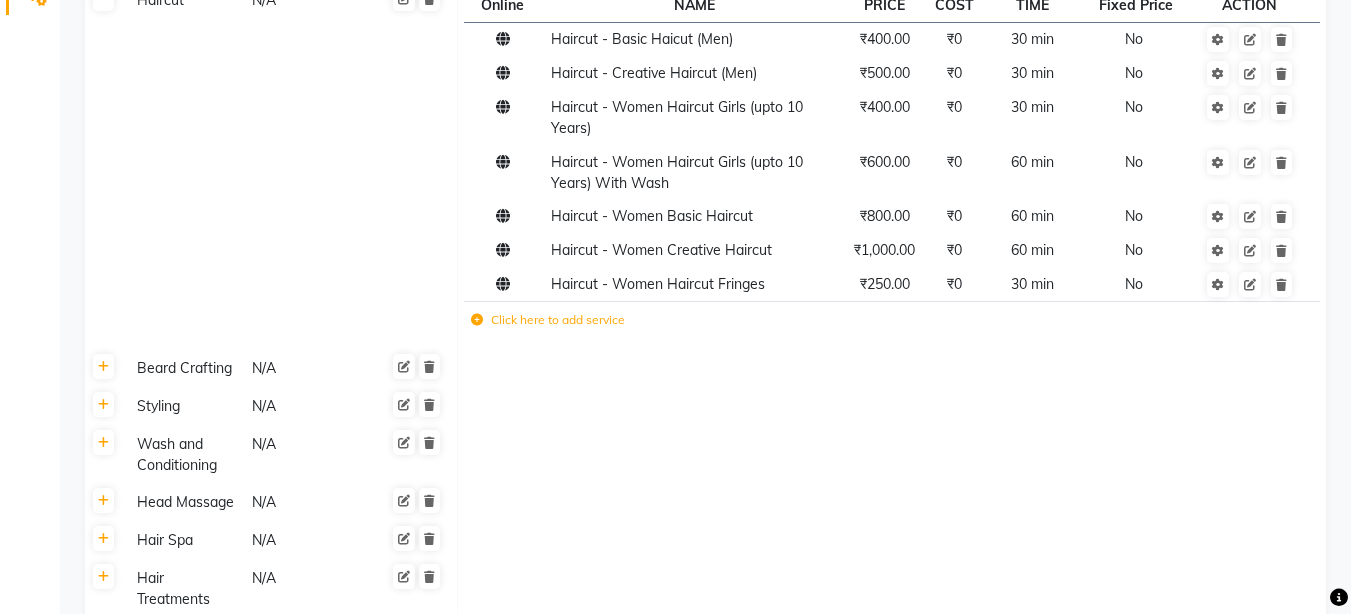 drag, startPoint x: 762, startPoint y: 252, endPoint x: 554, endPoint y: 461, distance: 294.86438 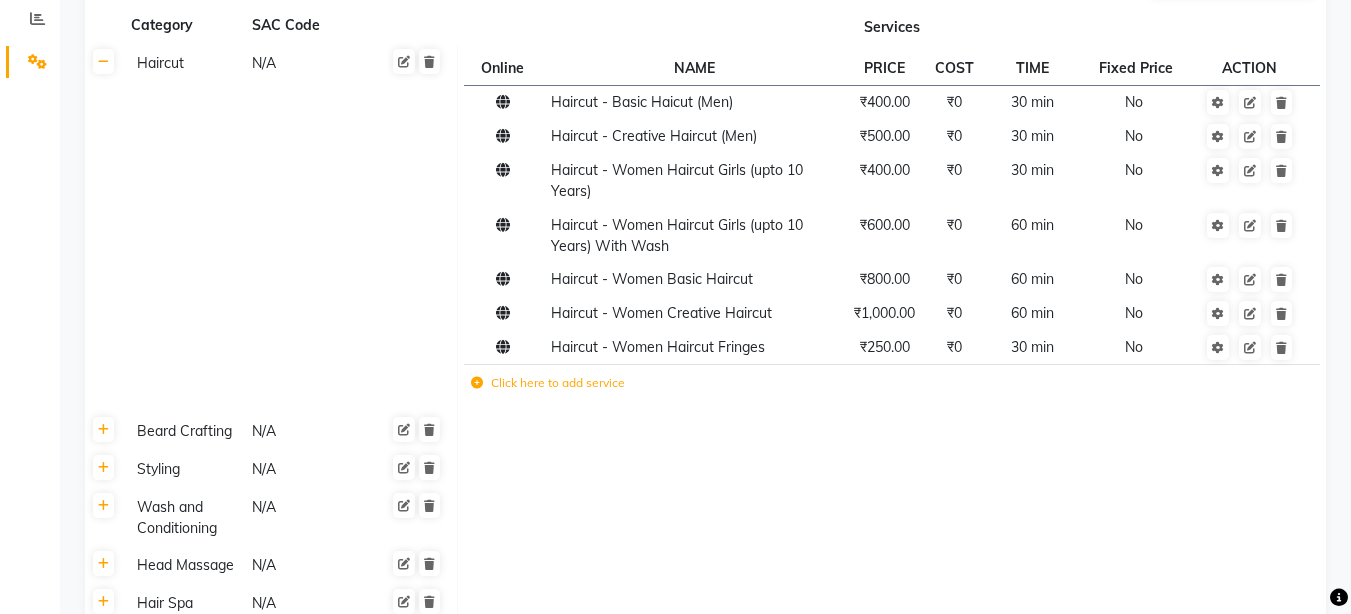 scroll, scrollTop: 0, scrollLeft: 0, axis: both 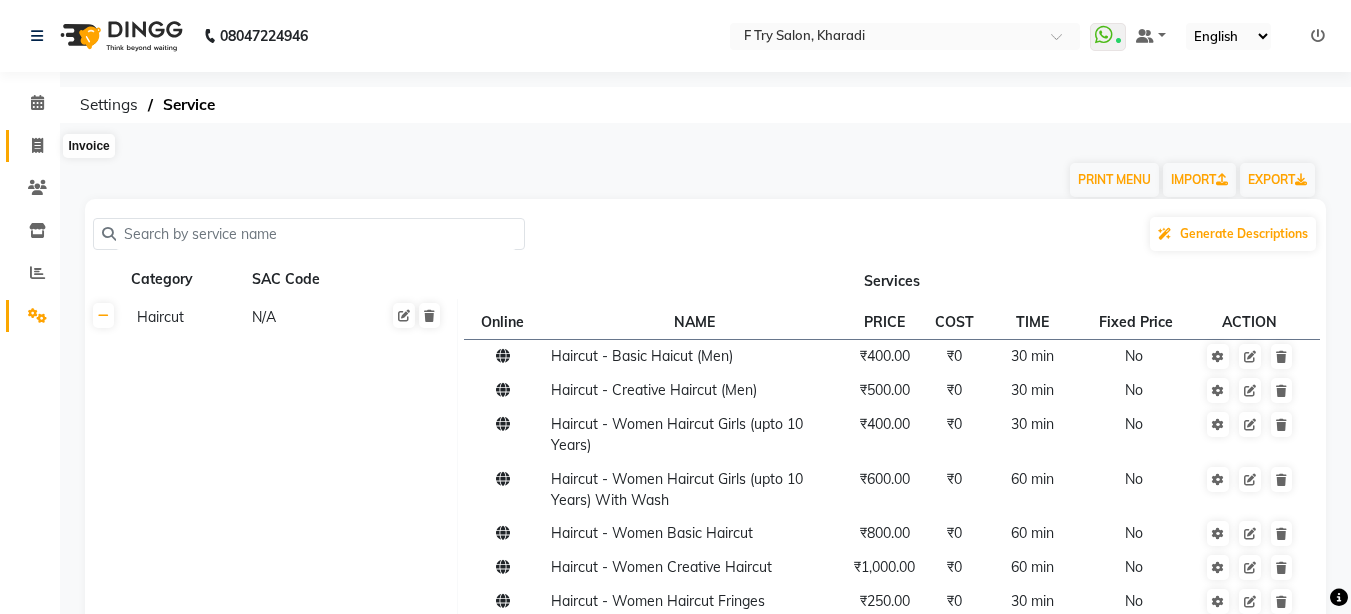 click 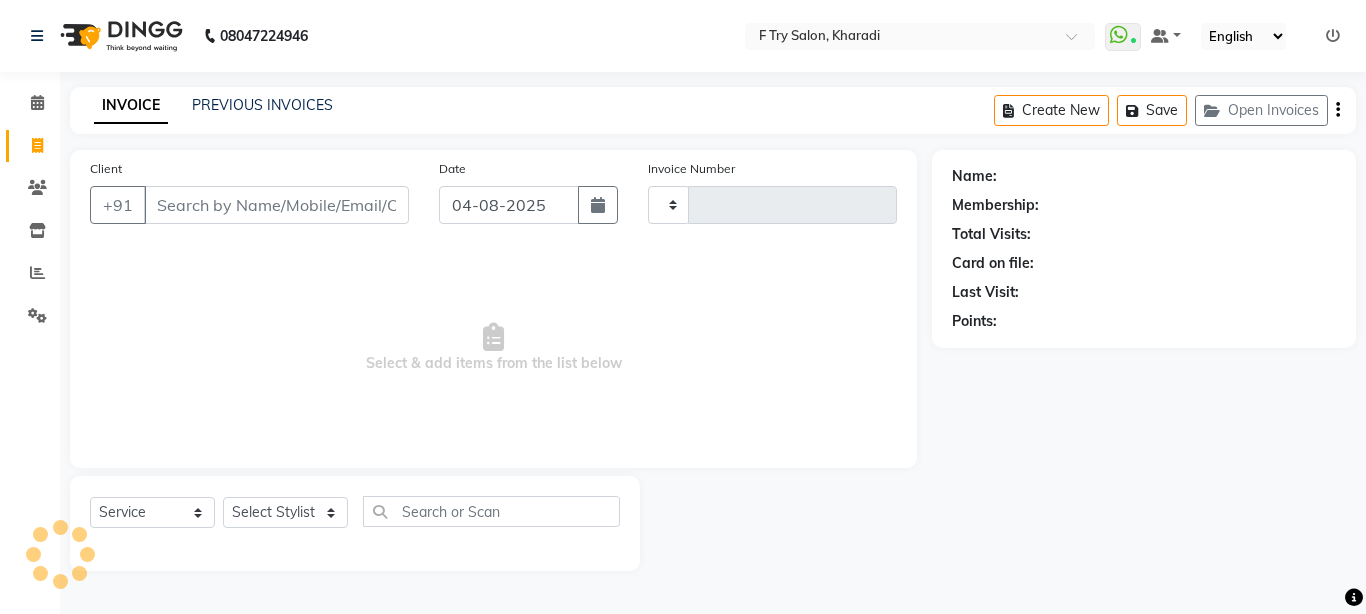 type on "1675" 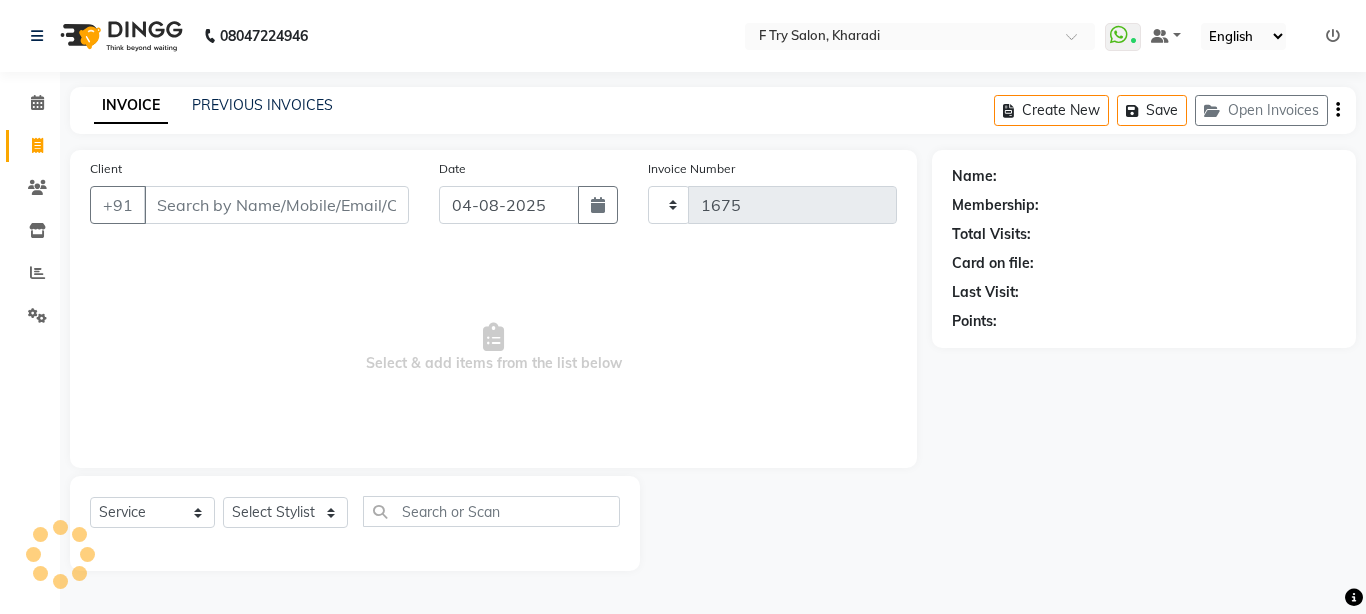select on "793" 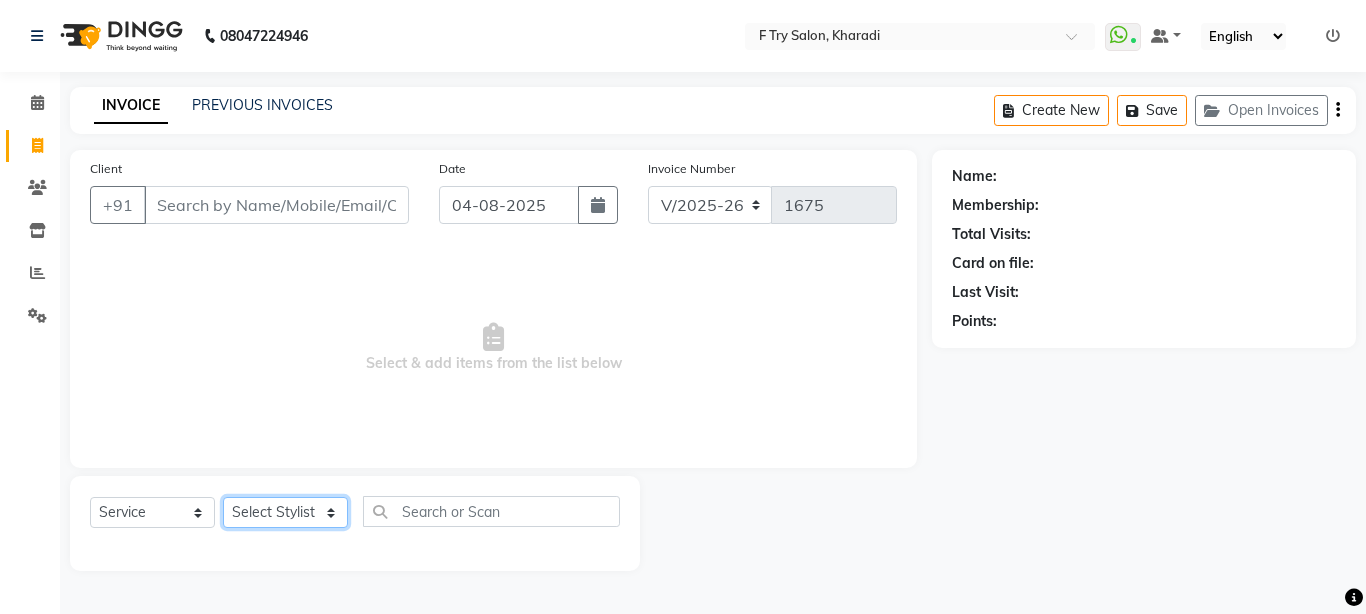 select on "86000" 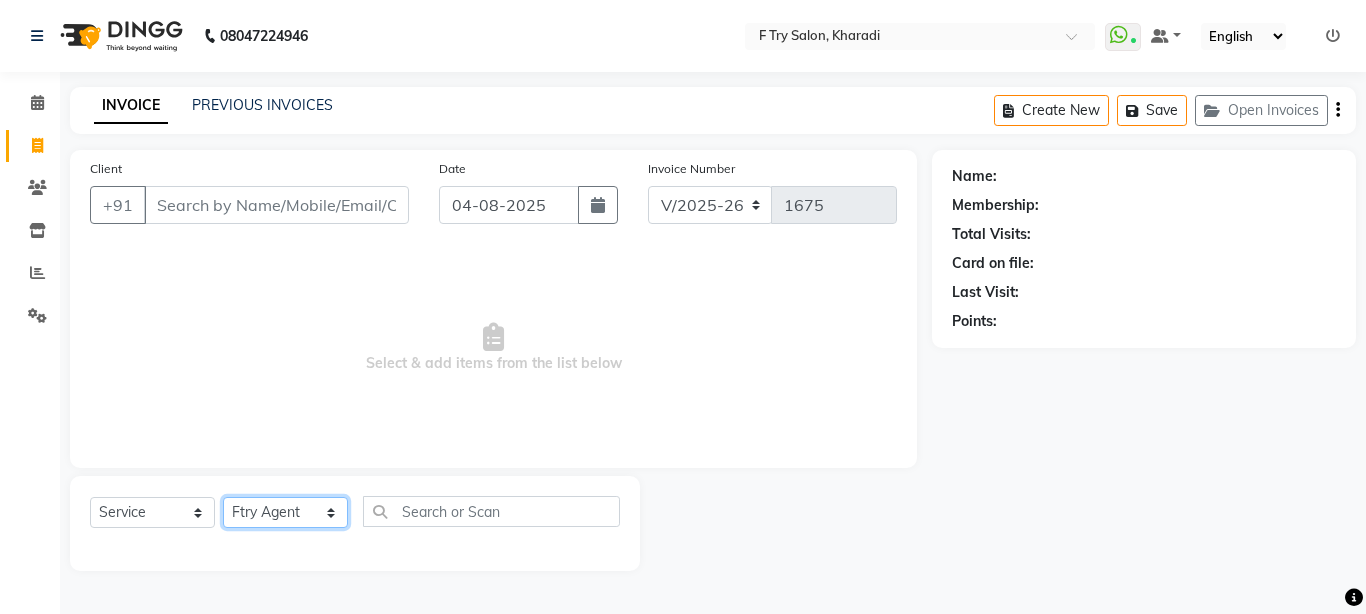 click on "Select Stylist Aakash Warulkar  Aditya Fulbhati Anshul Bisen Ftry Agent Ftry Manager Gunesh Warulkar Krishna Shinde Papiya Biswas Sachin Sutte Snehal Maám Support Test Manager Tulsi Thapa" 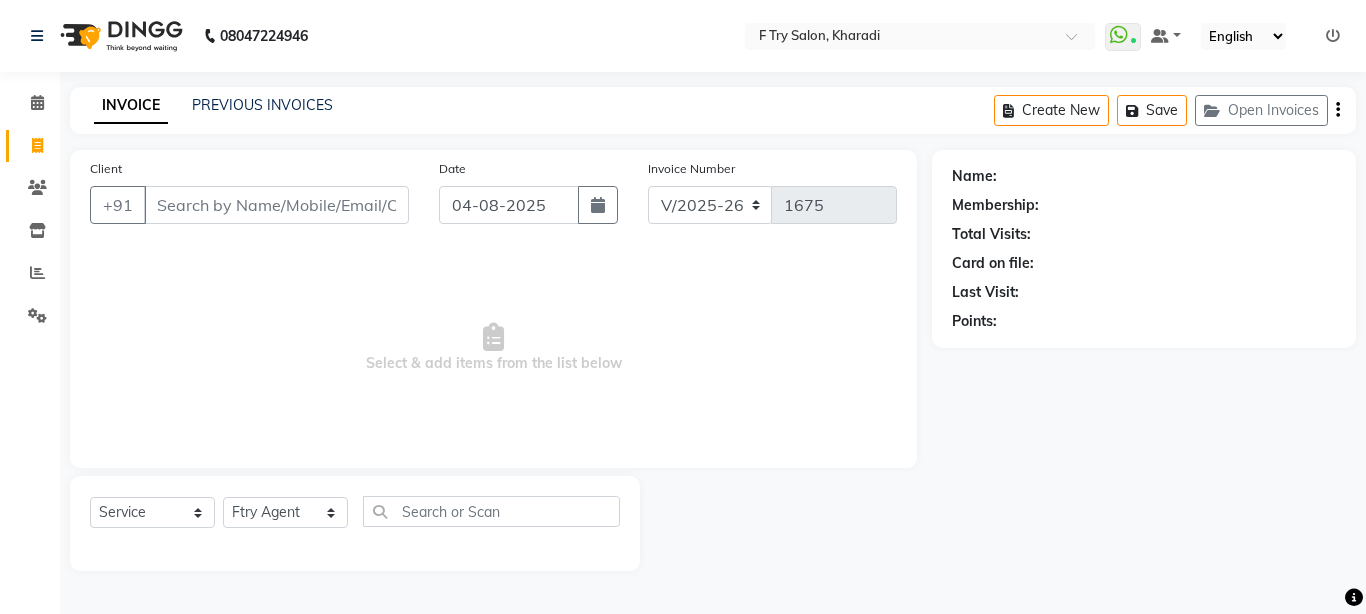 click on "Select & add items from the list below" at bounding box center (493, 348) 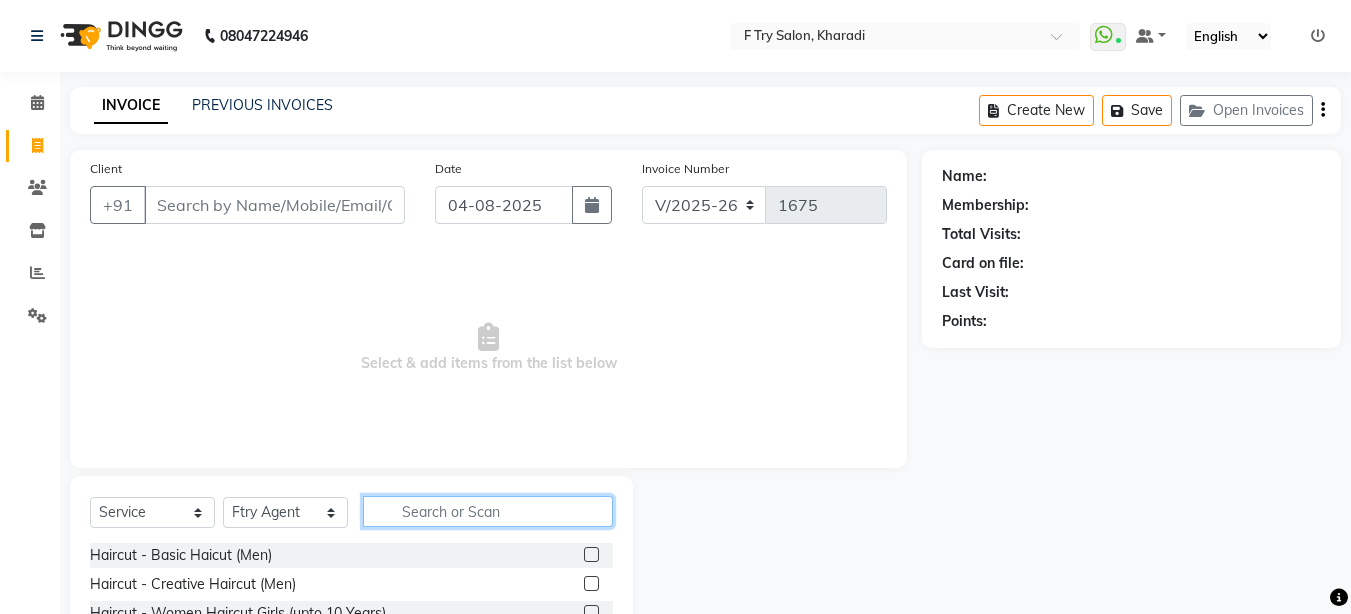 click 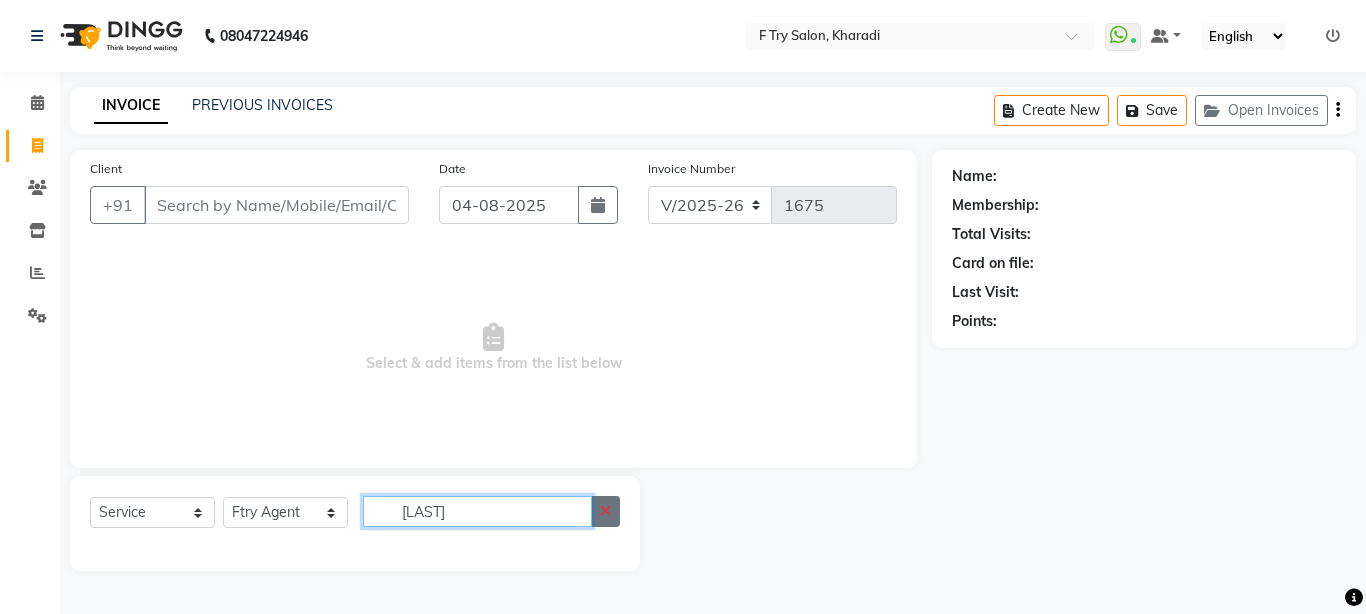type on "daven" 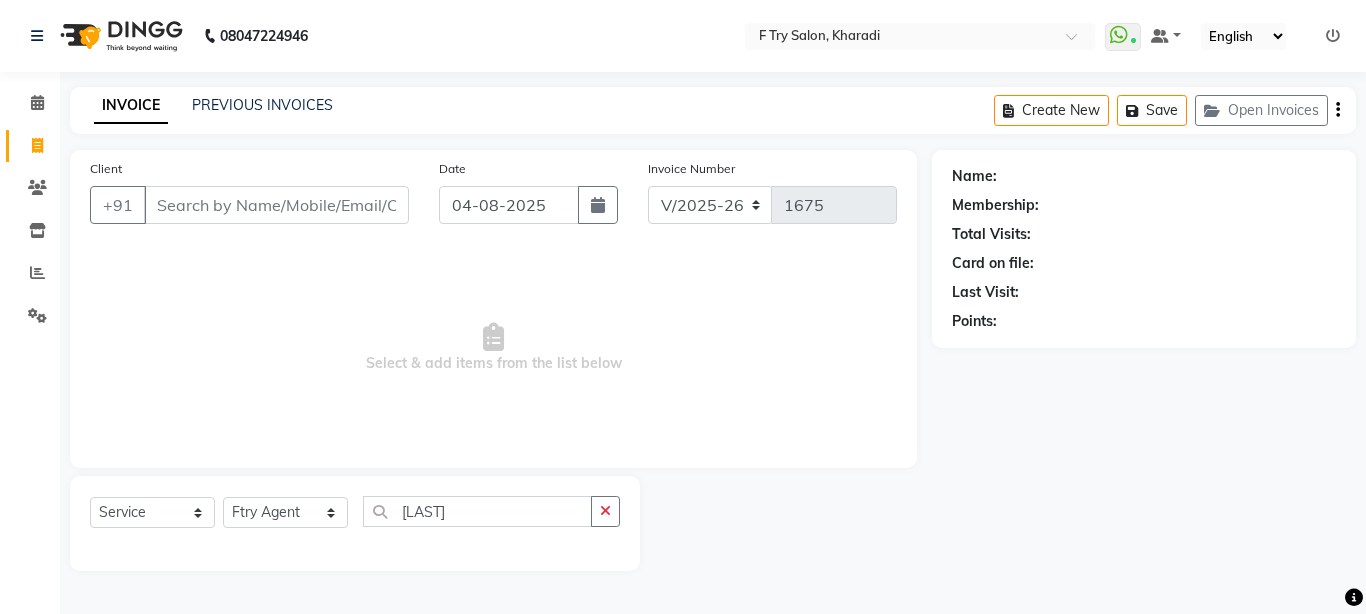 click 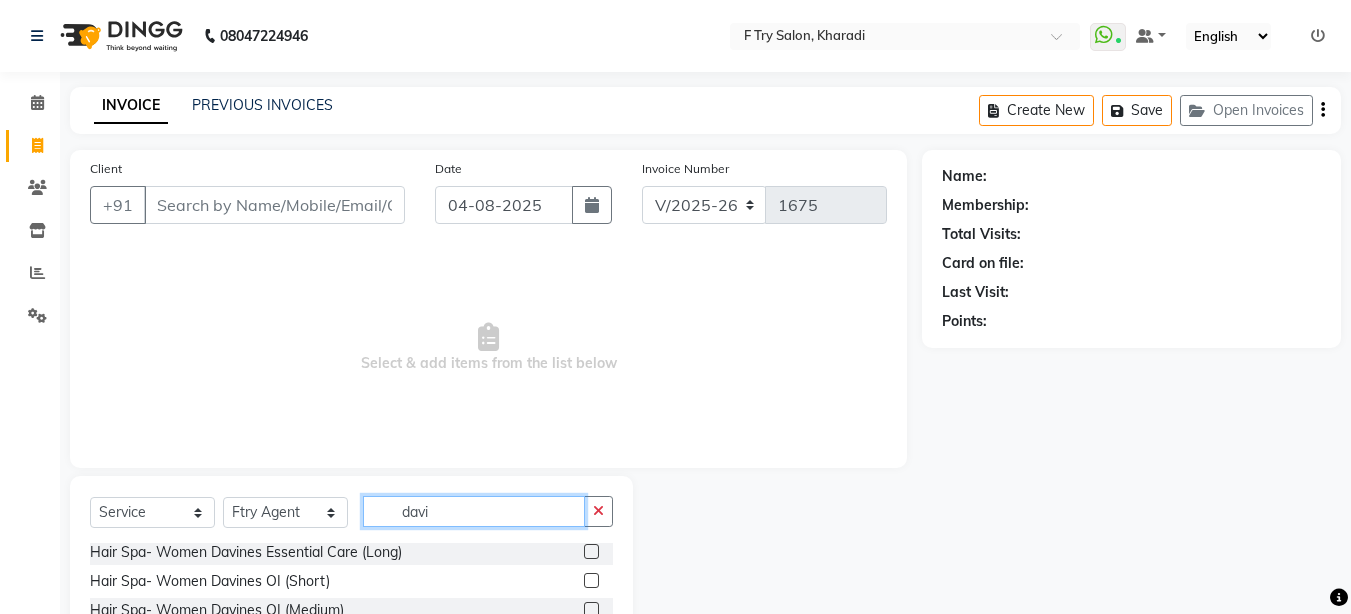 scroll, scrollTop: 0, scrollLeft: 0, axis: both 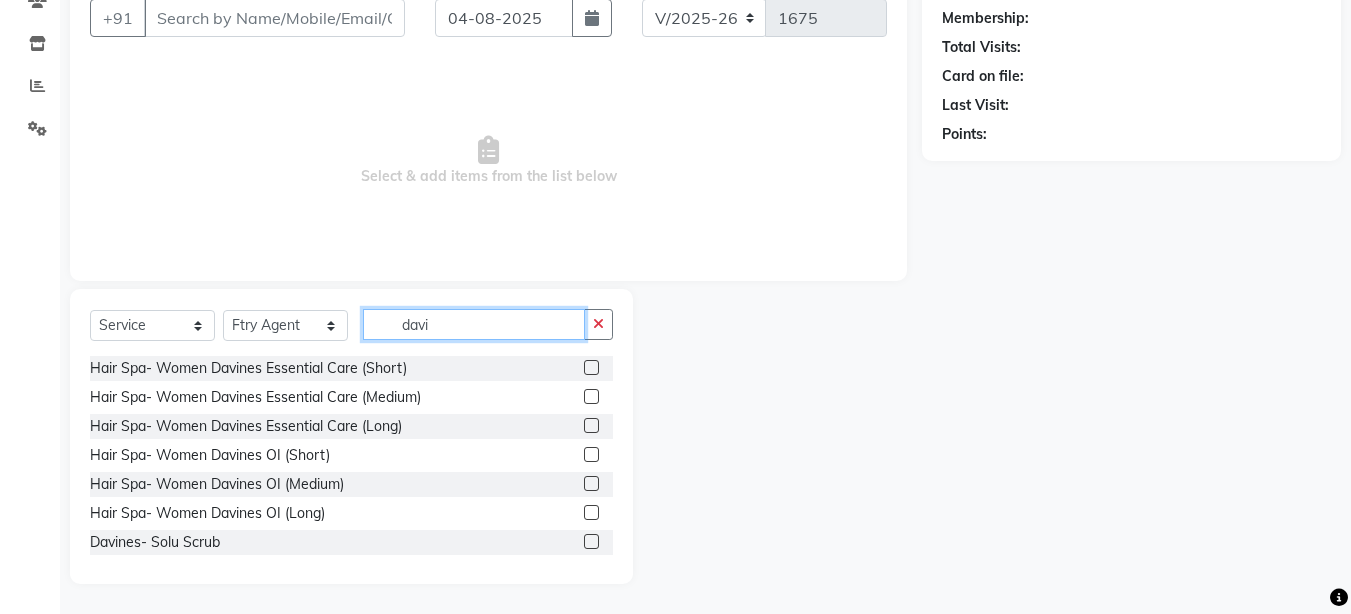type on "davi" 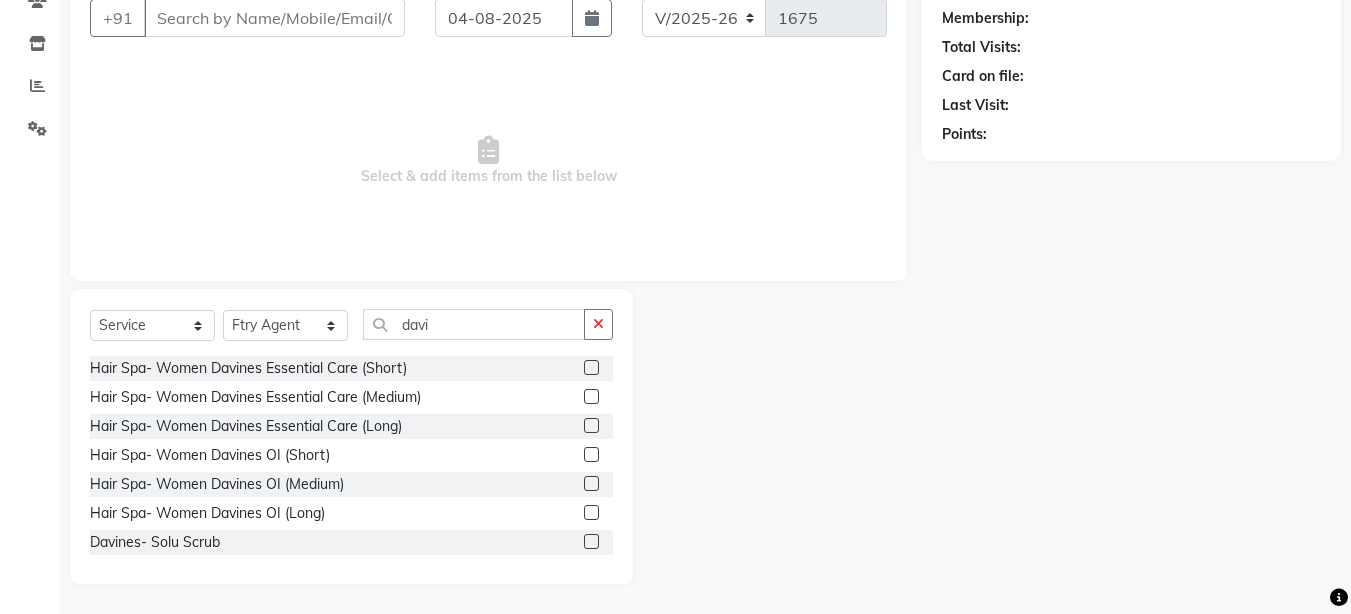 click 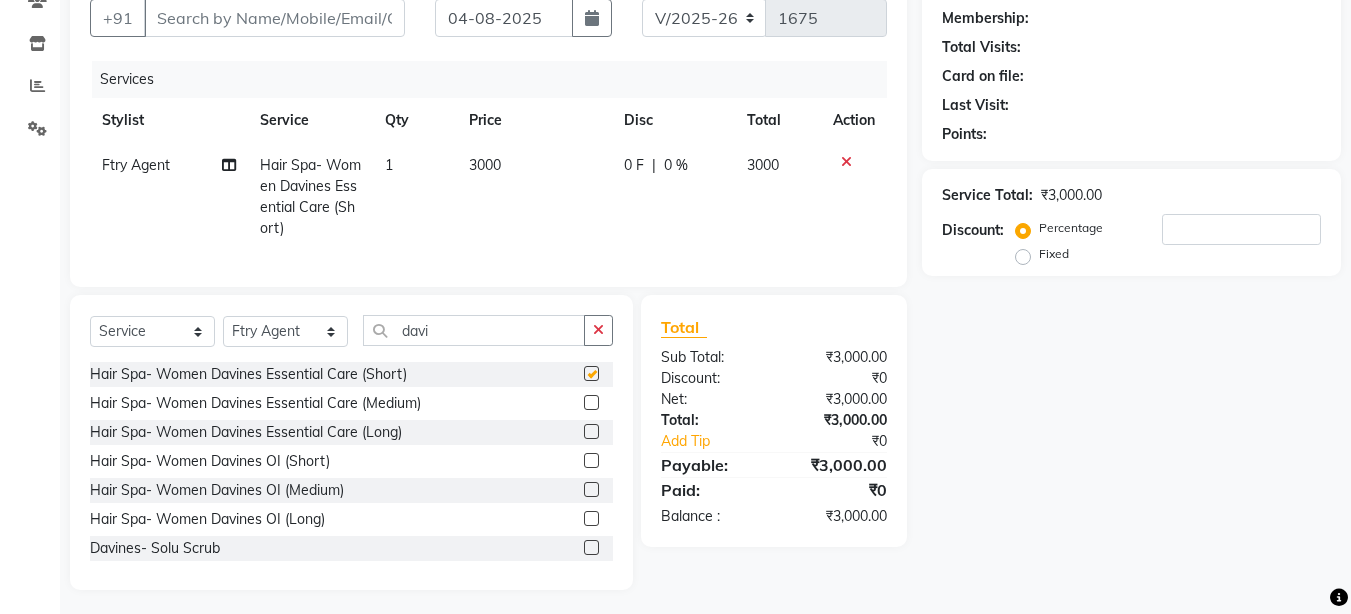 checkbox on "false" 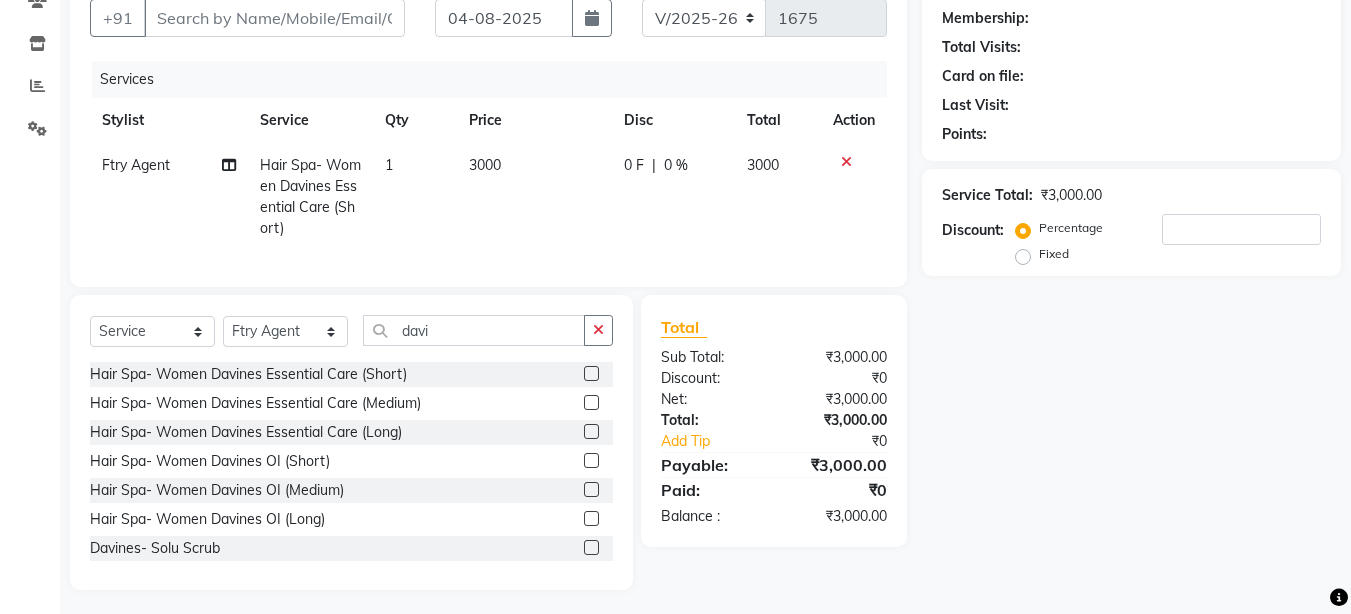 click 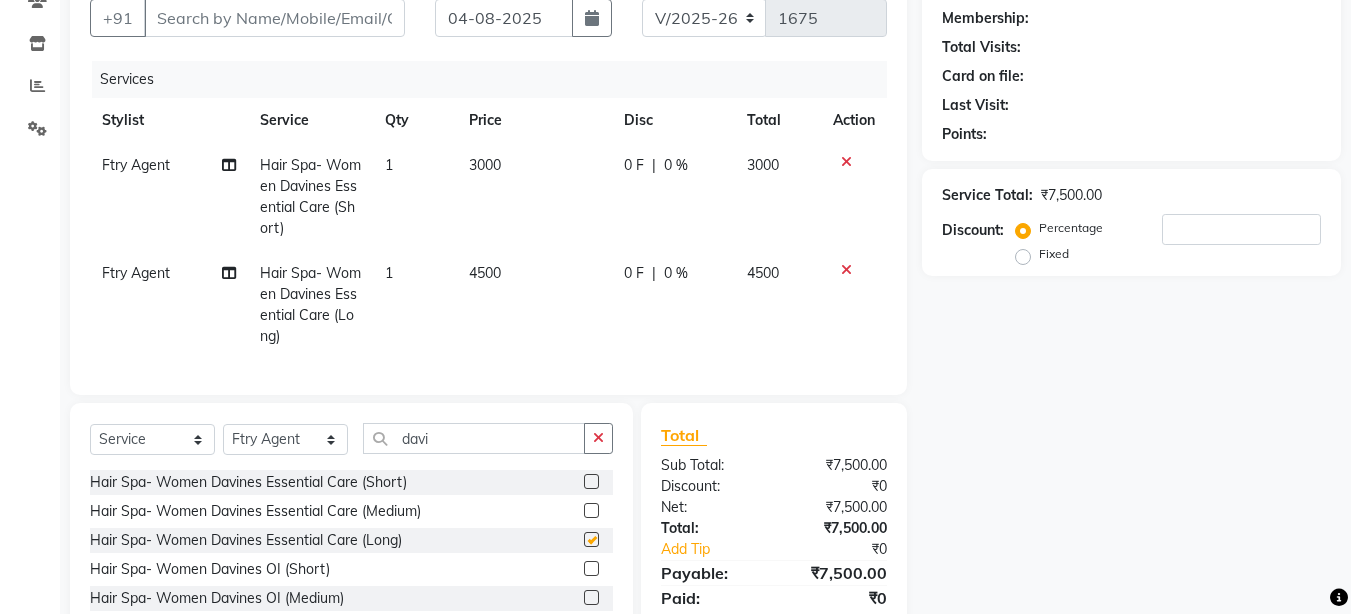 checkbox on "false" 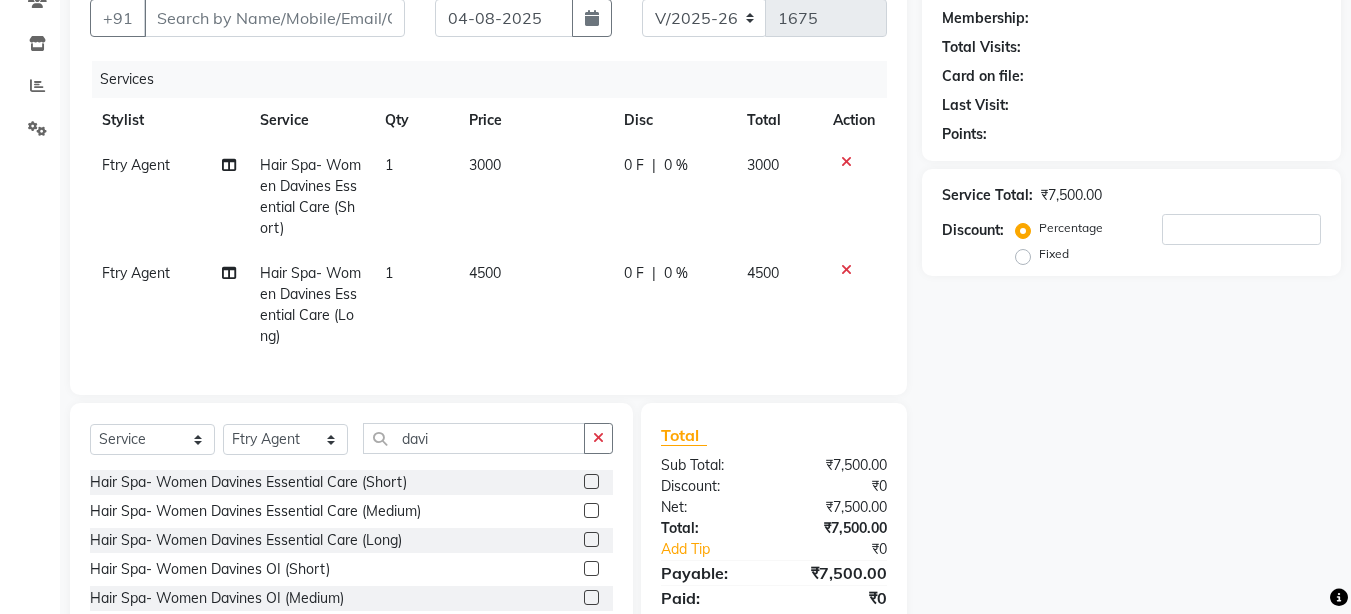 click 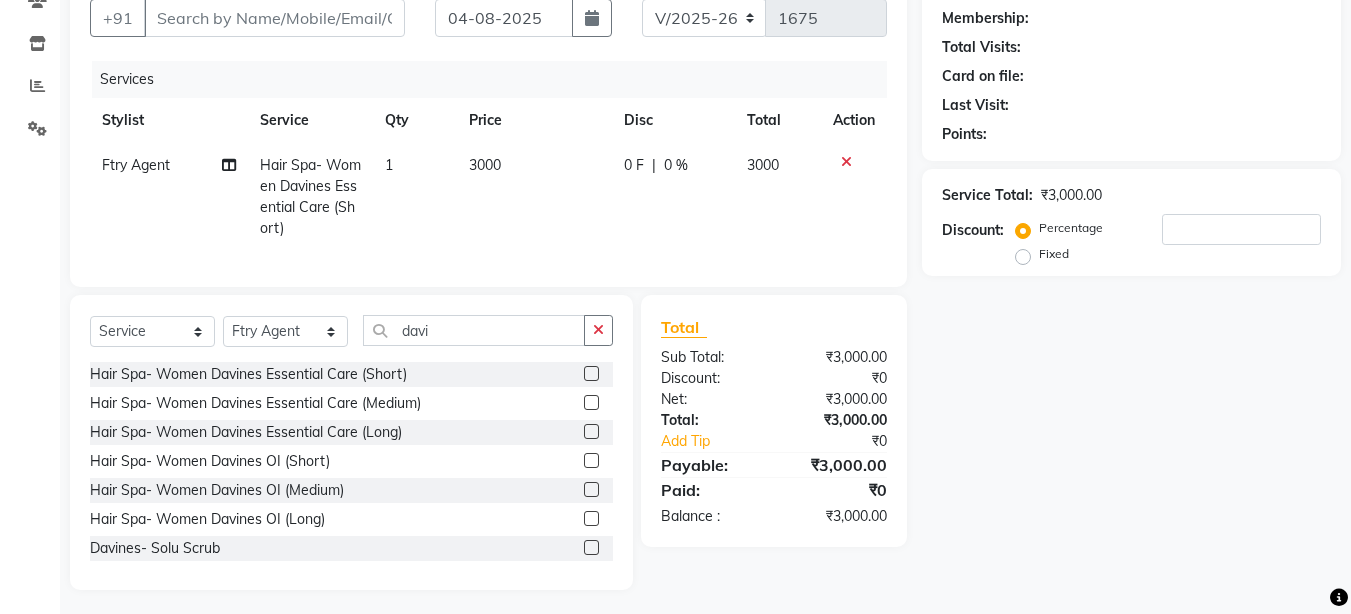 click 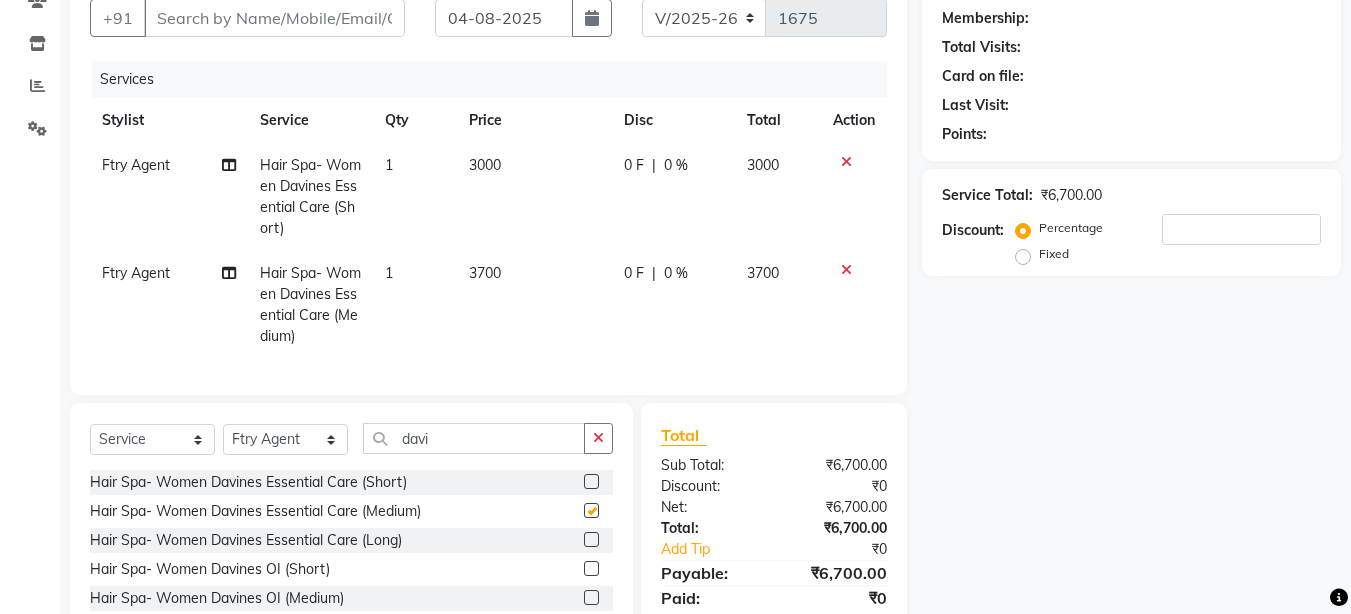 checkbox on "false" 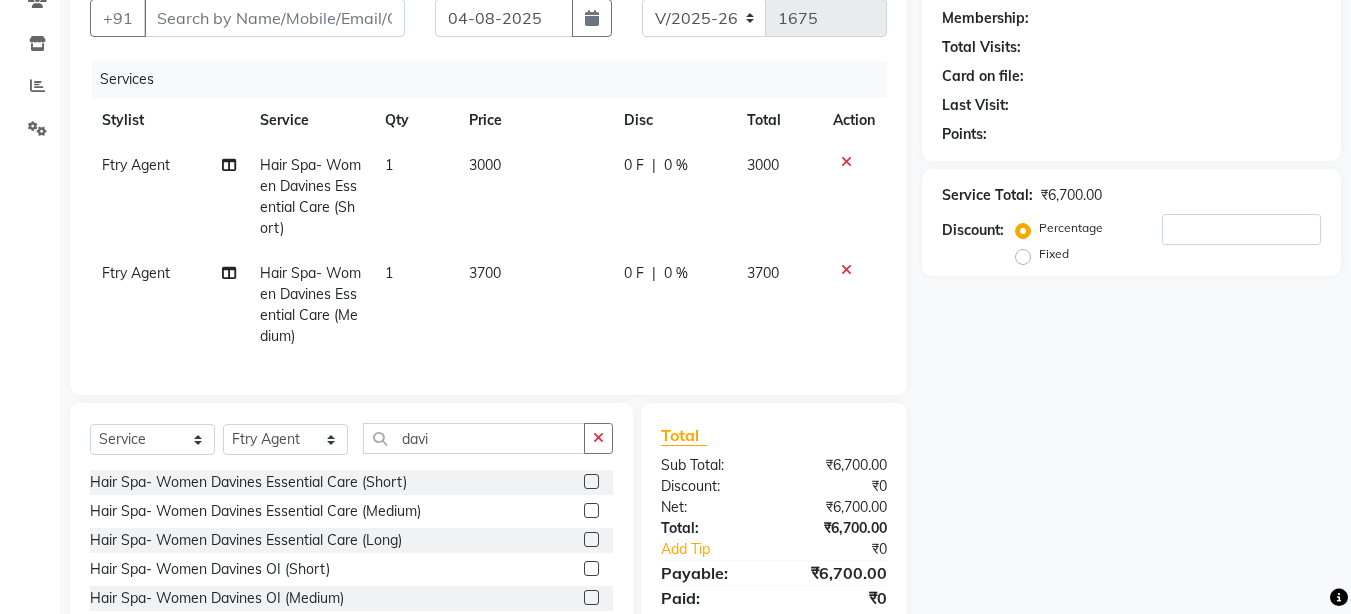 click 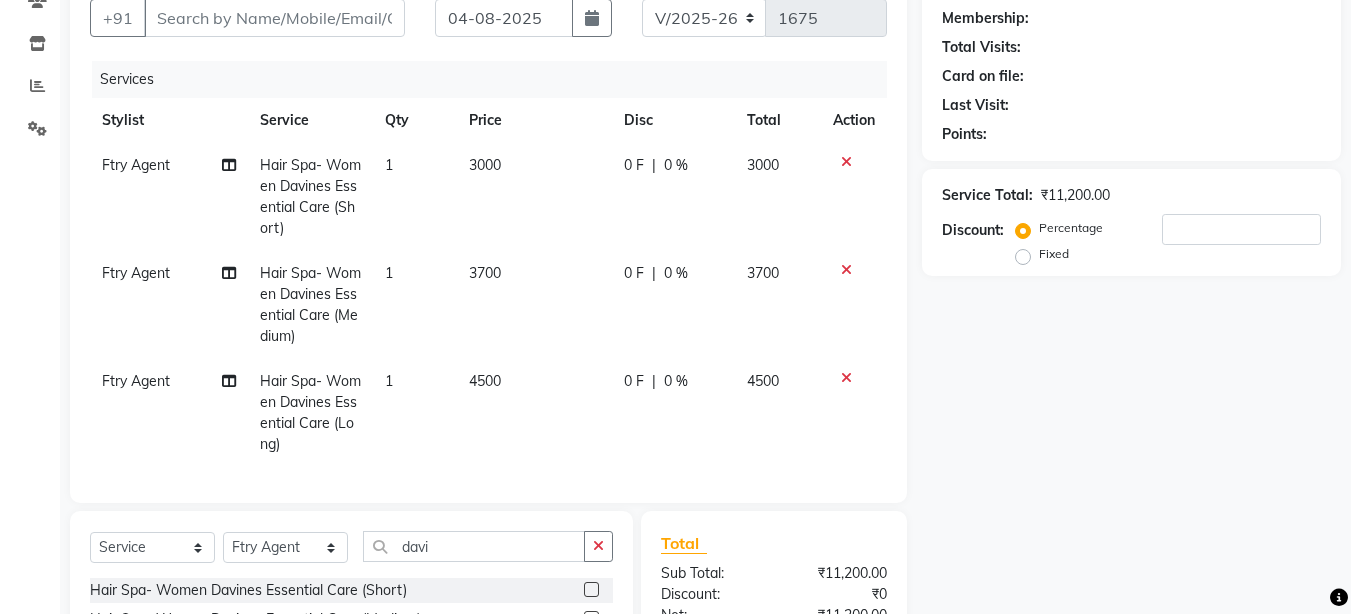 checkbox on "false" 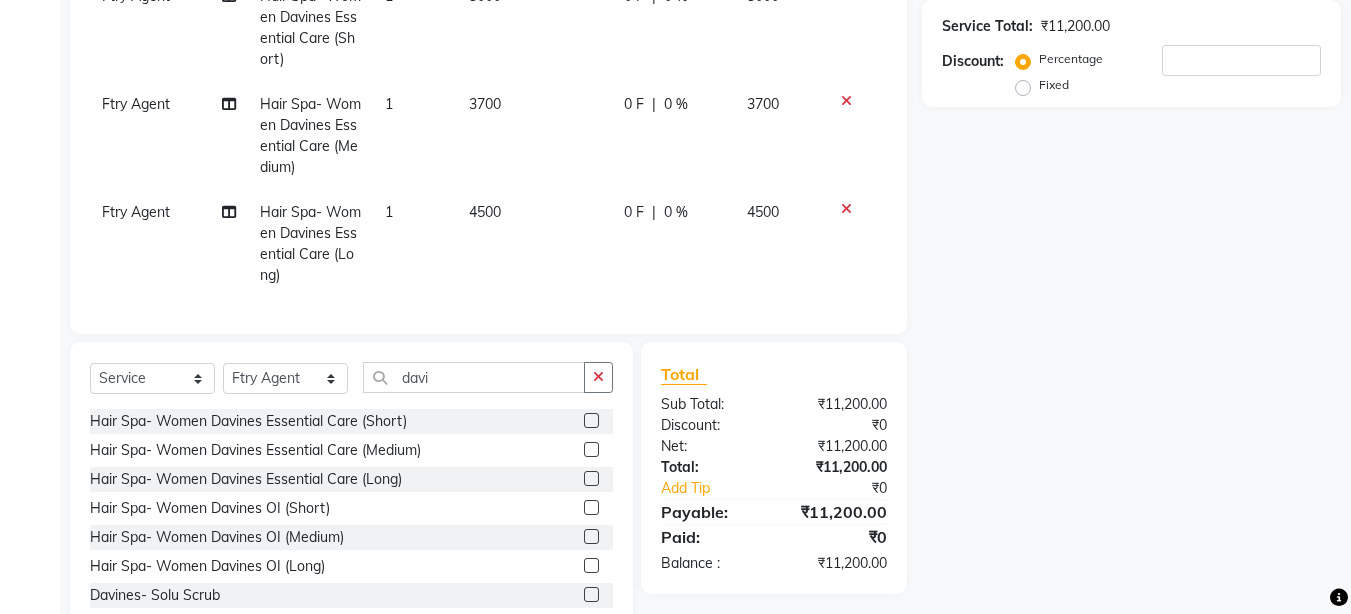 scroll, scrollTop: 424, scrollLeft: 0, axis: vertical 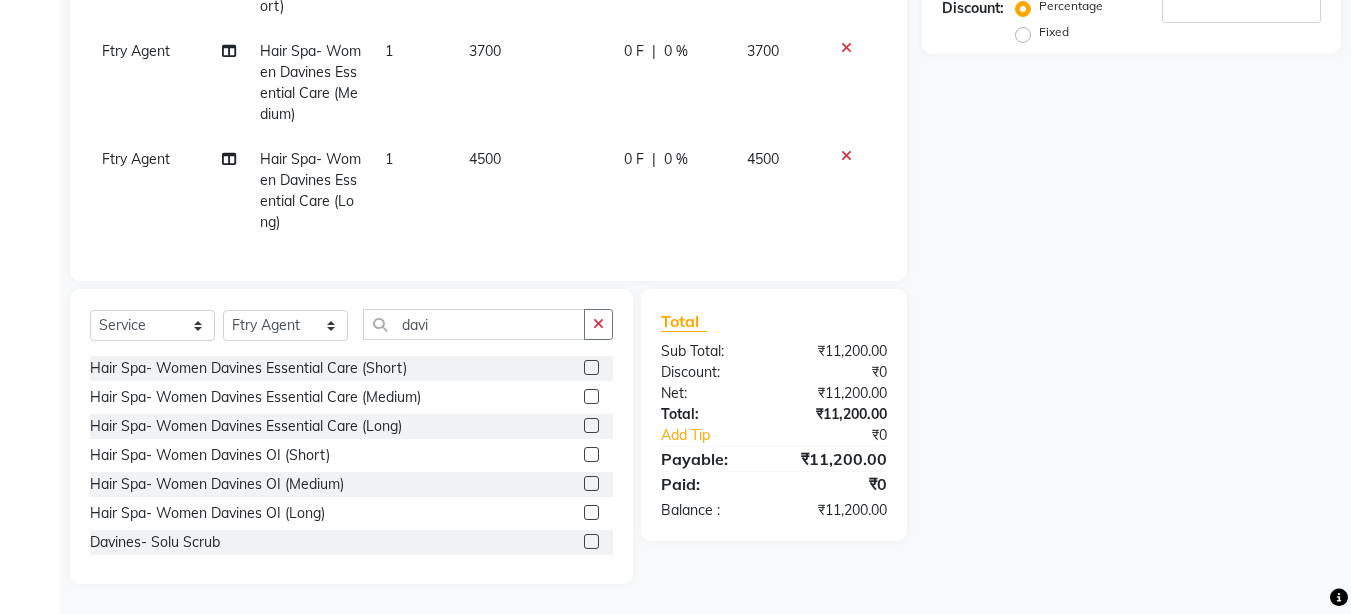 click 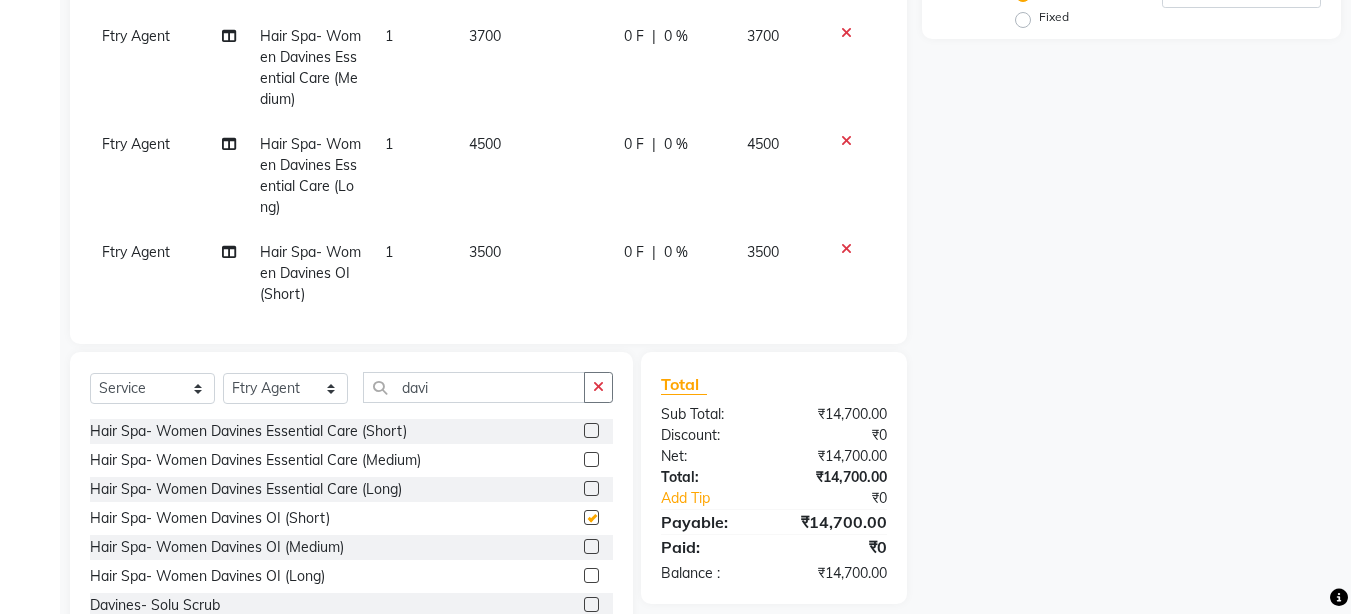 checkbox on "false" 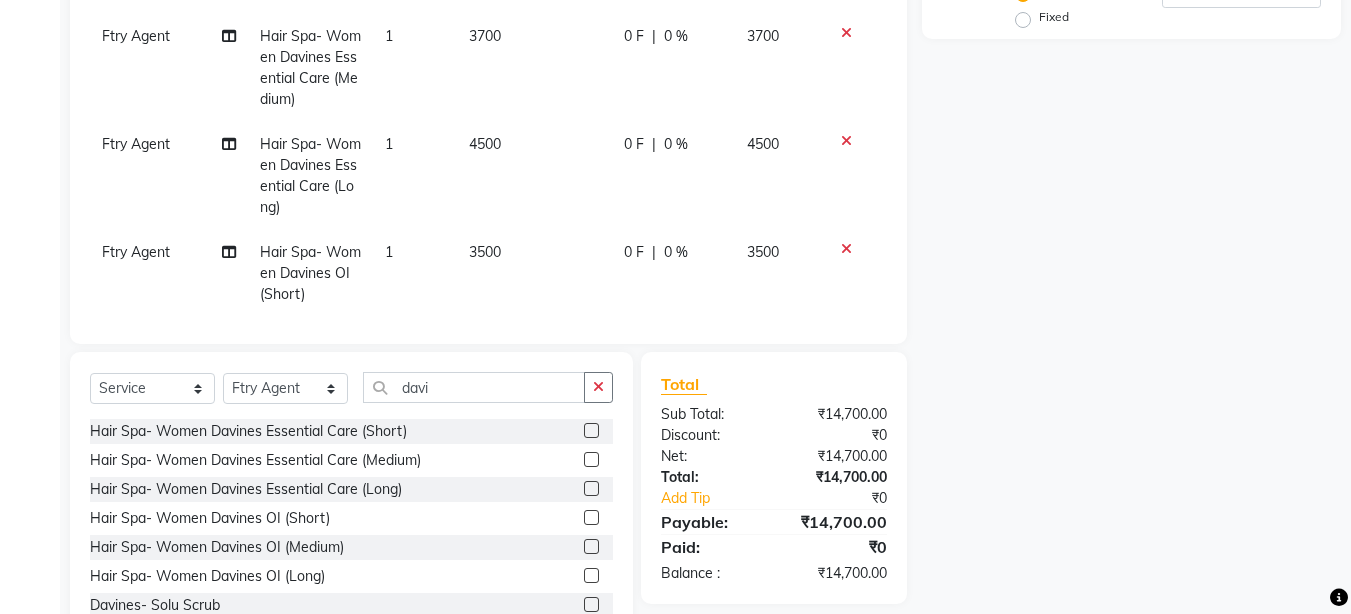 click 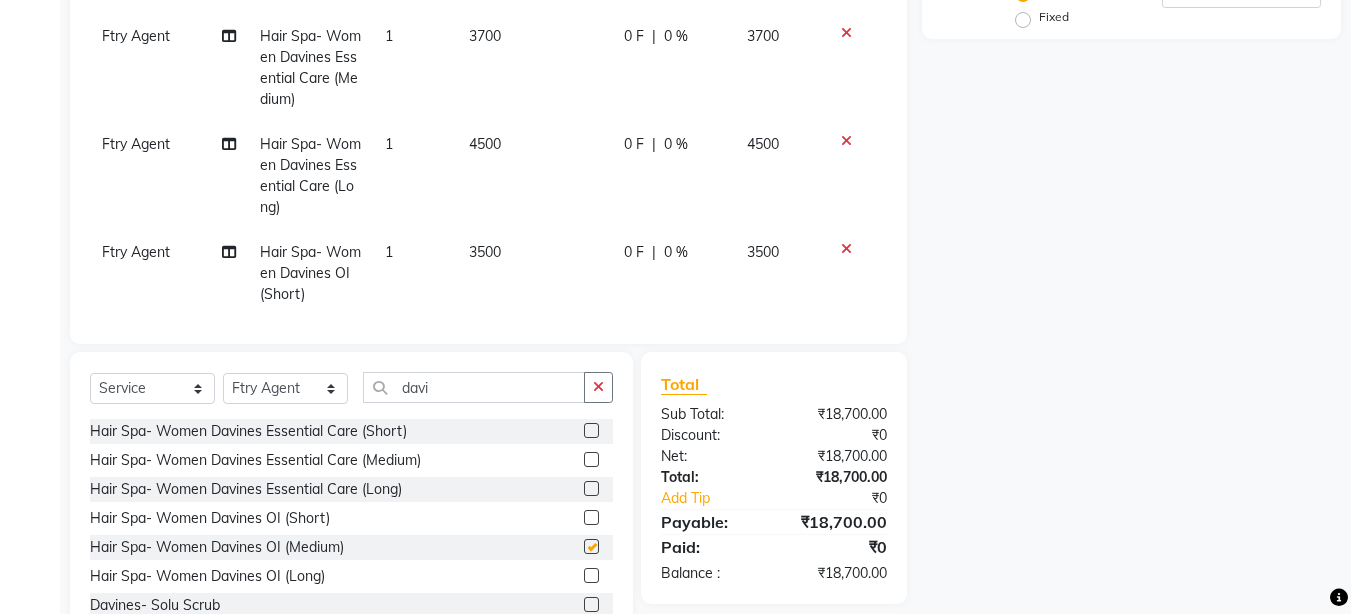 checkbox on "false" 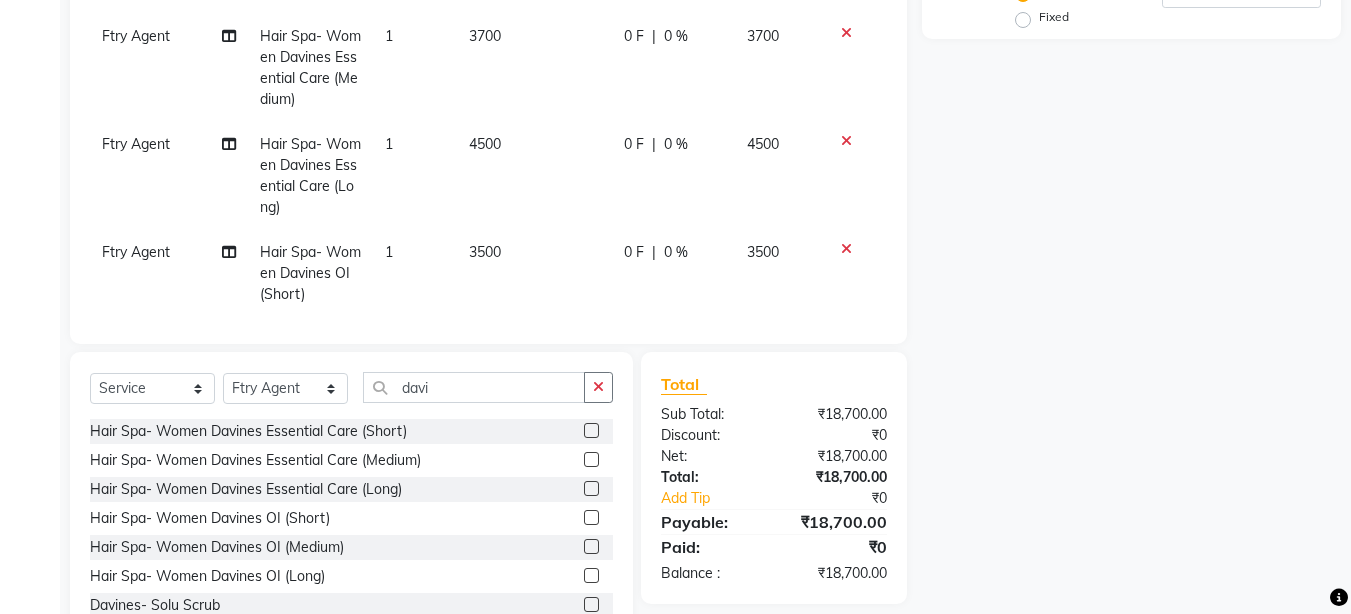 click 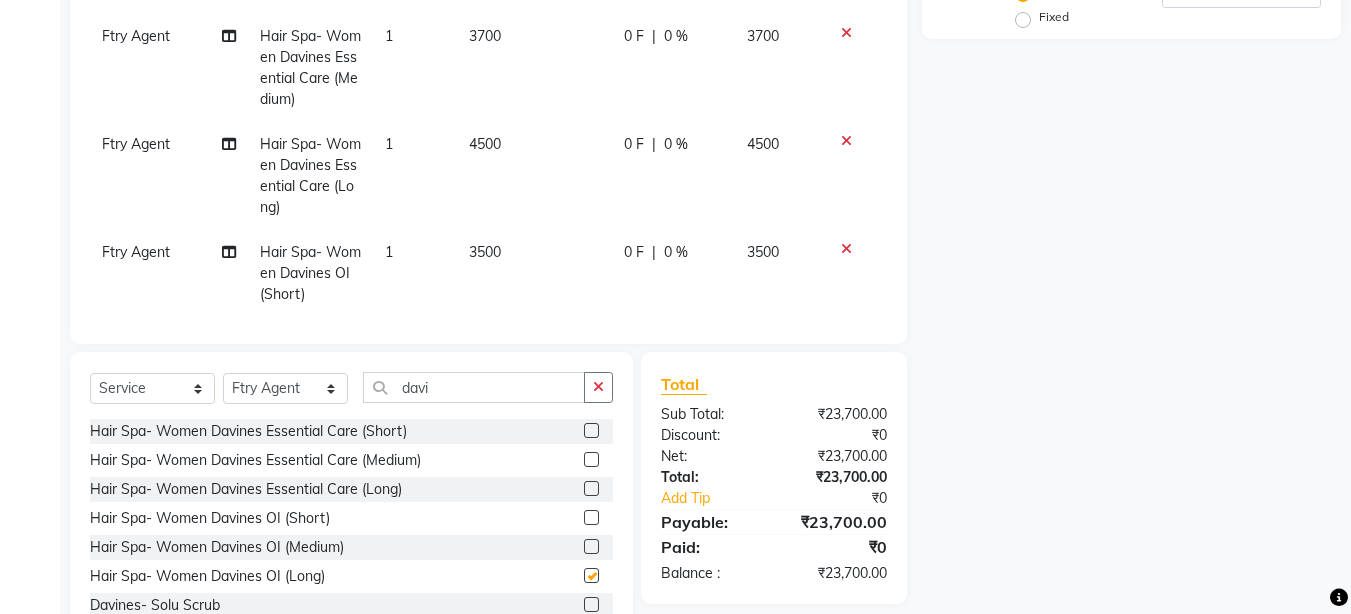 checkbox on "false" 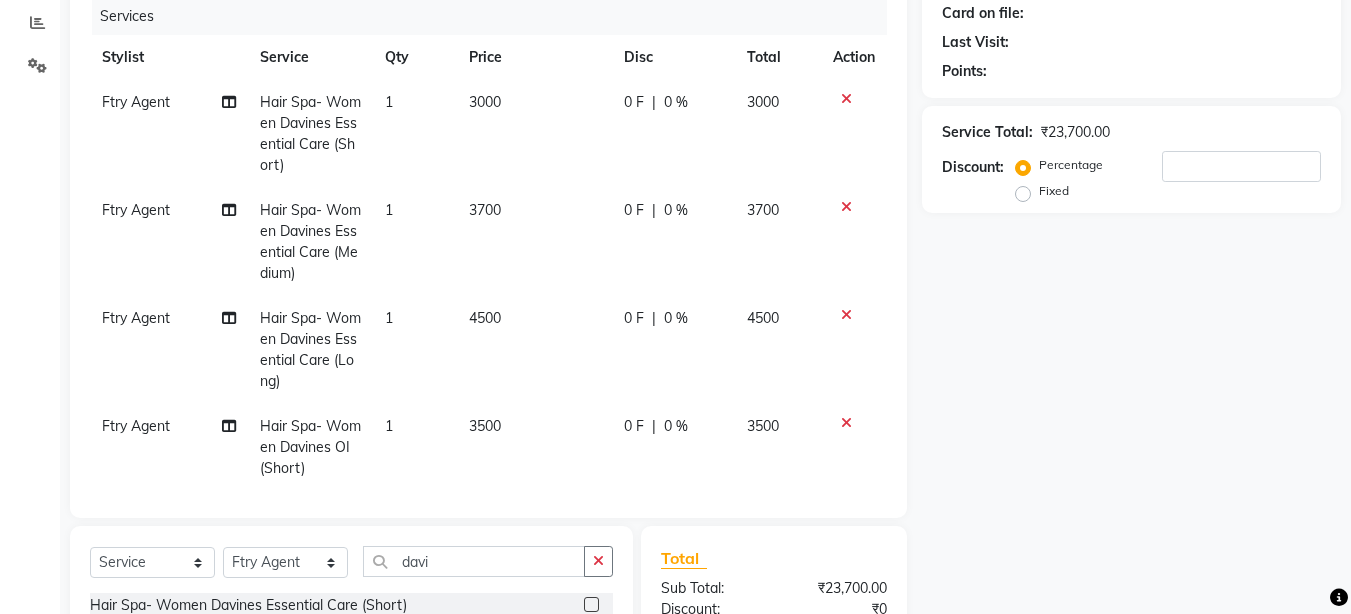 scroll, scrollTop: 64, scrollLeft: 0, axis: vertical 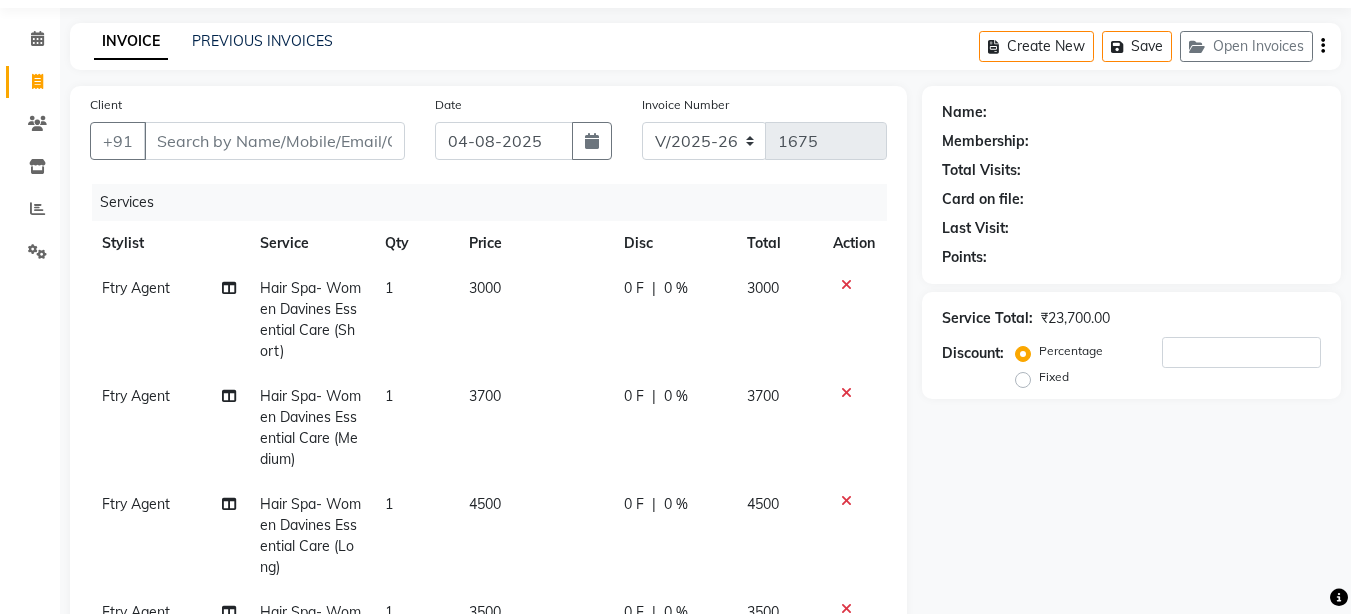 click 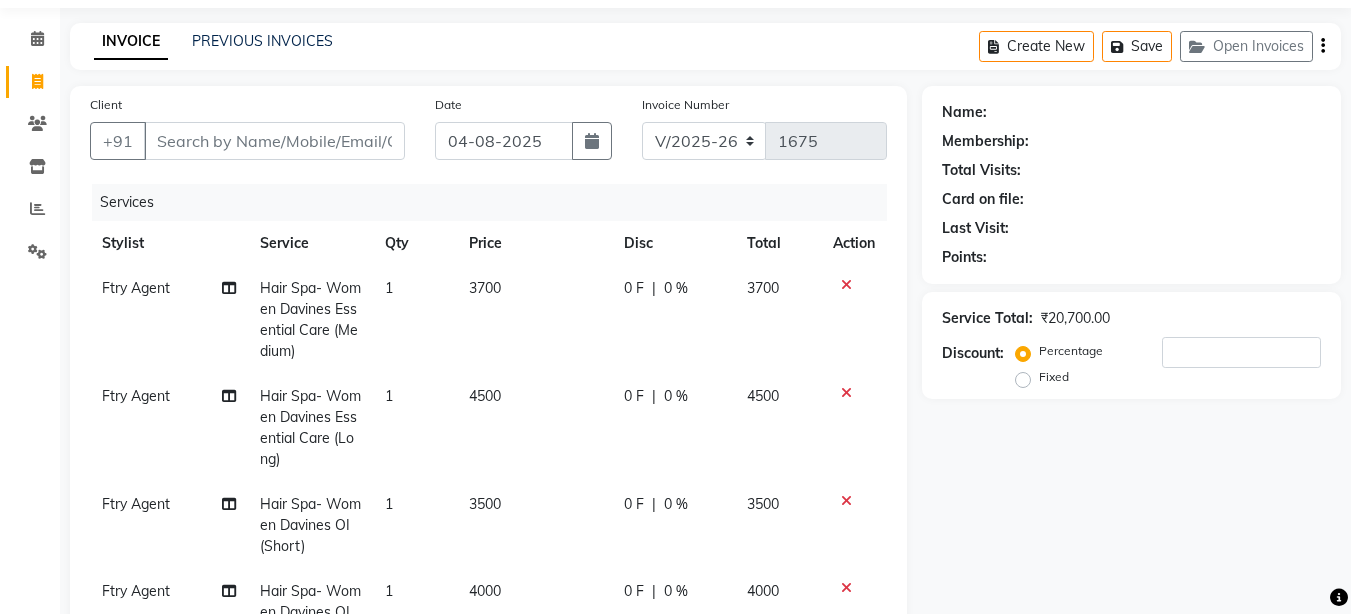 click 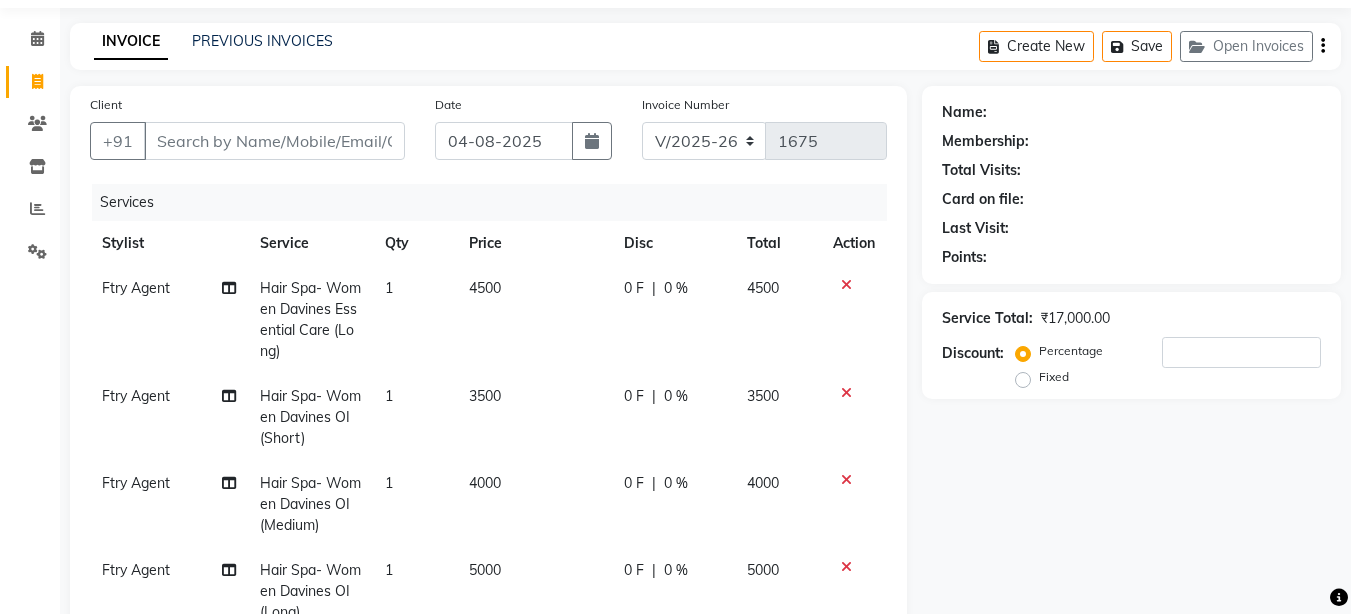 click 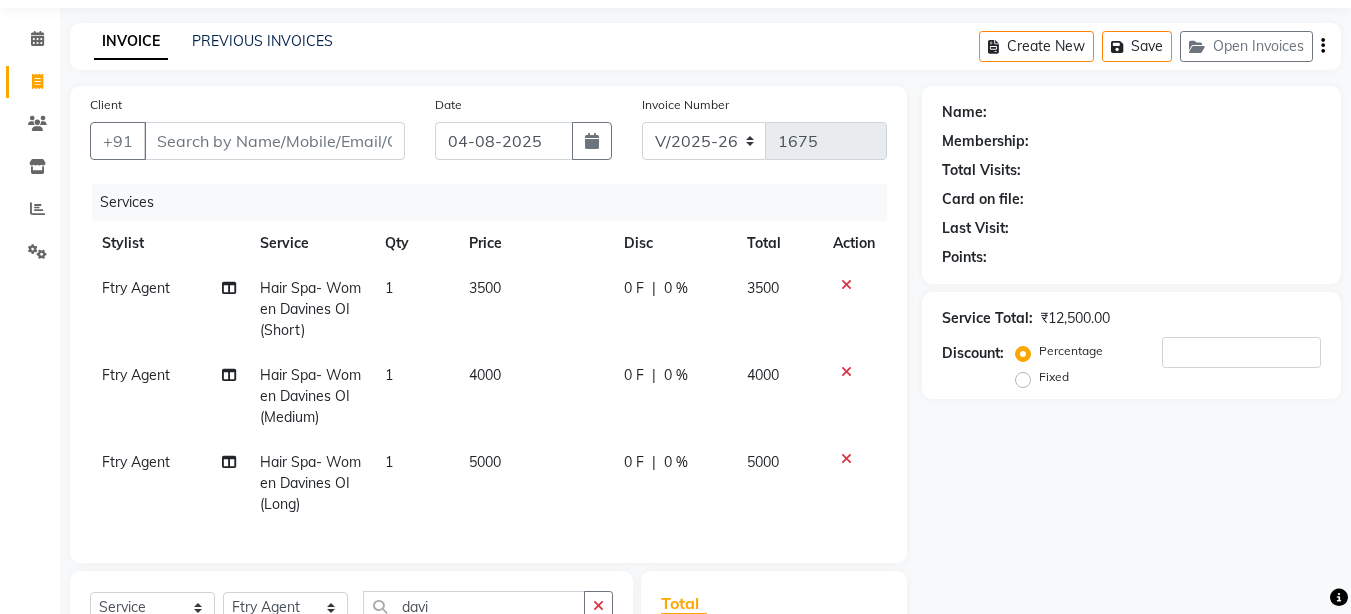 click 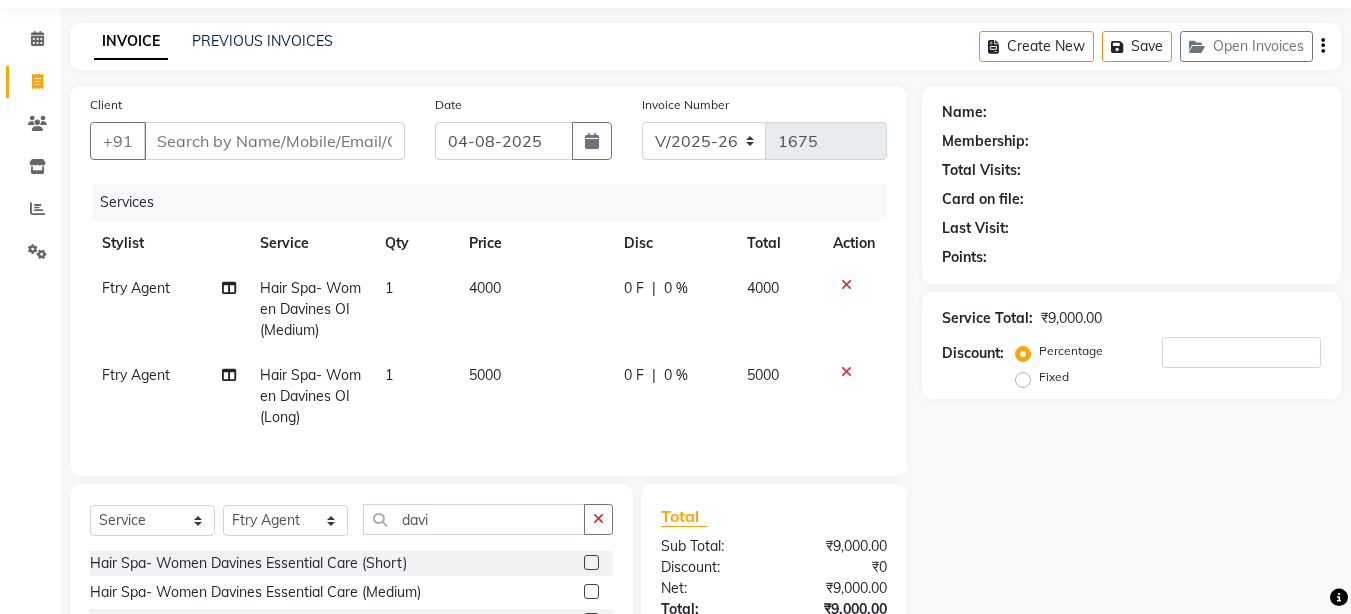 click 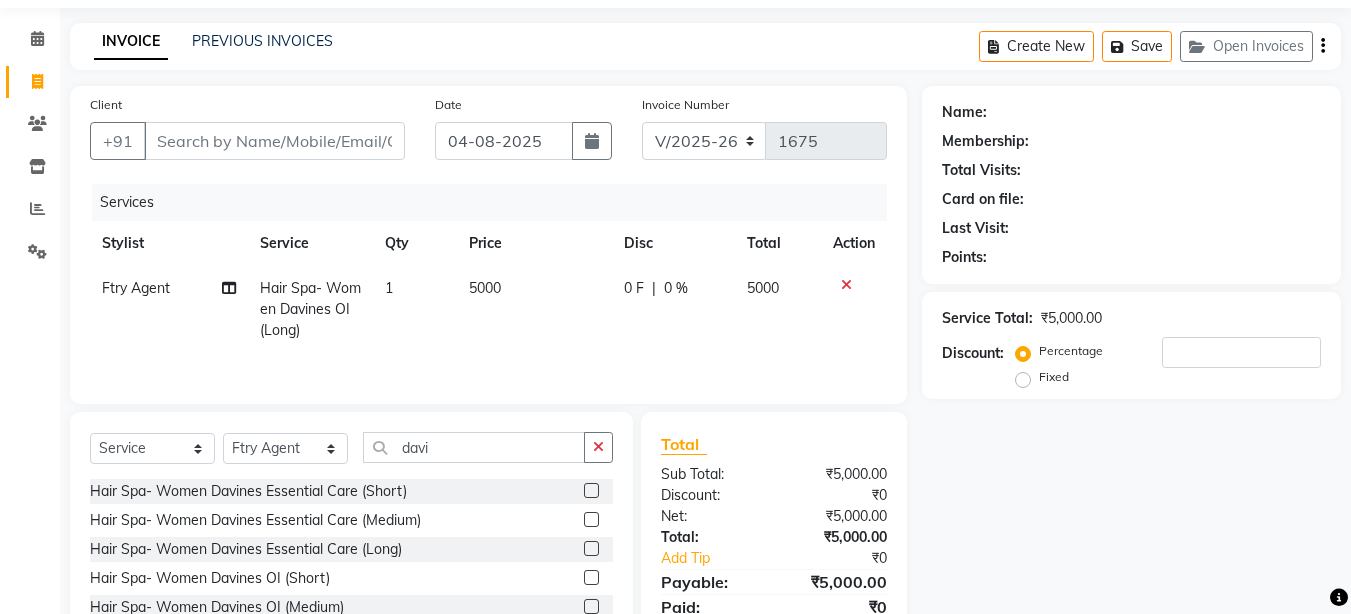 click 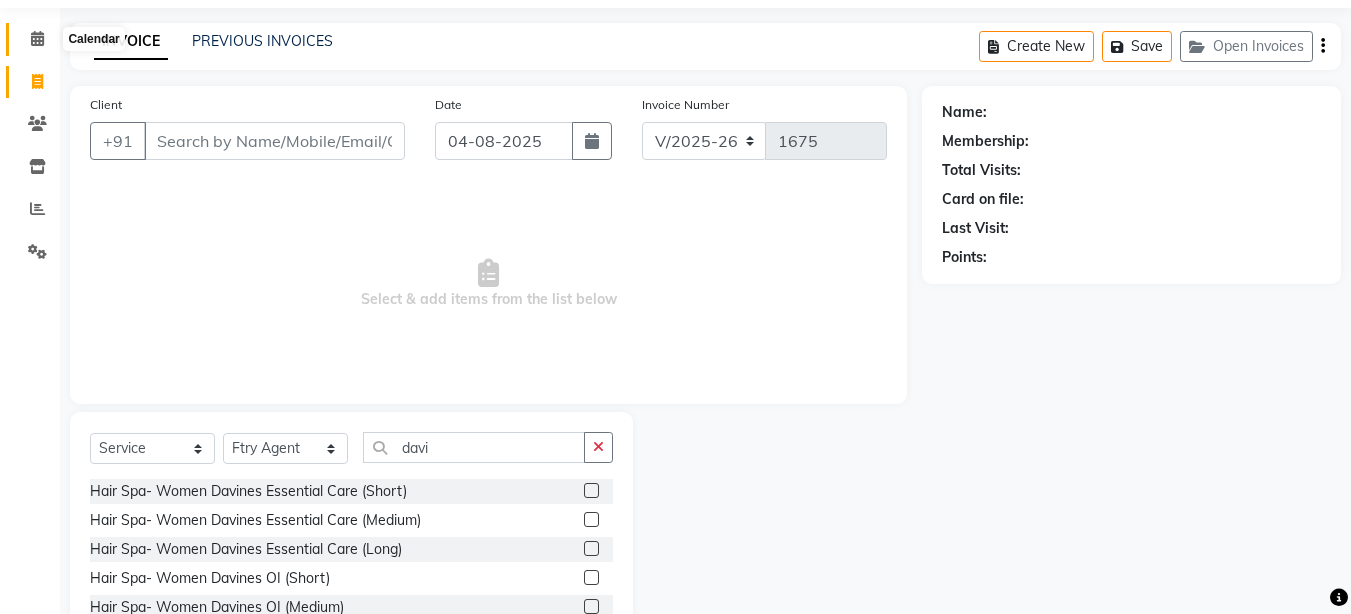 click 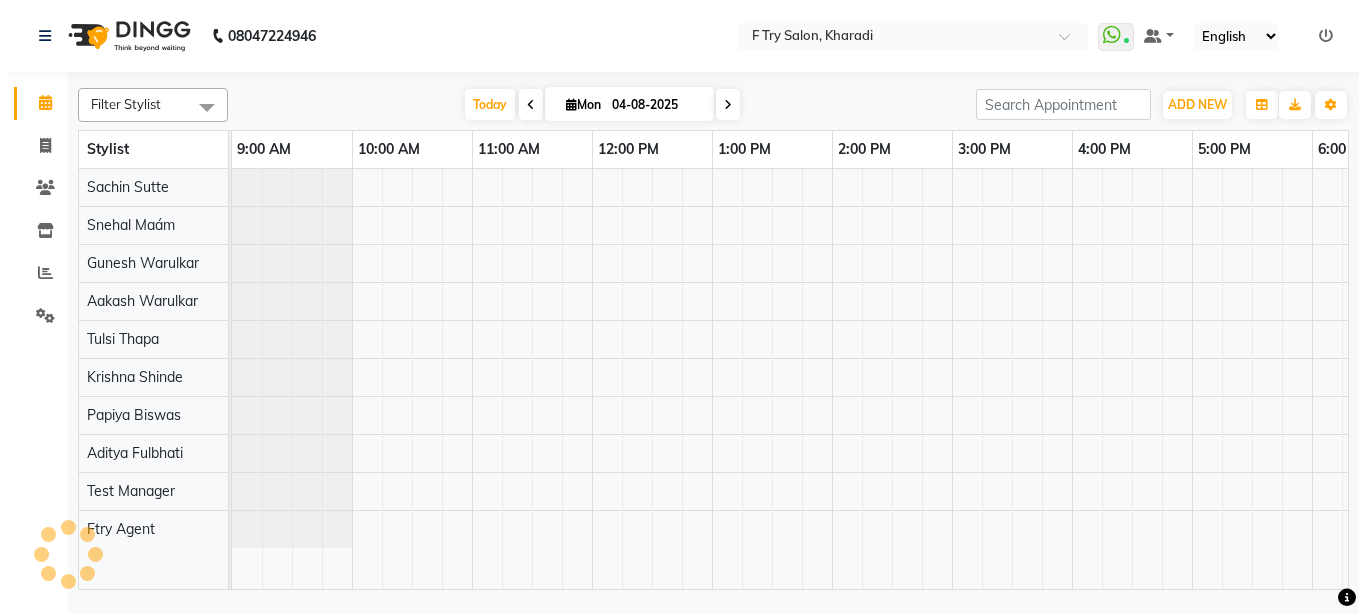 scroll, scrollTop: 0, scrollLeft: 0, axis: both 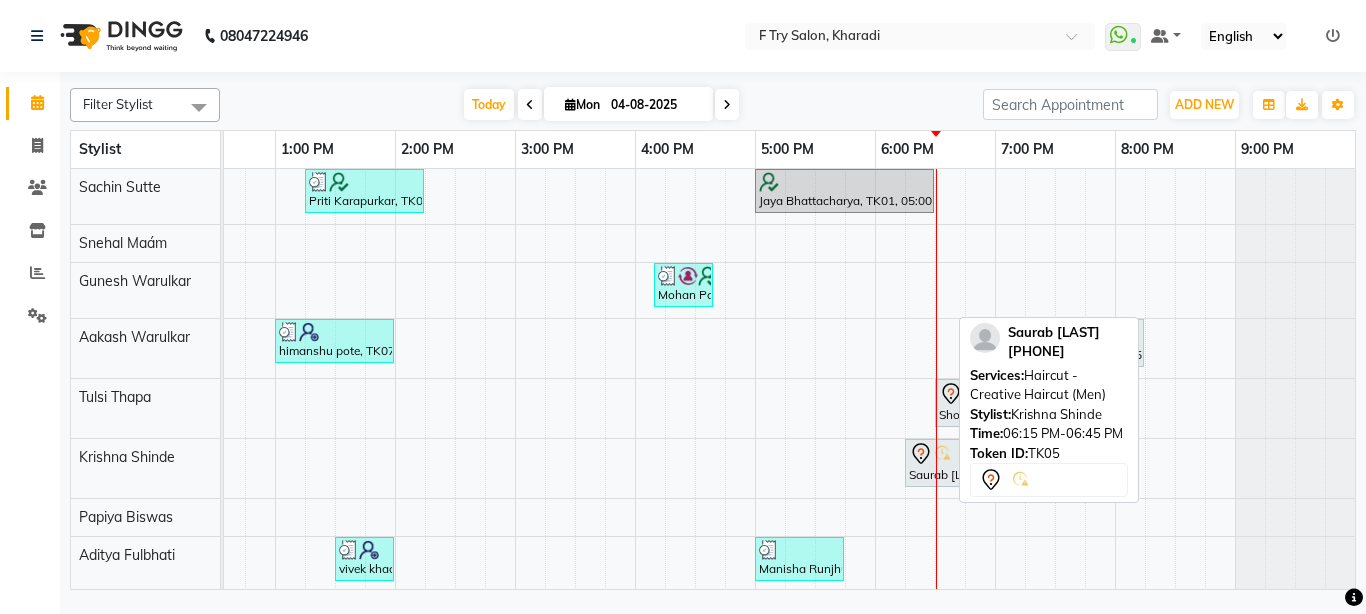 click on "[FIRST] [LAST], TK05, 06:15 PM-06:45 PM, Haircut - Creative Haircut (Men)" at bounding box center (934, 463) 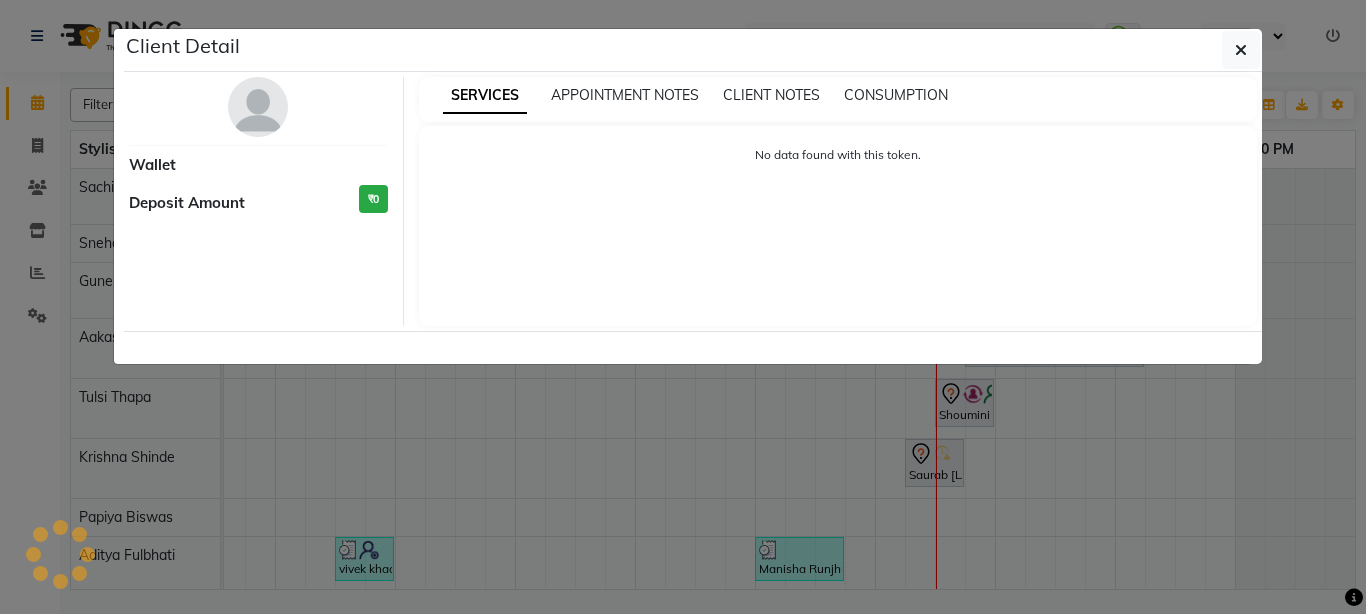 select on "7" 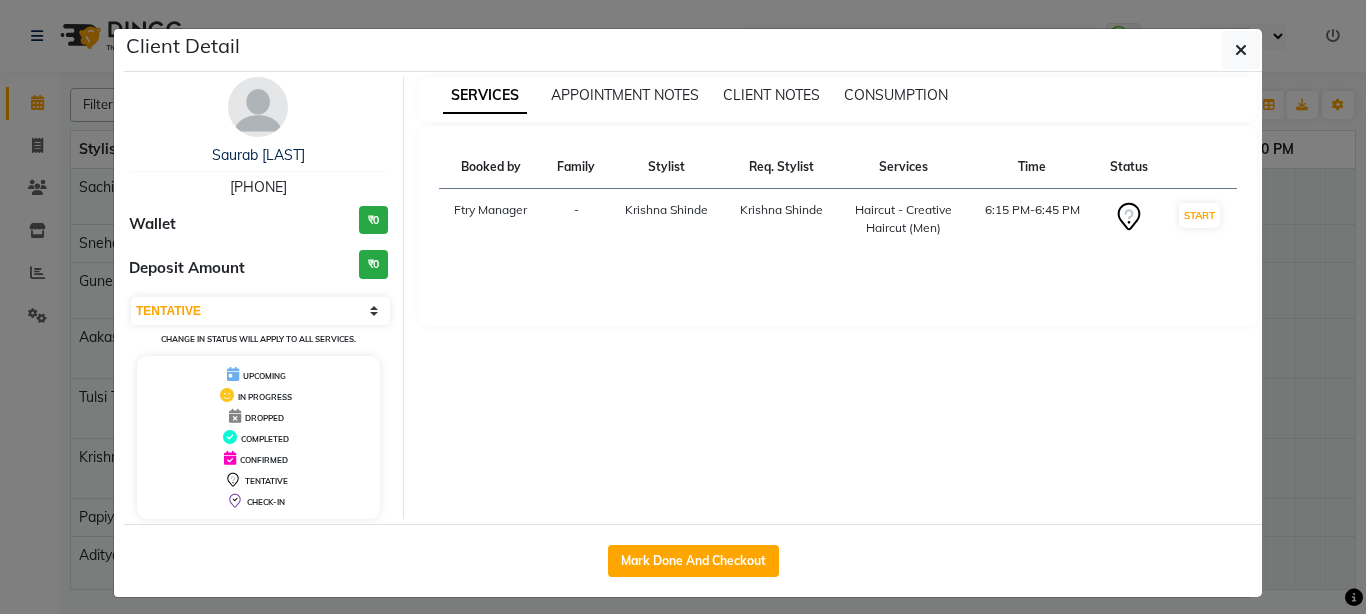 click at bounding box center [258, 107] 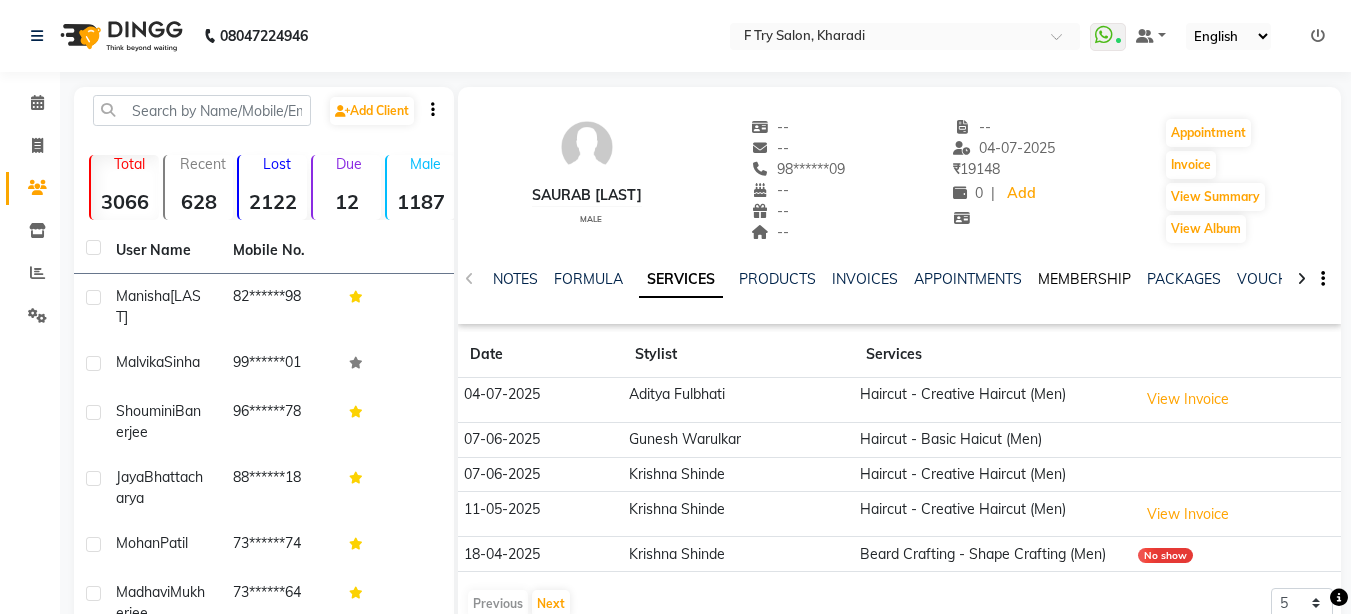 click on "MEMBERSHIP" 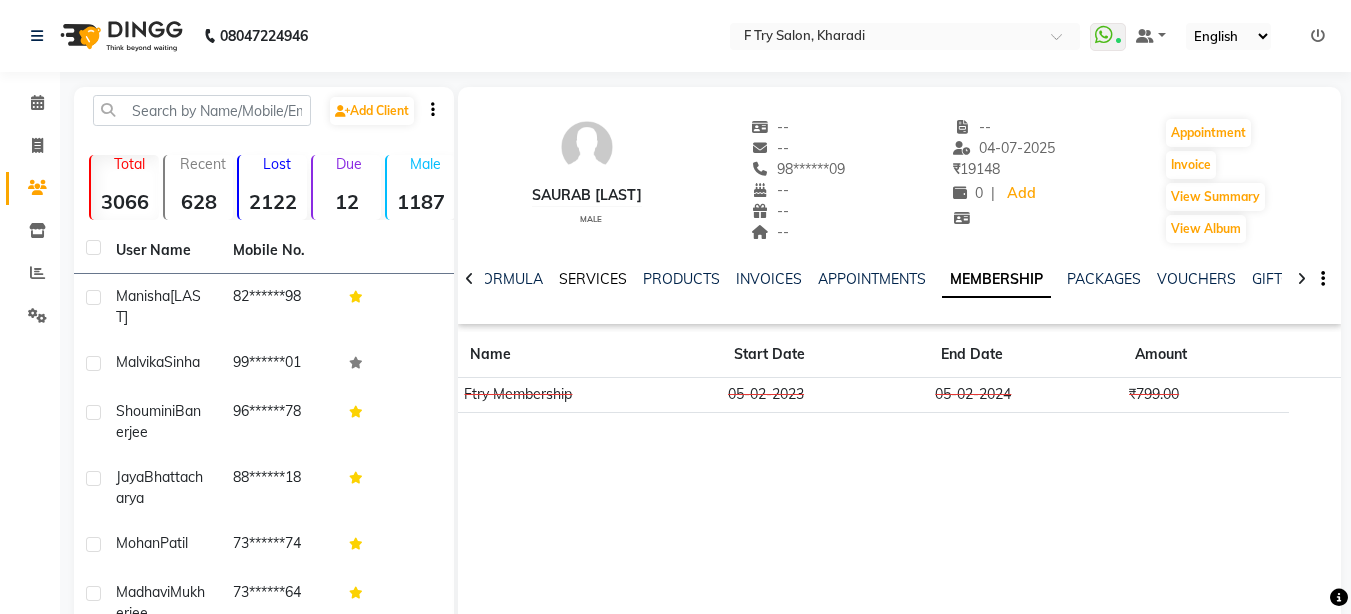 click on "SERVICES" 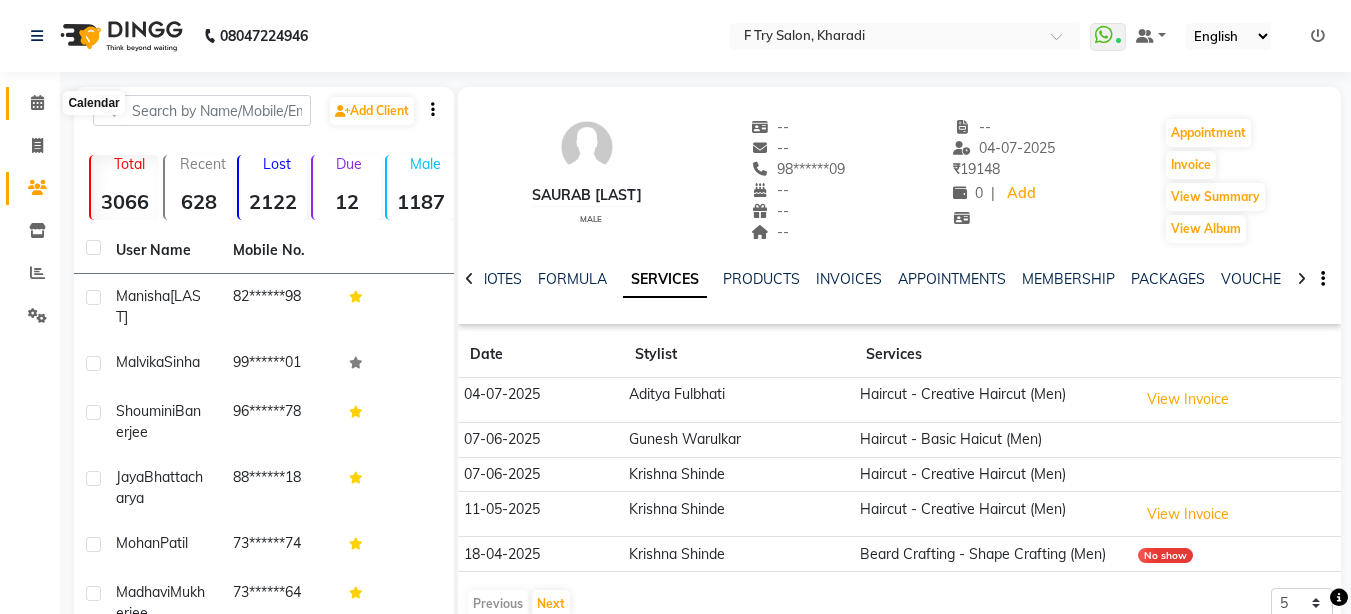 click 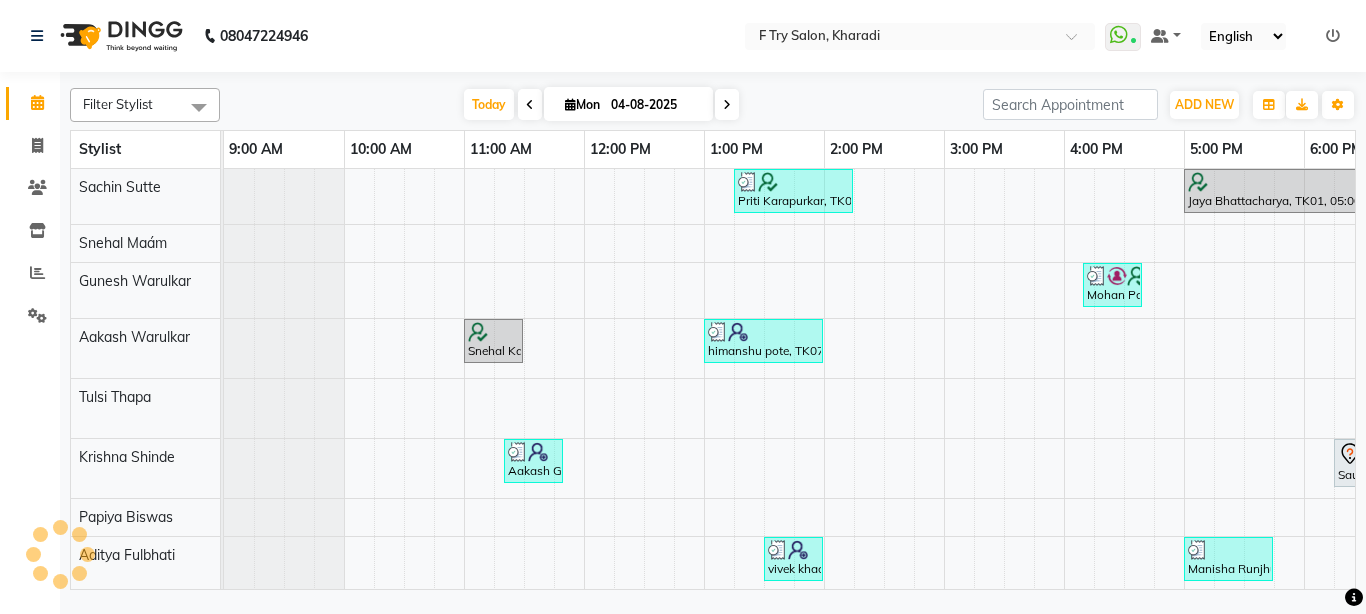 scroll, scrollTop: 0, scrollLeft: 0, axis: both 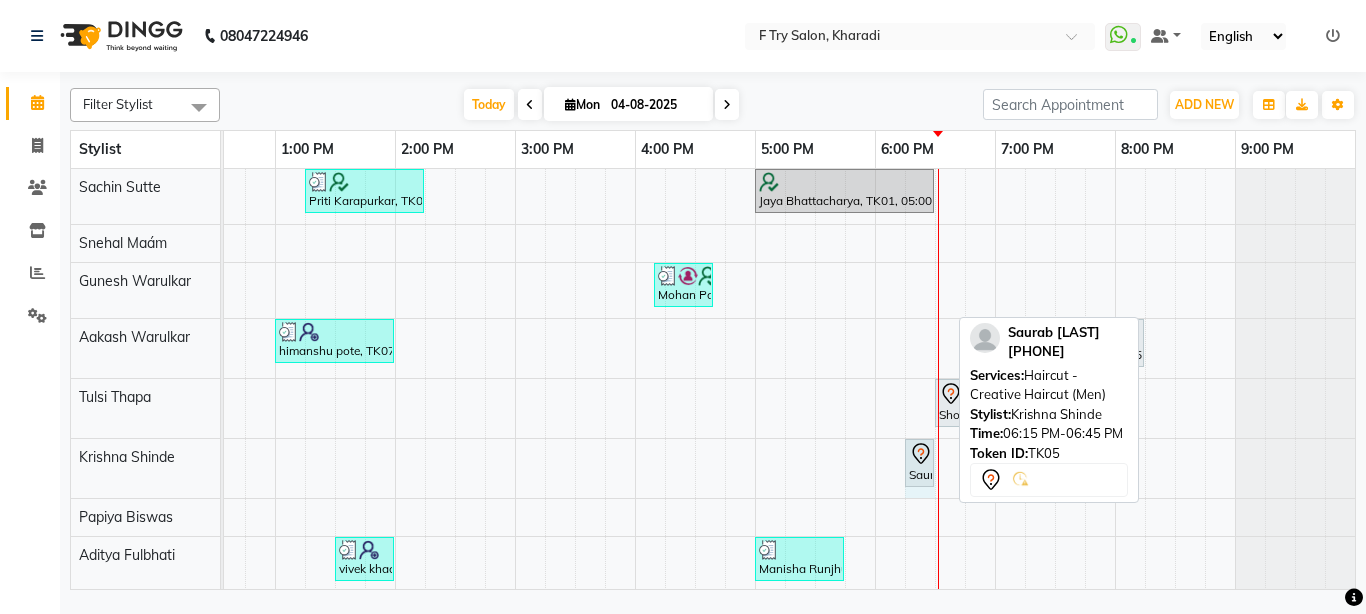 drag, startPoint x: 946, startPoint y: 466, endPoint x: 916, endPoint y: 475, distance: 31.320919 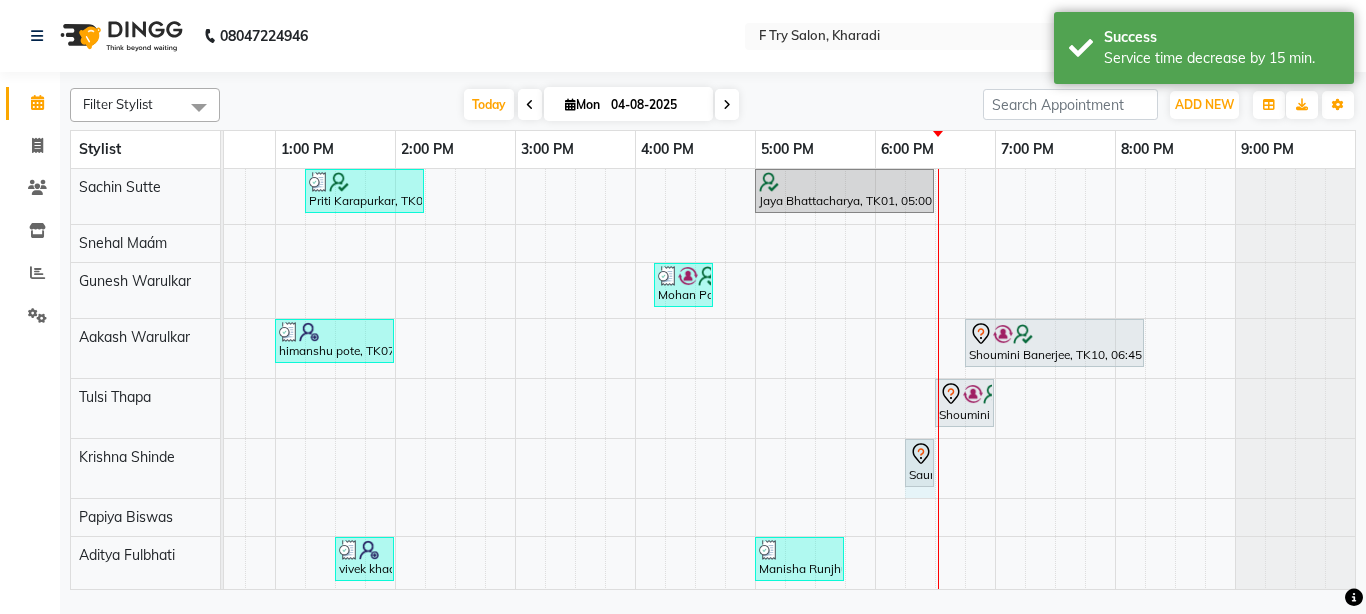 drag, startPoint x: 920, startPoint y: 464, endPoint x: 945, endPoint y: 457, distance: 25.96151 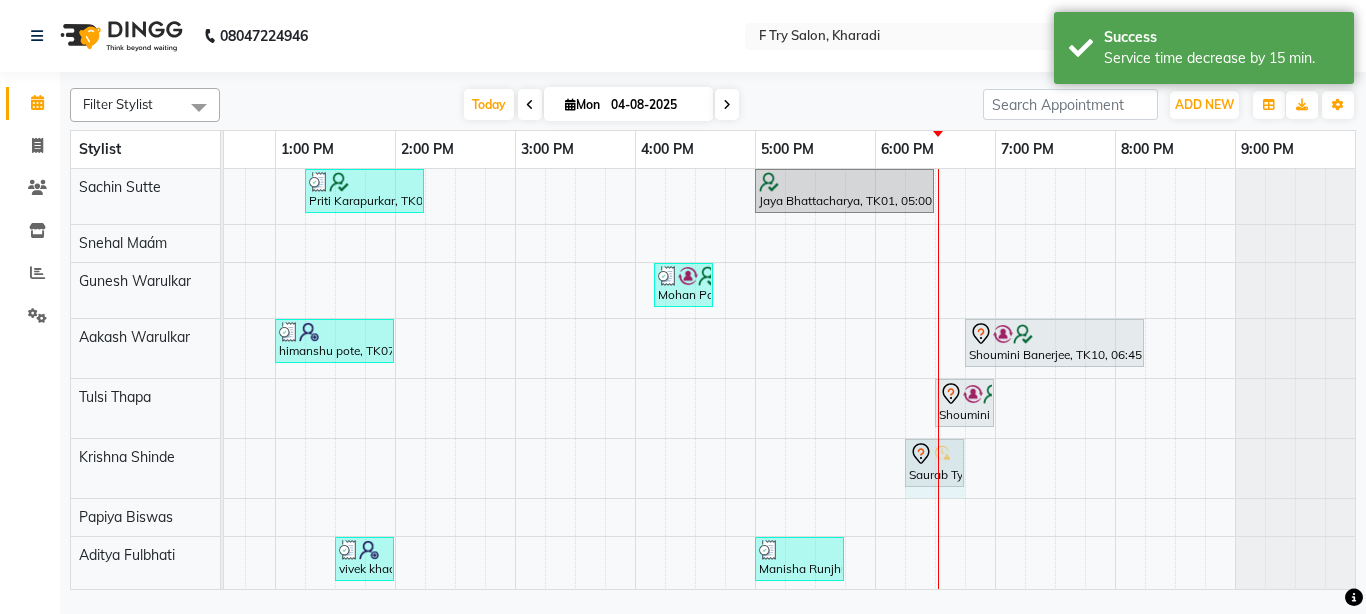 drag, startPoint x: 919, startPoint y: 457, endPoint x: 932, endPoint y: 454, distance: 13.341664 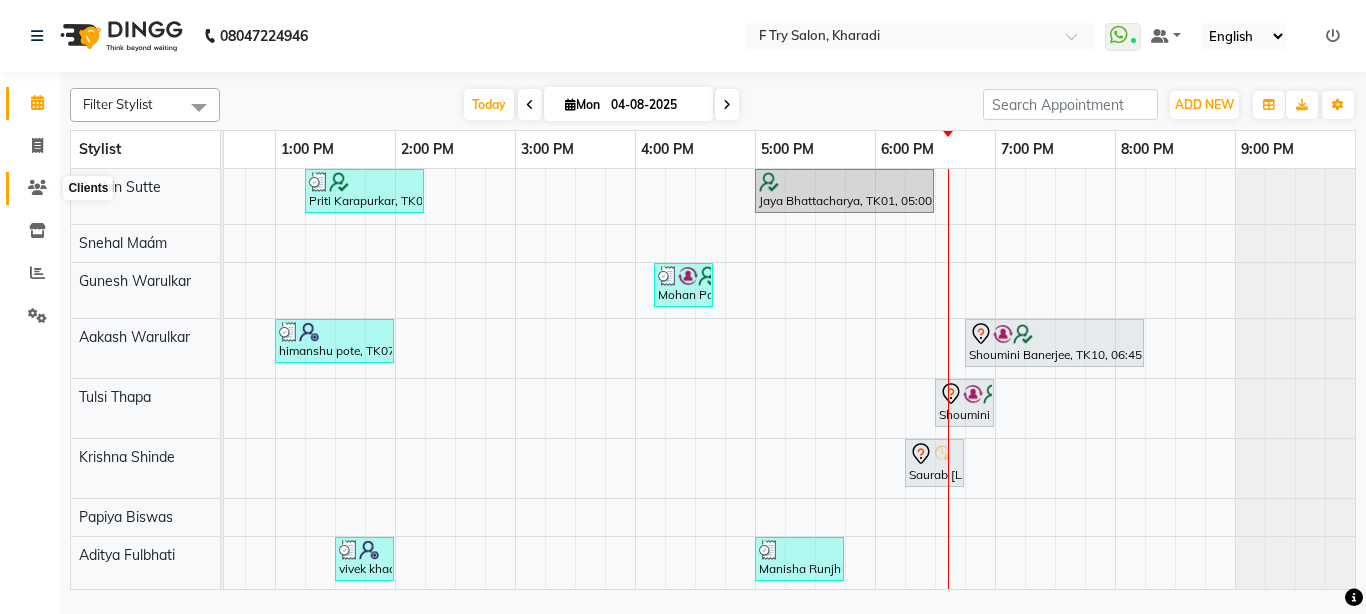click 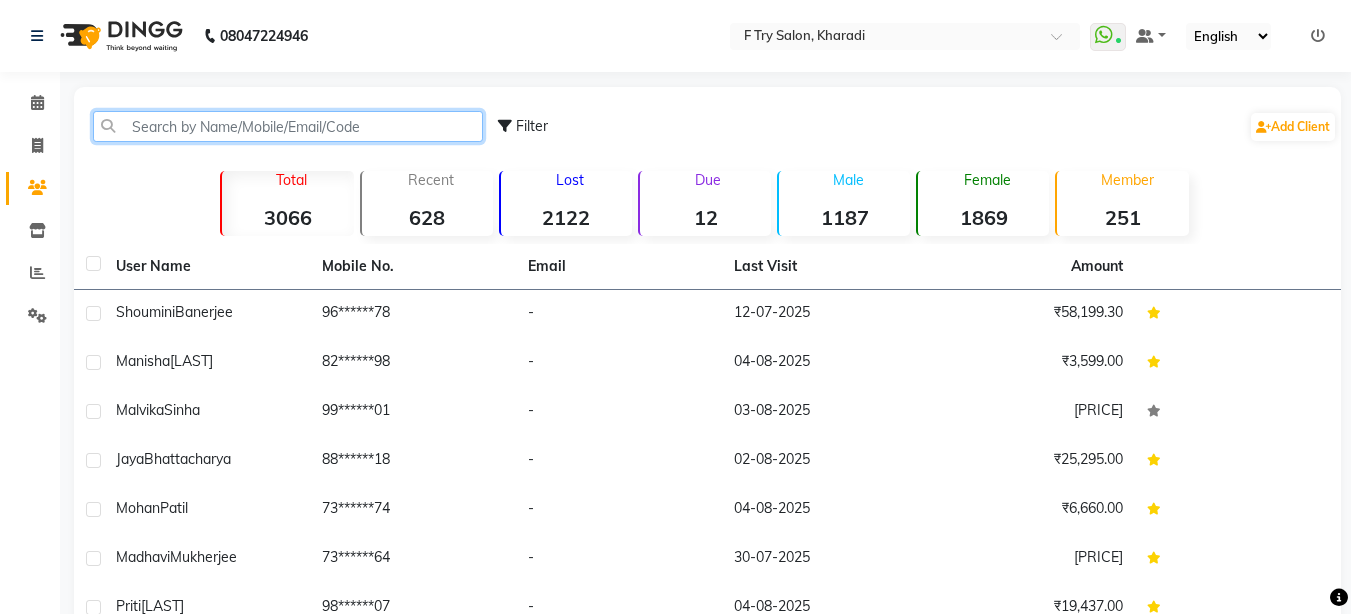 click 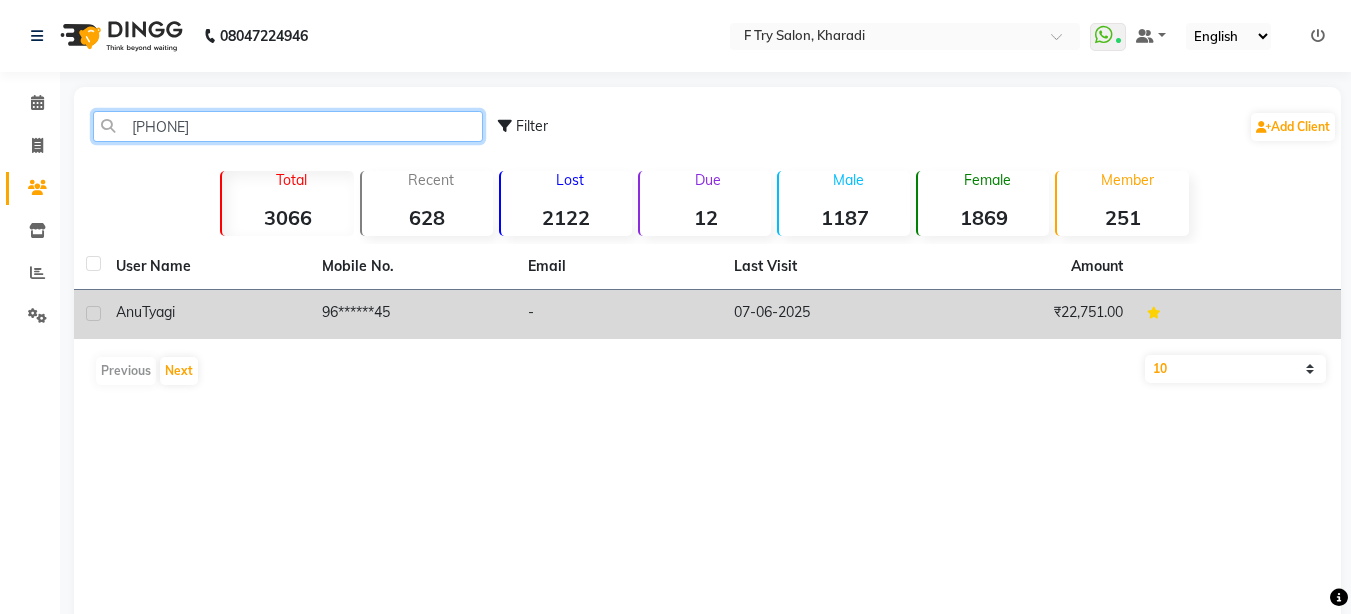 type on "9657823045" 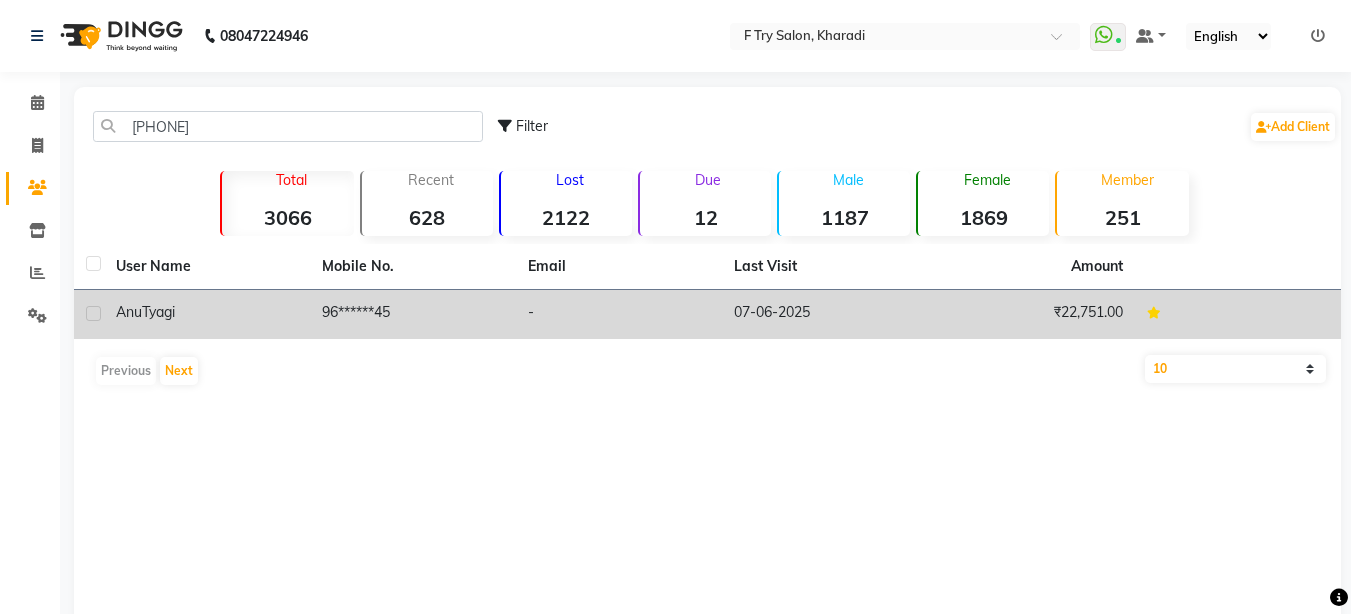 click on "Anu  Tyagi" 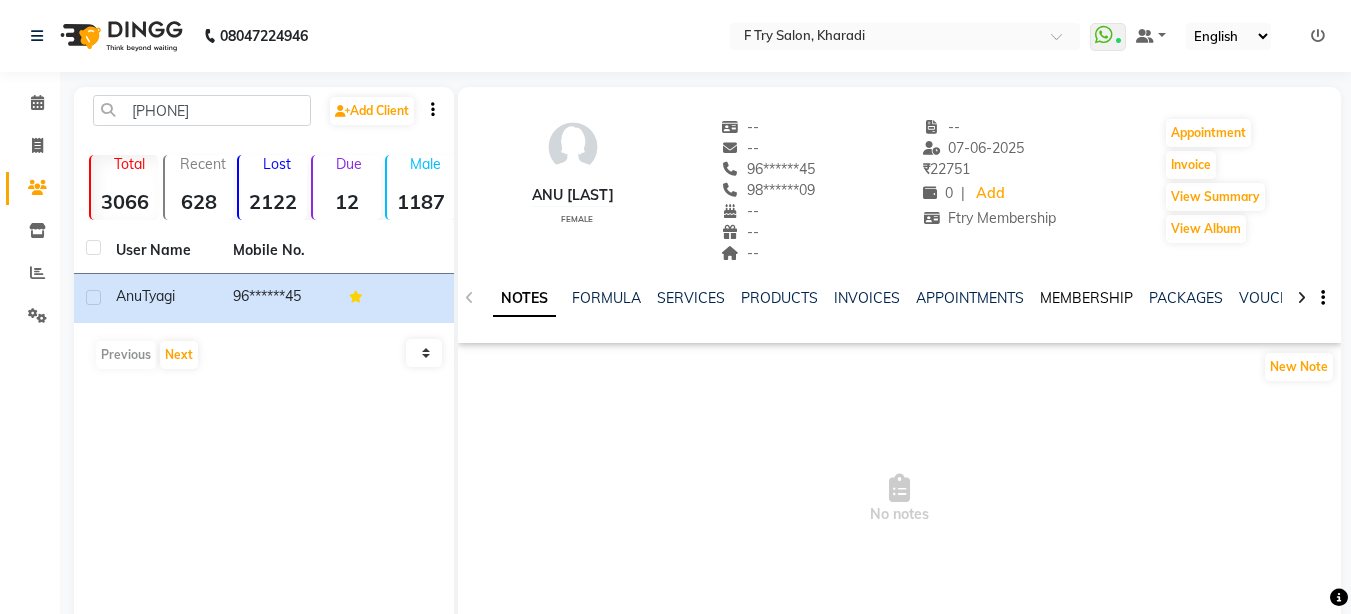 click on "MEMBERSHIP" 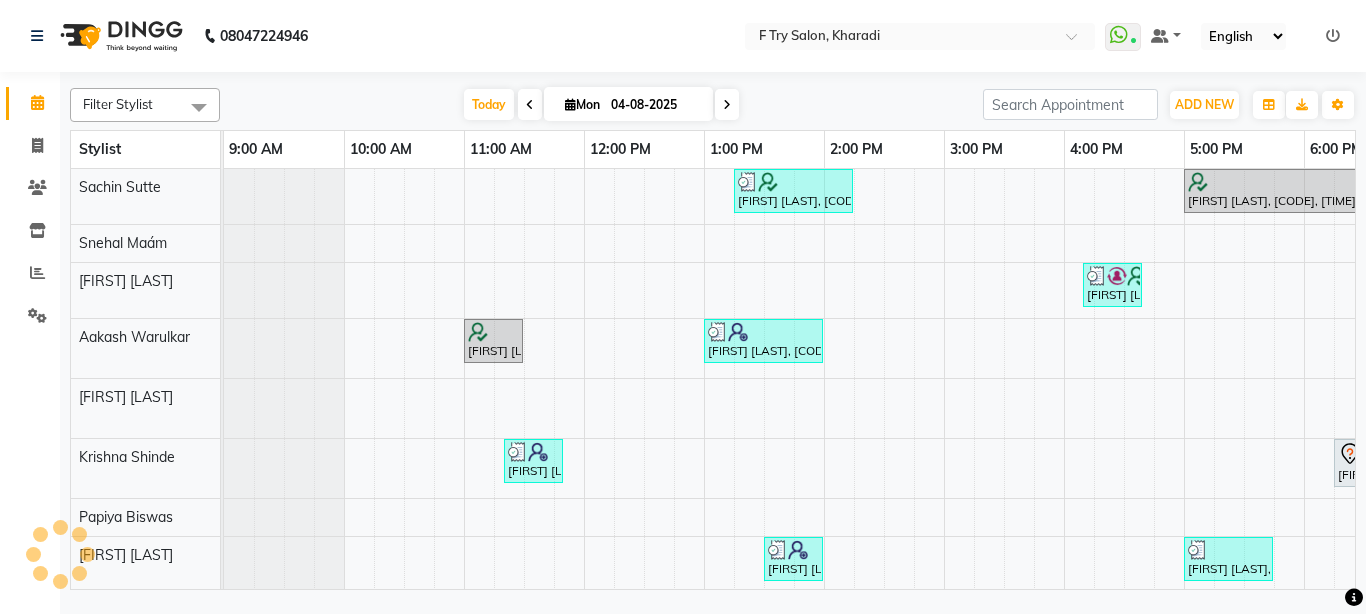 scroll, scrollTop: 0, scrollLeft: 0, axis: both 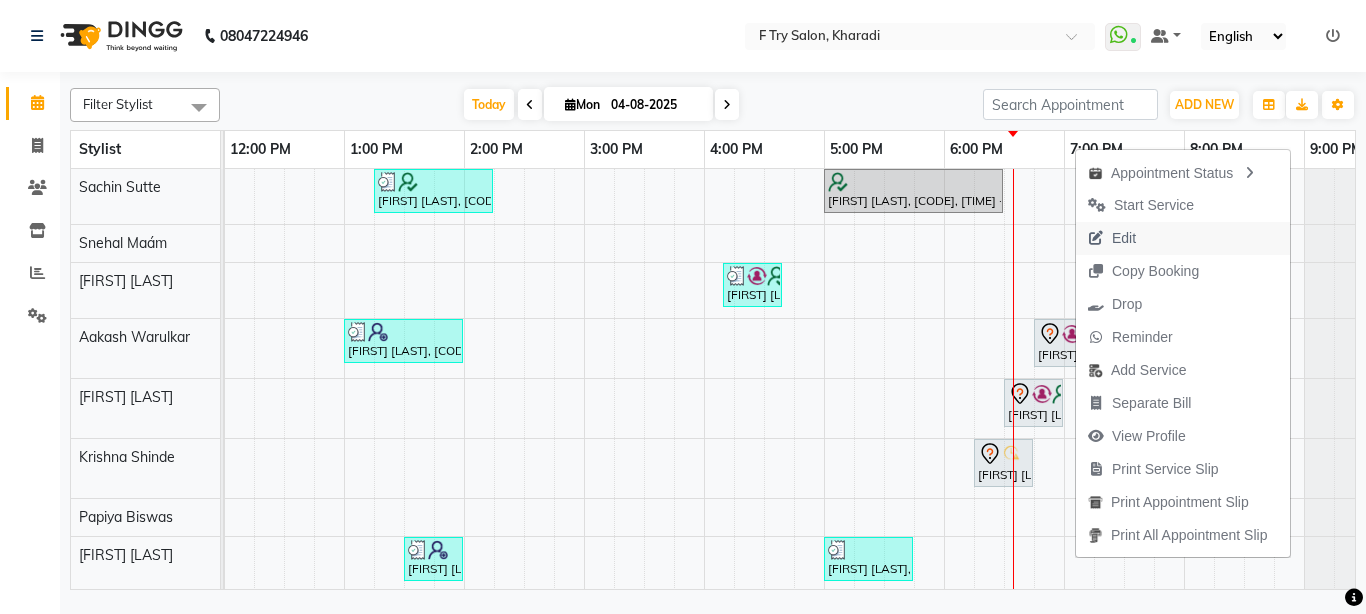 click on "Edit" at bounding box center (1112, 238) 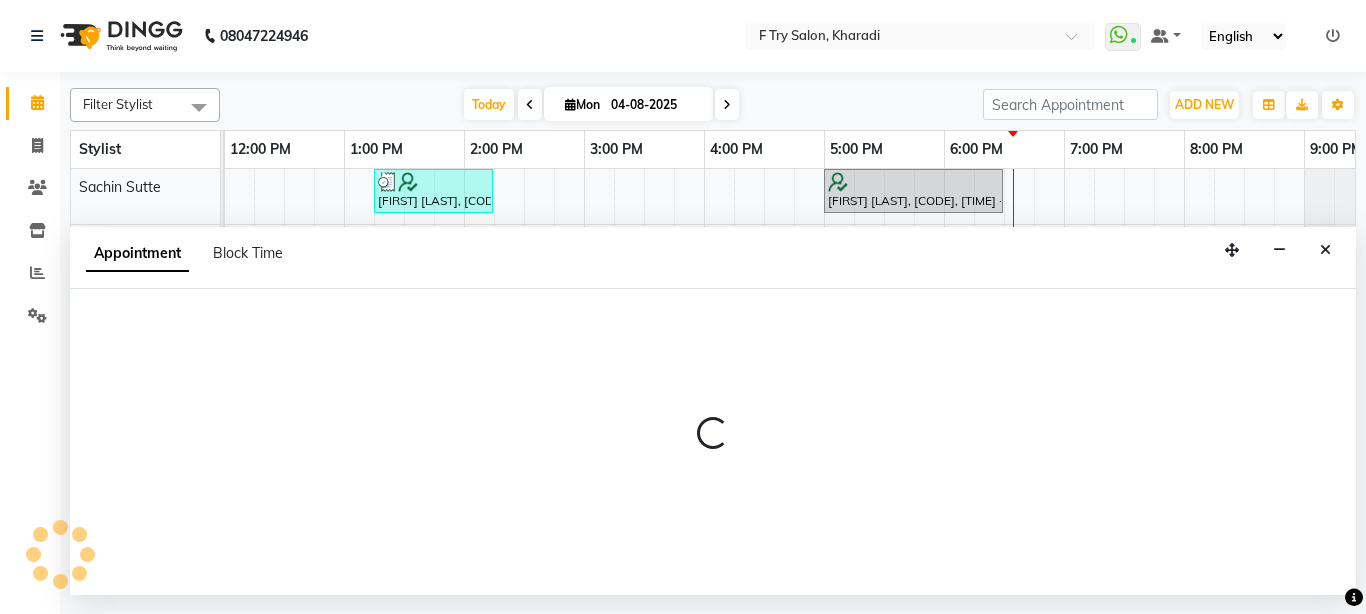 select on "tentative" 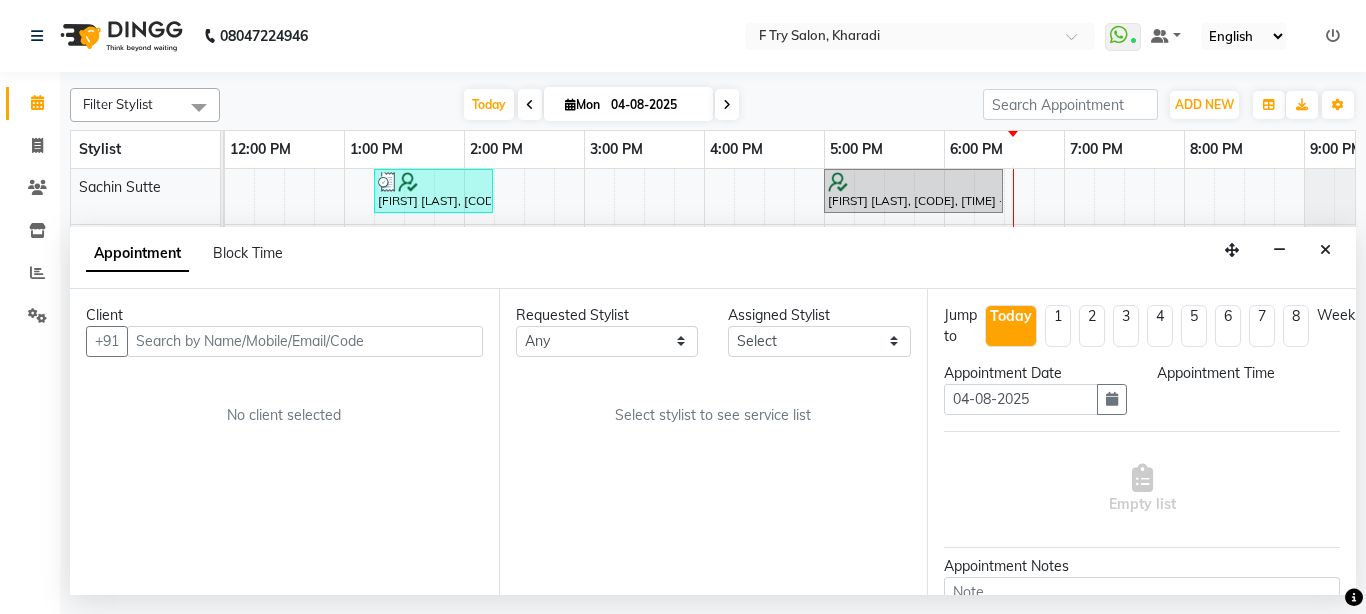 select on "1110" 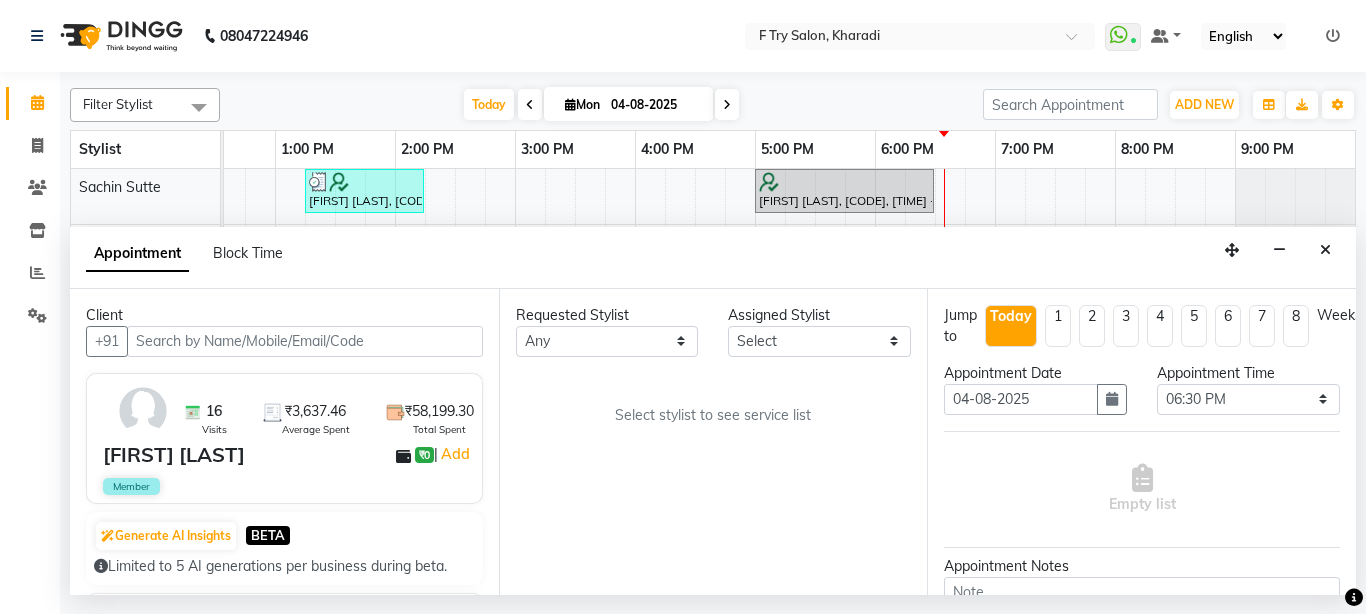 select on "54011" 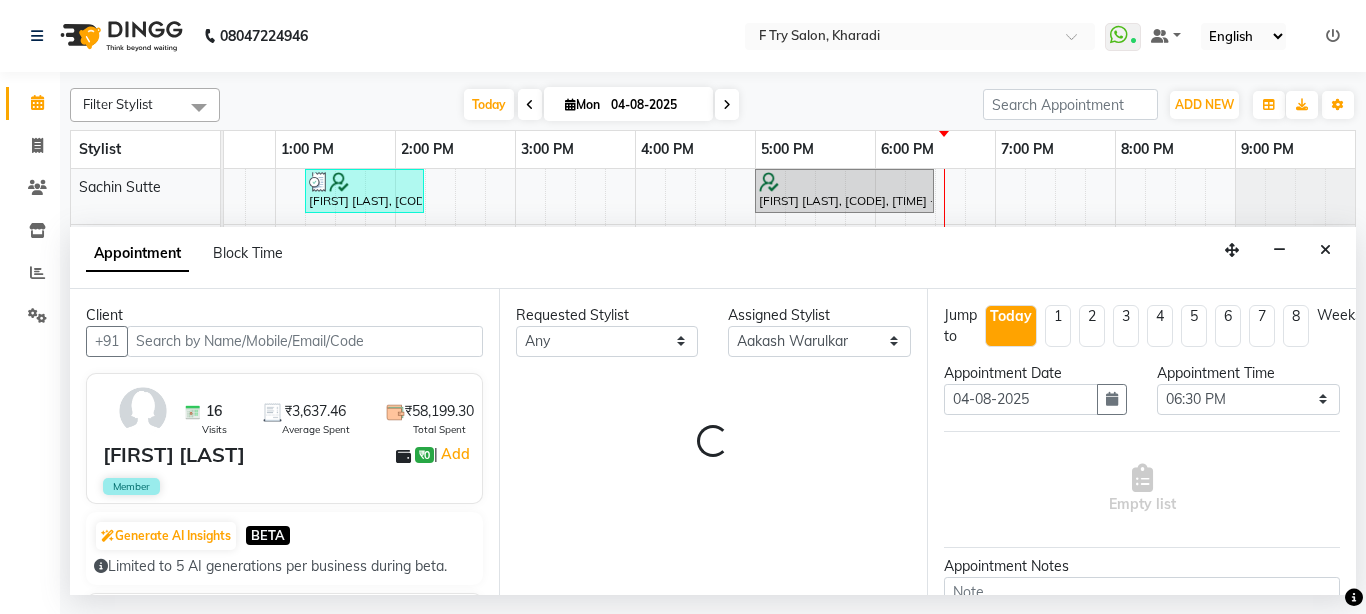 select on "1252" 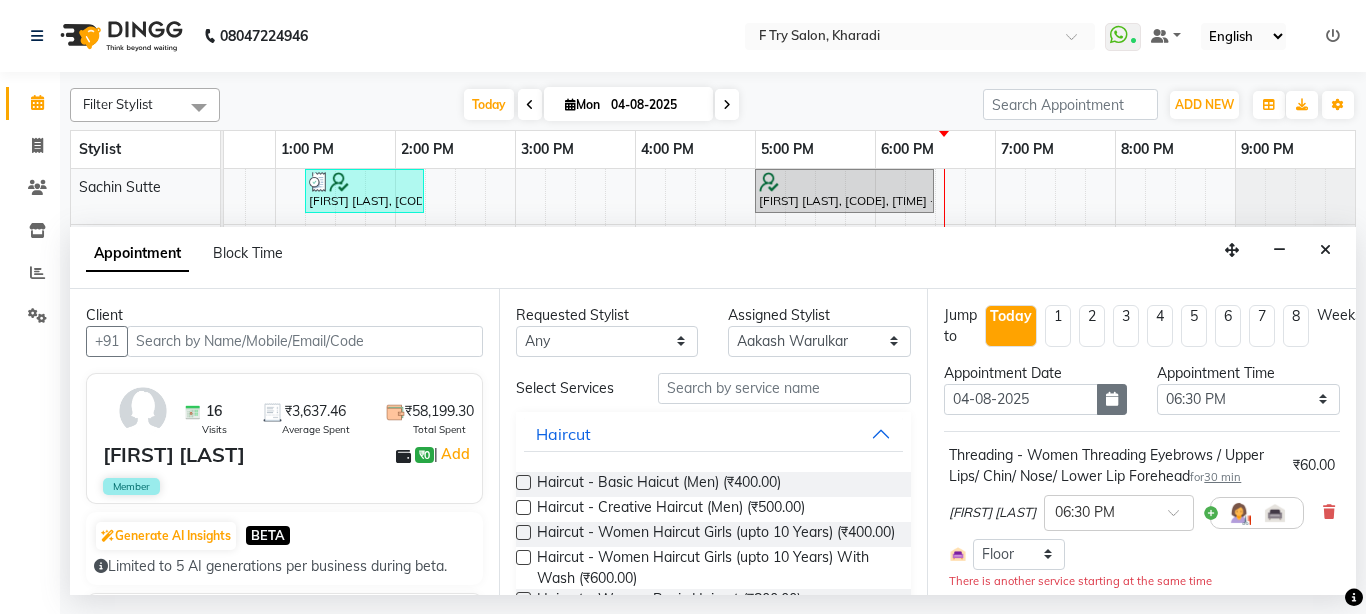 click at bounding box center (1112, 399) 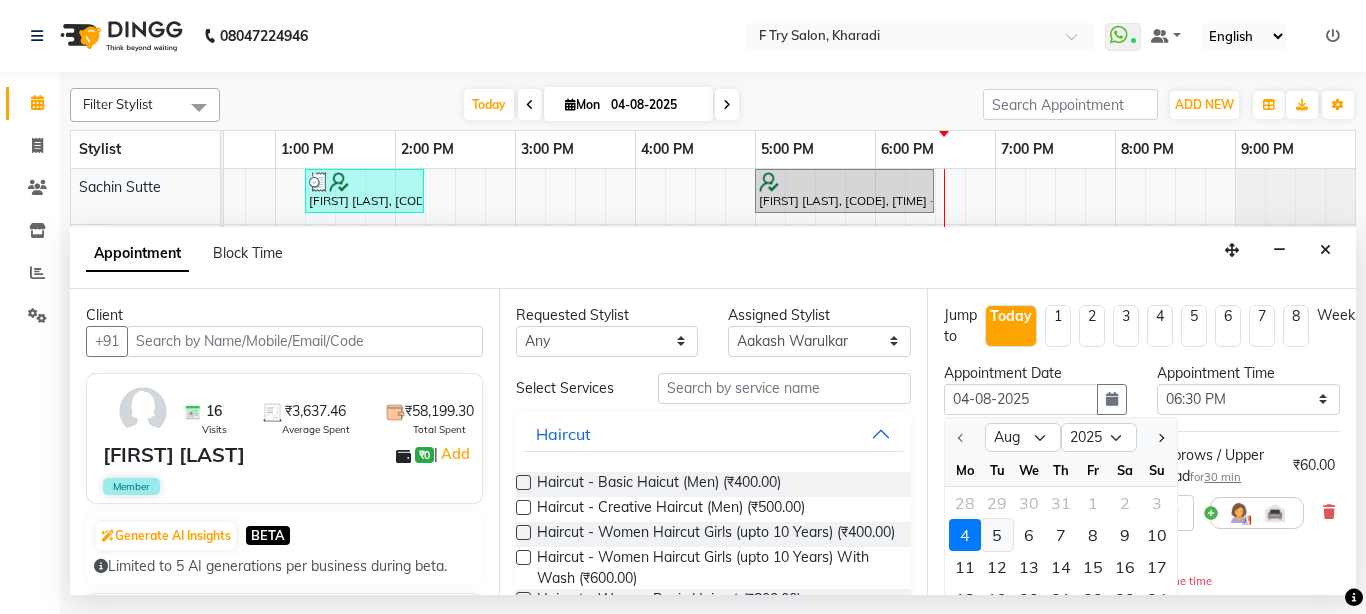 click on "5" at bounding box center (997, 535) 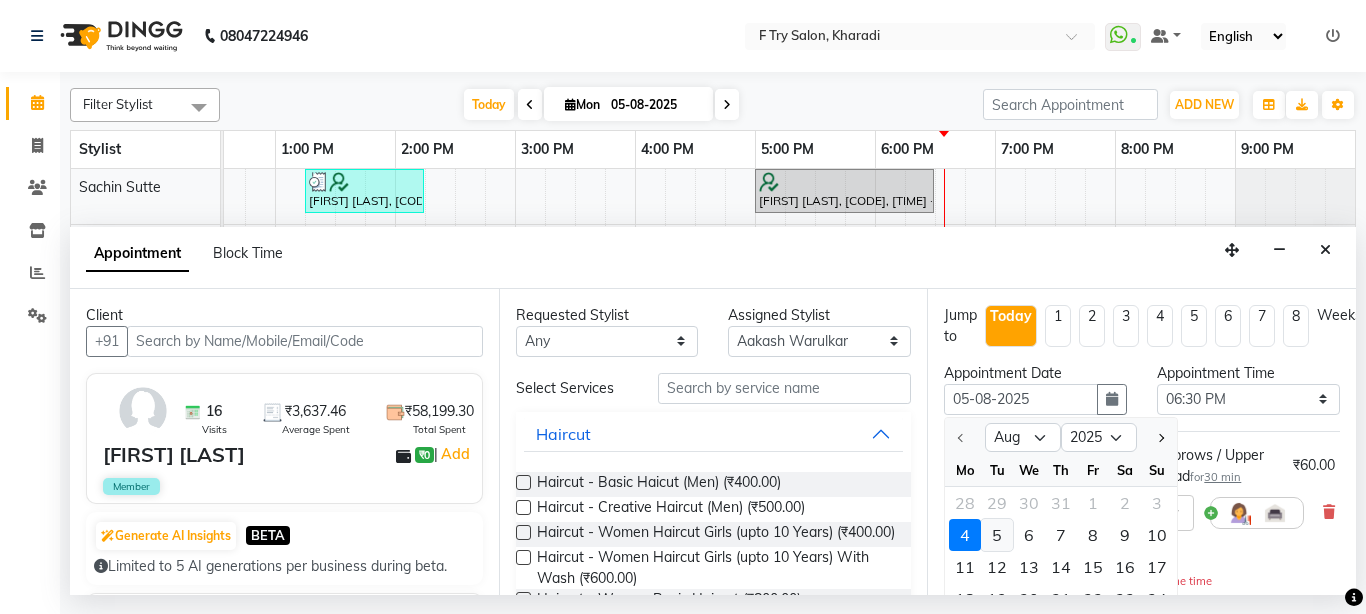 select on "1110" 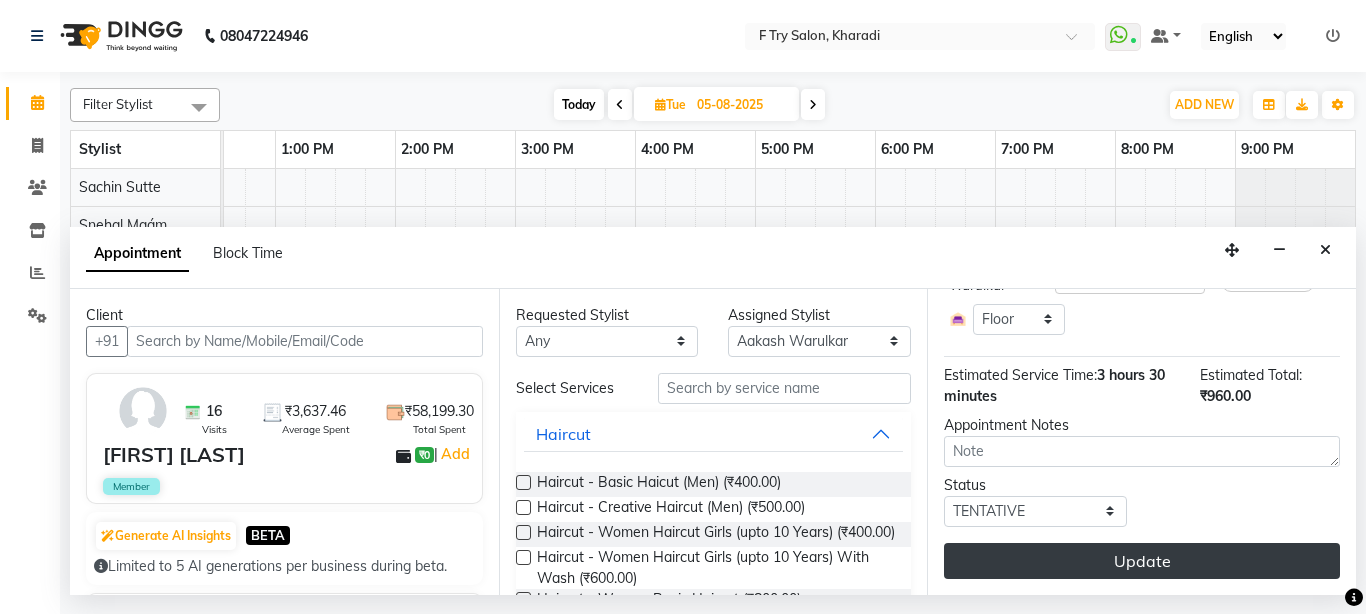 click on "Update" at bounding box center (1142, 561) 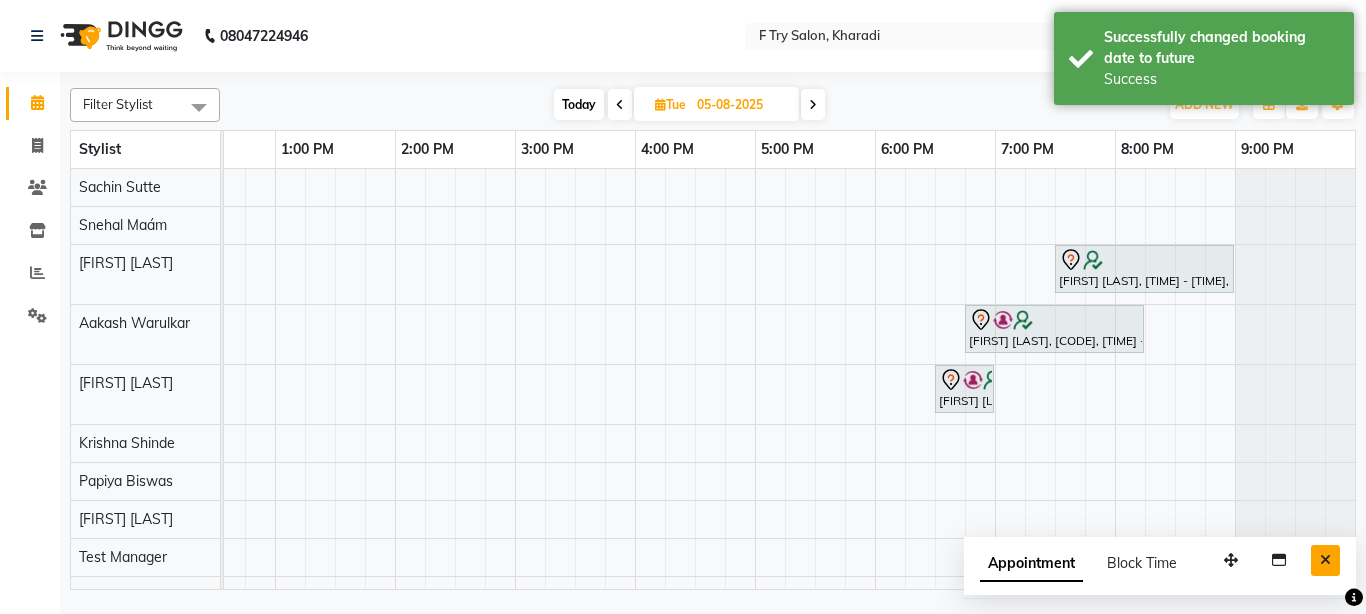click at bounding box center (1325, 560) 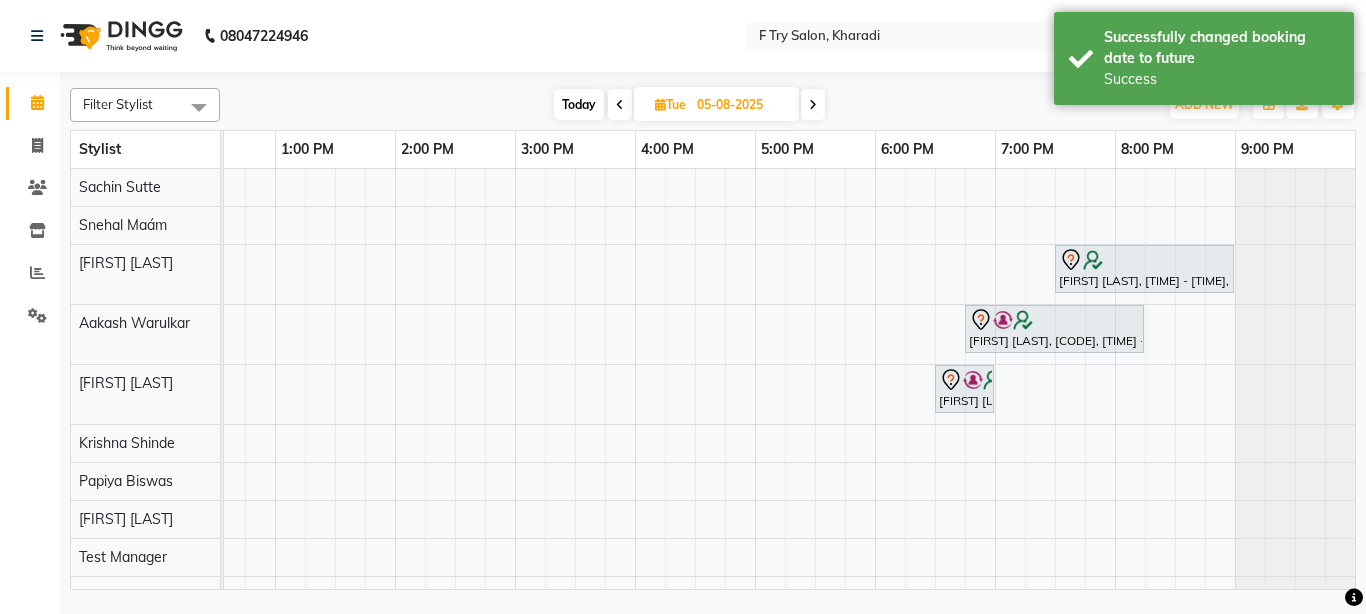click on "Today" at bounding box center [579, 104] 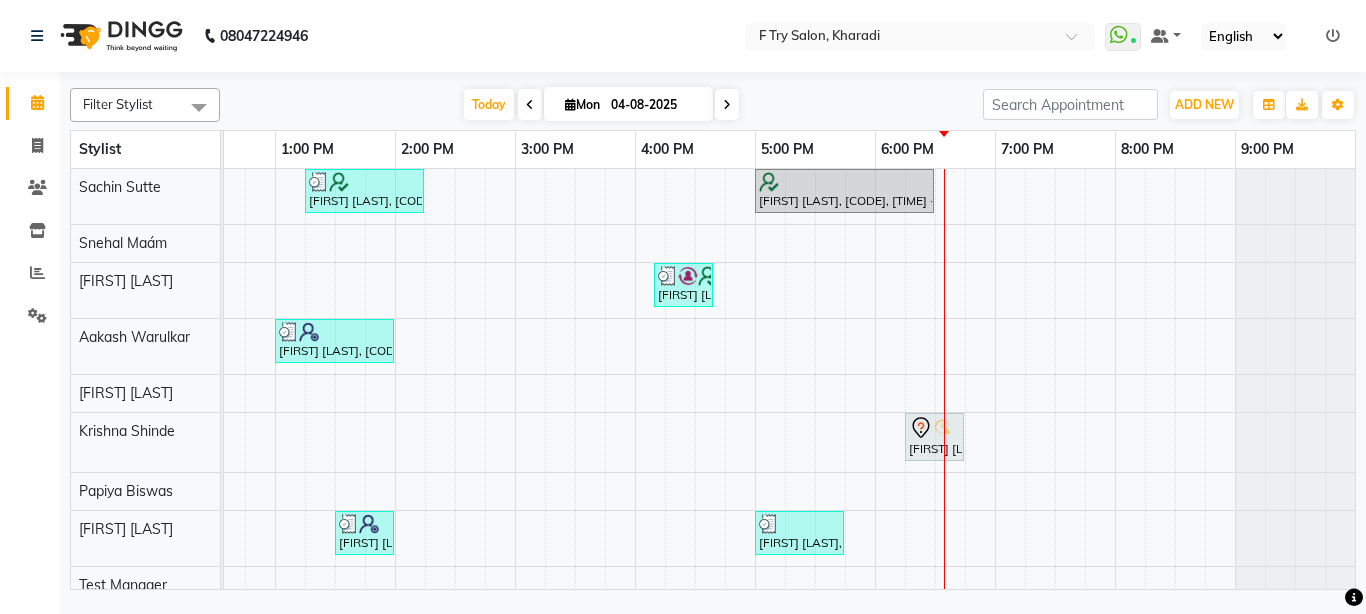 scroll, scrollTop: 60, scrollLeft: 429, axis: both 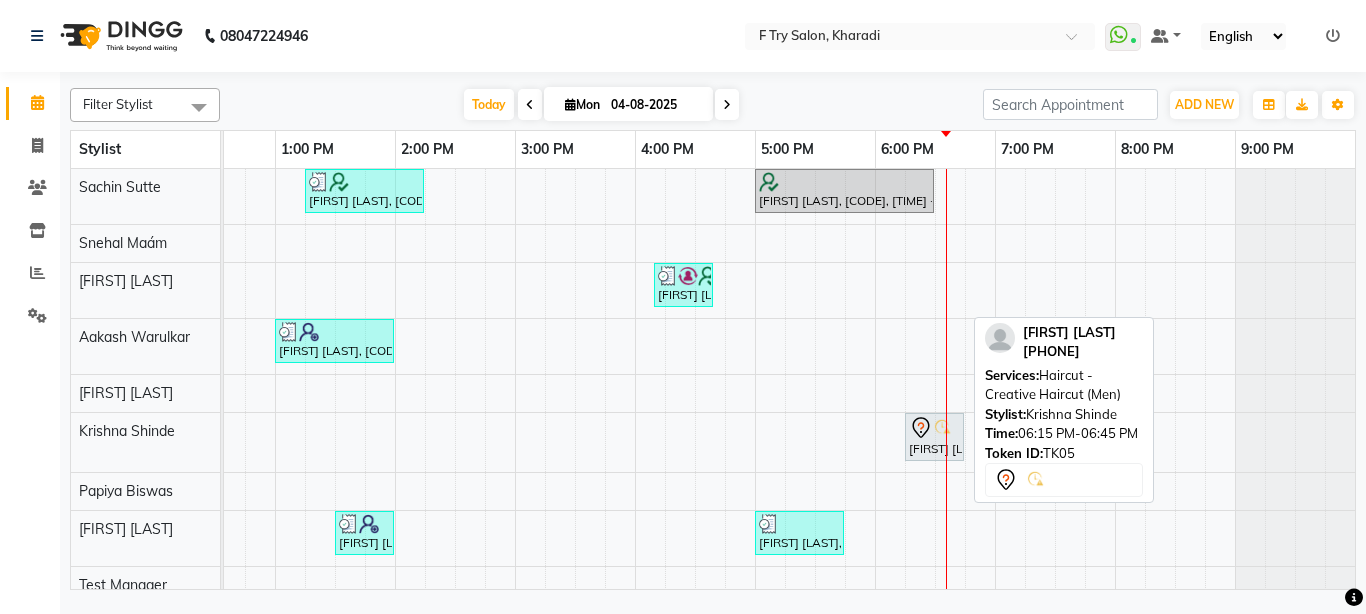 click 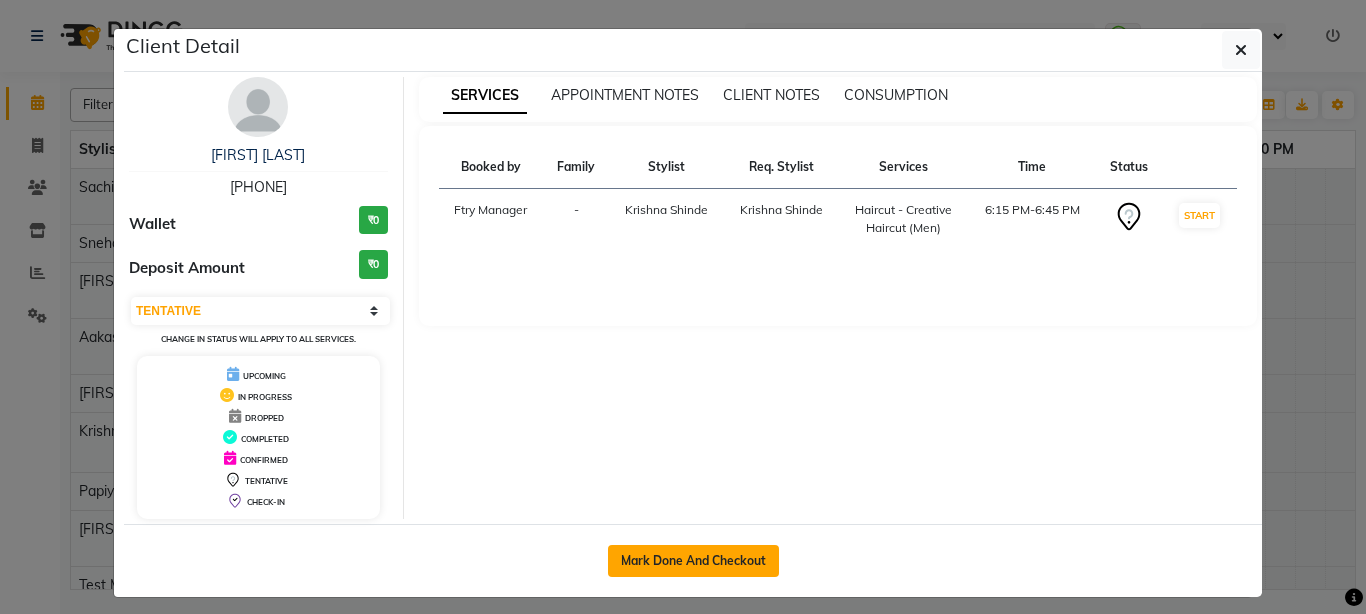 click on "Mark Done And Checkout" 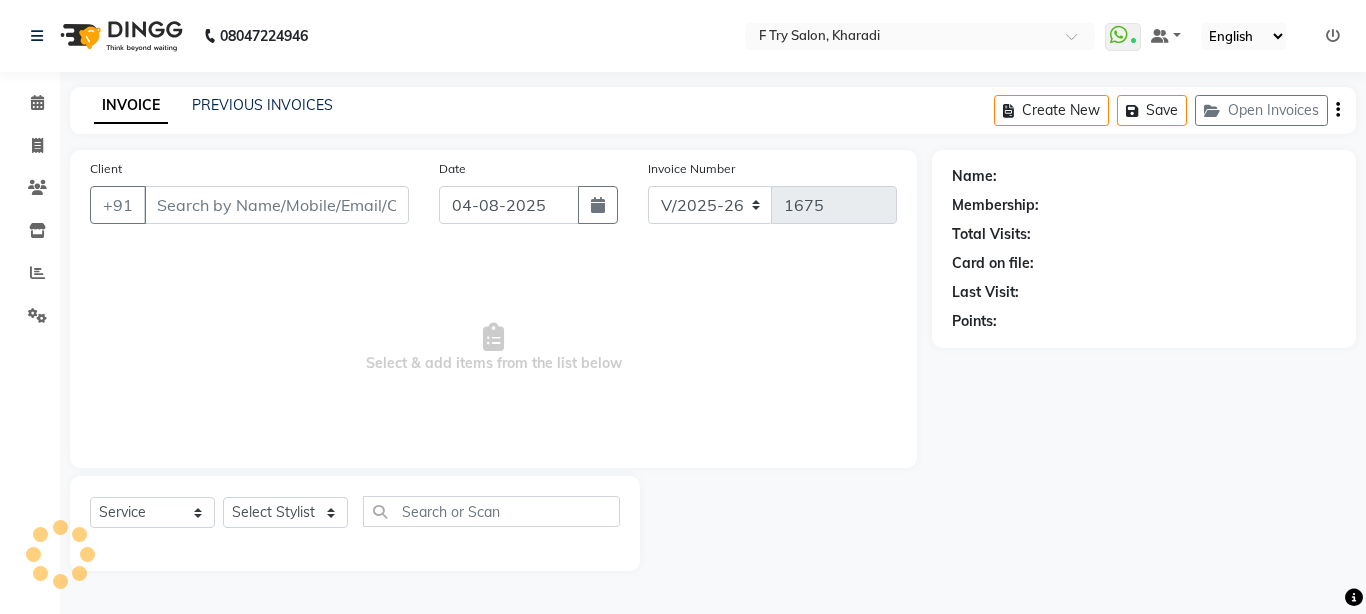 type on "98******09" 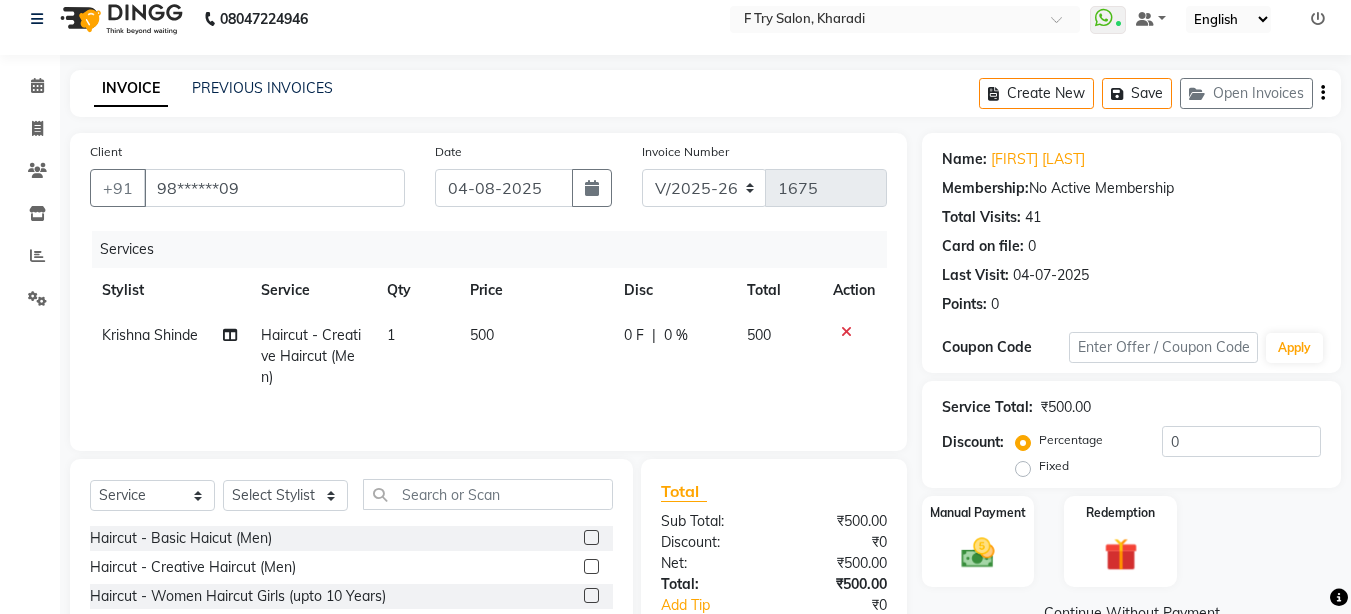scroll, scrollTop: 0, scrollLeft: 0, axis: both 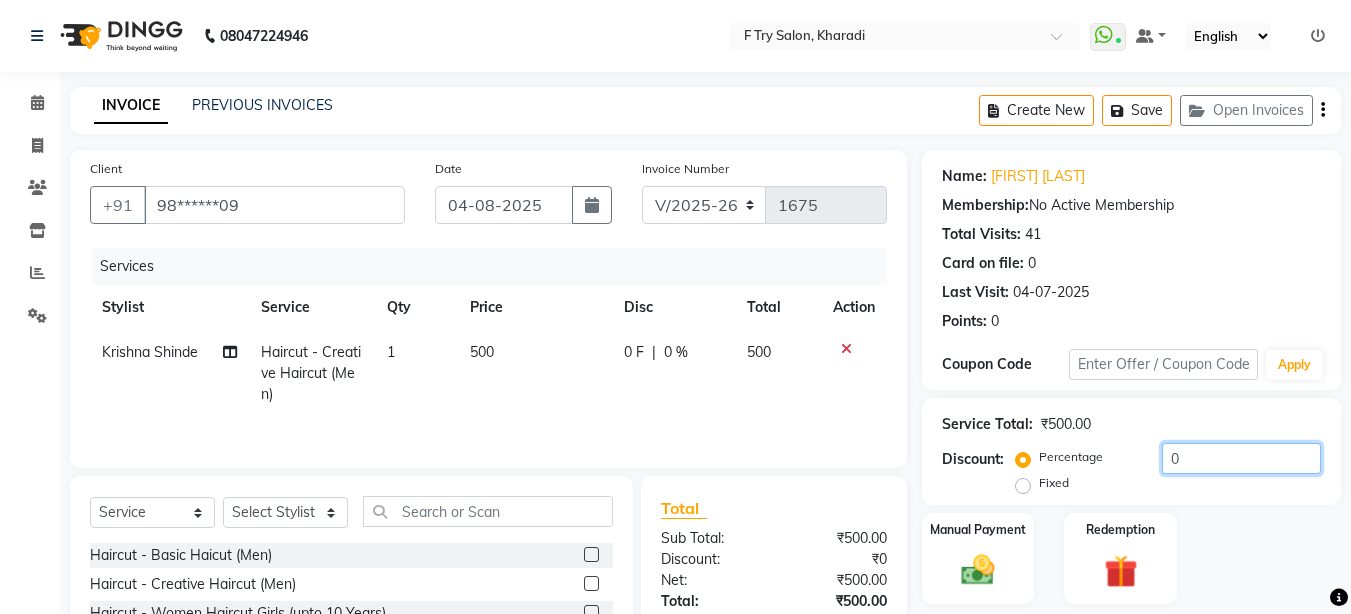 click on "0" 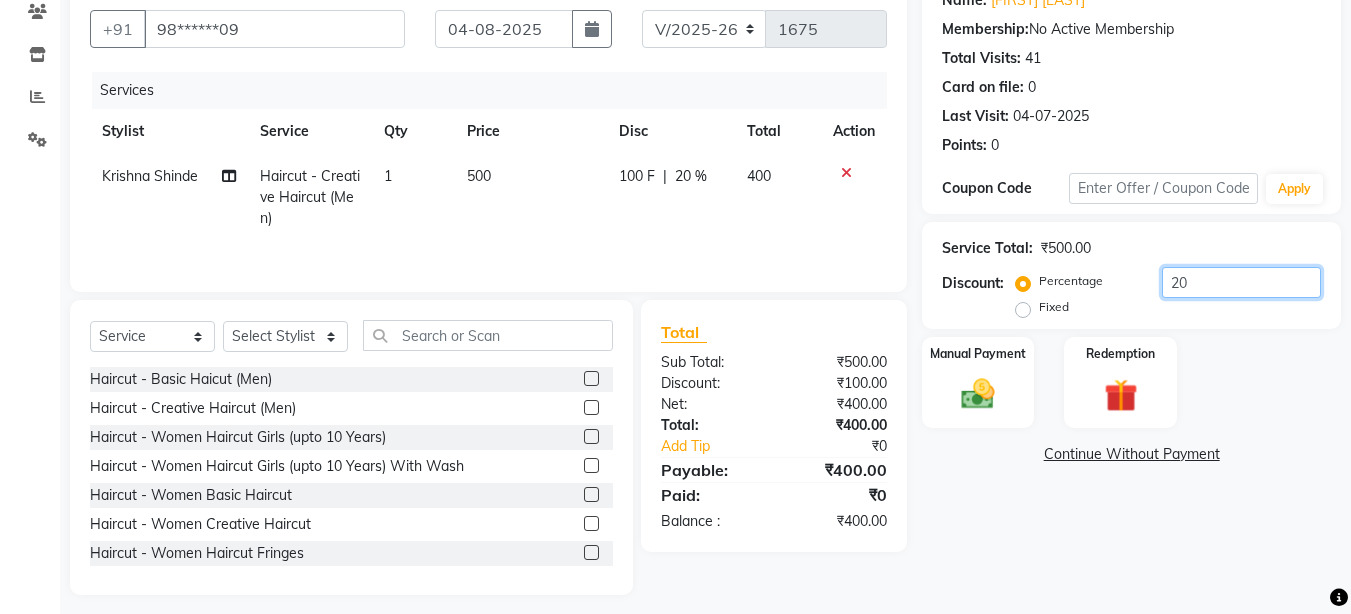 scroll, scrollTop: 187, scrollLeft: 0, axis: vertical 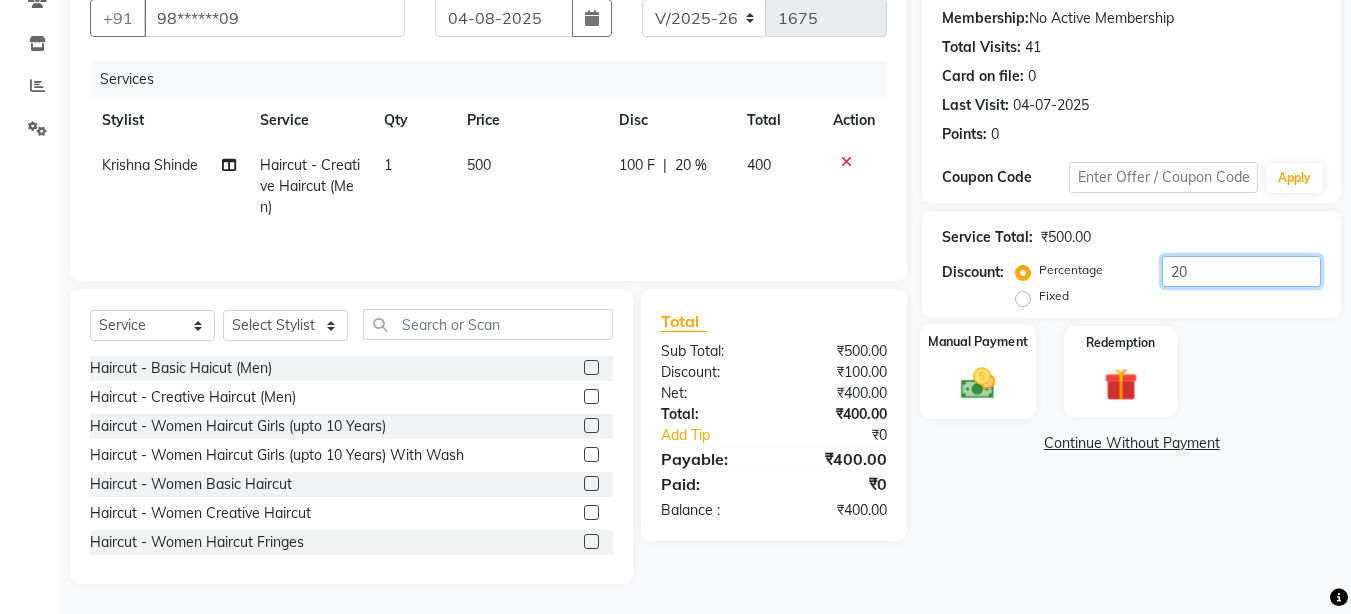 type on "20" 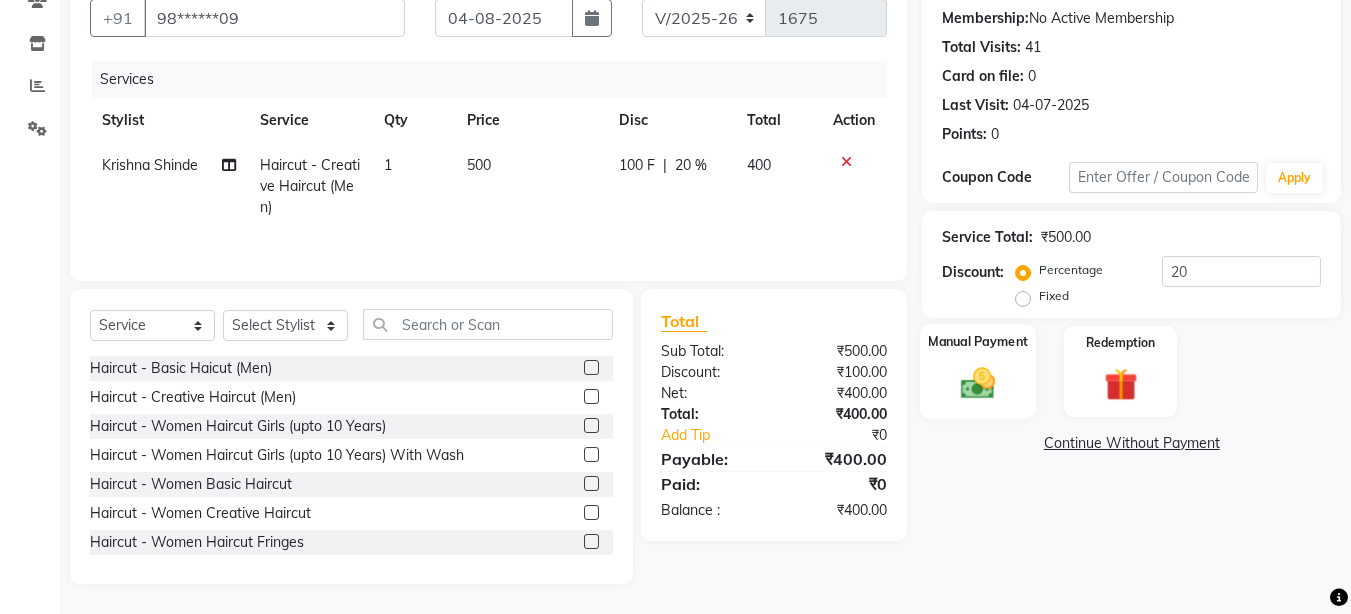 click 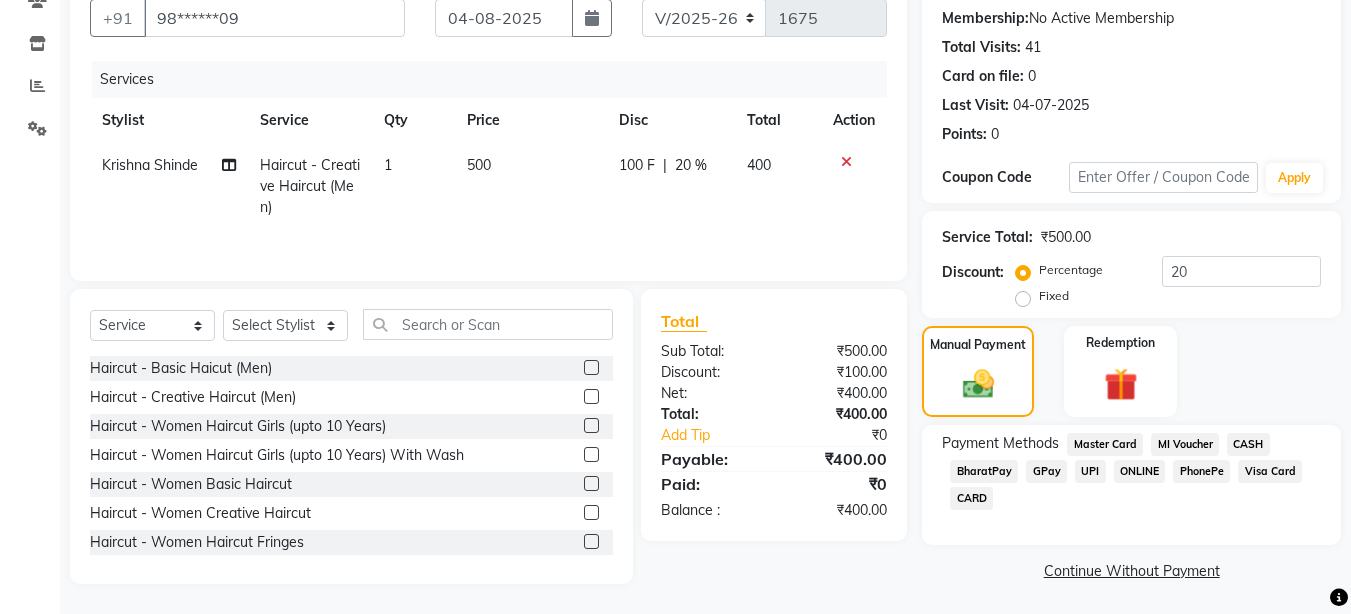 click on "UPI" 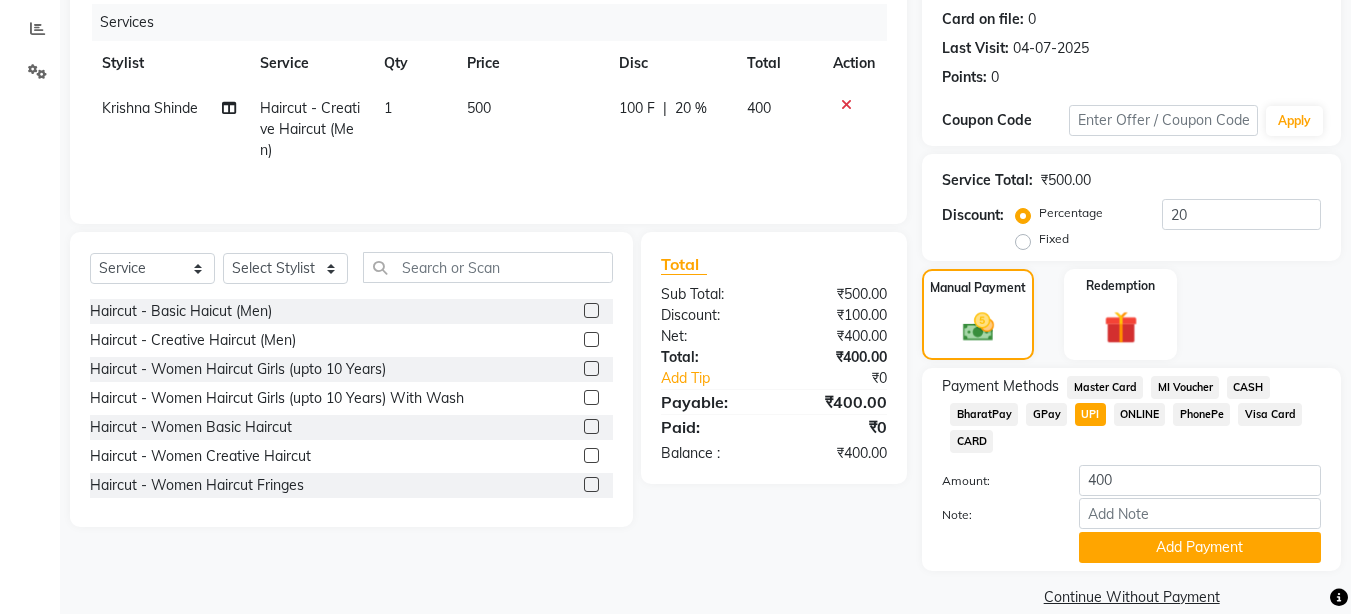 scroll, scrollTop: 272, scrollLeft: 0, axis: vertical 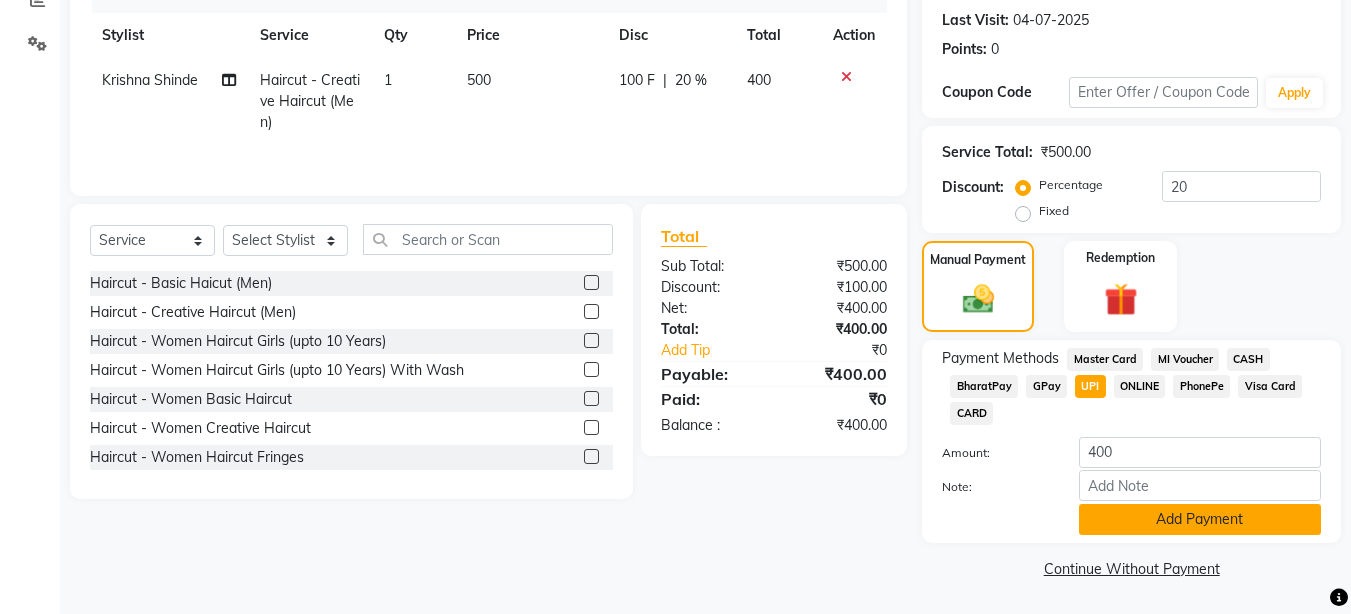 click on "Add Payment" 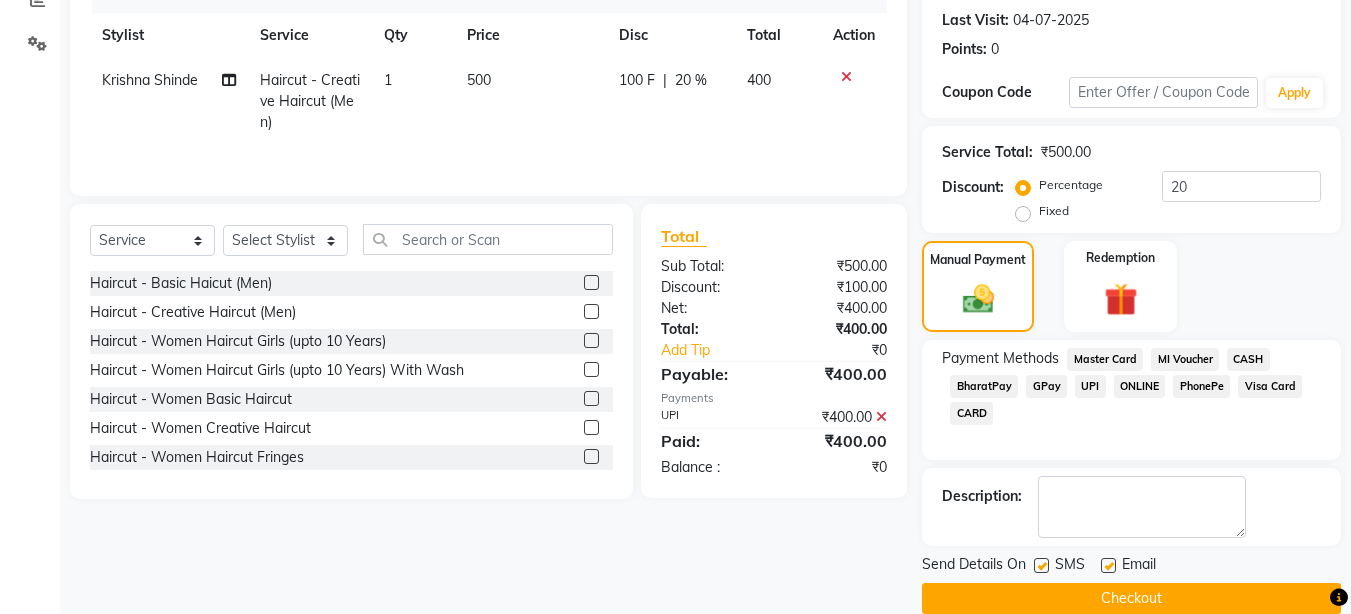 scroll, scrollTop: 302, scrollLeft: 0, axis: vertical 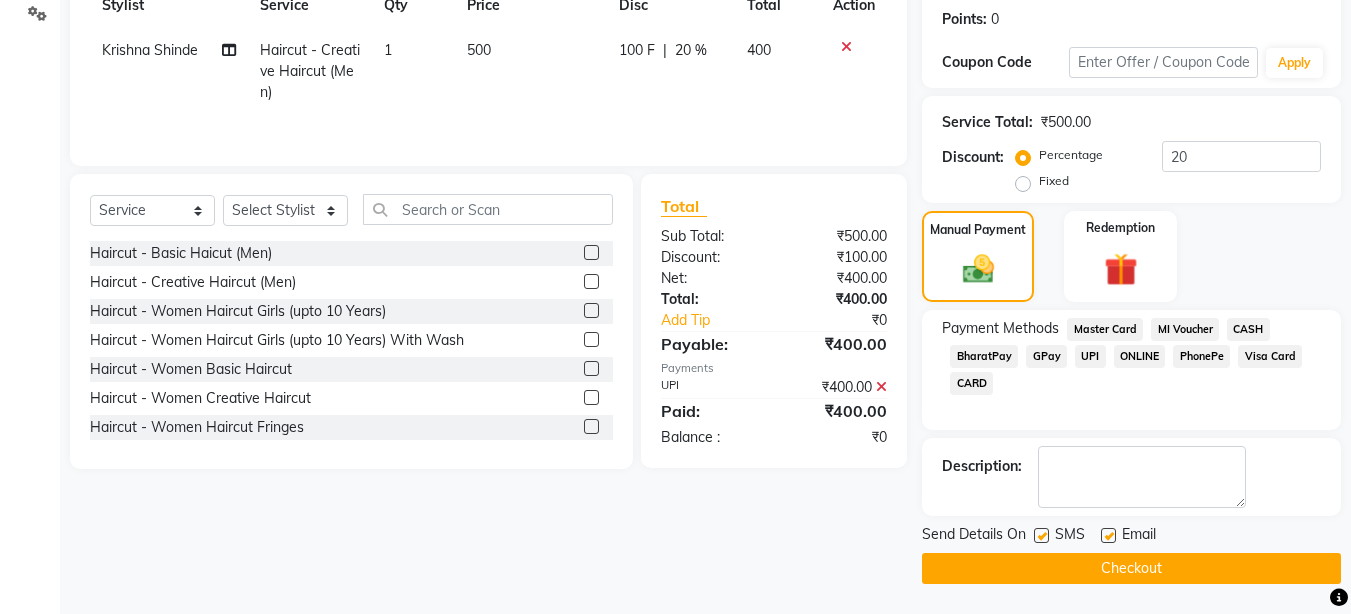 click on "Checkout" 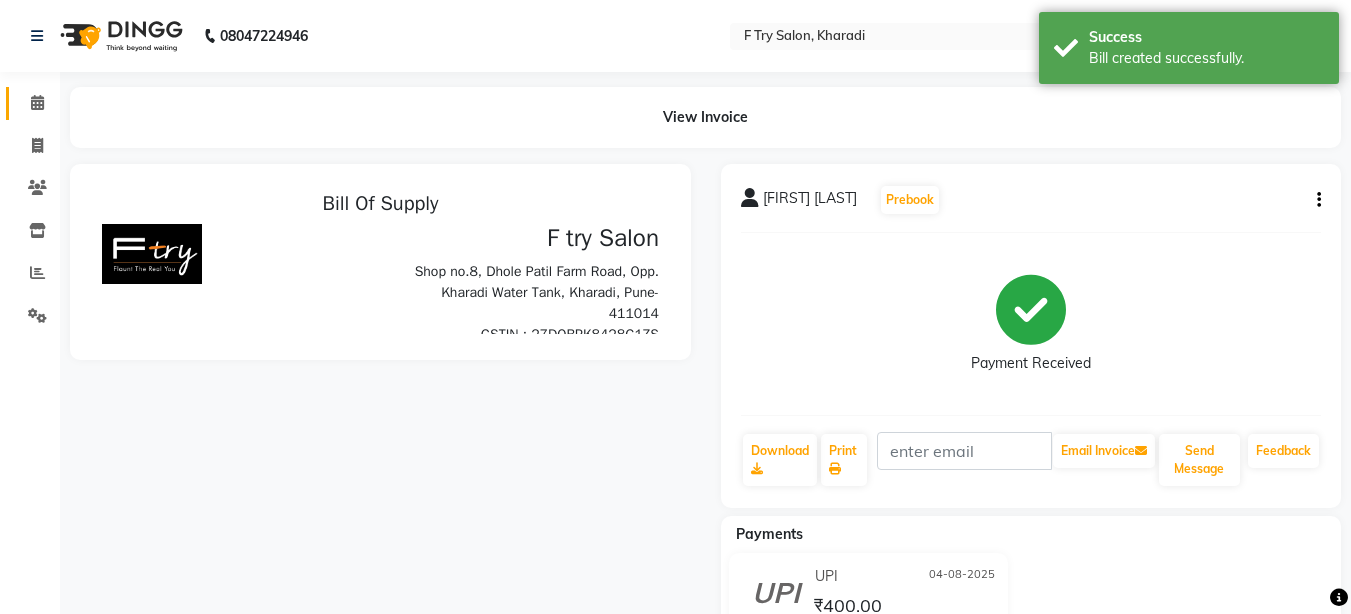 scroll, scrollTop: 0, scrollLeft: 0, axis: both 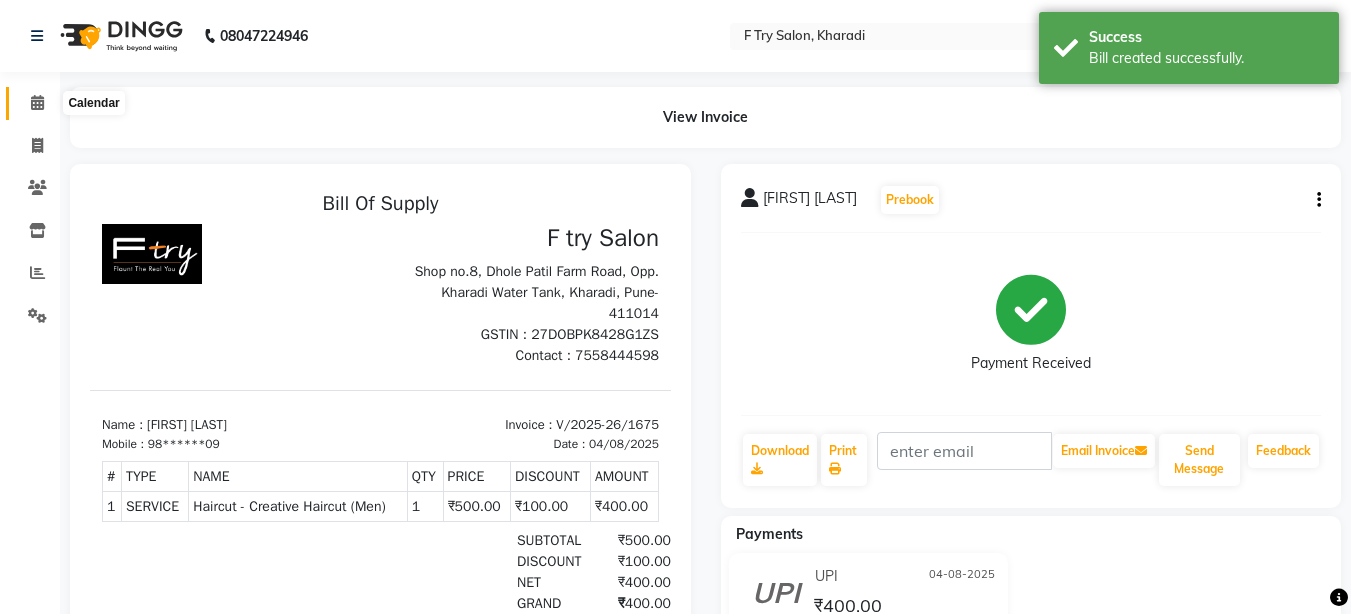 click 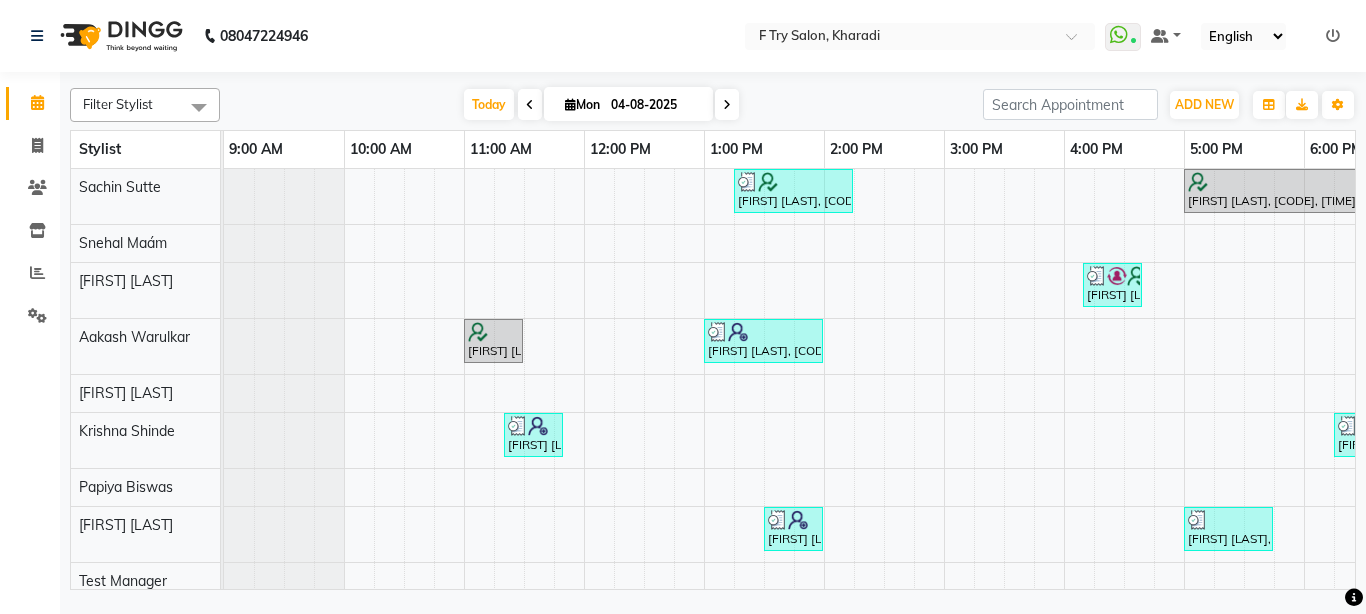 click on "Invoice" 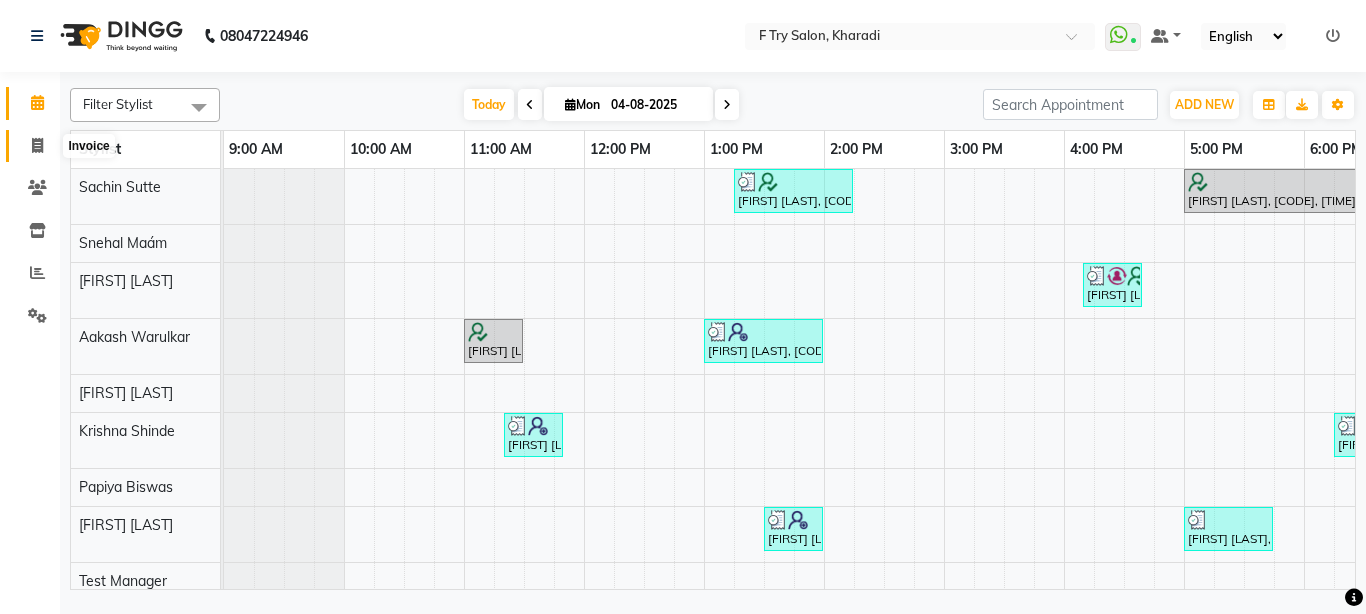 click 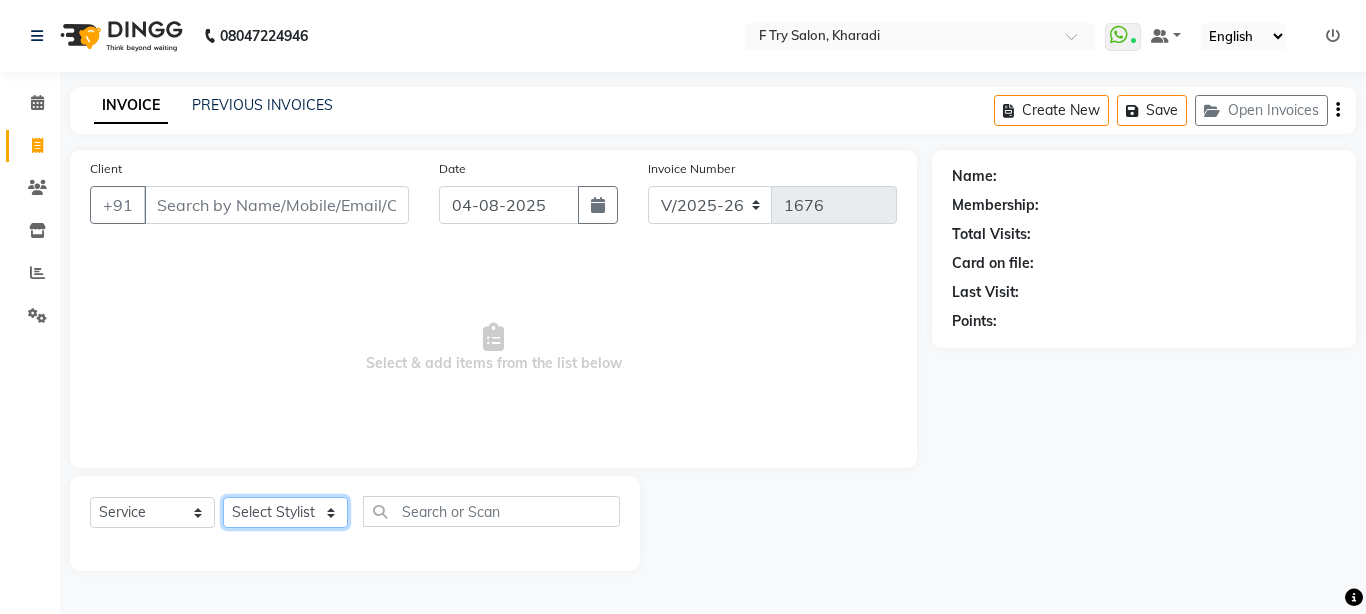 select on "79186" 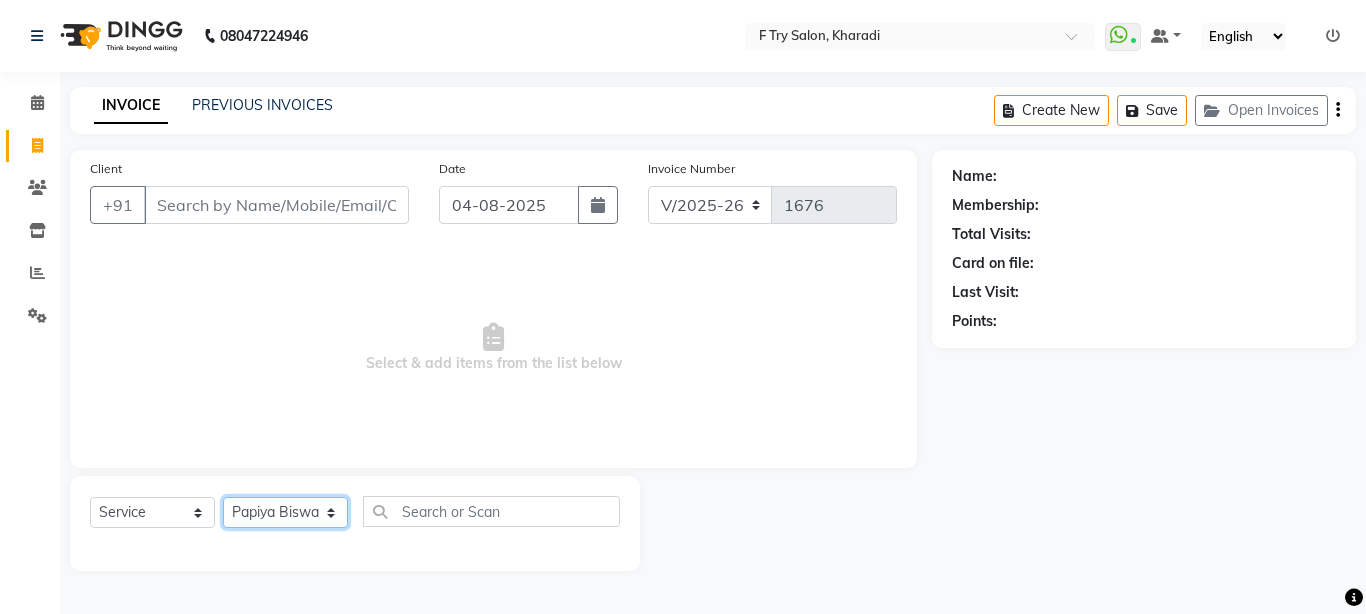 click on "Select Stylist Aakash Warulkar  Aditya Fulbhati Anshul Bisen Ftry Agent Ftry Manager Gunesh Warulkar Krishna Shinde Papiya Biswas Sachin Sutte Snehal Maám Support Test Manager Tulsi Thapa" 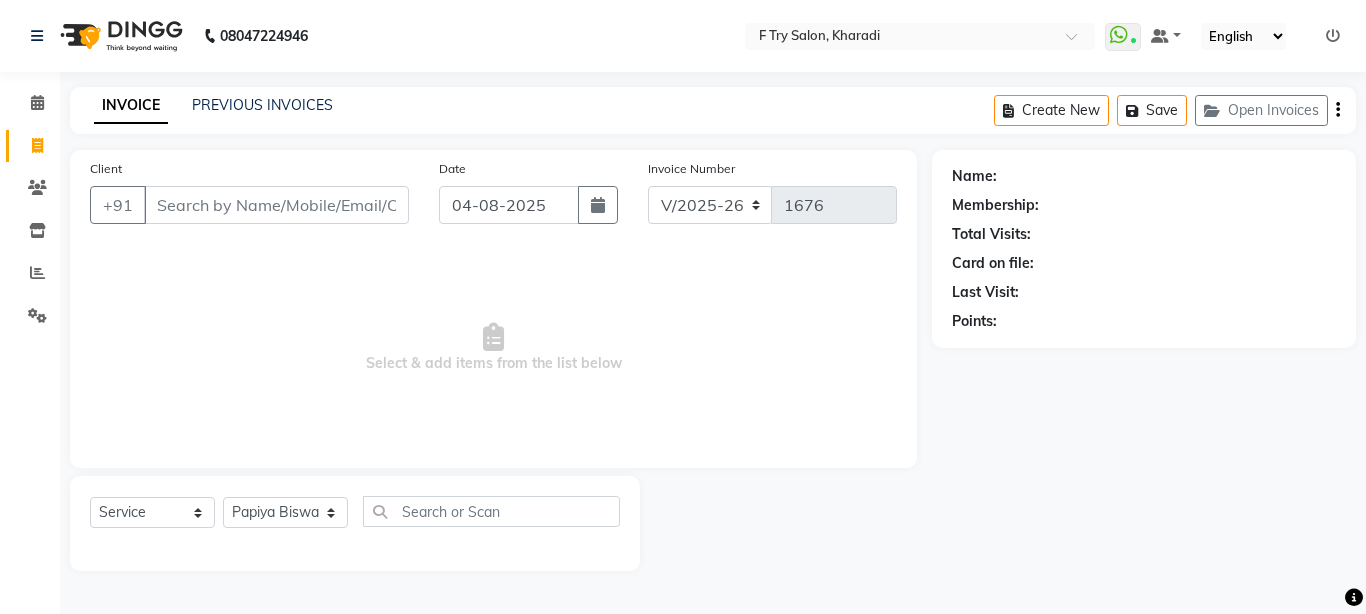click on "Select & add items from the list below" at bounding box center (493, 348) 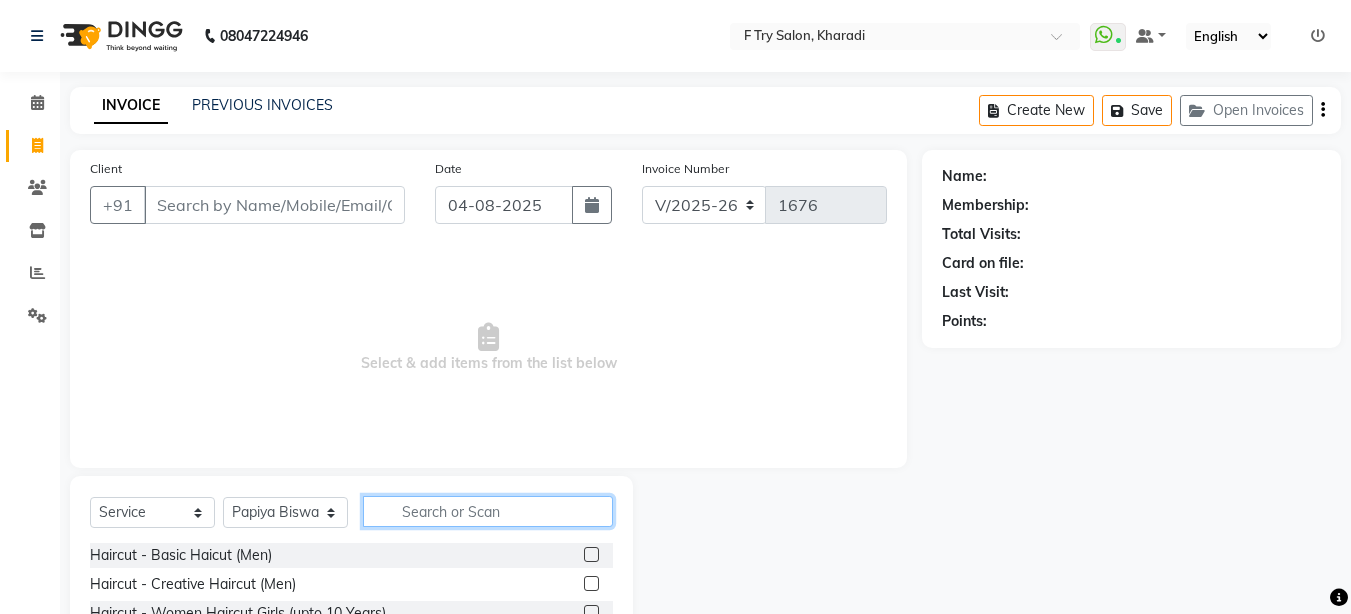 click 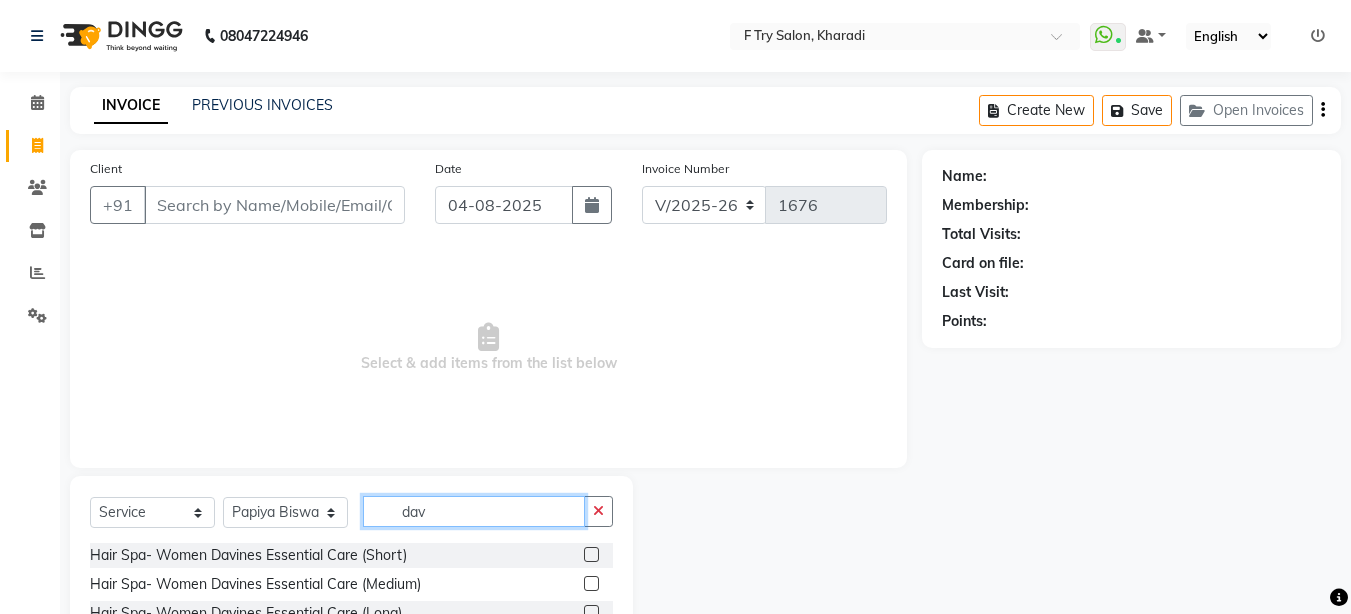 type on "dav" 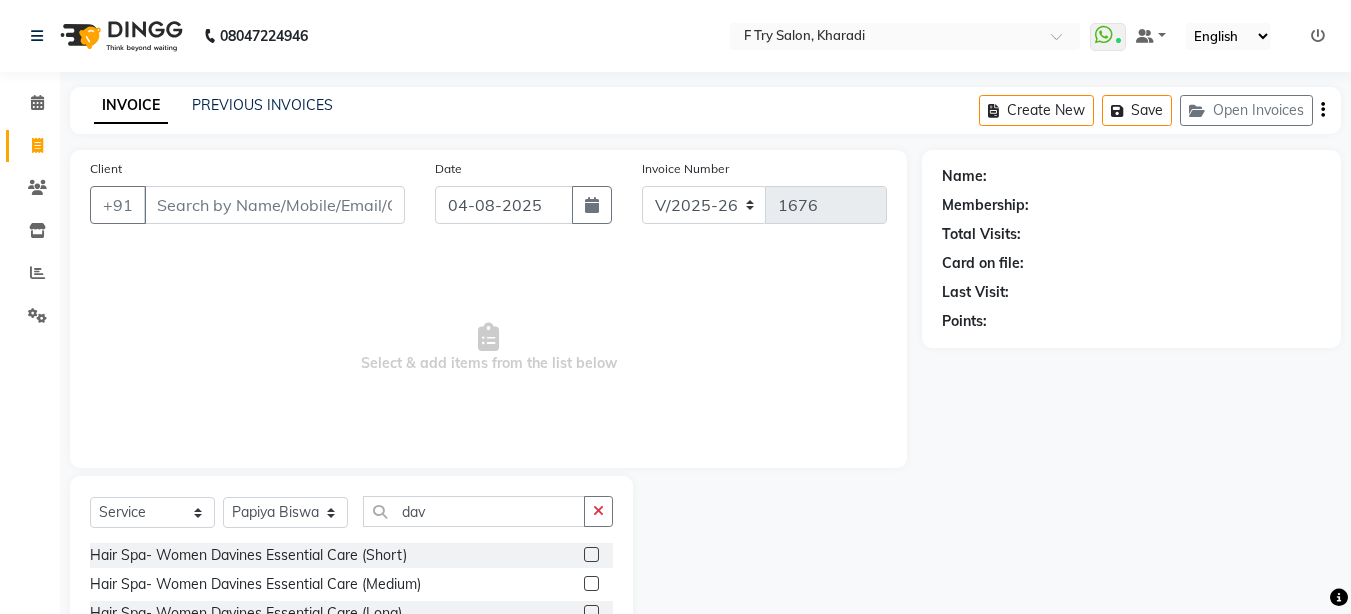 click 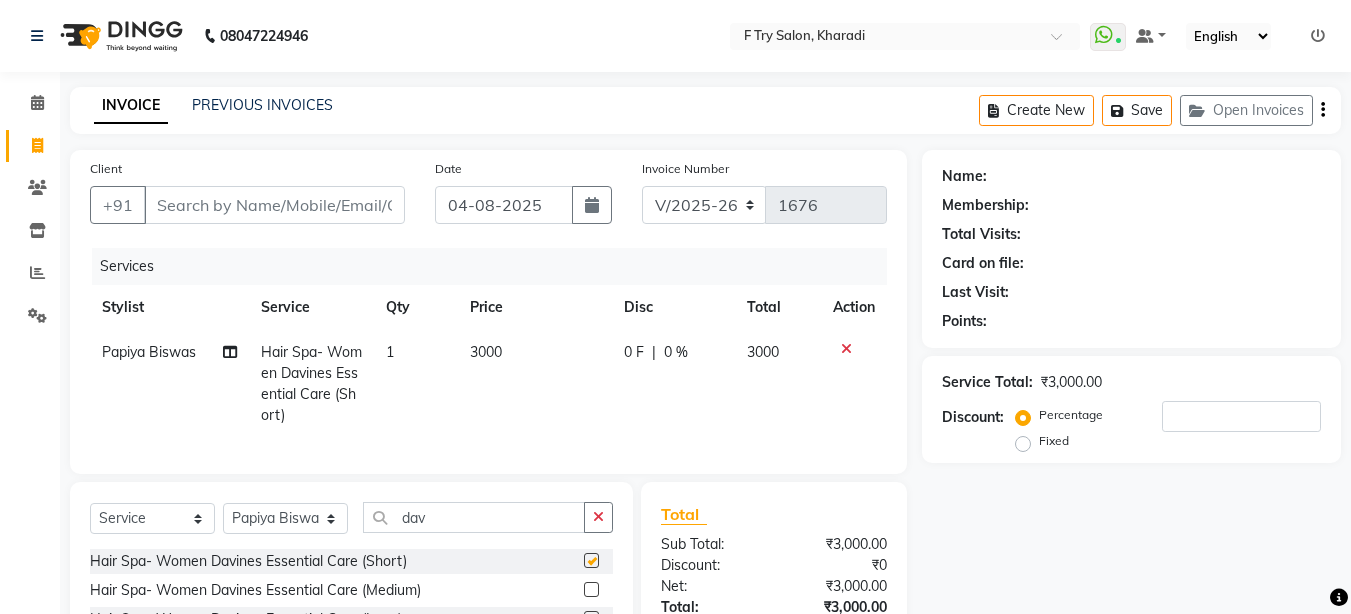 checkbox on "false" 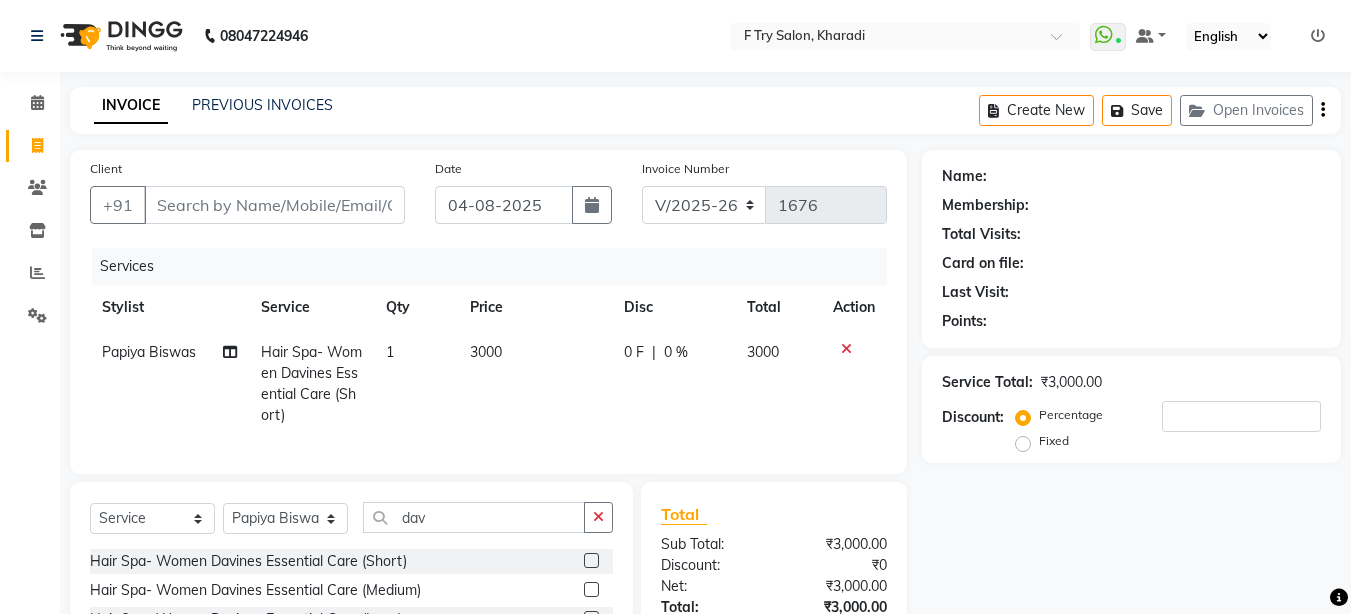 click 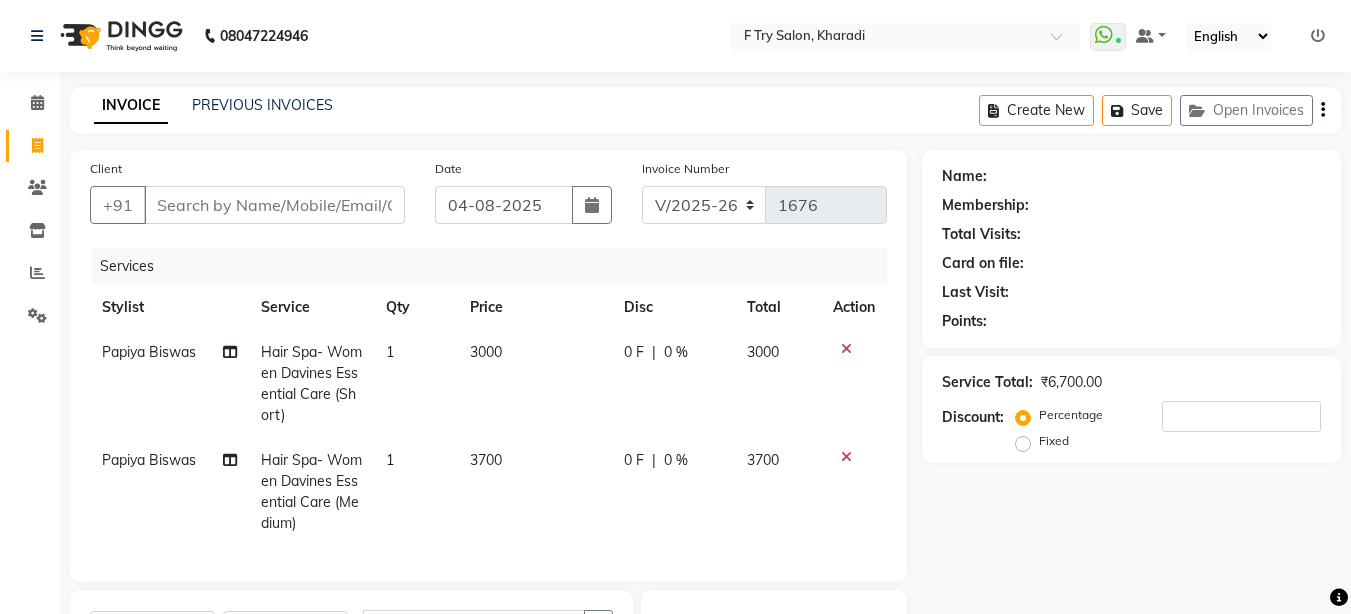 checkbox on "false" 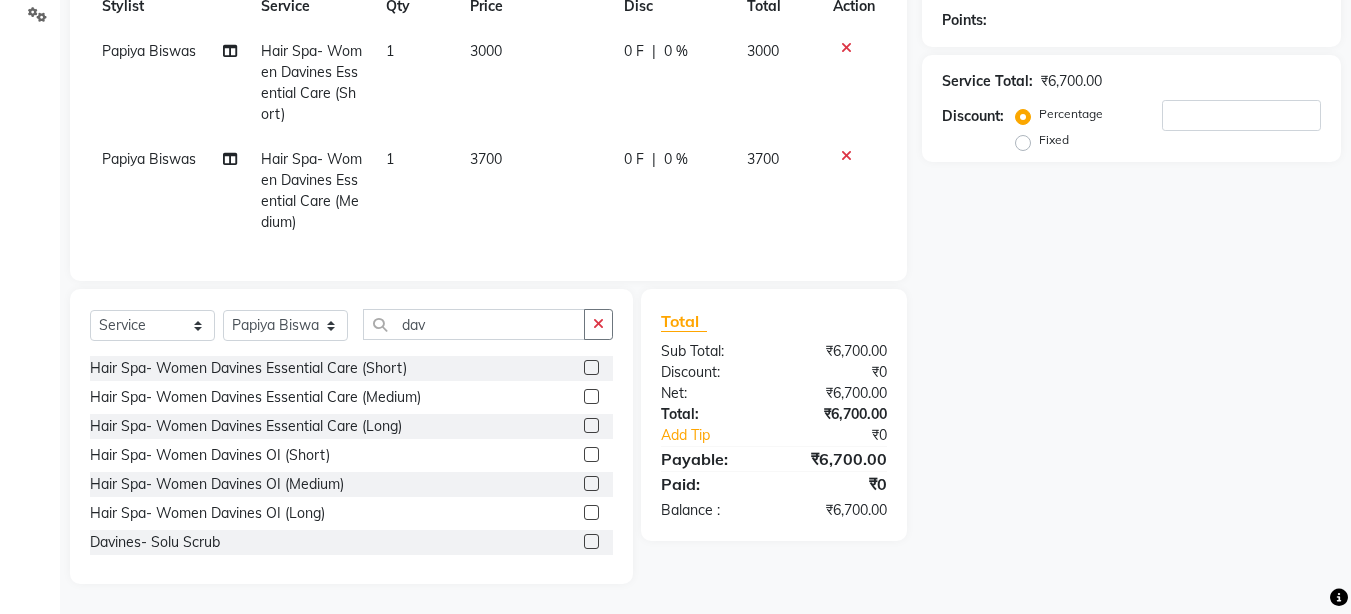 scroll, scrollTop: 316, scrollLeft: 0, axis: vertical 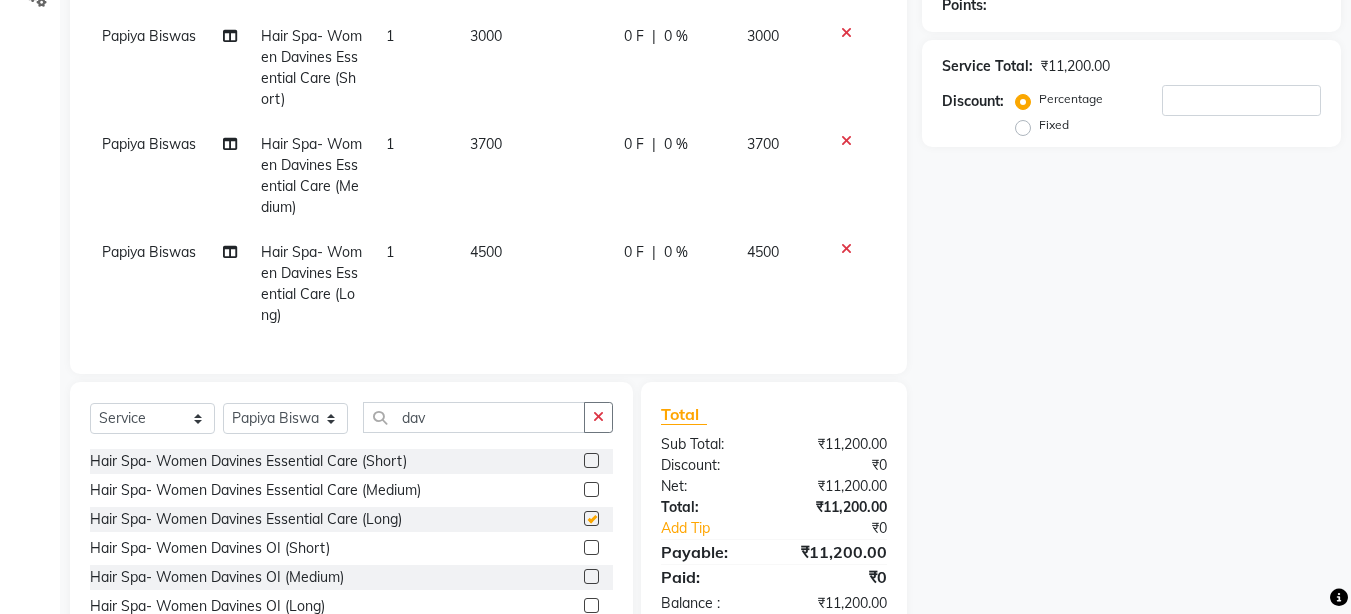 checkbox on "false" 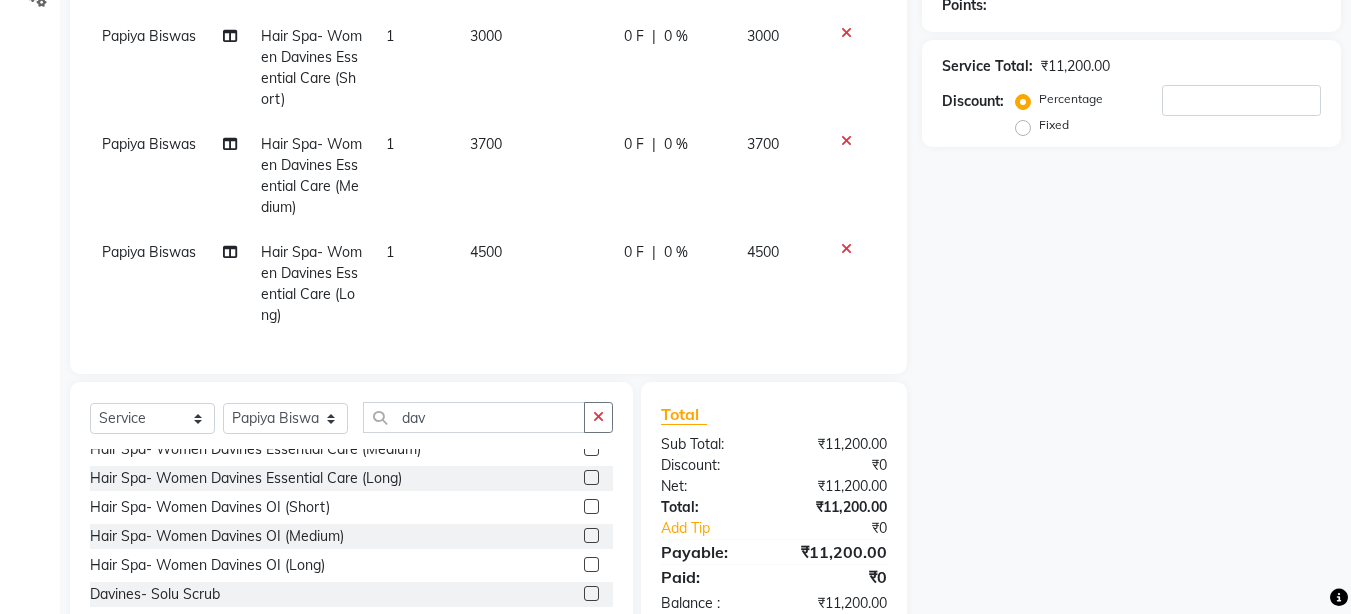 scroll, scrollTop: 61, scrollLeft: 0, axis: vertical 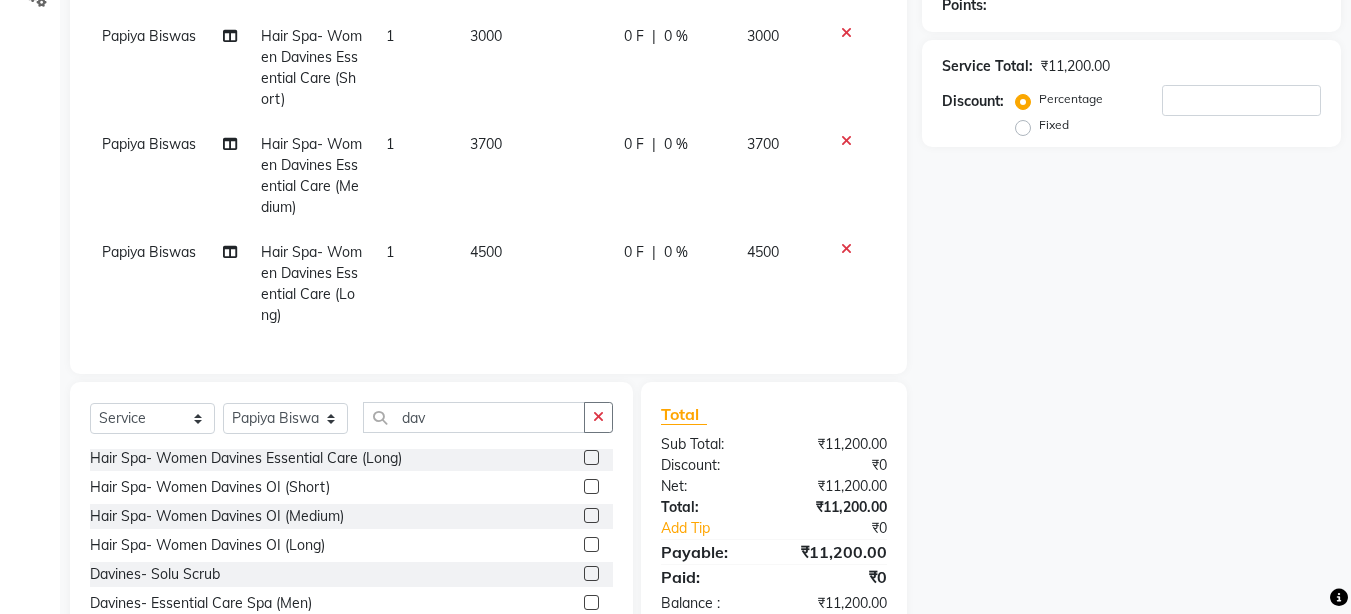 click 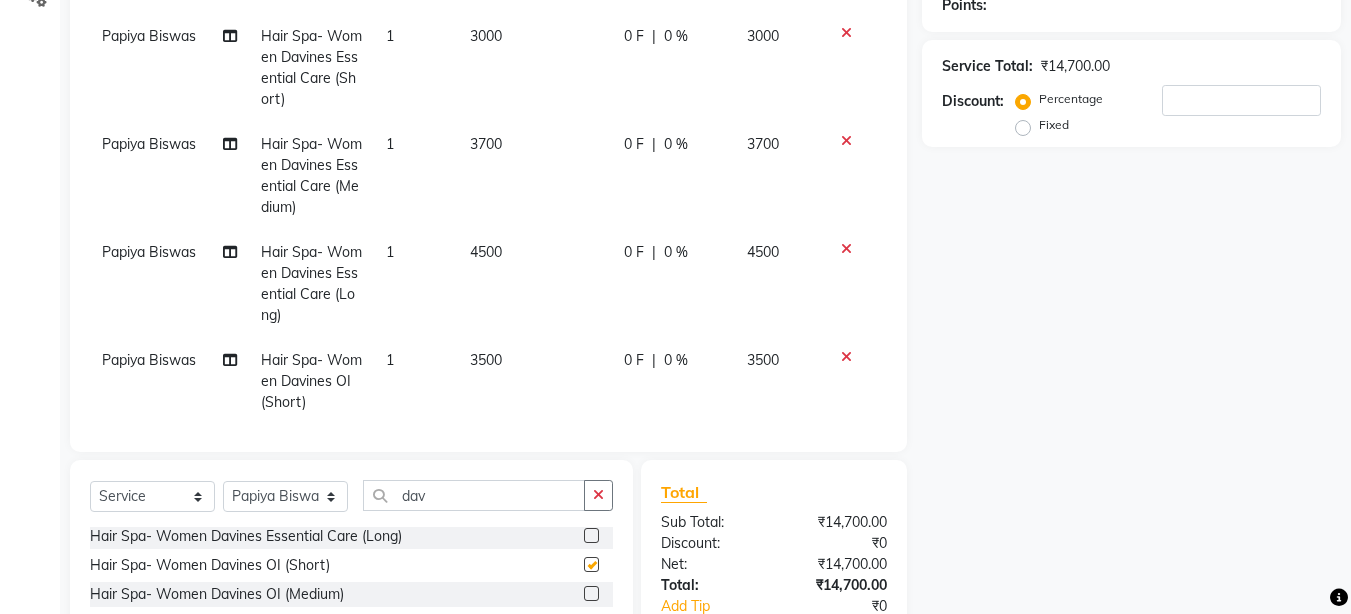 checkbox on "false" 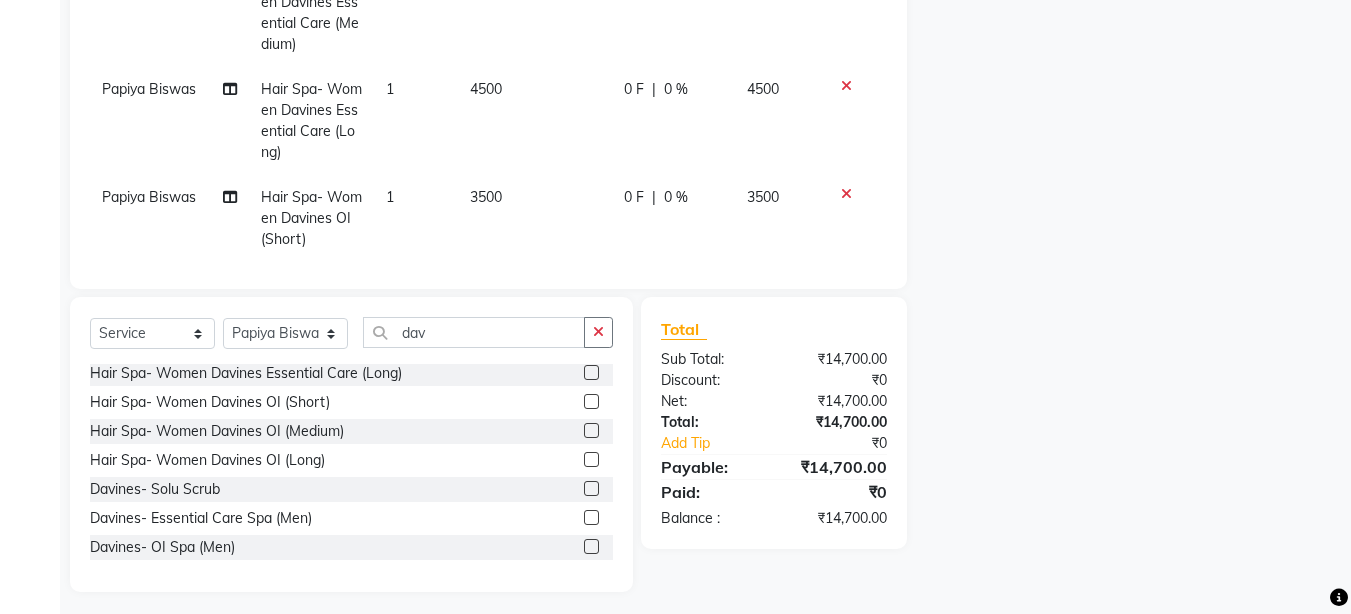 scroll, scrollTop: 487, scrollLeft: 0, axis: vertical 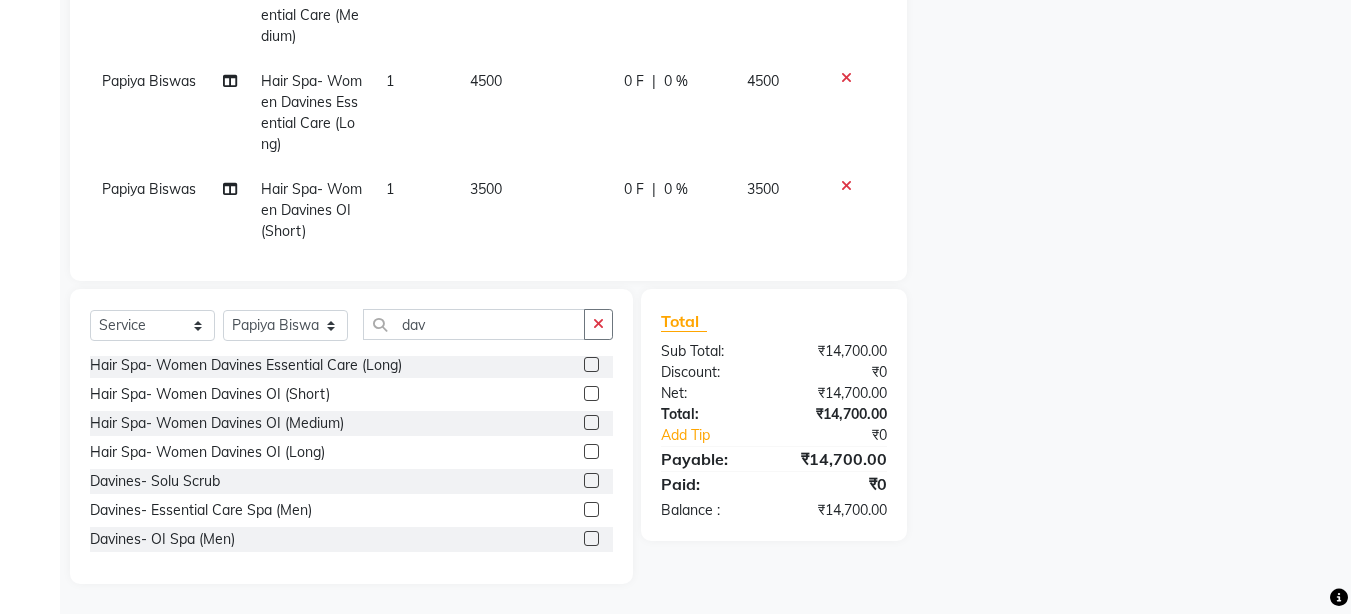 click 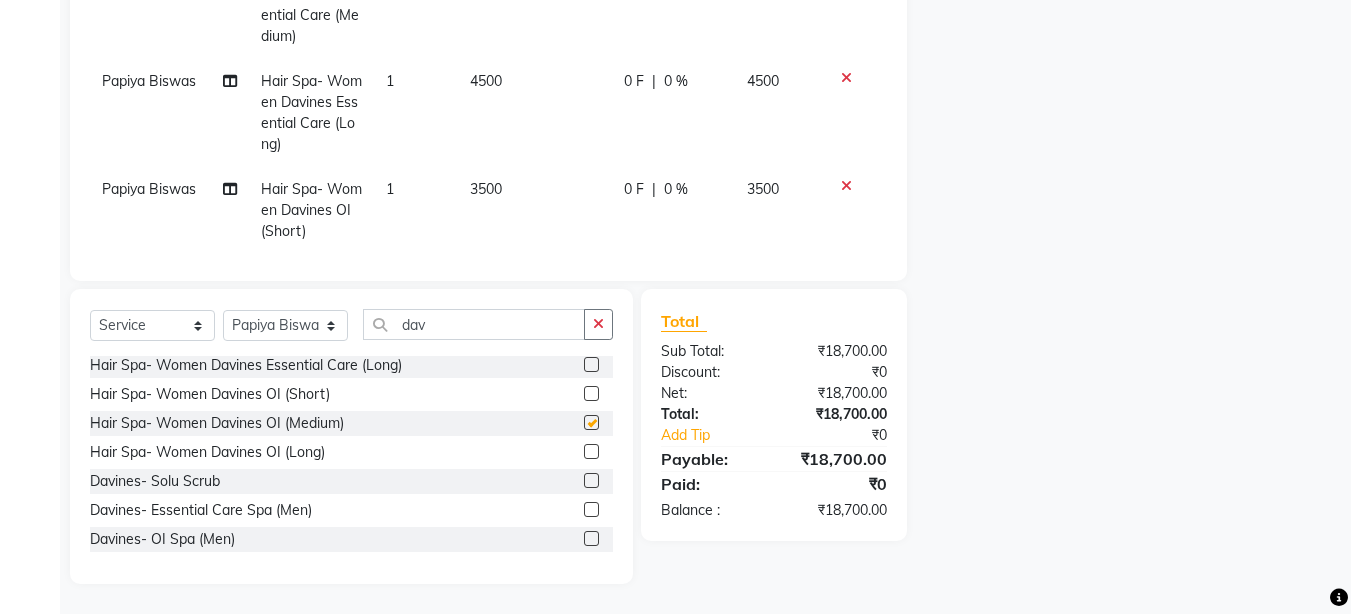 checkbox on "false" 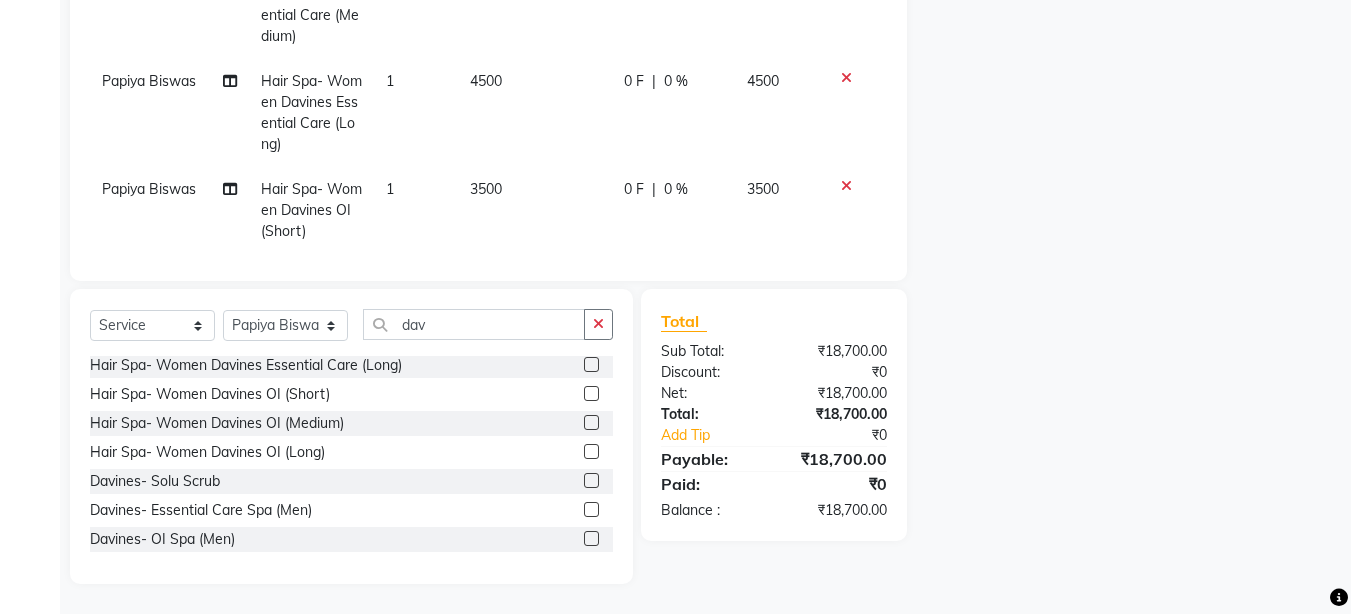 click 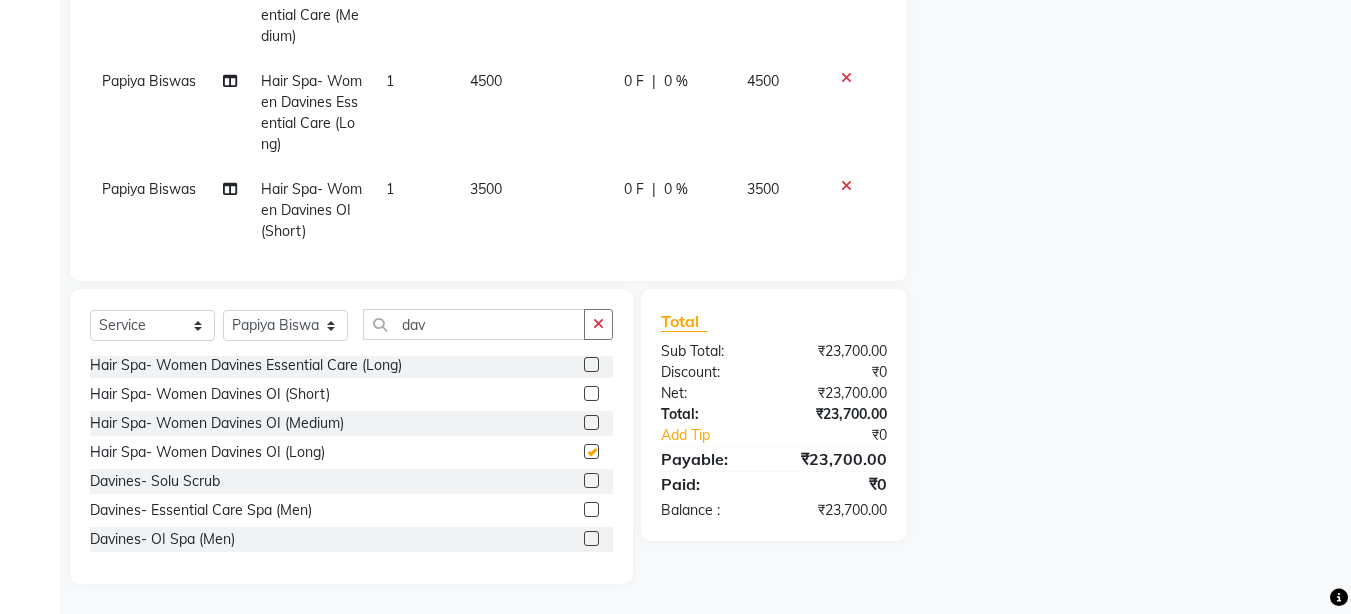 checkbox on "false" 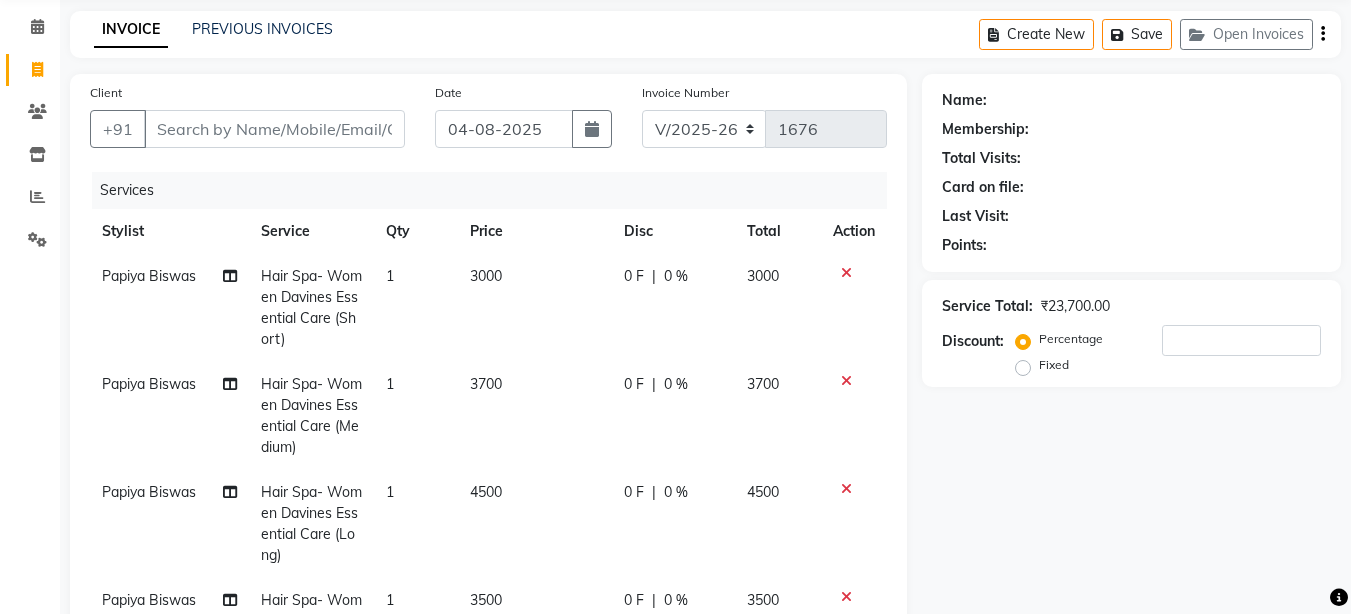 scroll, scrollTop: 120, scrollLeft: 0, axis: vertical 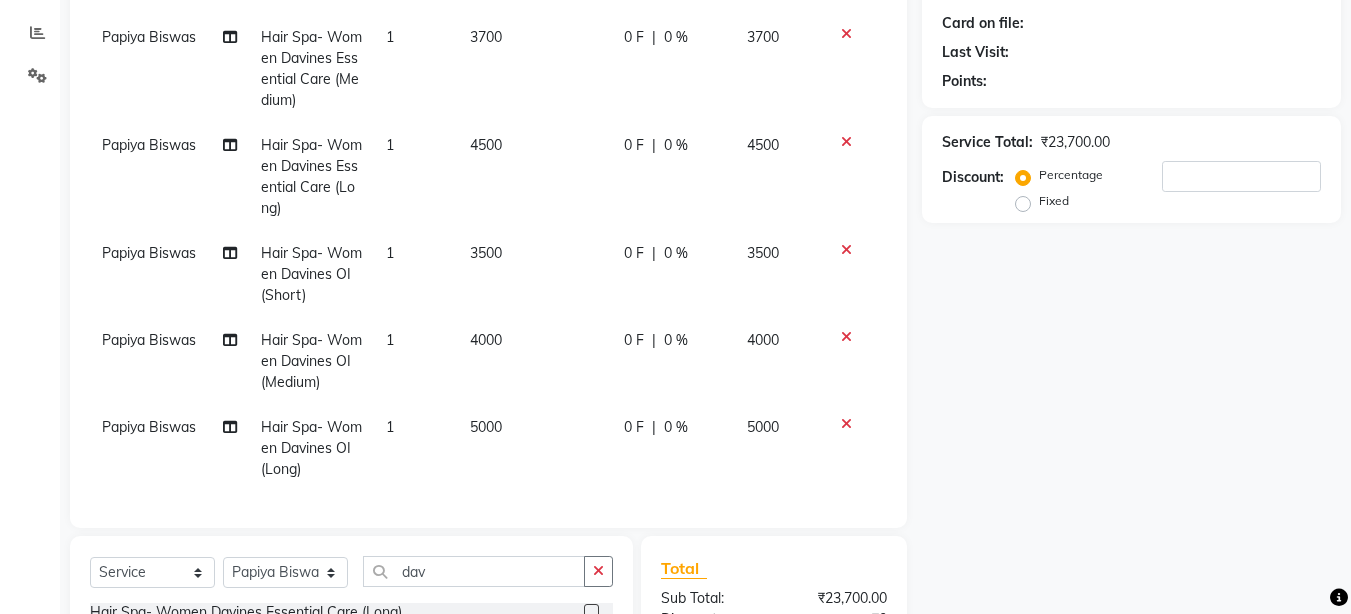 click 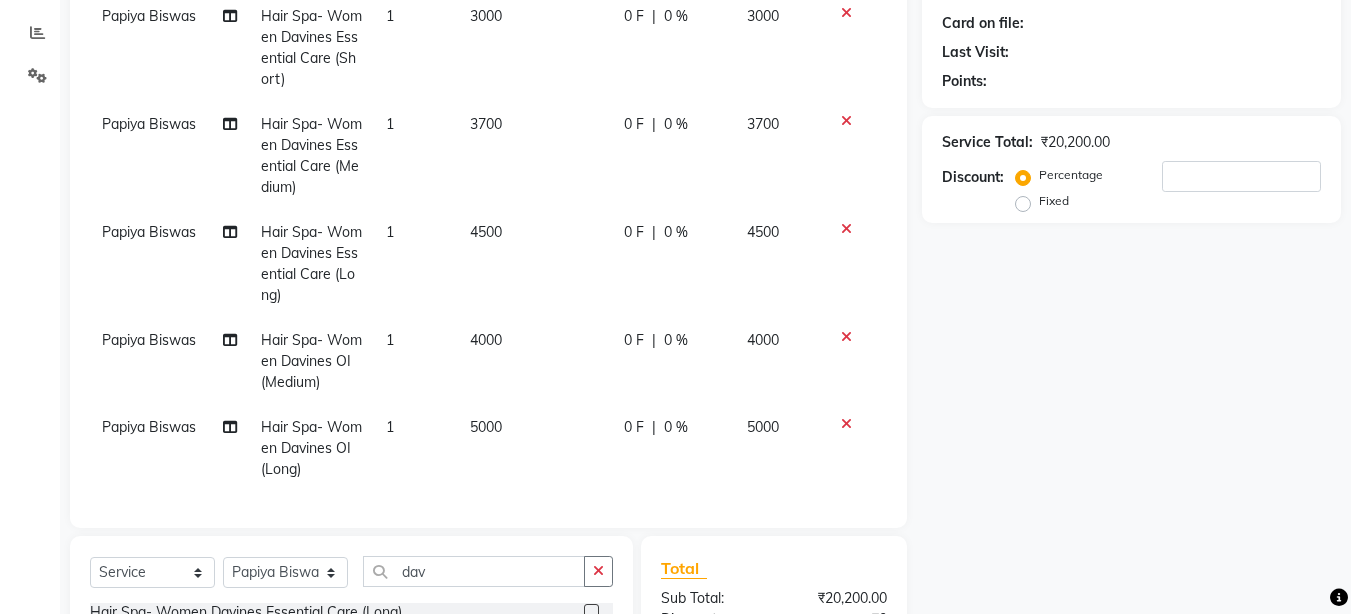 click 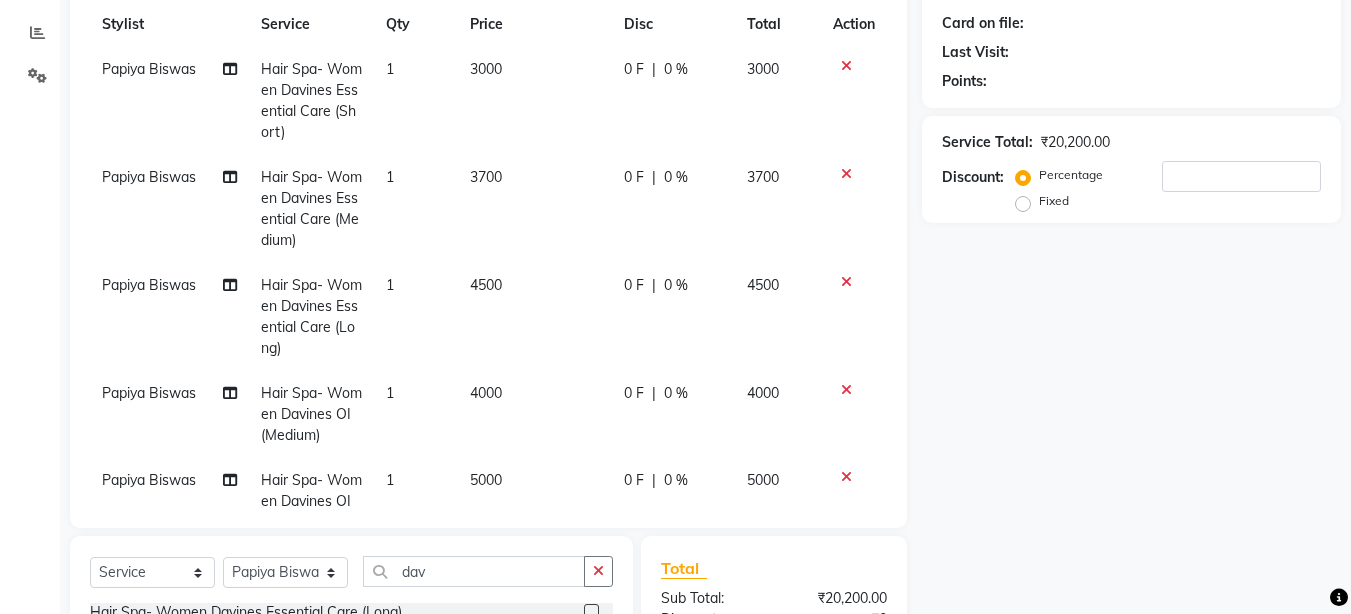scroll, scrollTop: 0, scrollLeft: 0, axis: both 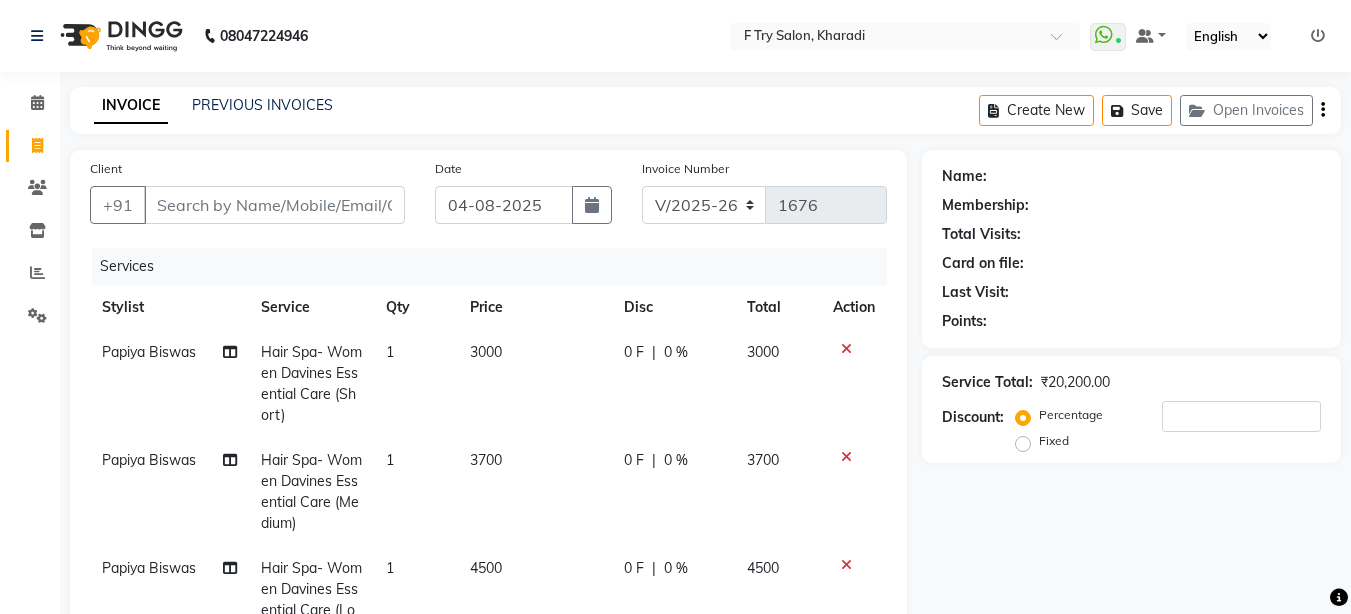 click 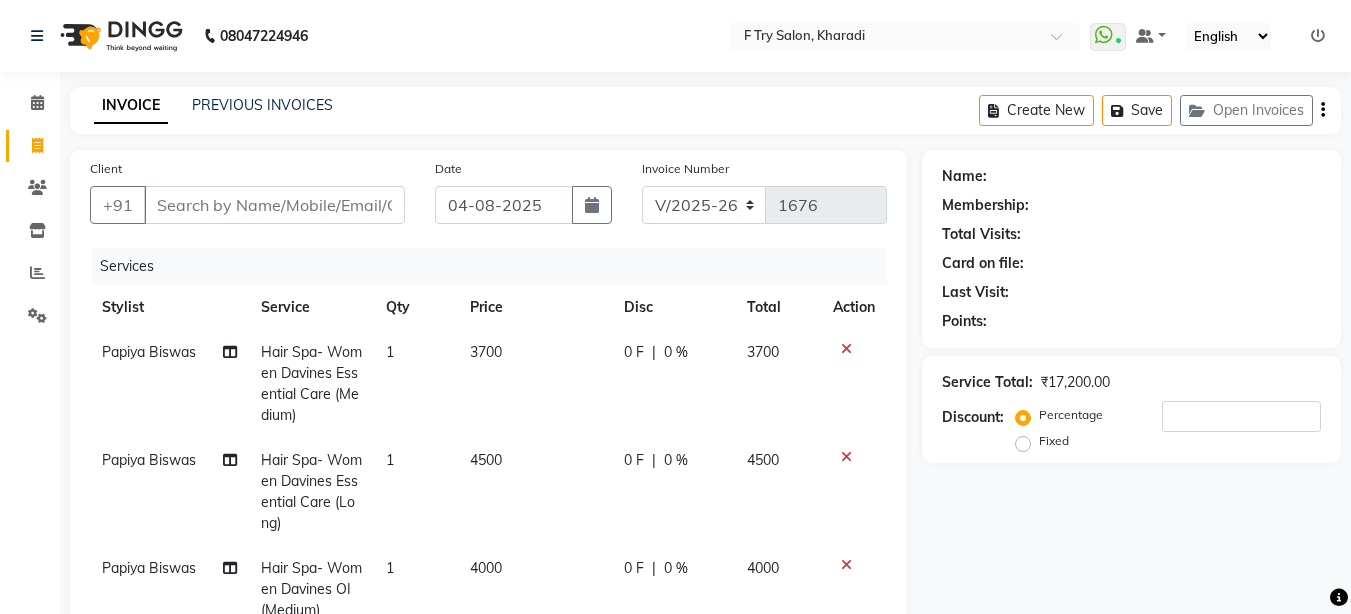 click 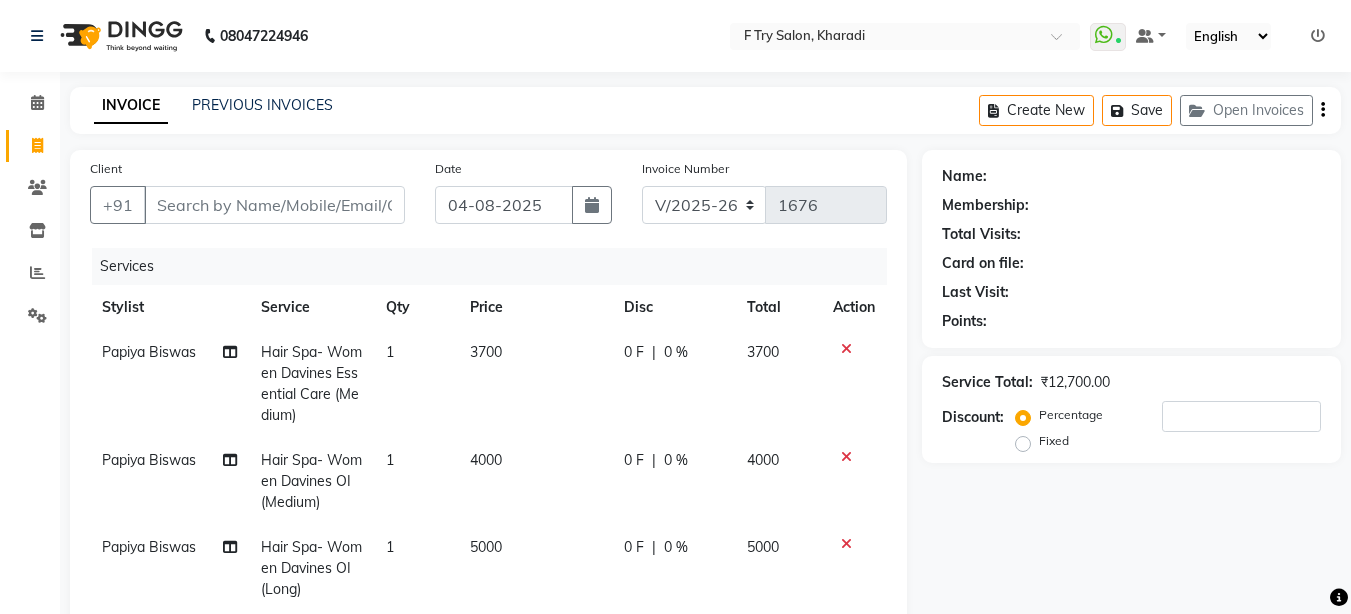 click 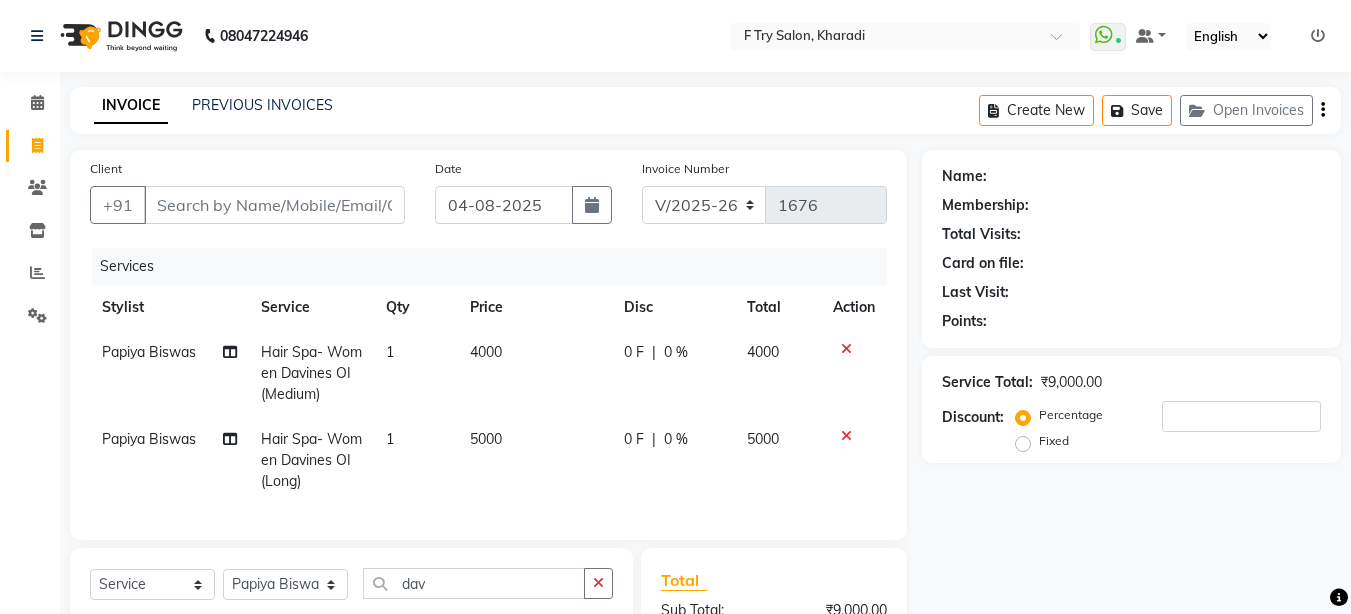 drag, startPoint x: 843, startPoint y: 430, endPoint x: 843, endPoint y: 401, distance: 29 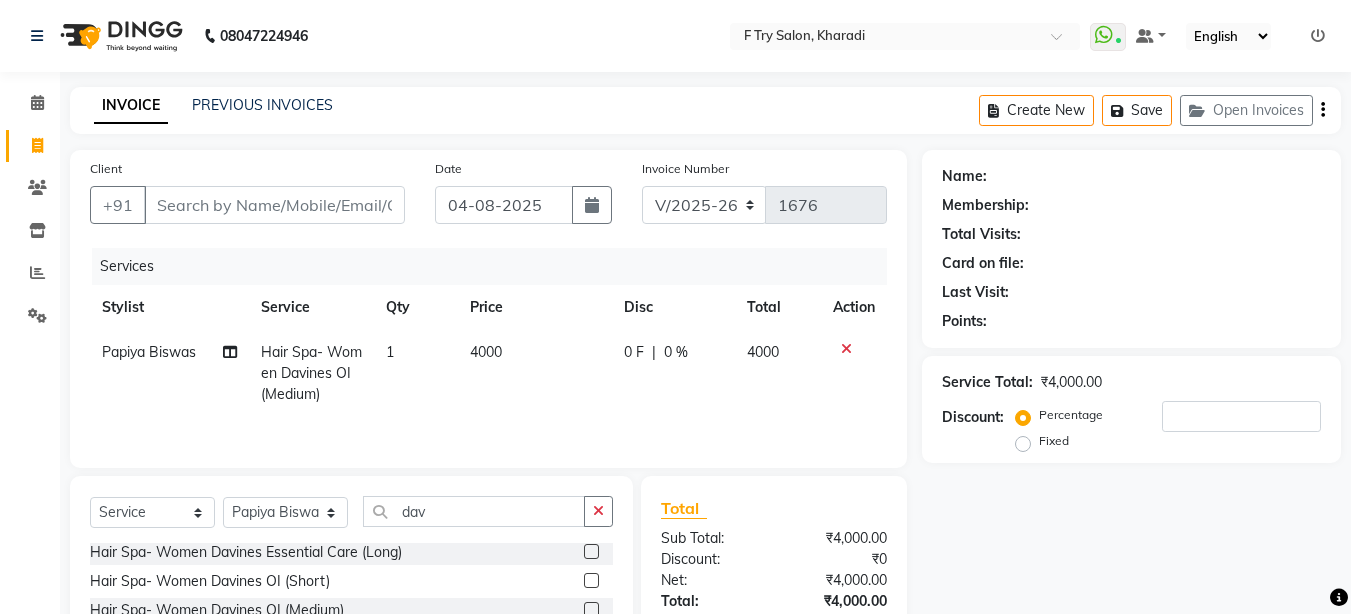 click 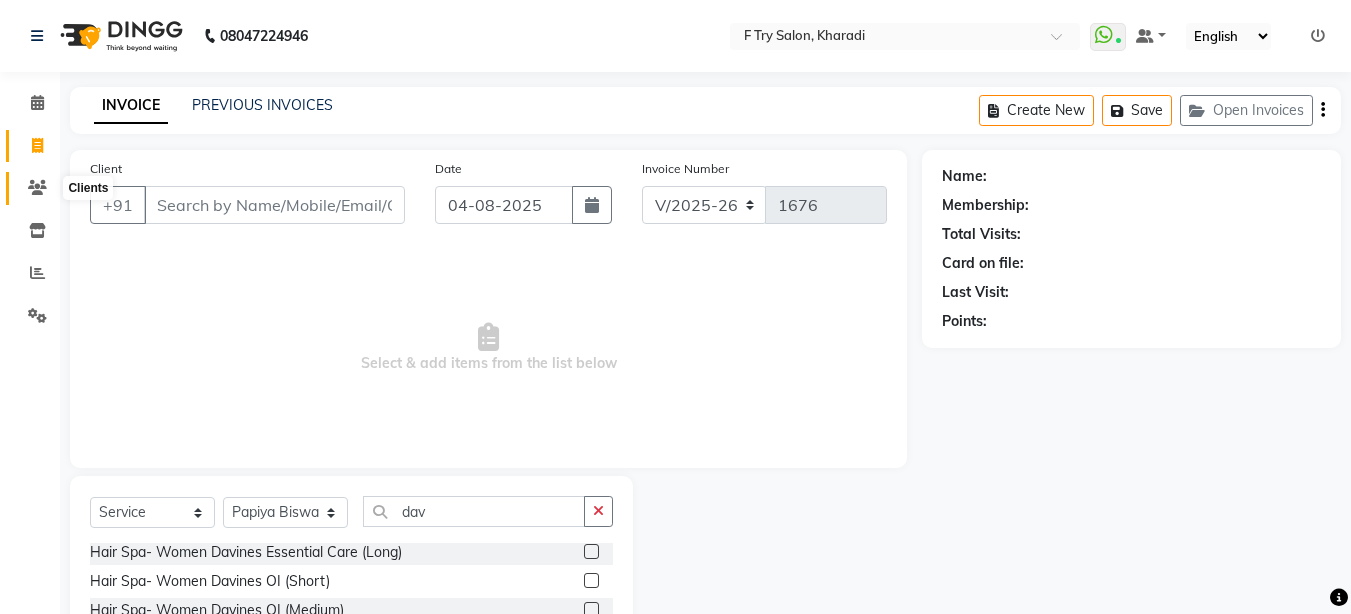 click 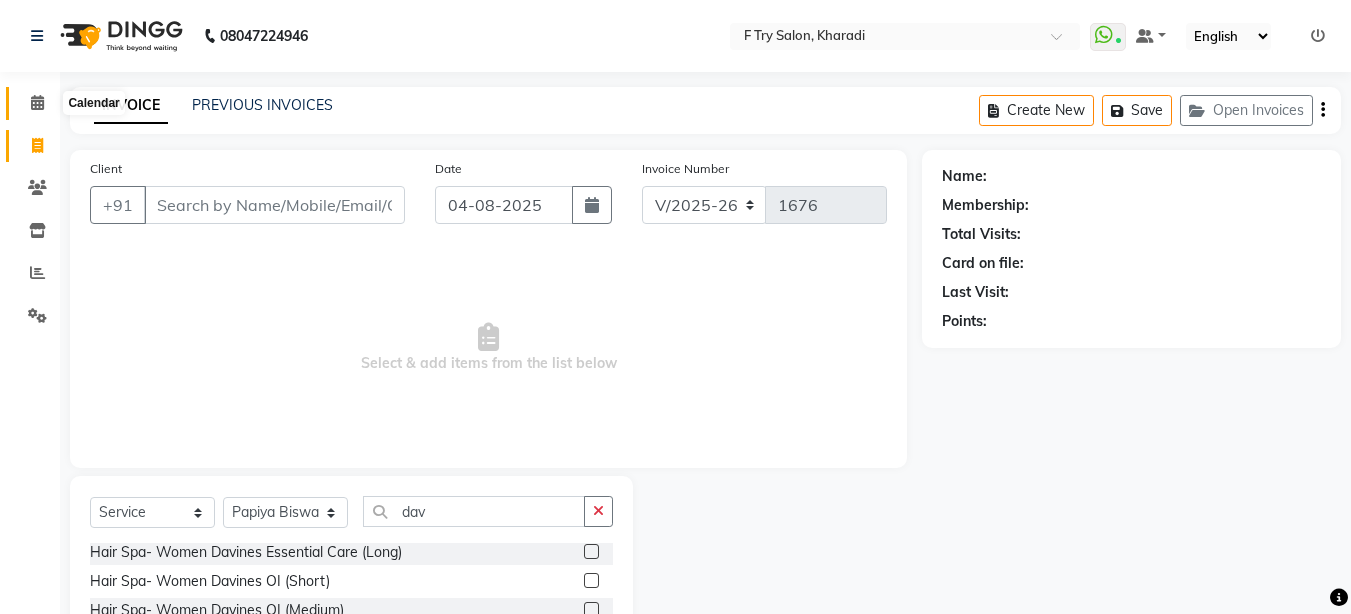 click 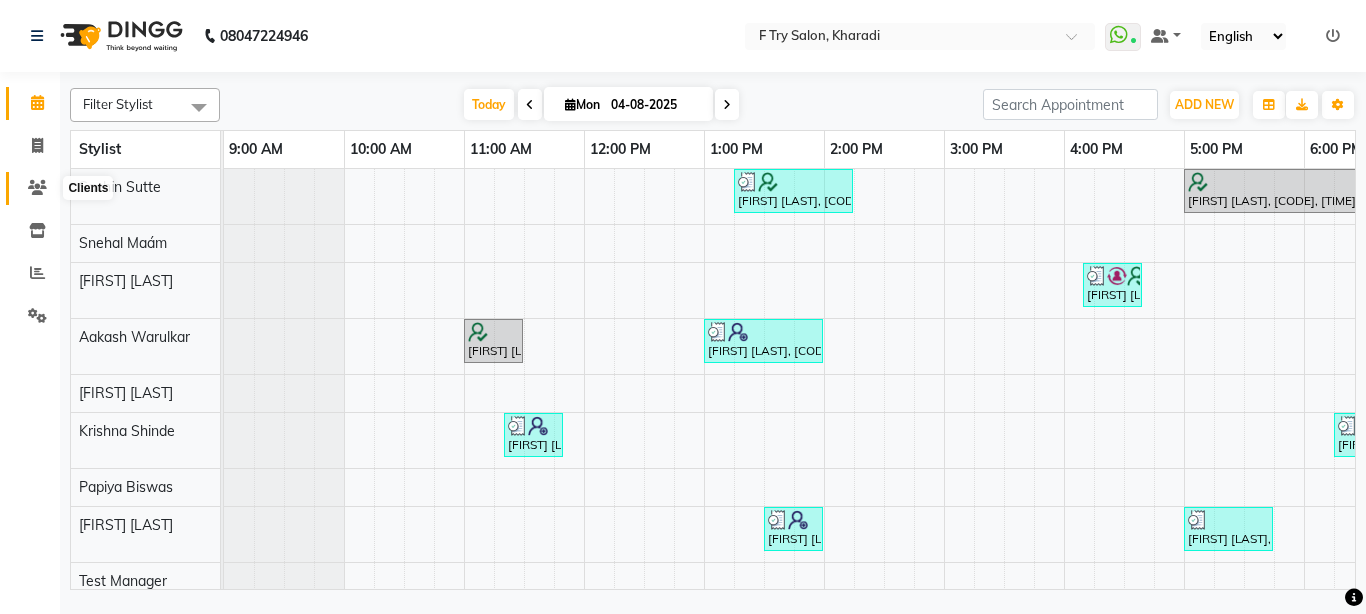 click 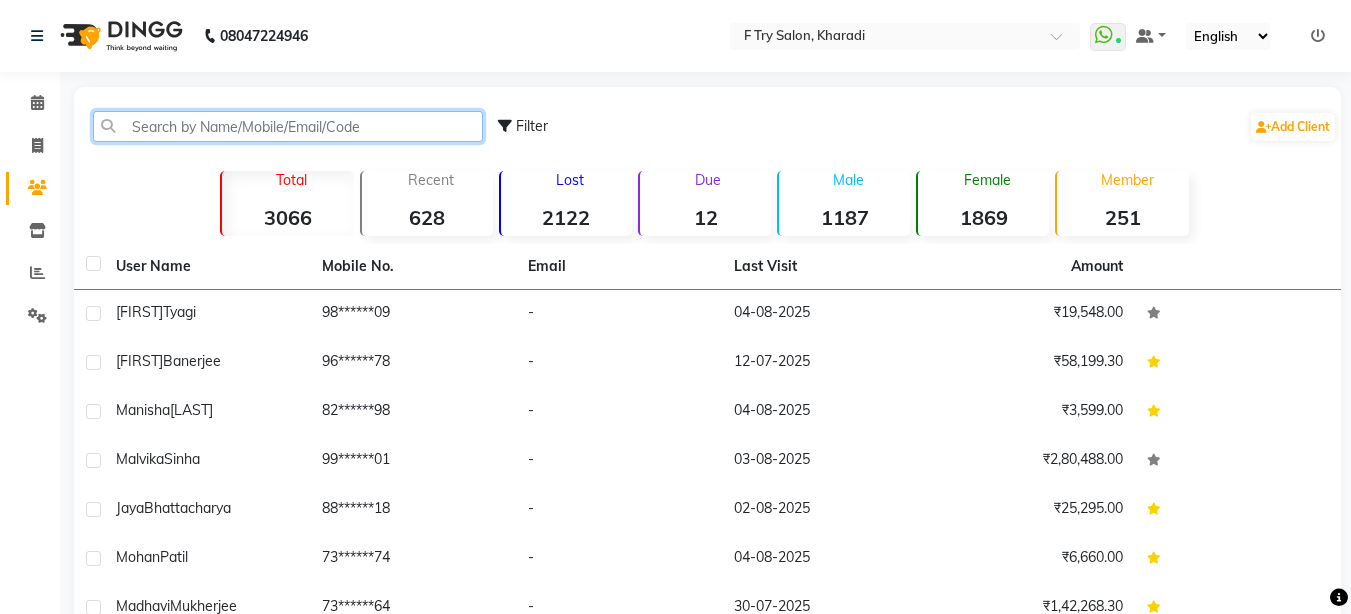 click 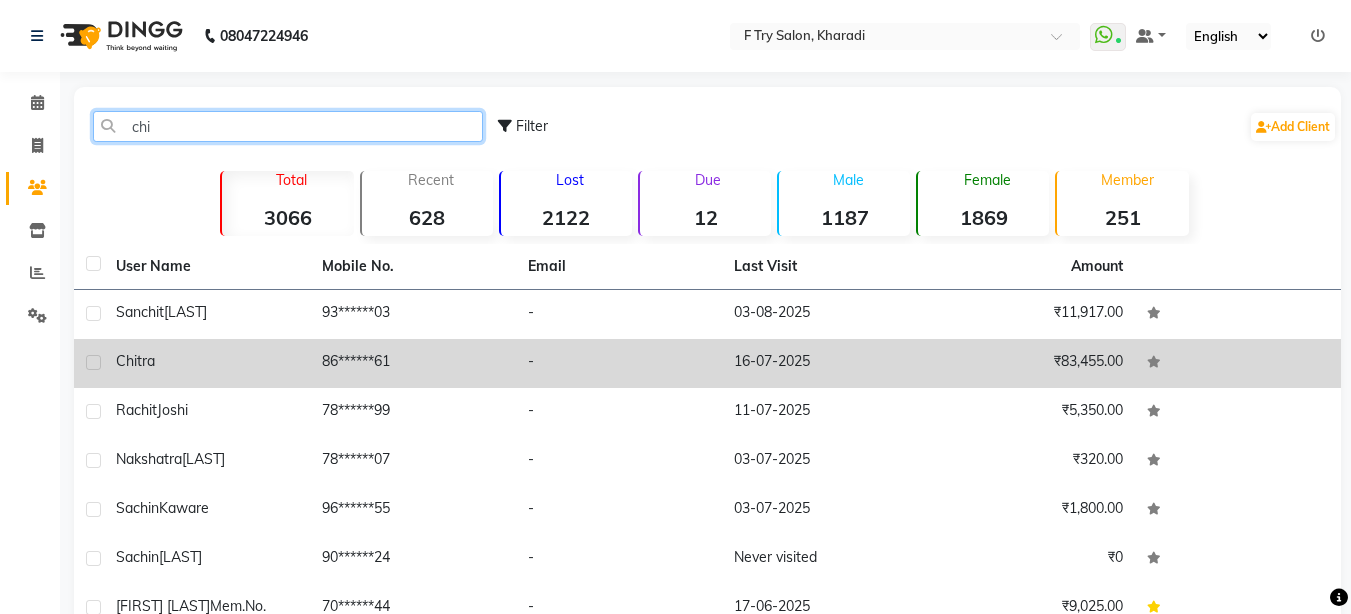 type on "chi" 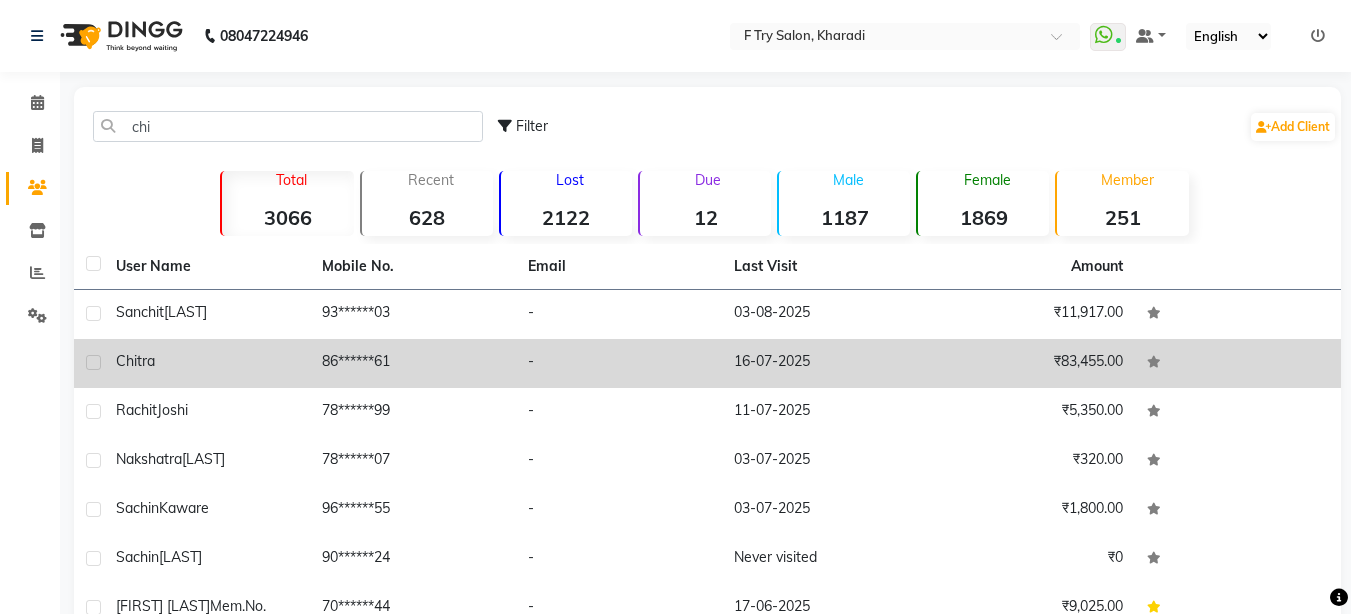 click on "86******61" 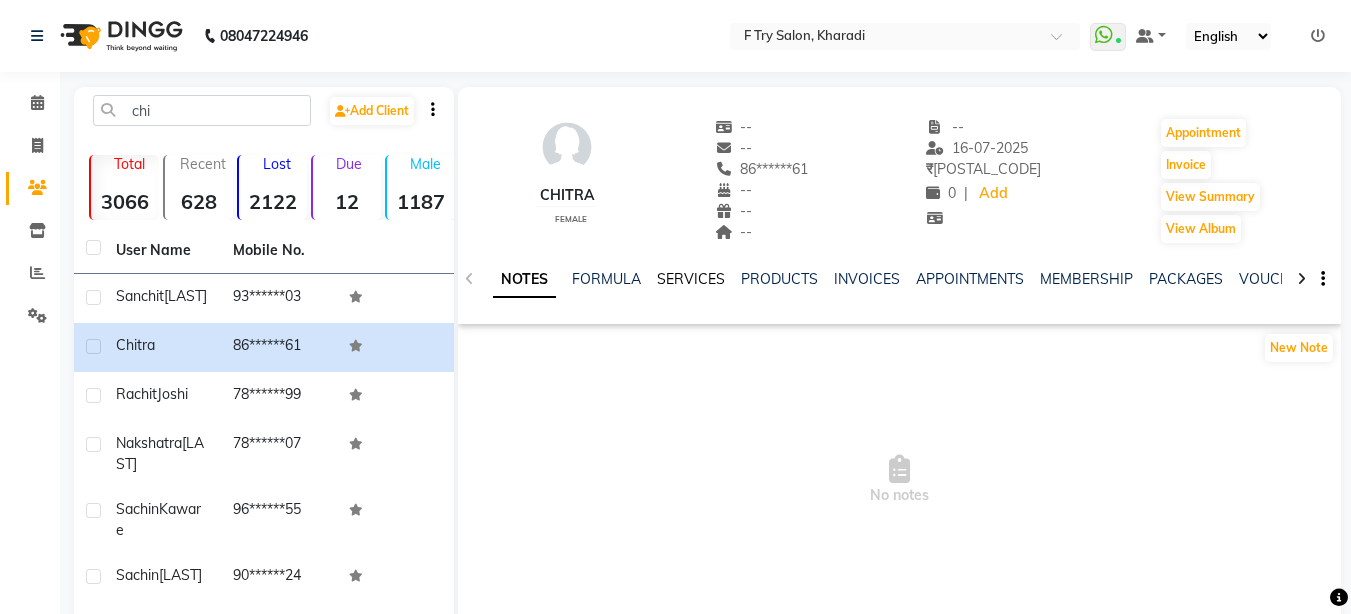 click on "SERVICES" 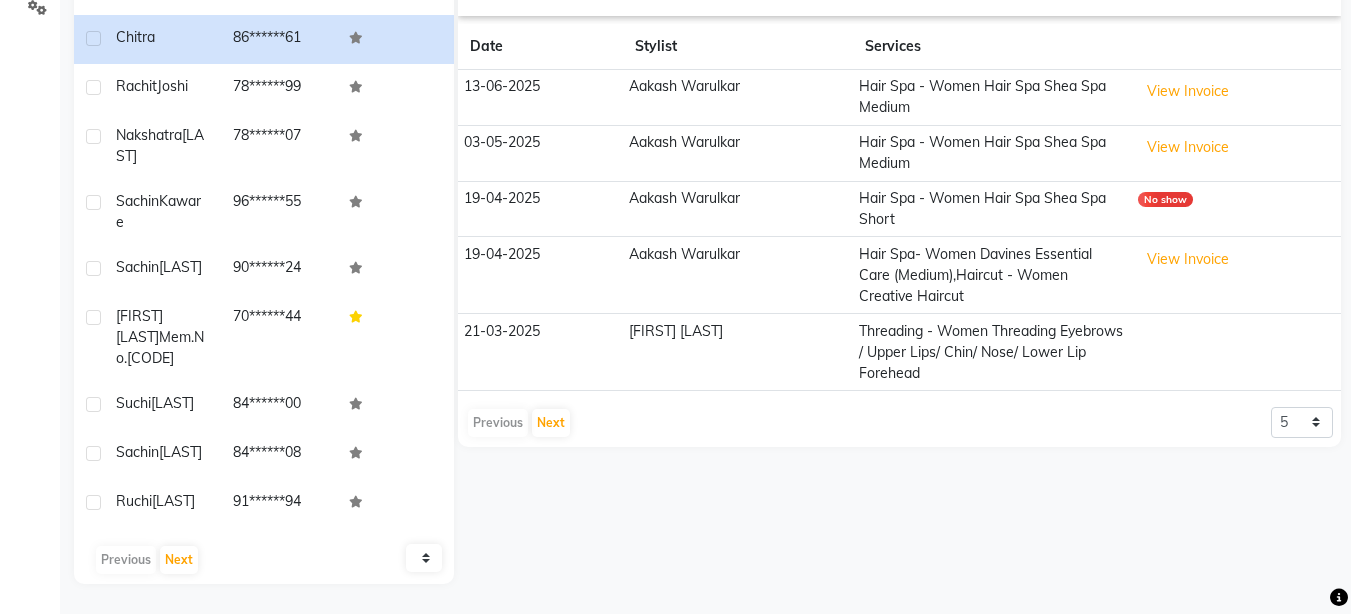 scroll, scrollTop: 360, scrollLeft: 0, axis: vertical 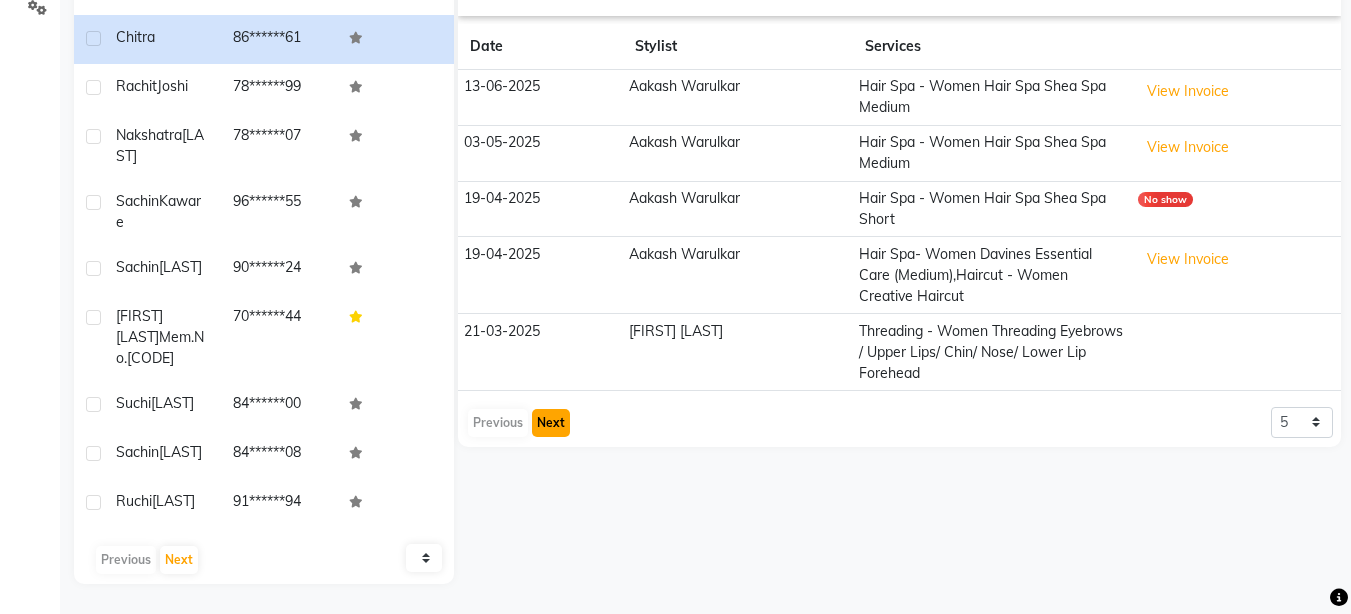 click on "Next" 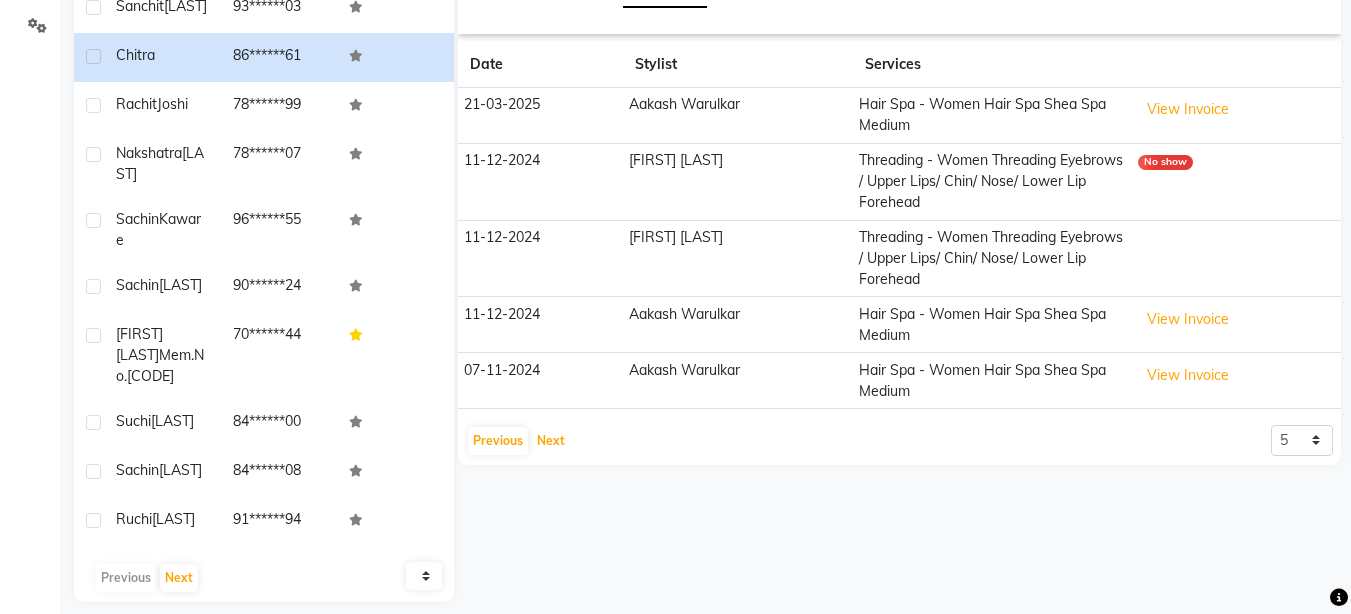 scroll, scrollTop: 240, scrollLeft: 0, axis: vertical 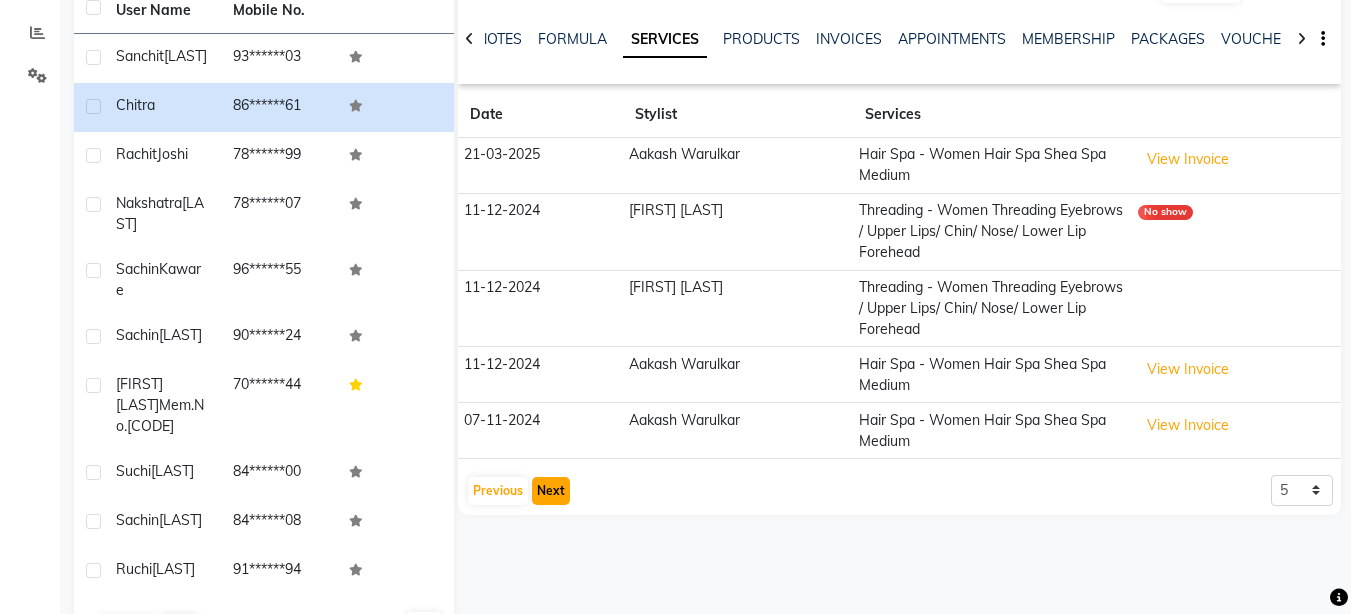 click on "Next" 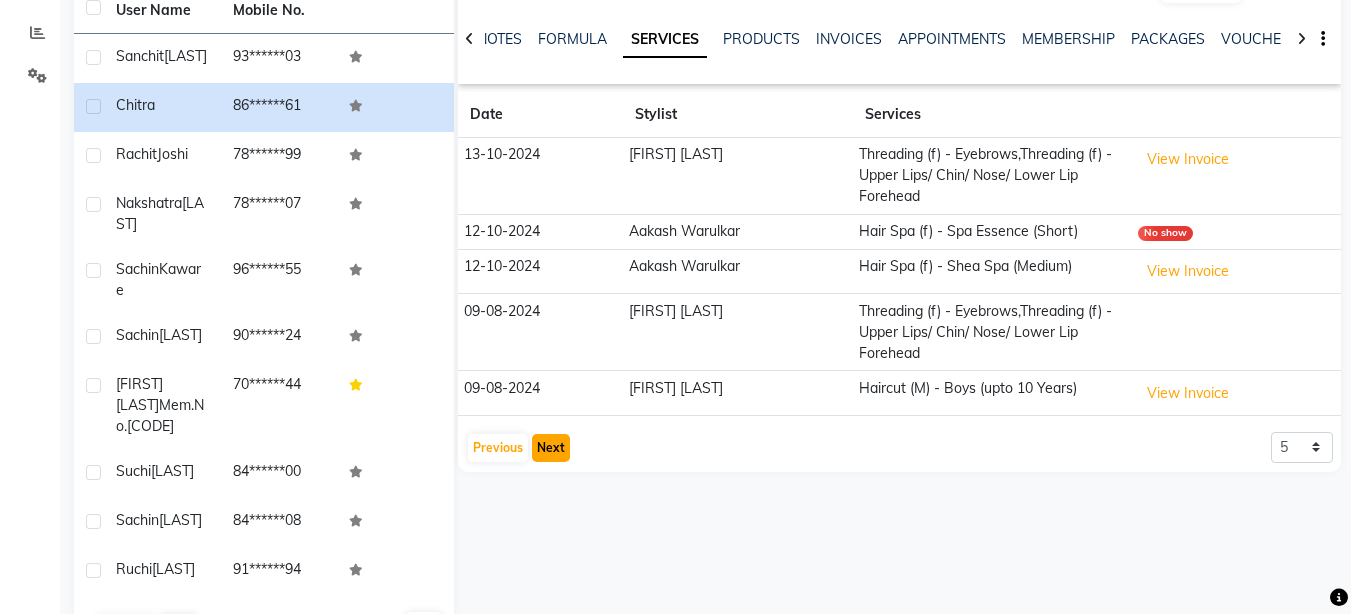 click on "Next" 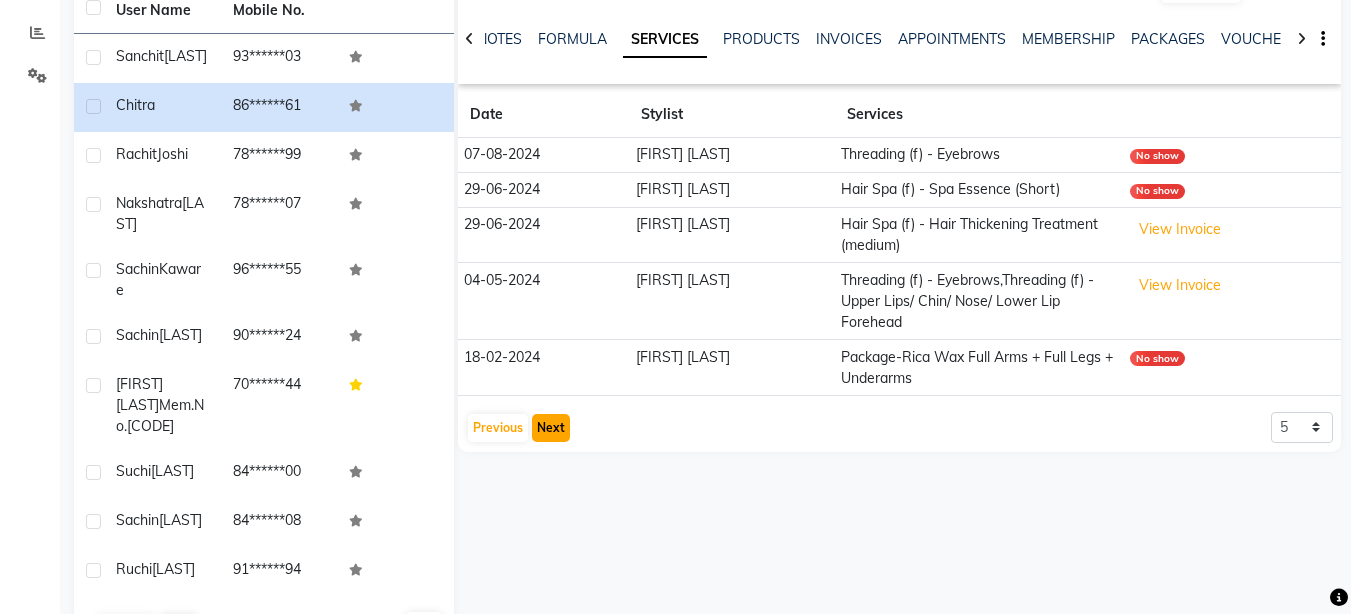 click on "Next" 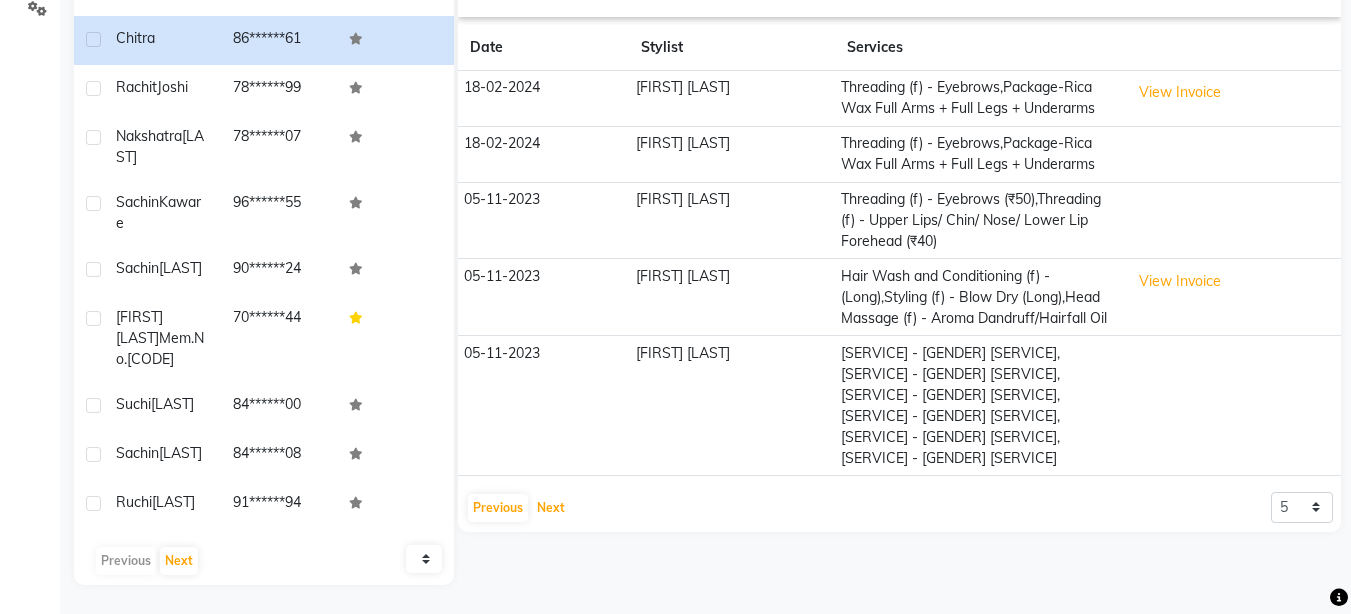 scroll, scrollTop: 360, scrollLeft: 0, axis: vertical 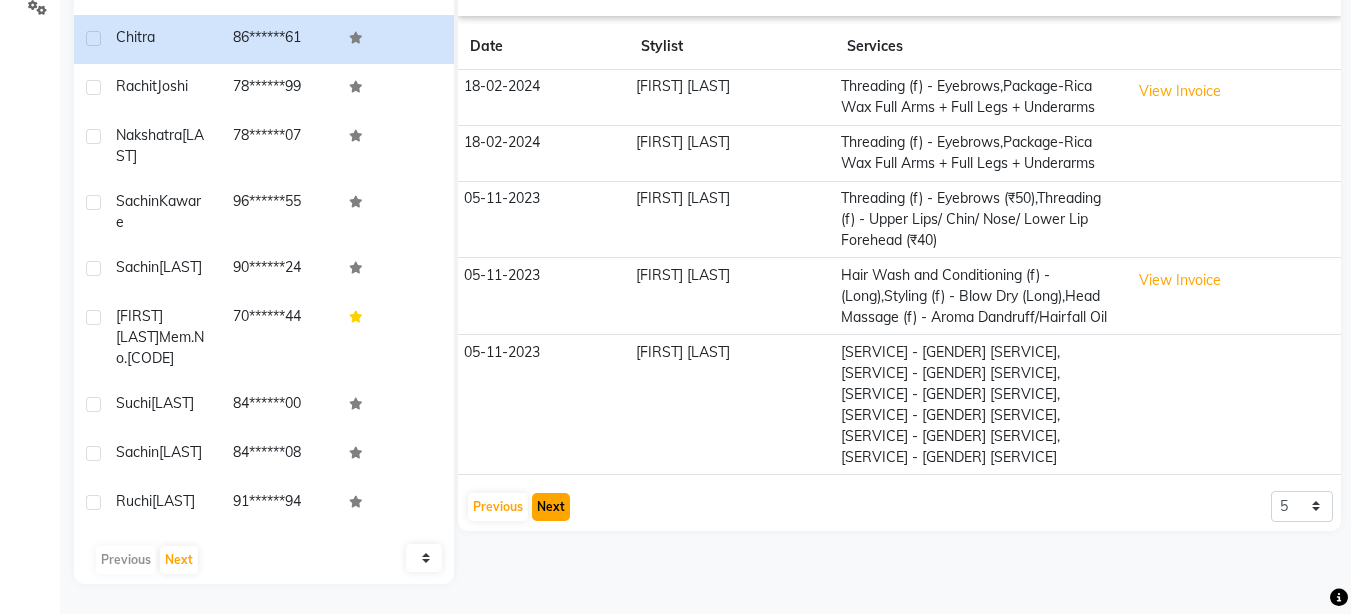 click on "Next" 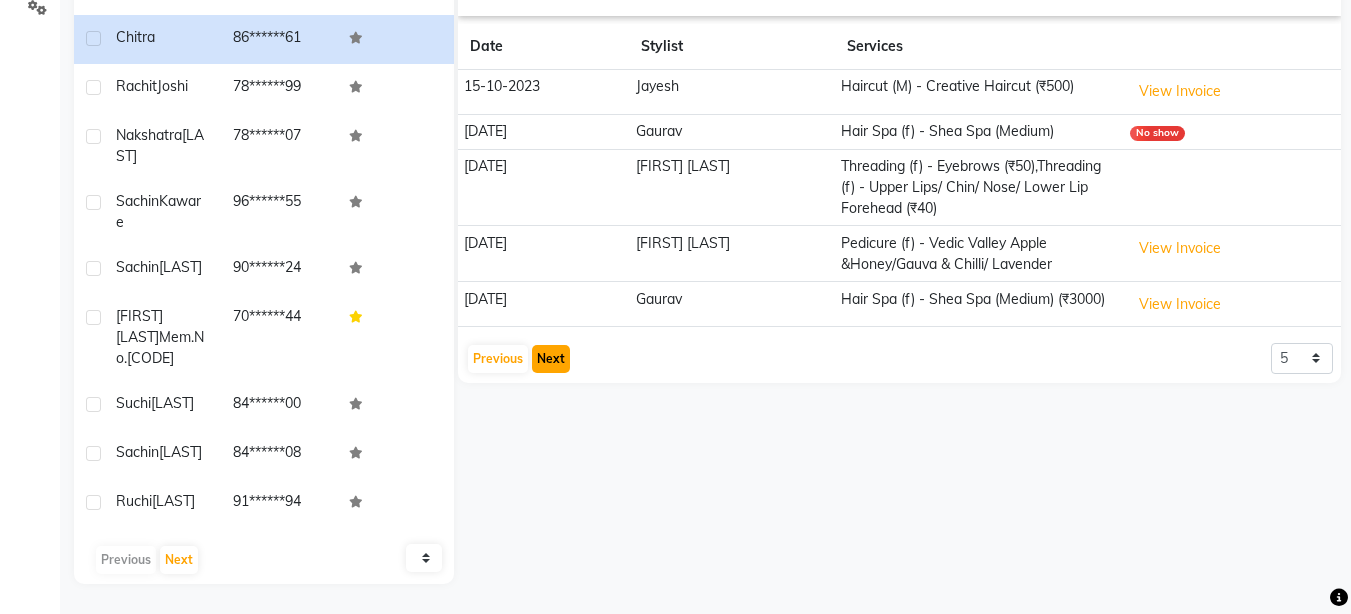 scroll, scrollTop: 240, scrollLeft: 0, axis: vertical 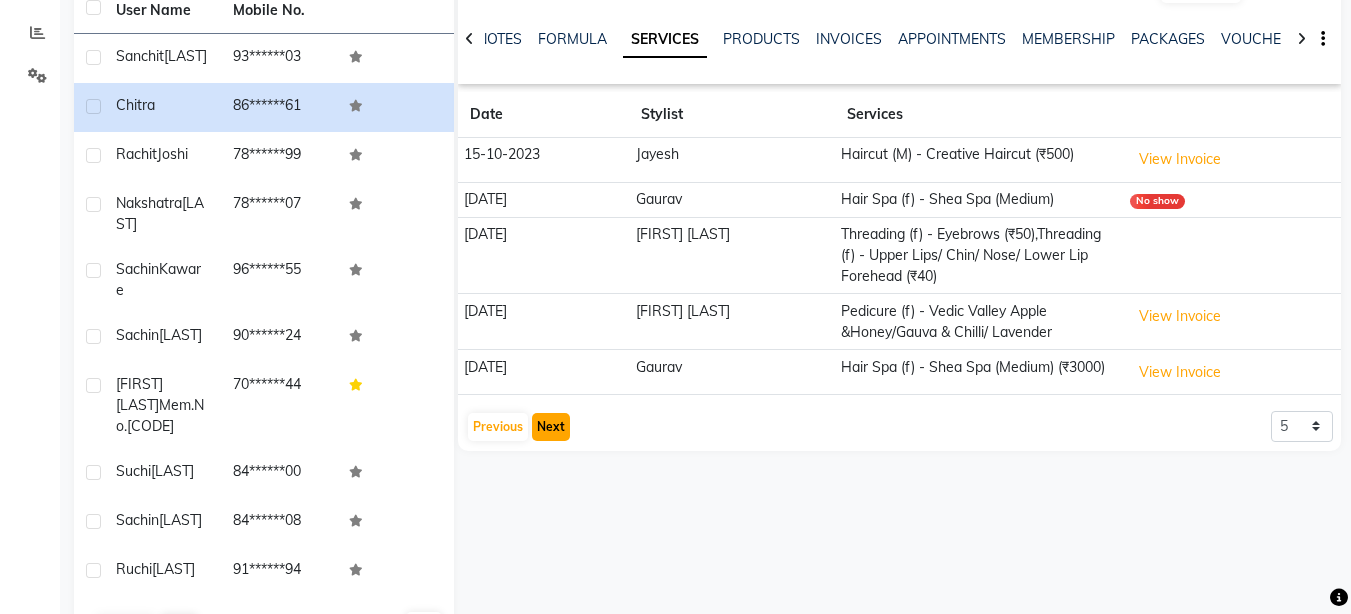 click on "Next" 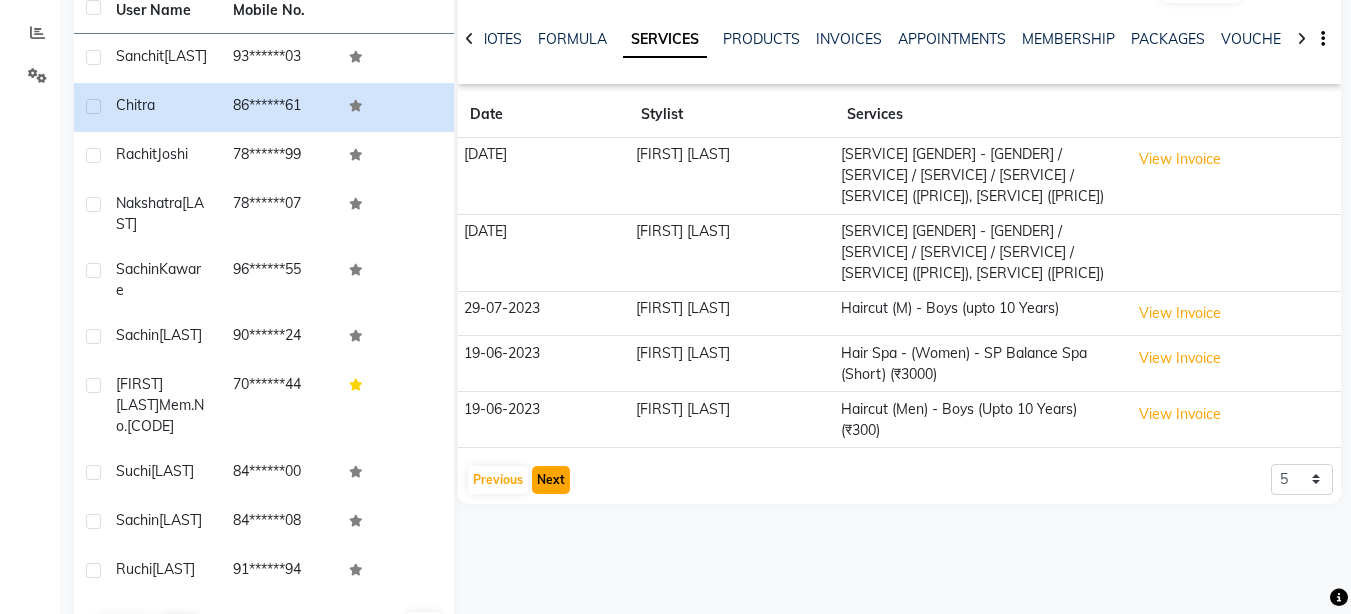 click on "Next" 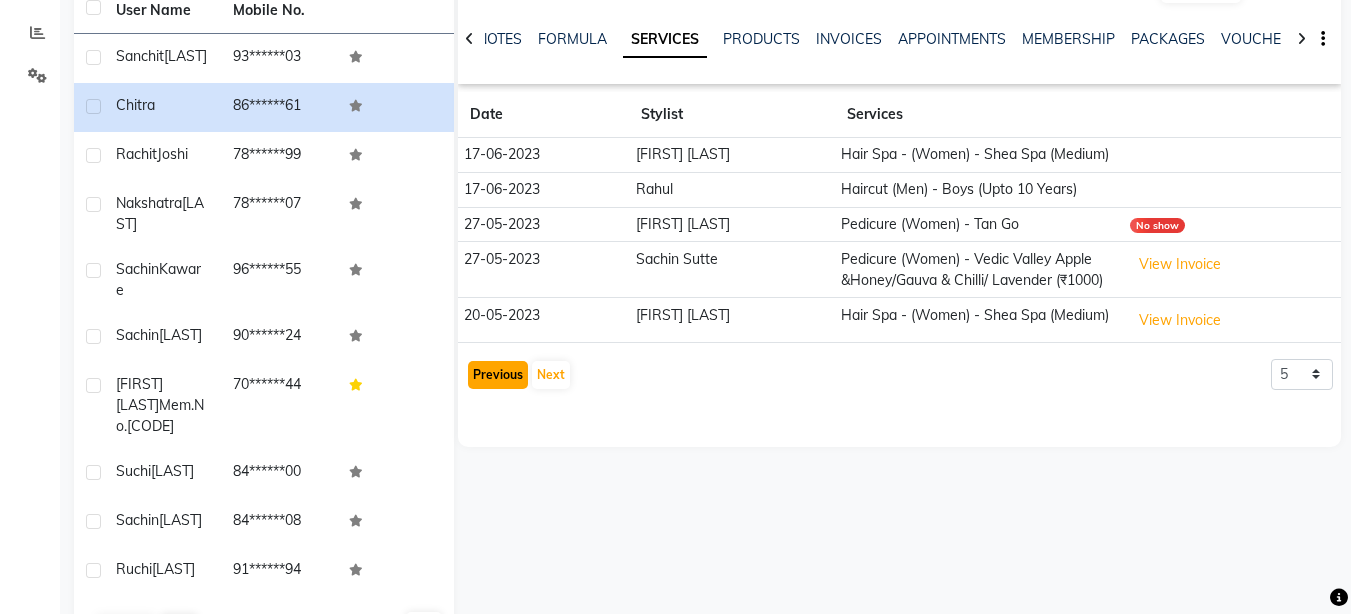 click on "Previous" 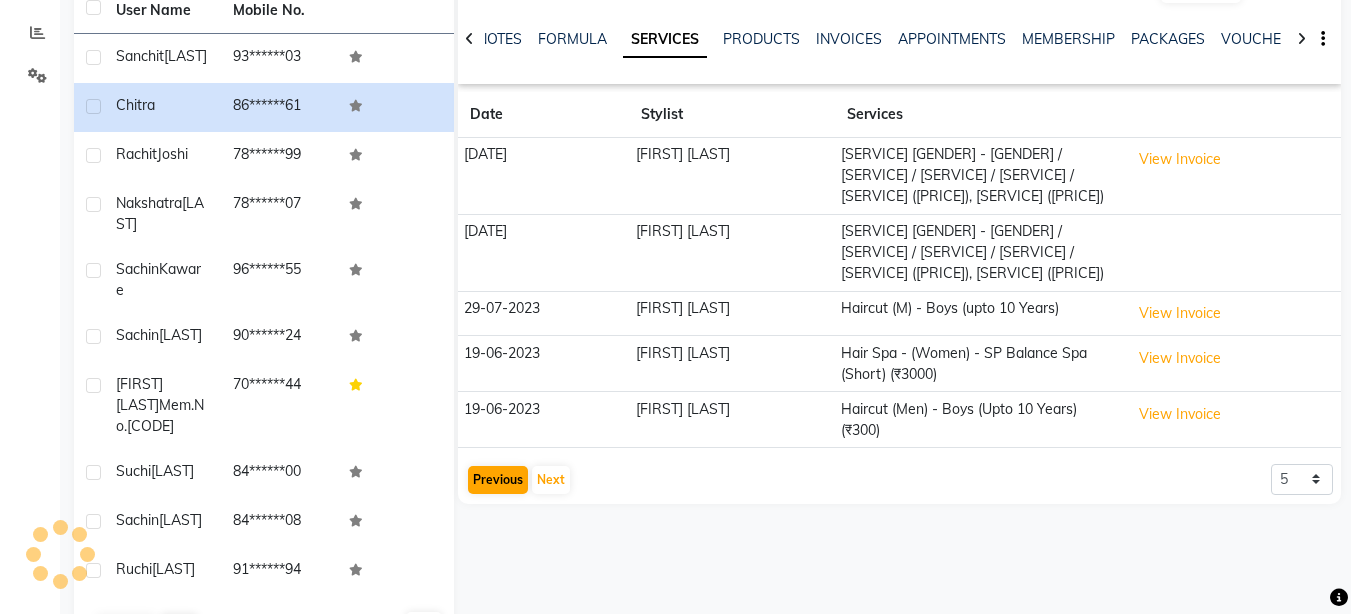 click on "19-06-2023" 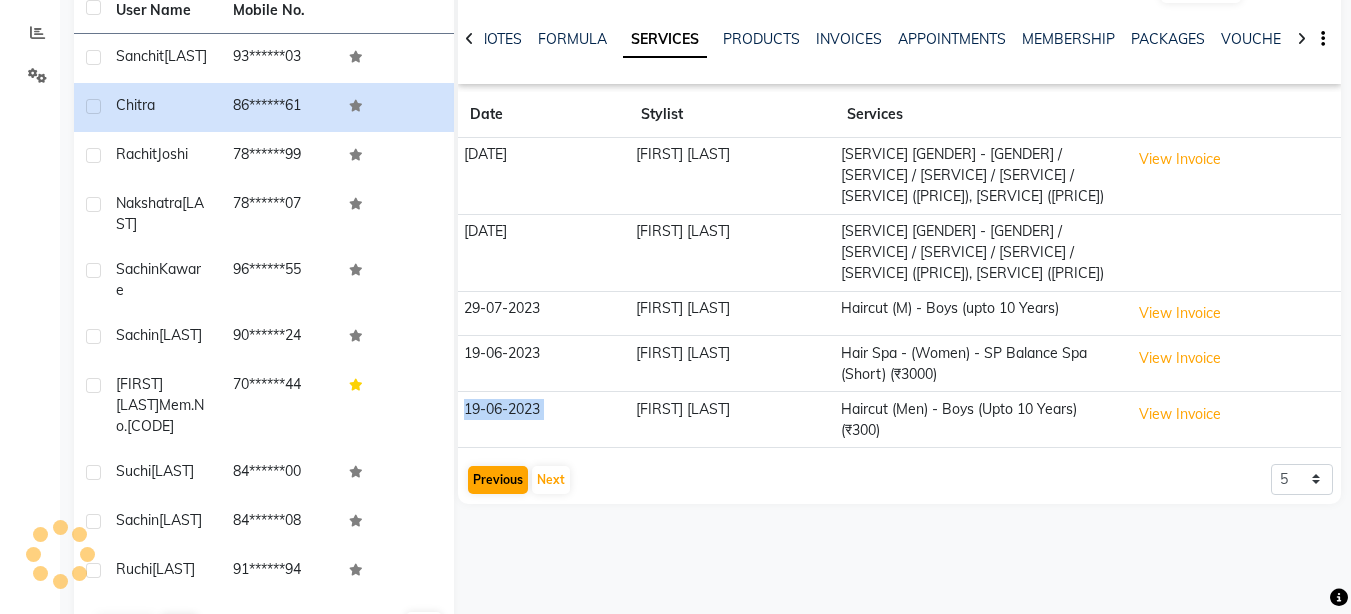click on "19-06-2023" 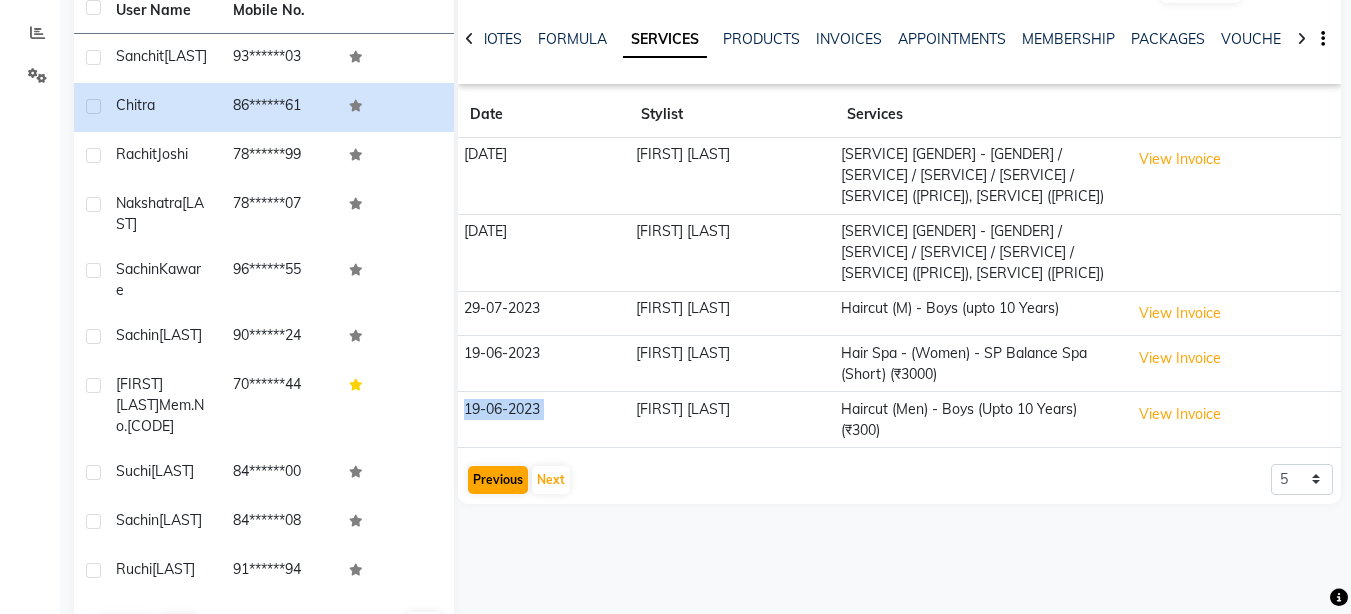 click on "19-06-2023" 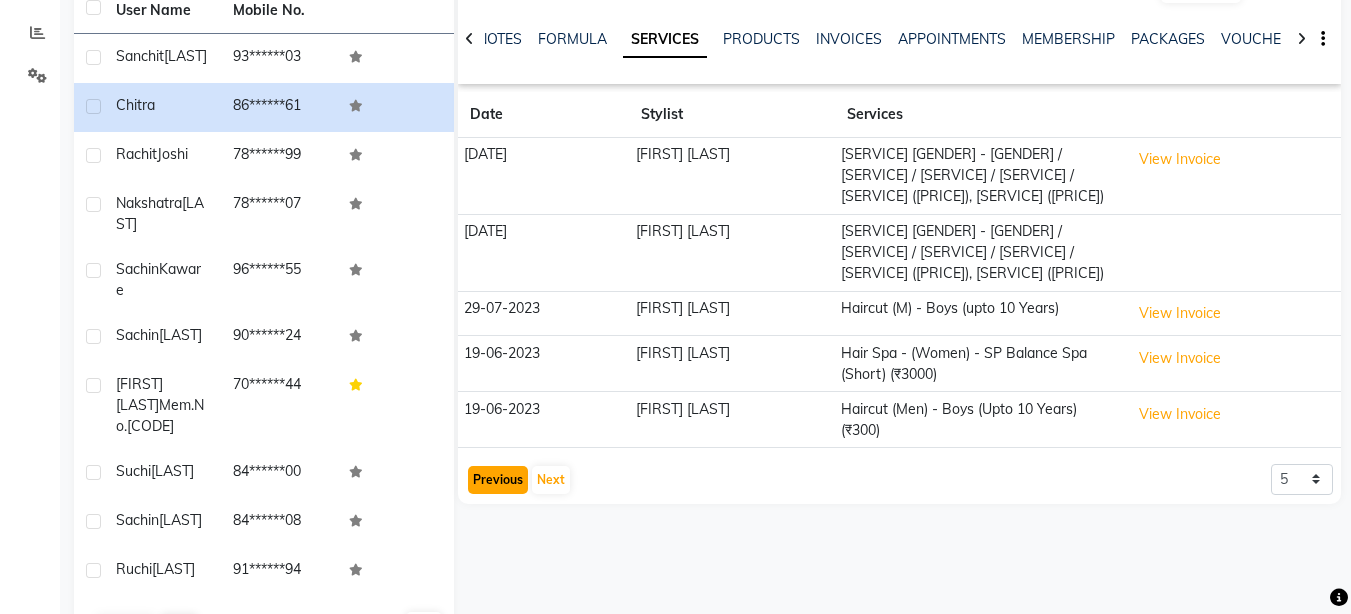 click on "Previous" 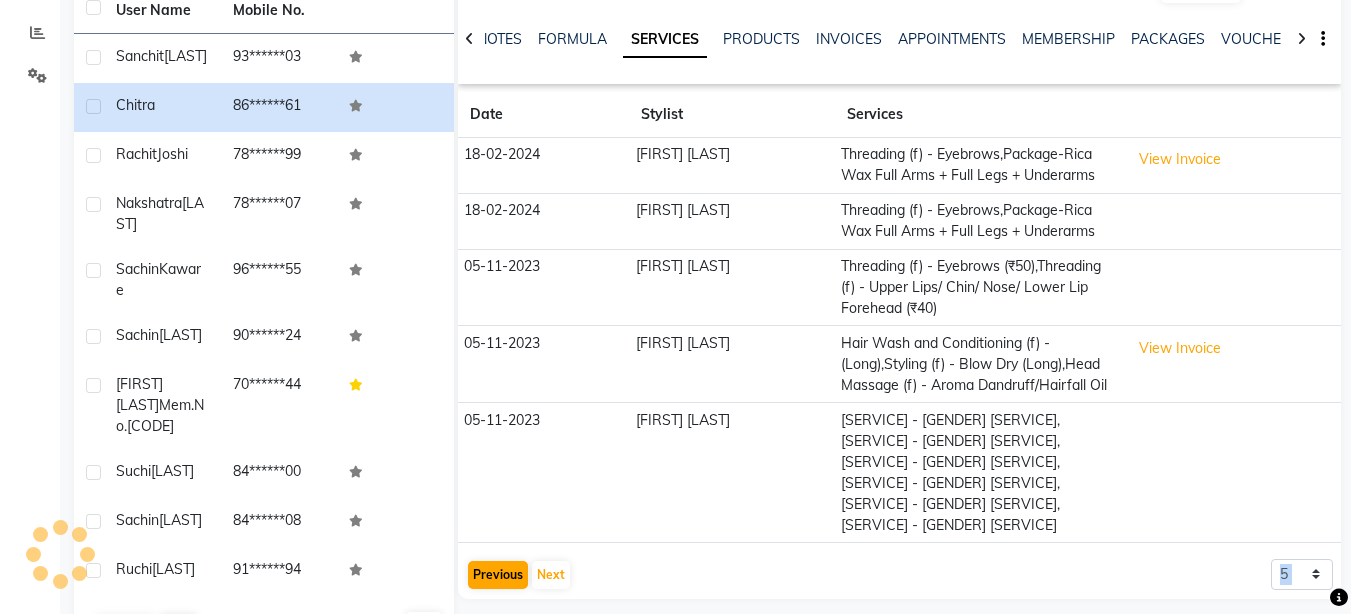 click on "Chitra    female  --   --   86******61  --  --  --  -- 16-07-2025 ₹    83455 0 |  Add   Appointment   Invoice  View Summary  View Album  NOTES FORMULA SERVICES PRODUCTS INVOICES APPOINTMENTS MEMBERSHIP PACKAGES VOUCHERS GIFTCARDS POINTS FORMS FAMILY CARDS WALLET Date Stylist Services 18-02-2024  Lashika Bhutia Threading (f) - Eyebrows,Package-Rica Wax Full Arms + Full Legs + Underarms  View Invoice  18-02-2024  Lashika Bhutia Threading (f) - Eyebrows,Package-Rica Wax Full Arms + Full Legs + Underarms 05-11-2023 Pratiksha Ghayal Threading (f) - Eyebrows (₹50),Threading (f) - Upper Lips/ Chin/ Nose/ Lower Lip Forehead (₹40) 05-11-2023 Gulfam Ahmad Hair Wash and Conditioning (f) - (Long),Styling (f) - Blow Dry (Long),Head Massage (f) - Aroma Dandruff/Hairfall Oil  View Invoice  05-11-2023 Gulfam Ahmad  Previous   Next  5 10 50 100 500" 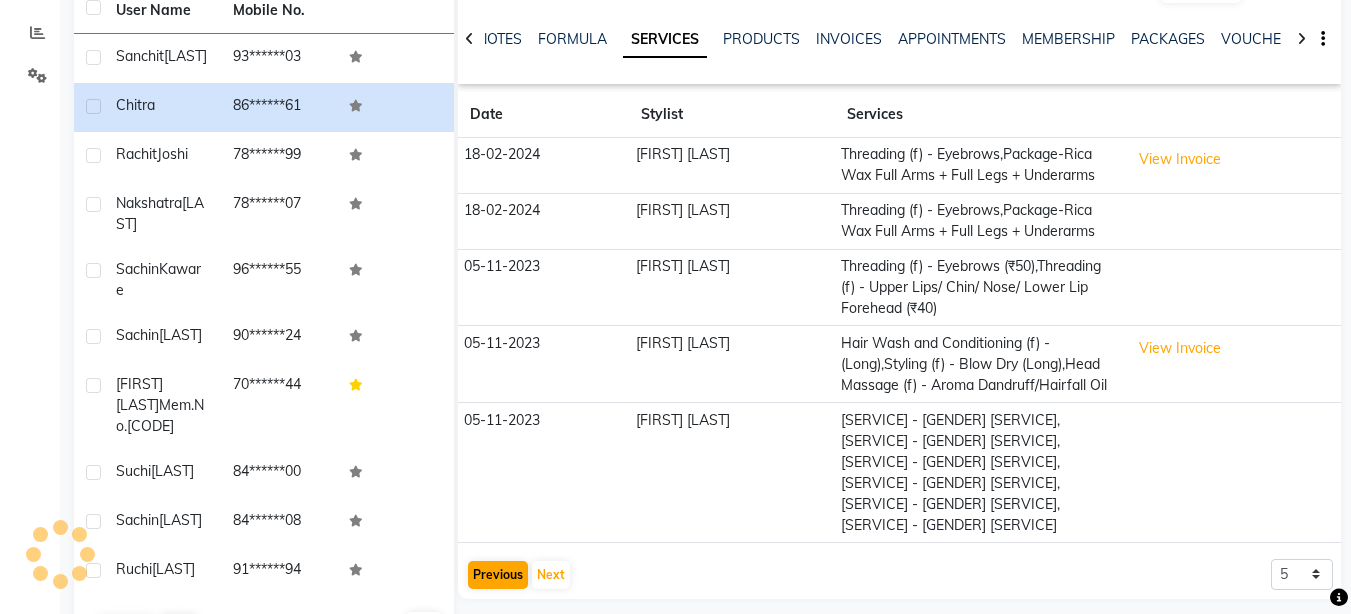 click on "05-11-2023" 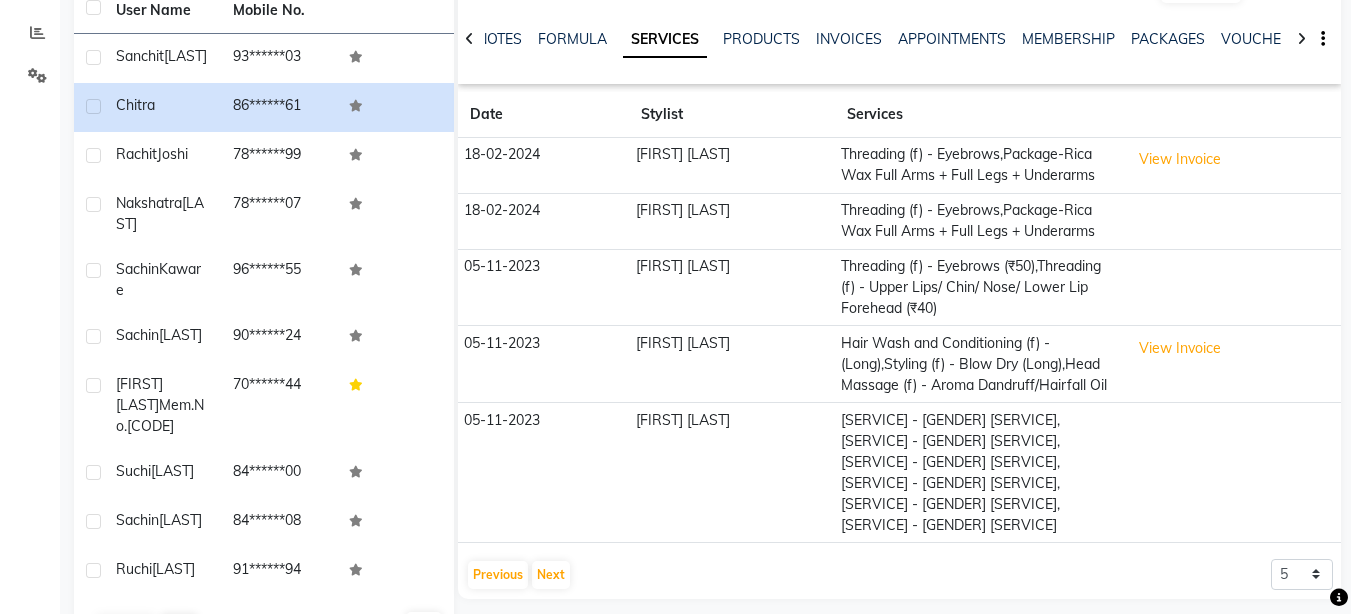 scroll, scrollTop: 360, scrollLeft: 0, axis: vertical 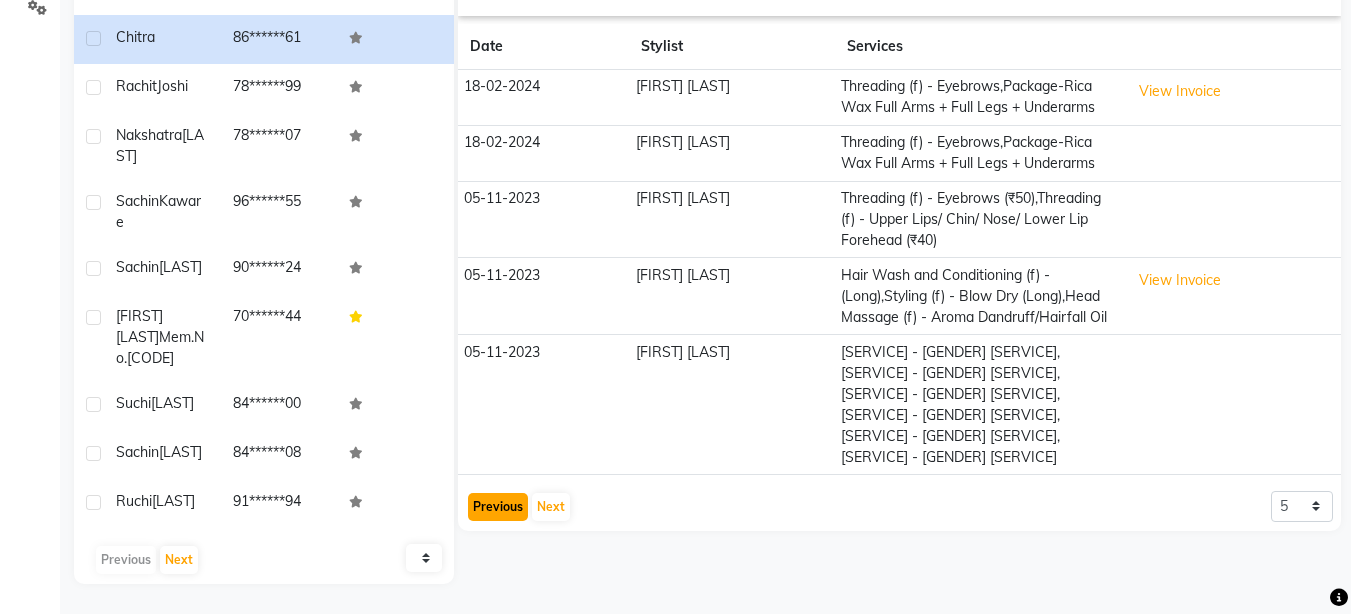 click on "Previous" 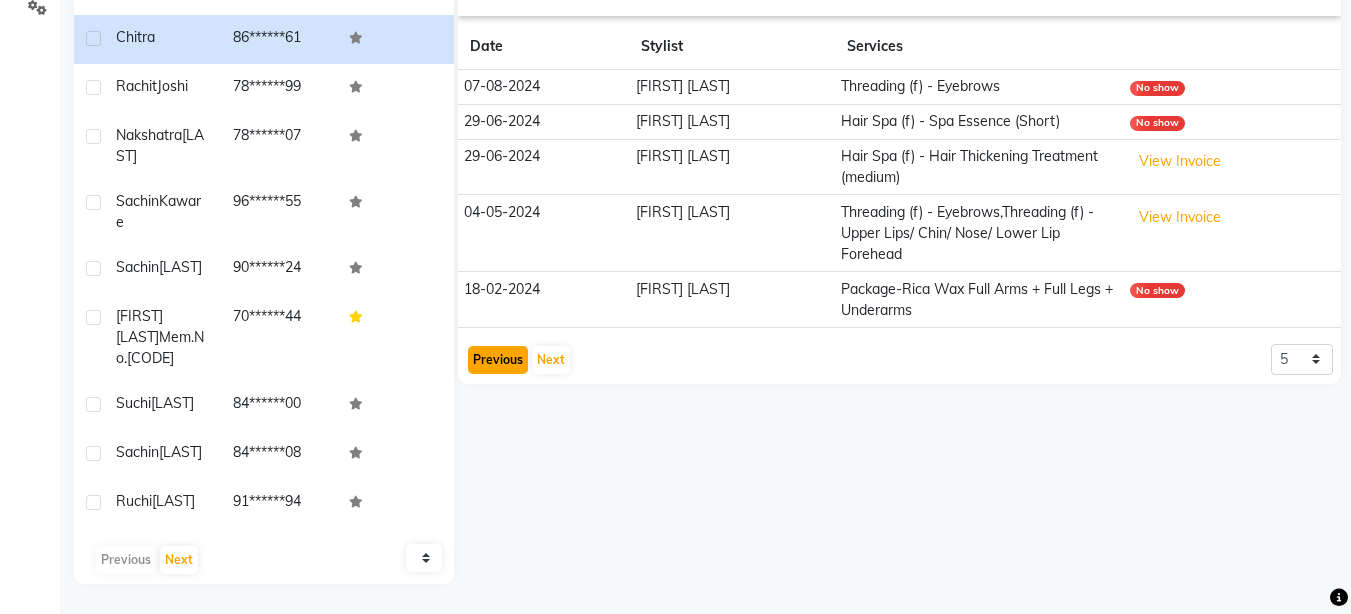 click on "Previous" 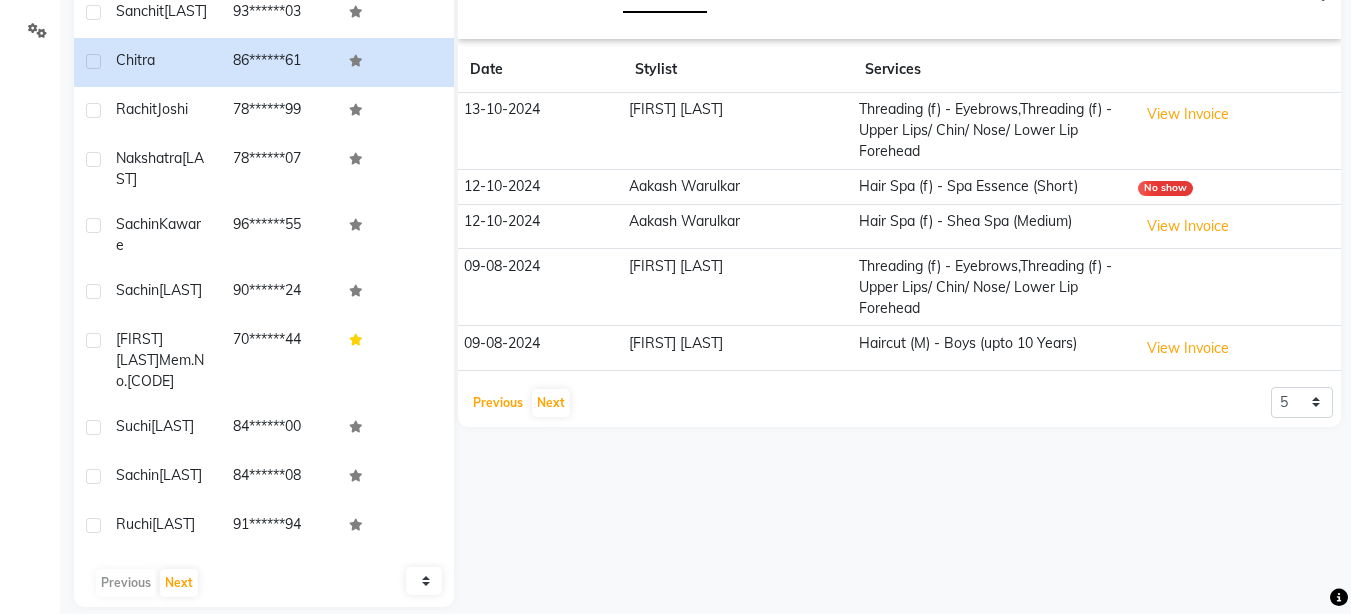 scroll, scrollTop: 240, scrollLeft: 0, axis: vertical 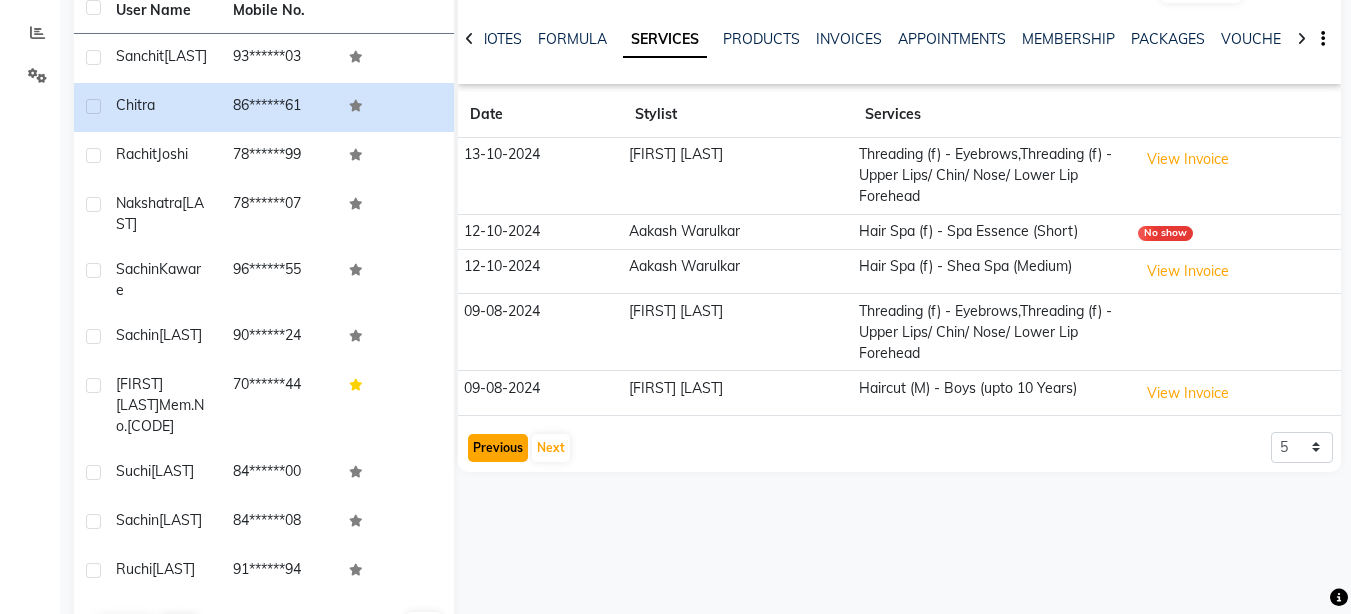 click on "Previous" 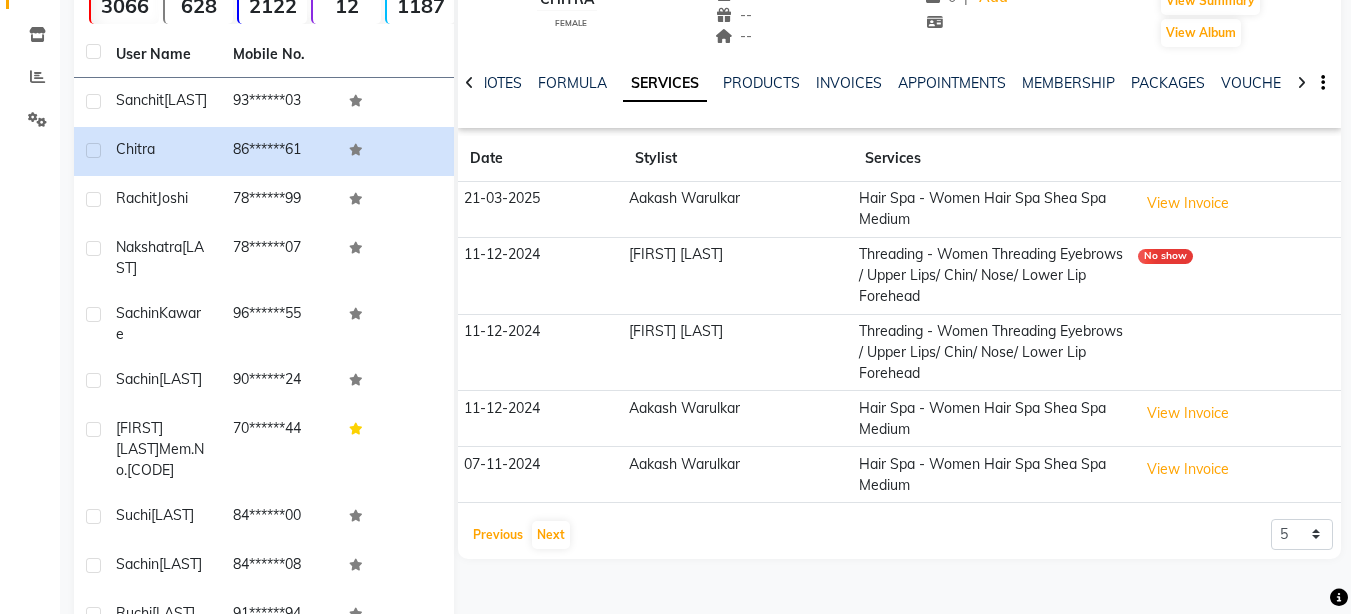 scroll, scrollTop: 240, scrollLeft: 0, axis: vertical 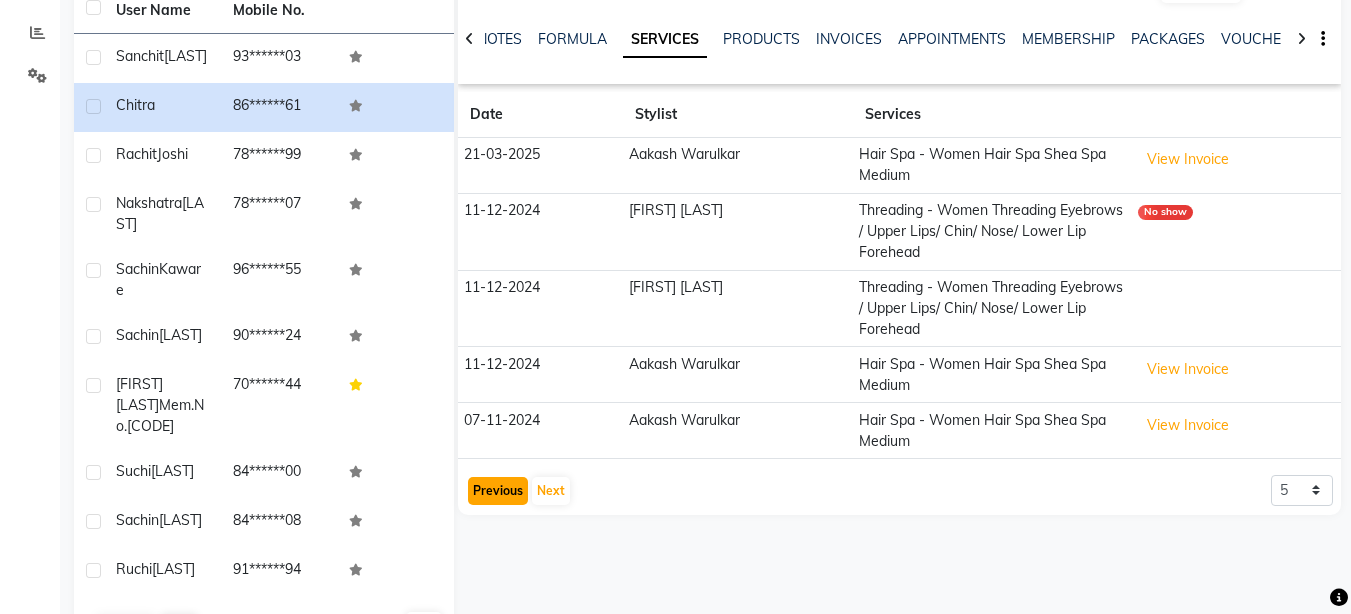 click on "Previous" 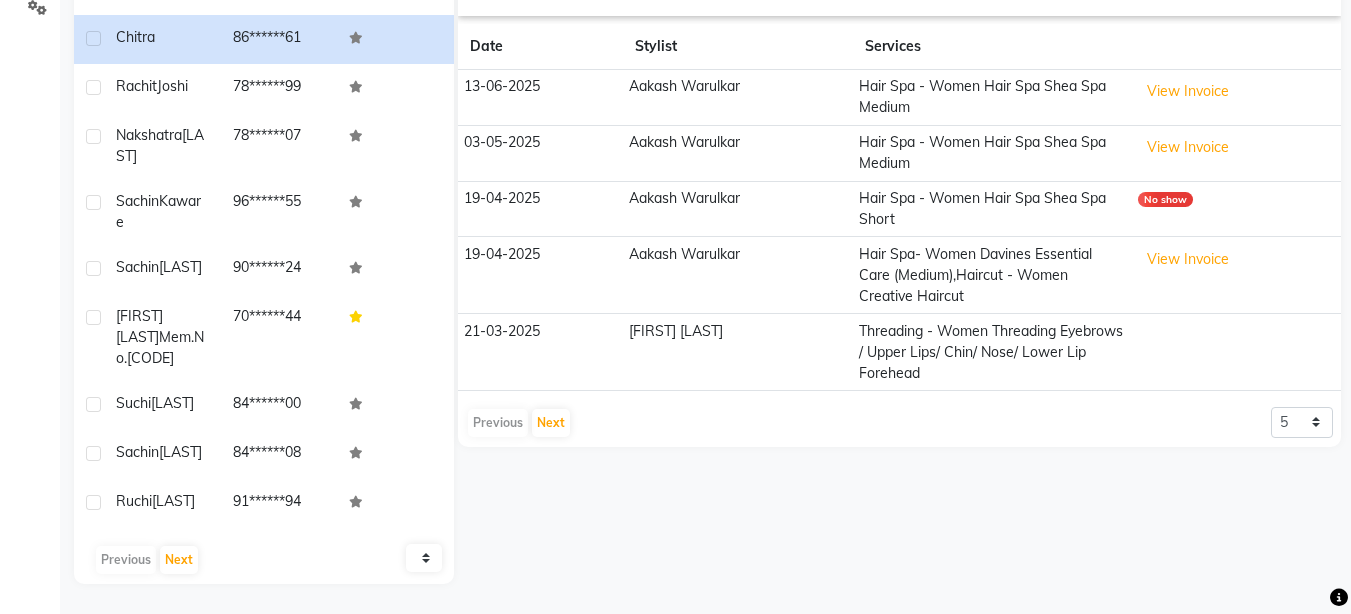 scroll, scrollTop: 360, scrollLeft: 0, axis: vertical 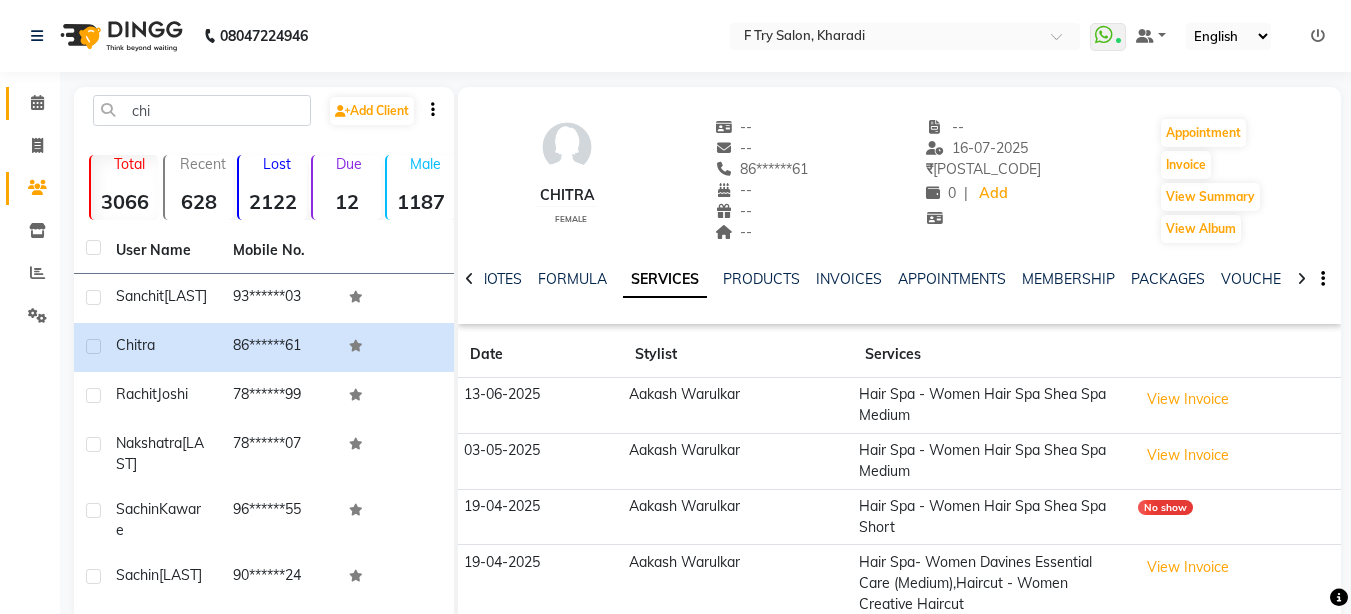 click on "Calendar" 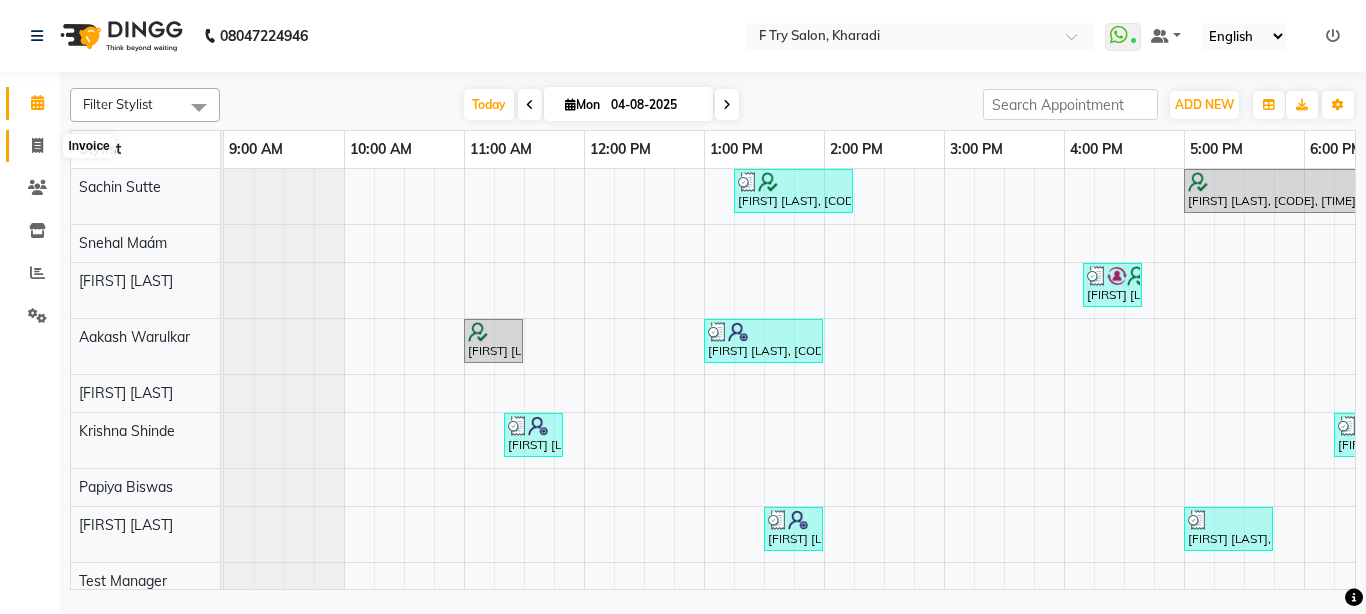 click 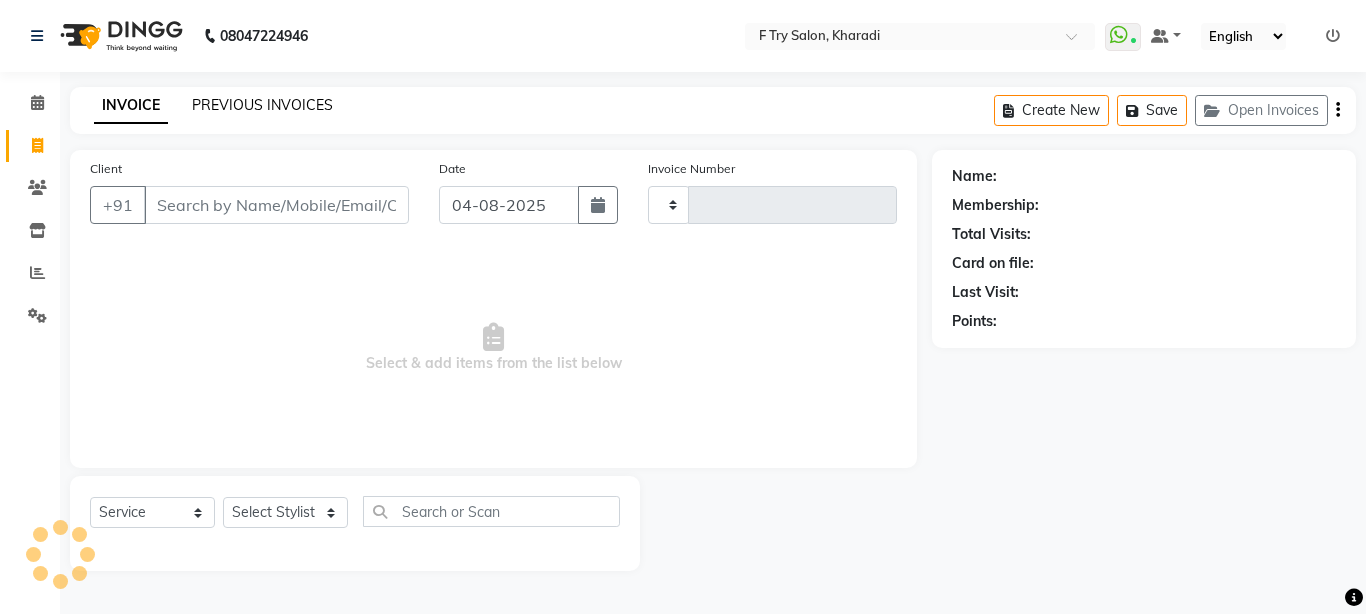 click on "PREVIOUS INVOICES" 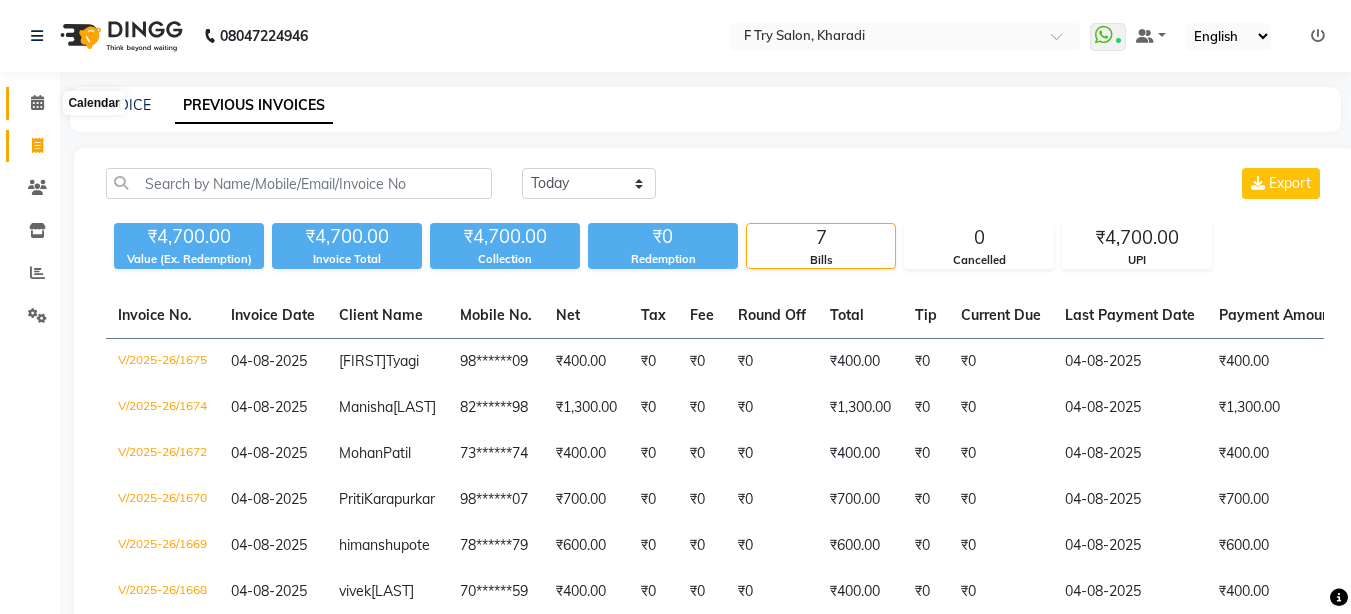 click 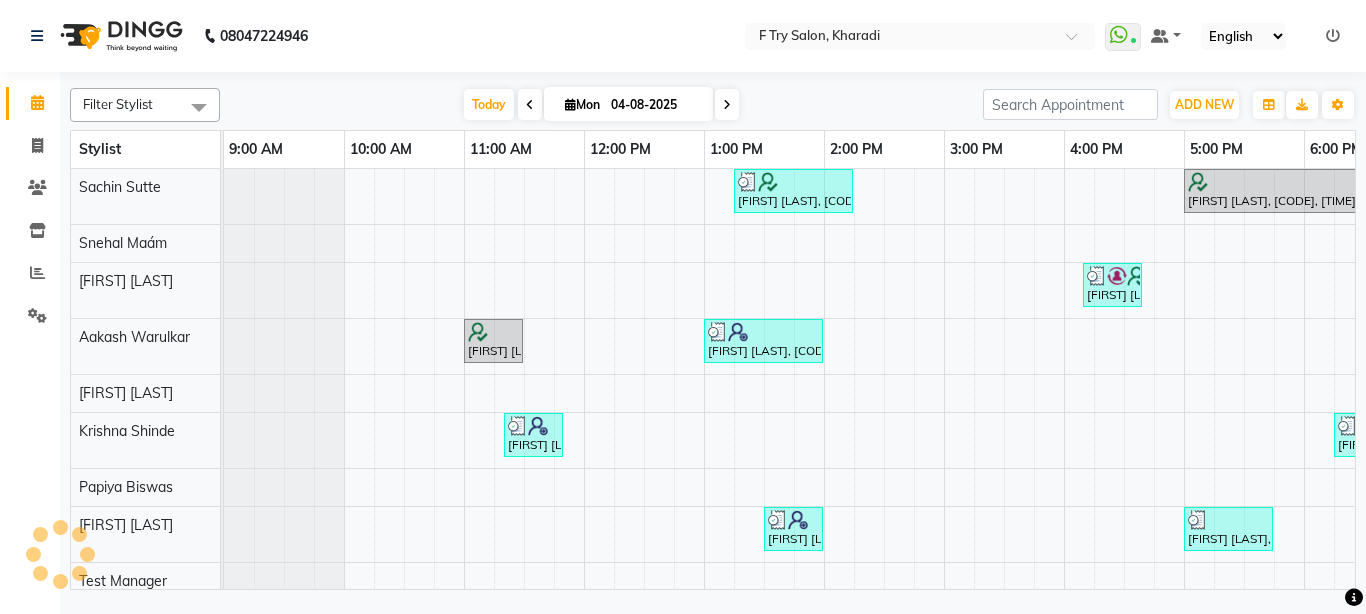 scroll, scrollTop: 0, scrollLeft: 0, axis: both 